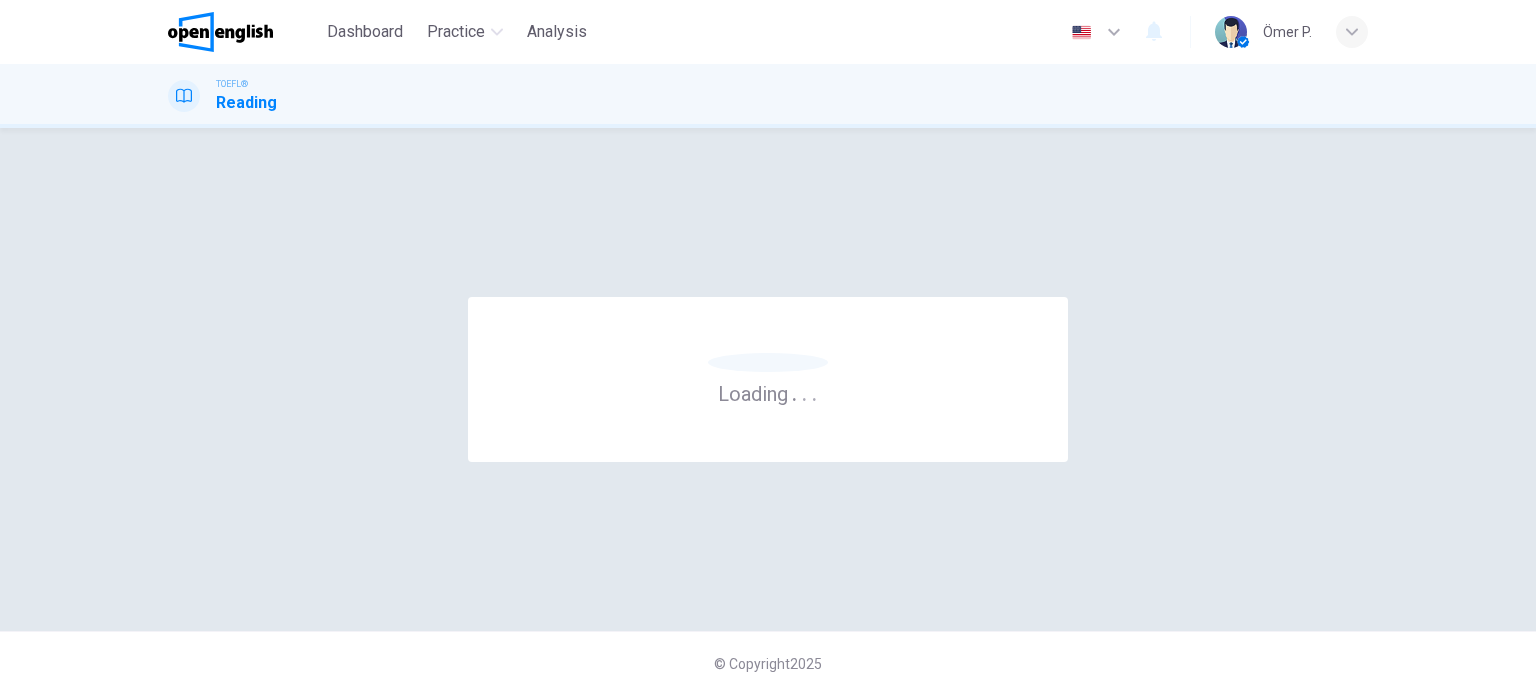 scroll, scrollTop: 0, scrollLeft: 0, axis: both 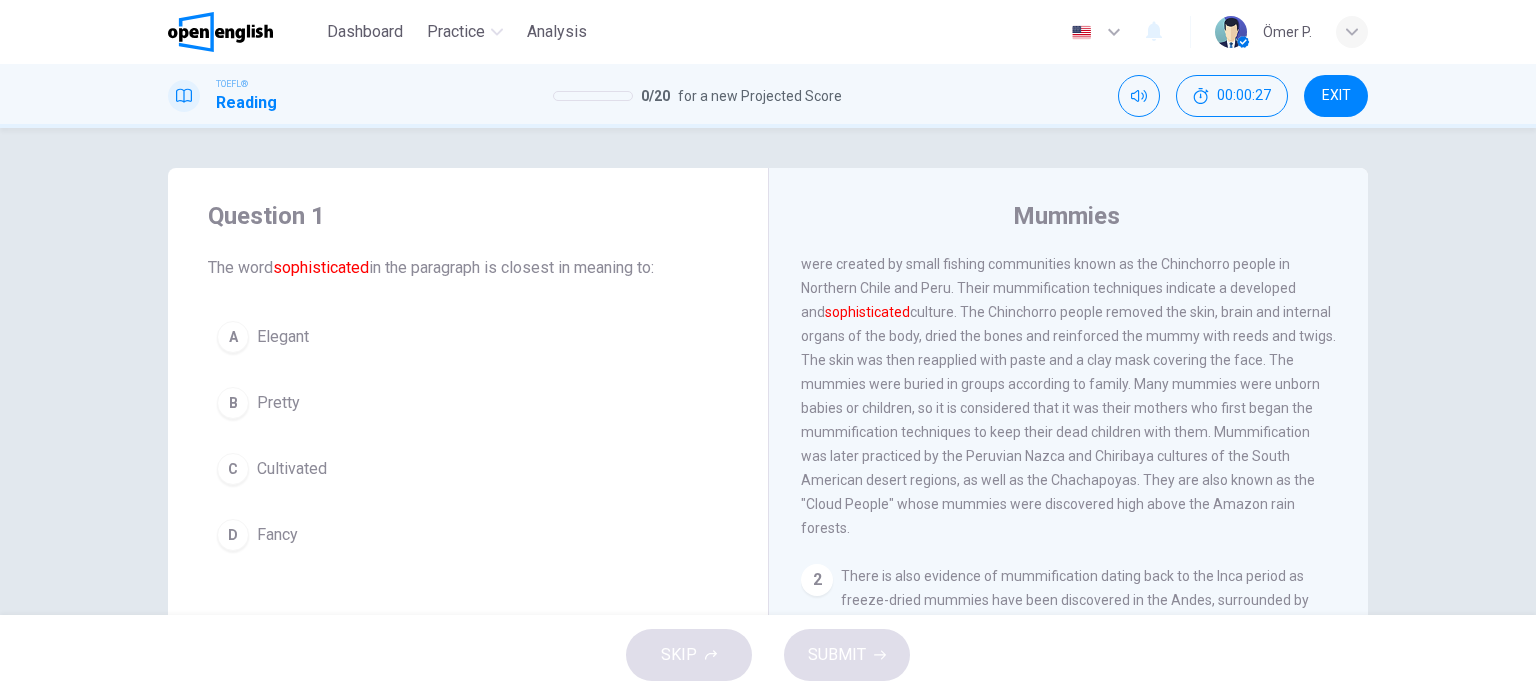 click on "A Elegant" at bounding box center [468, 337] 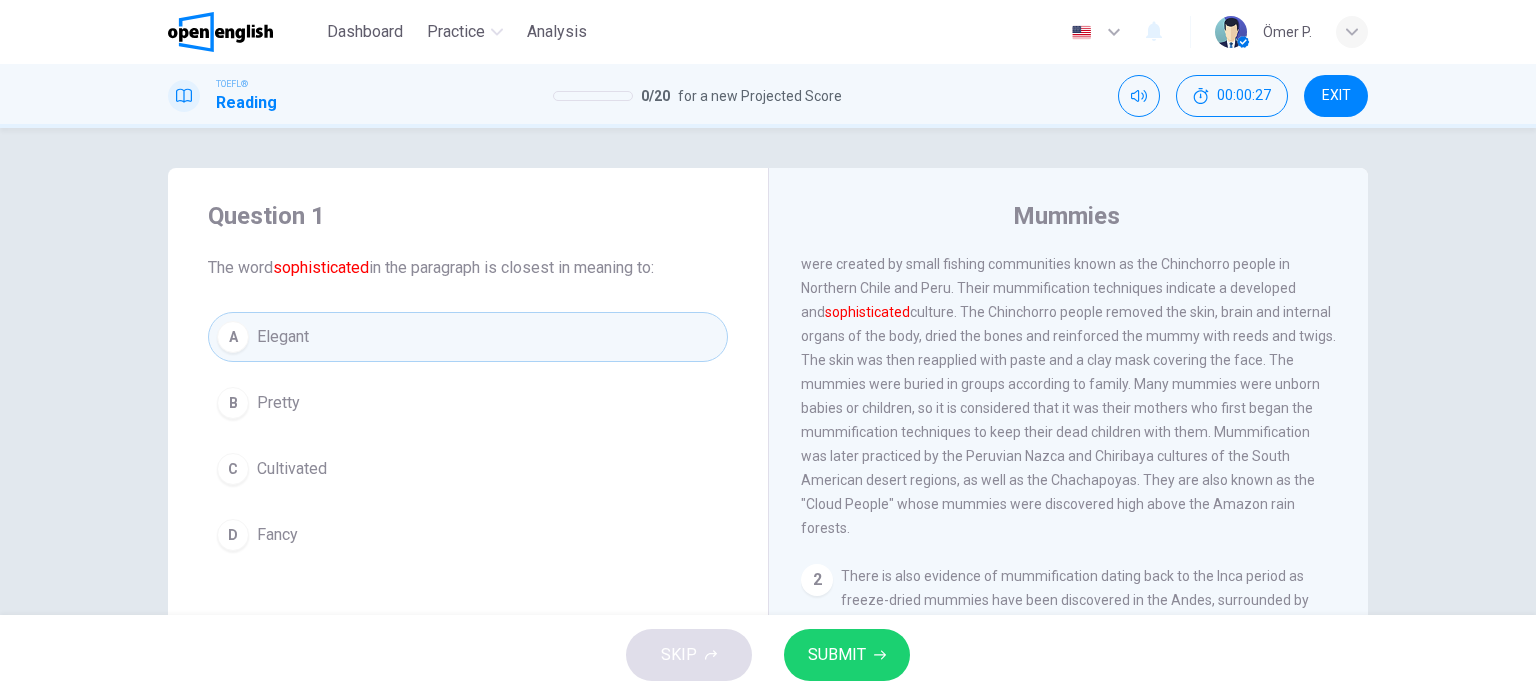click on "D Fancy" at bounding box center [468, 535] 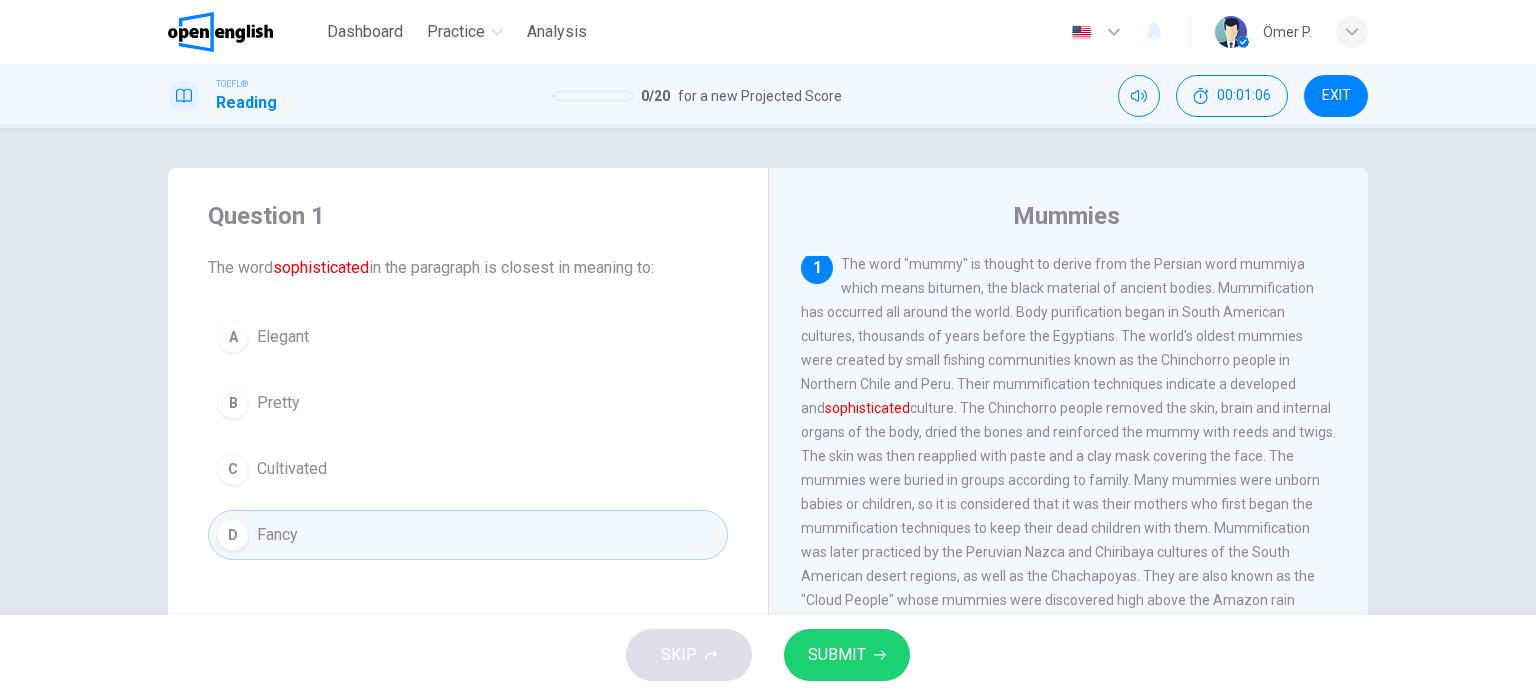 scroll, scrollTop: 0, scrollLeft: 0, axis: both 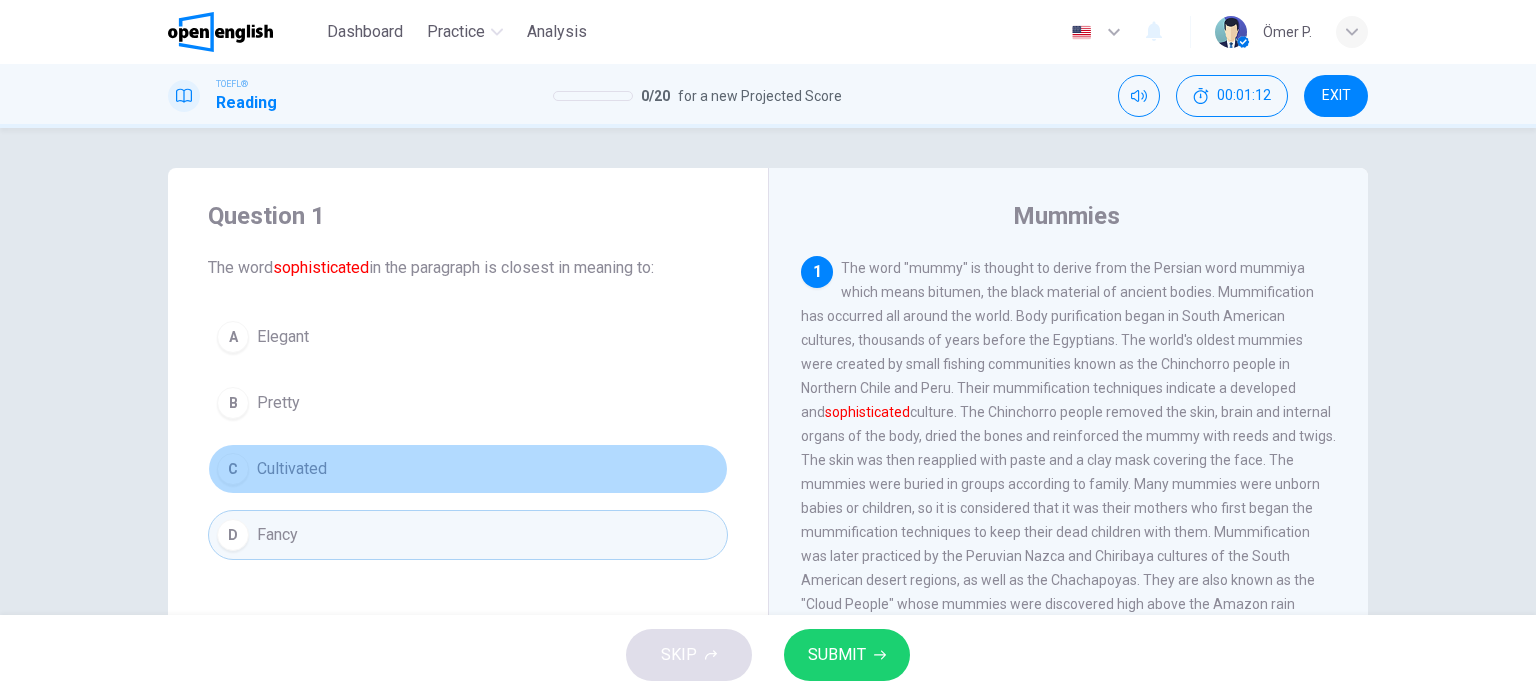 click on "C Cultivated" at bounding box center (468, 469) 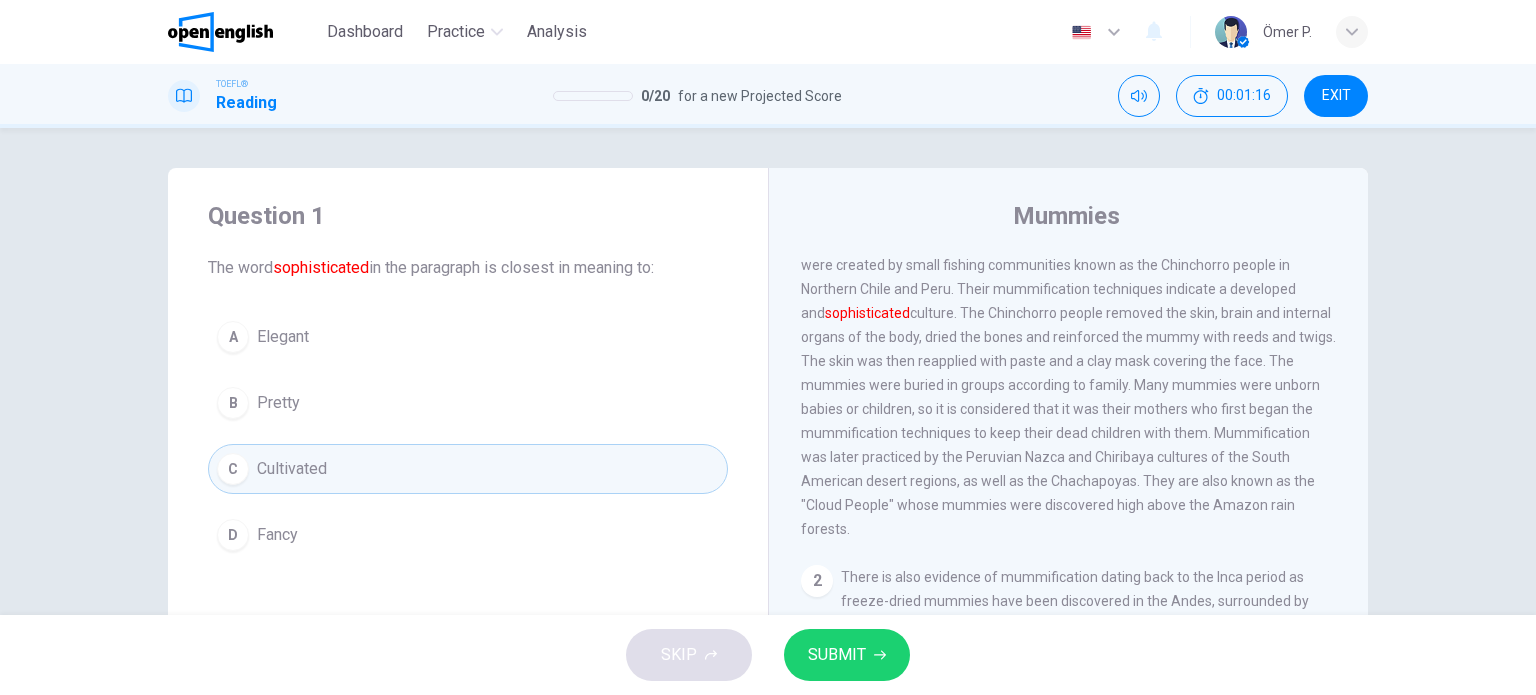 scroll, scrollTop: 100, scrollLeft: 0, axis: vertical 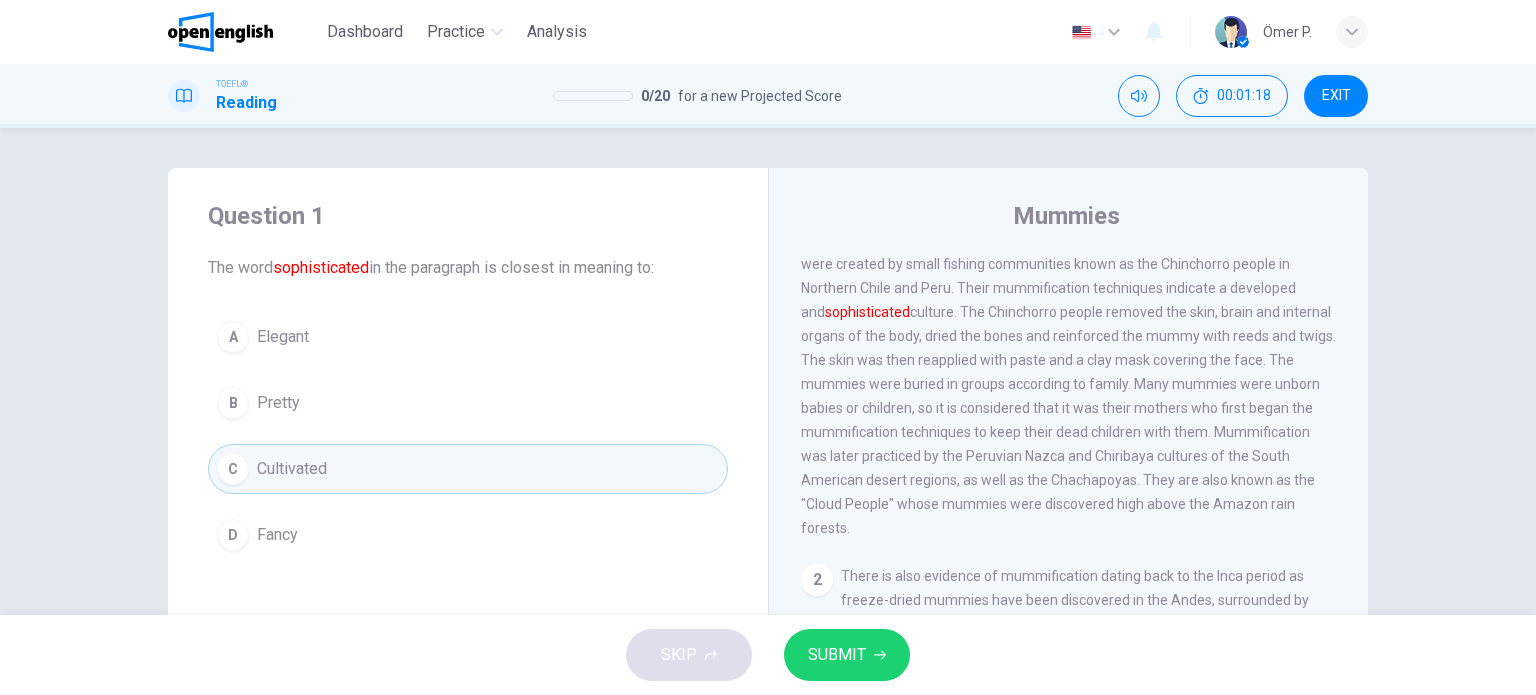 click on "SKIP SUBMIT" at bounding box center [768, 655] 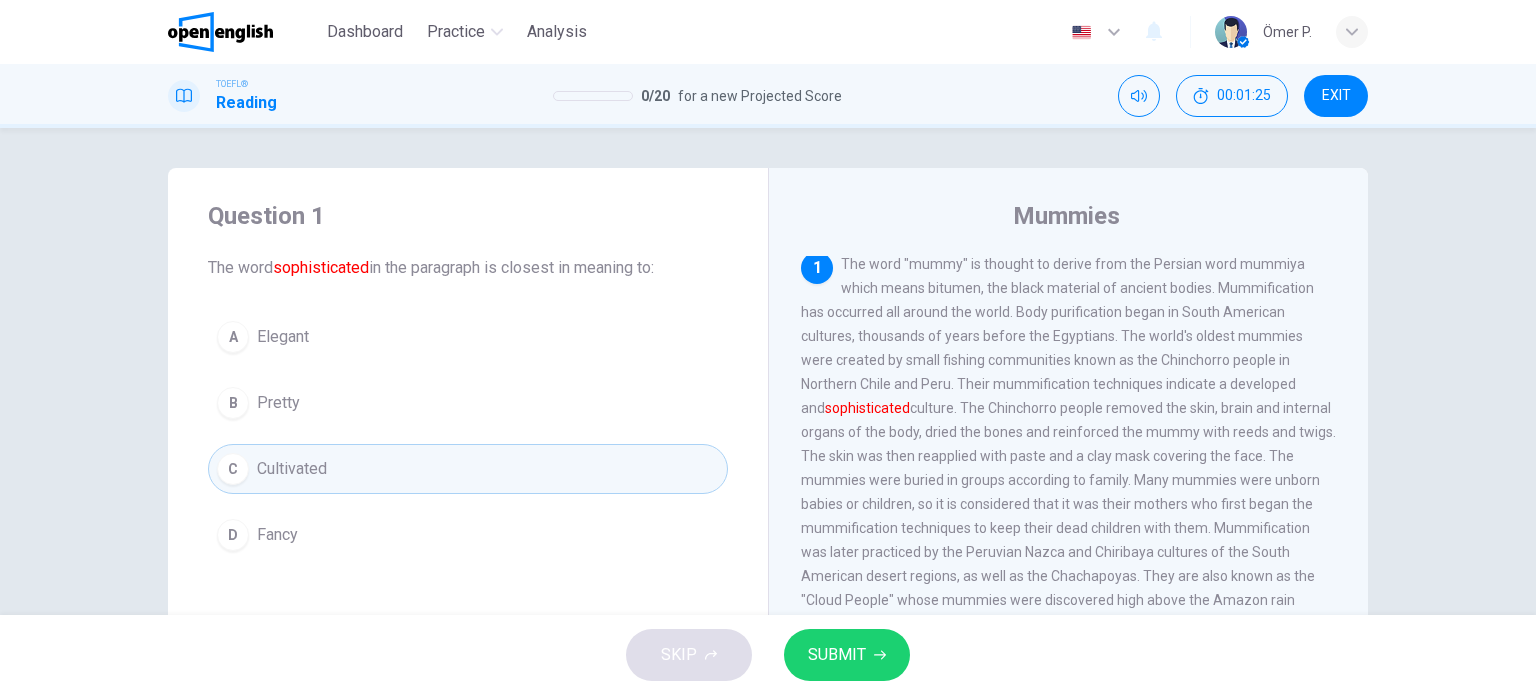 scroll, scrollTop: 0, scrollLeft: 0, axis: both 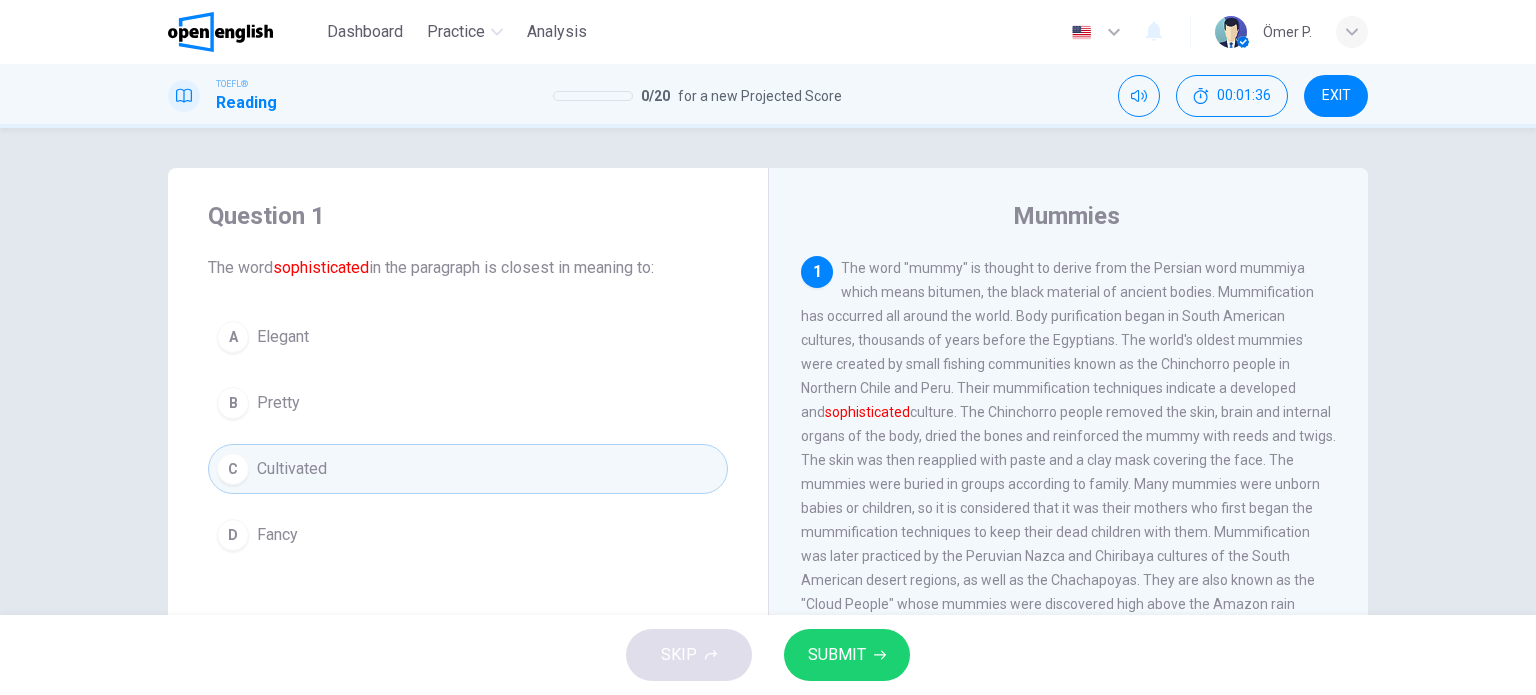 click on "A Elegant" at bounding box center [468, 337] 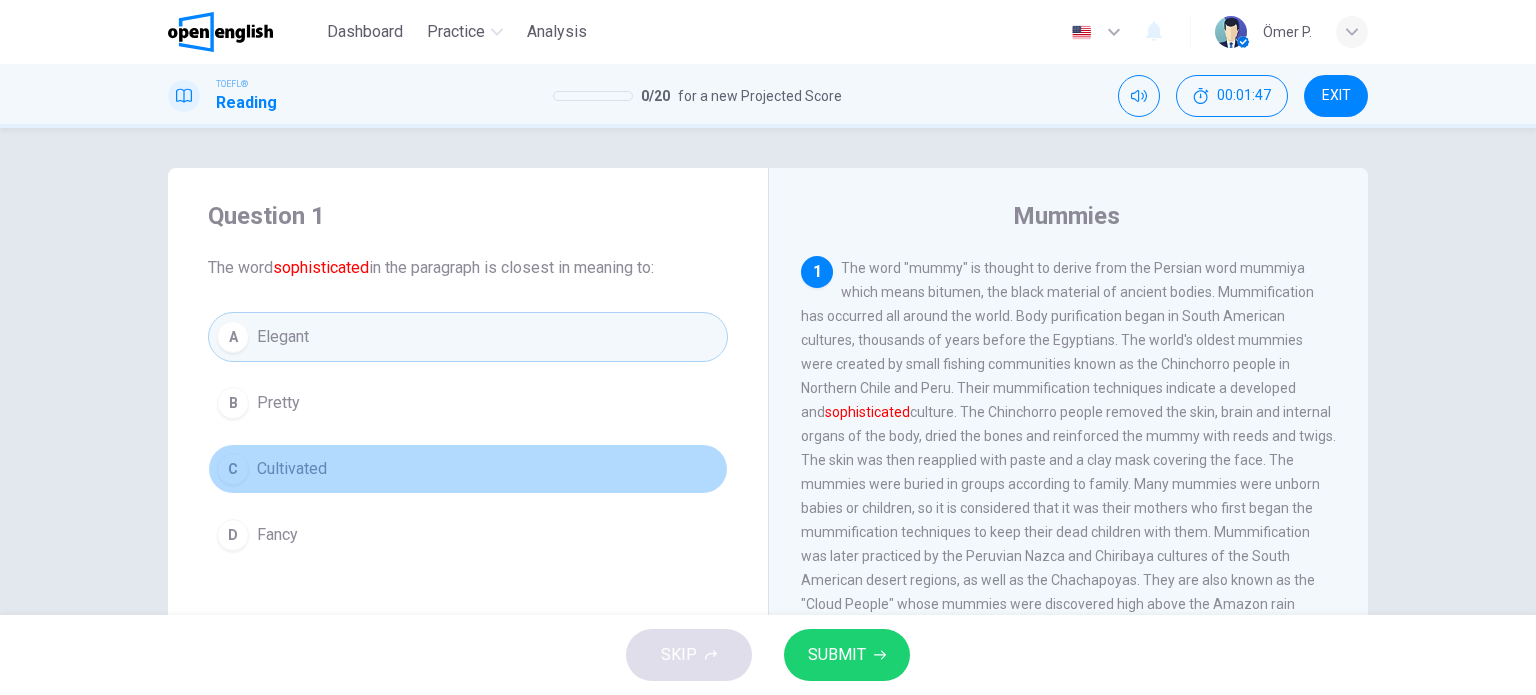 click on "C Cultivated" at bounding box center (468, 469) 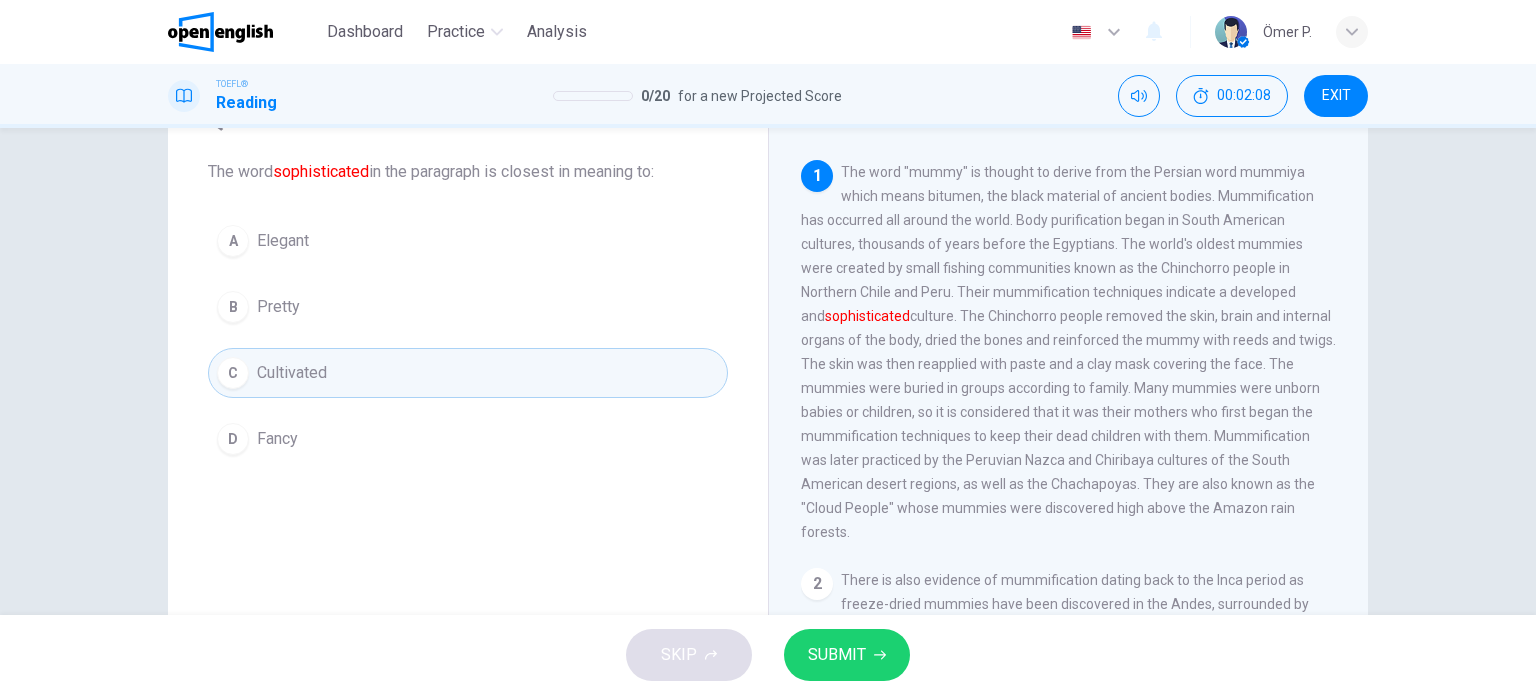scroll, scrollTop: 100, scrollLeft: 0, axis: vertical 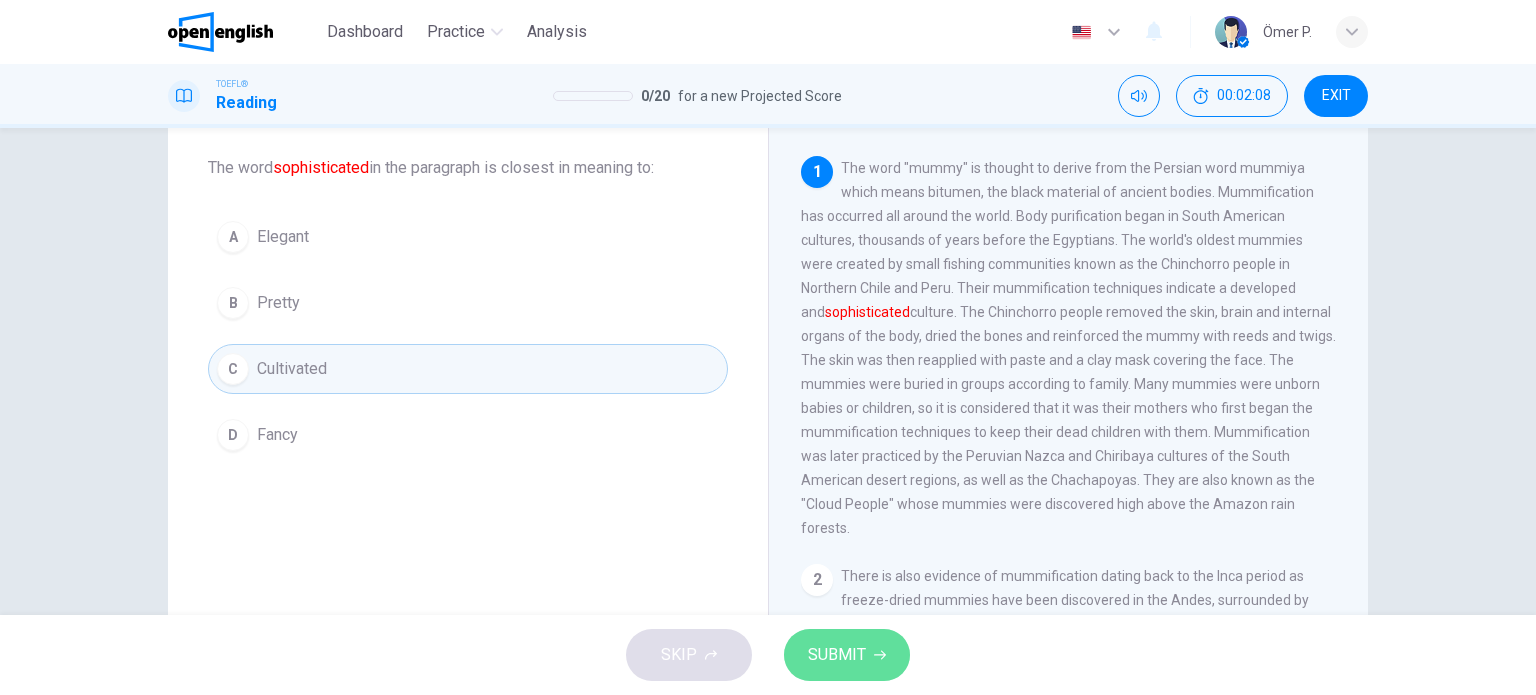 click on "SUBMIT" at bounding box center [837, 655] 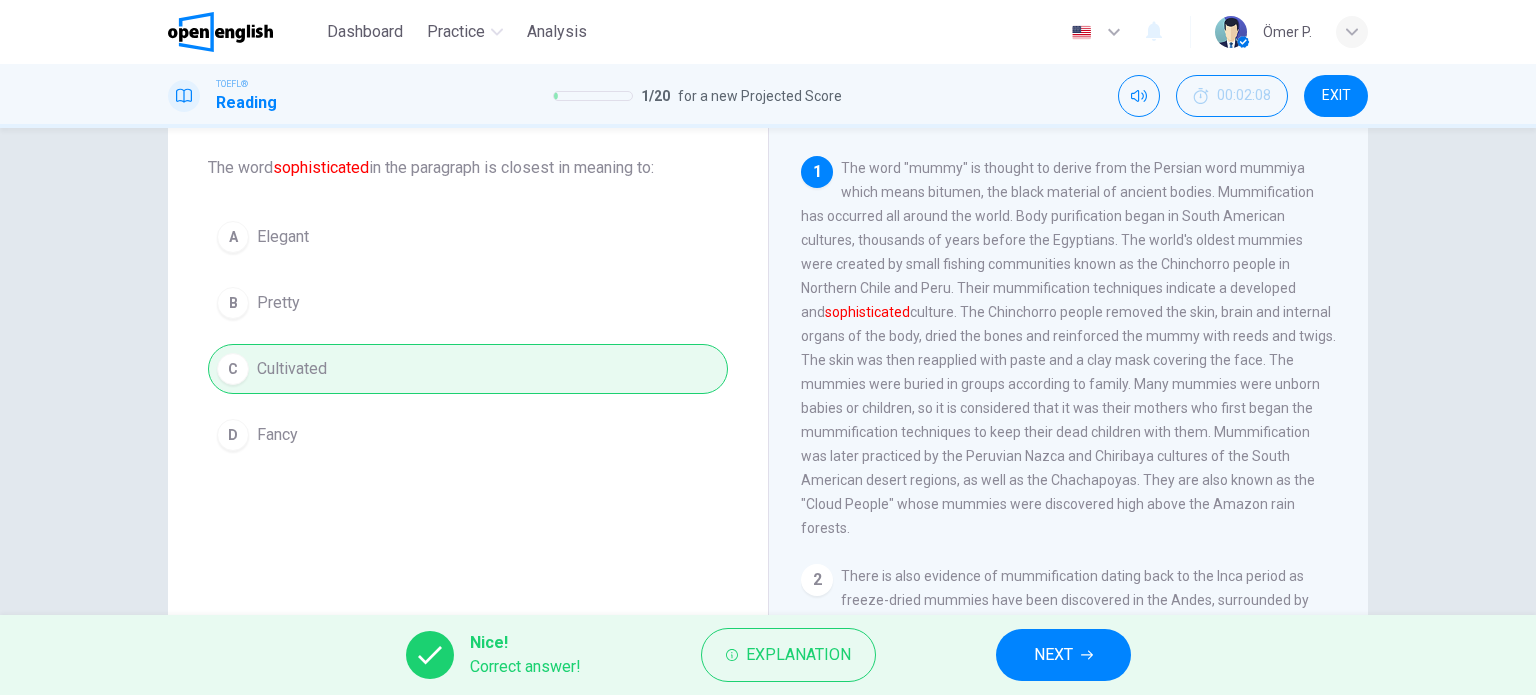 drag, startPoint x: 1048, startPoint y: 657, endPoint x: 557, endPoint y: 485, distance: 520.25476 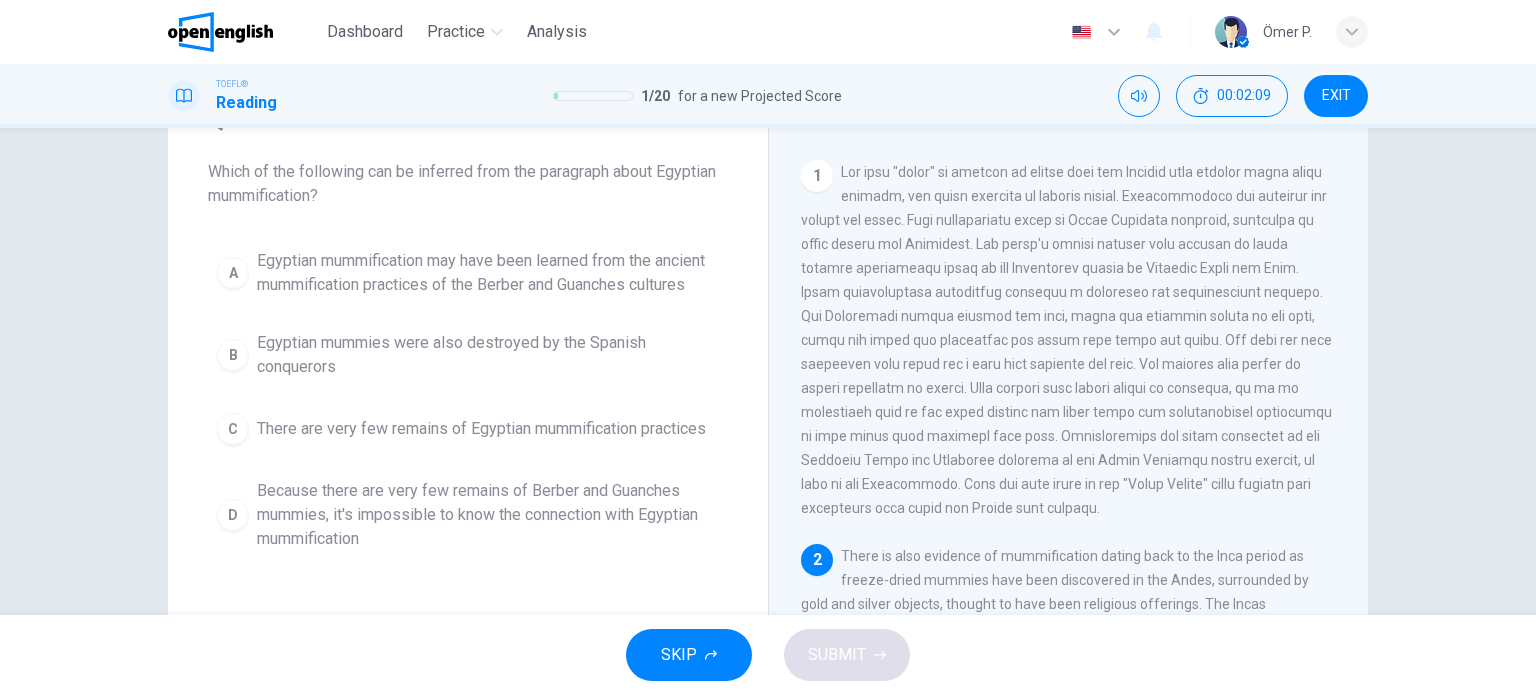 scroll, scrollTop: 100, scrollLeft: 0, axis: vertical 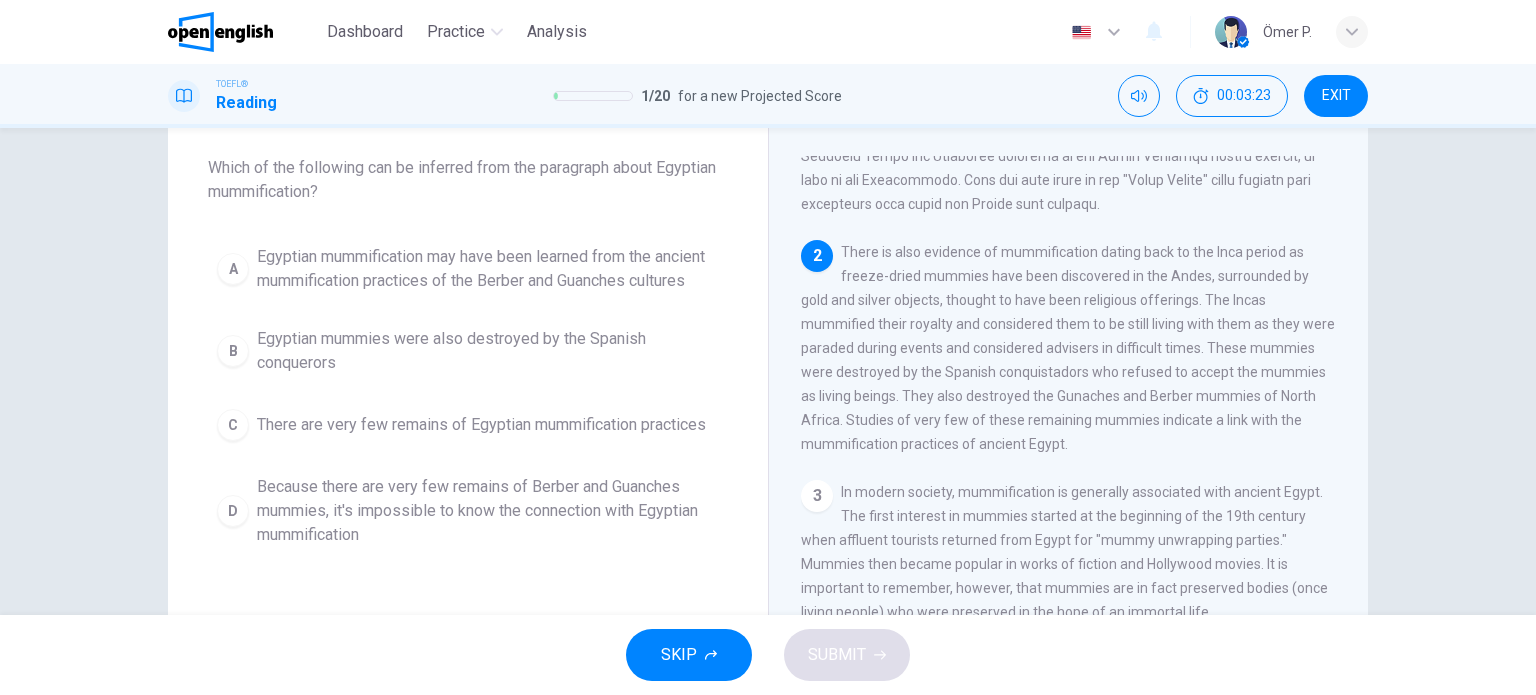 click on "Because there are very few remains of Berber and Guanches mummies, it's impossible to know the connection with Egyptian mummification" at bounding box center (488, 511) 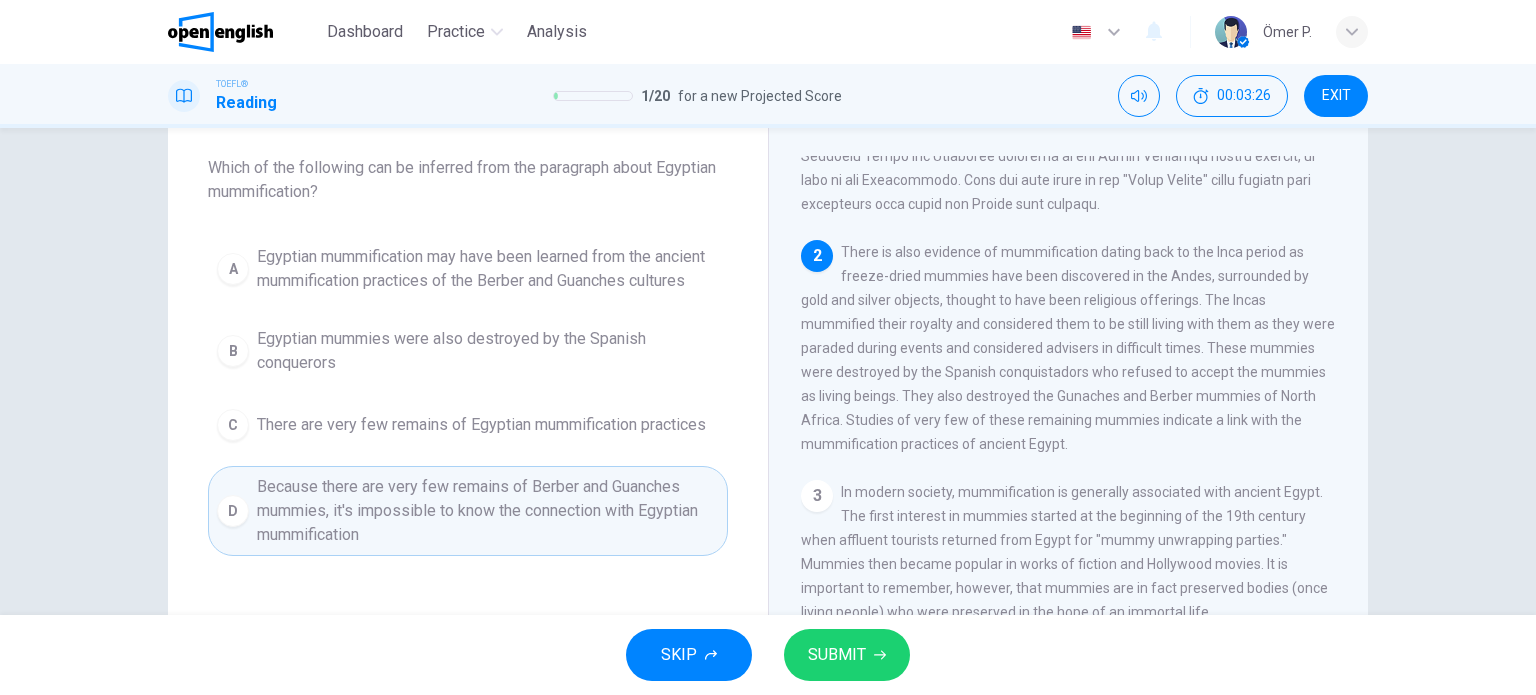 click on "There are very few remains of Egyptian mummification practices" at bounding box center (481, 425) 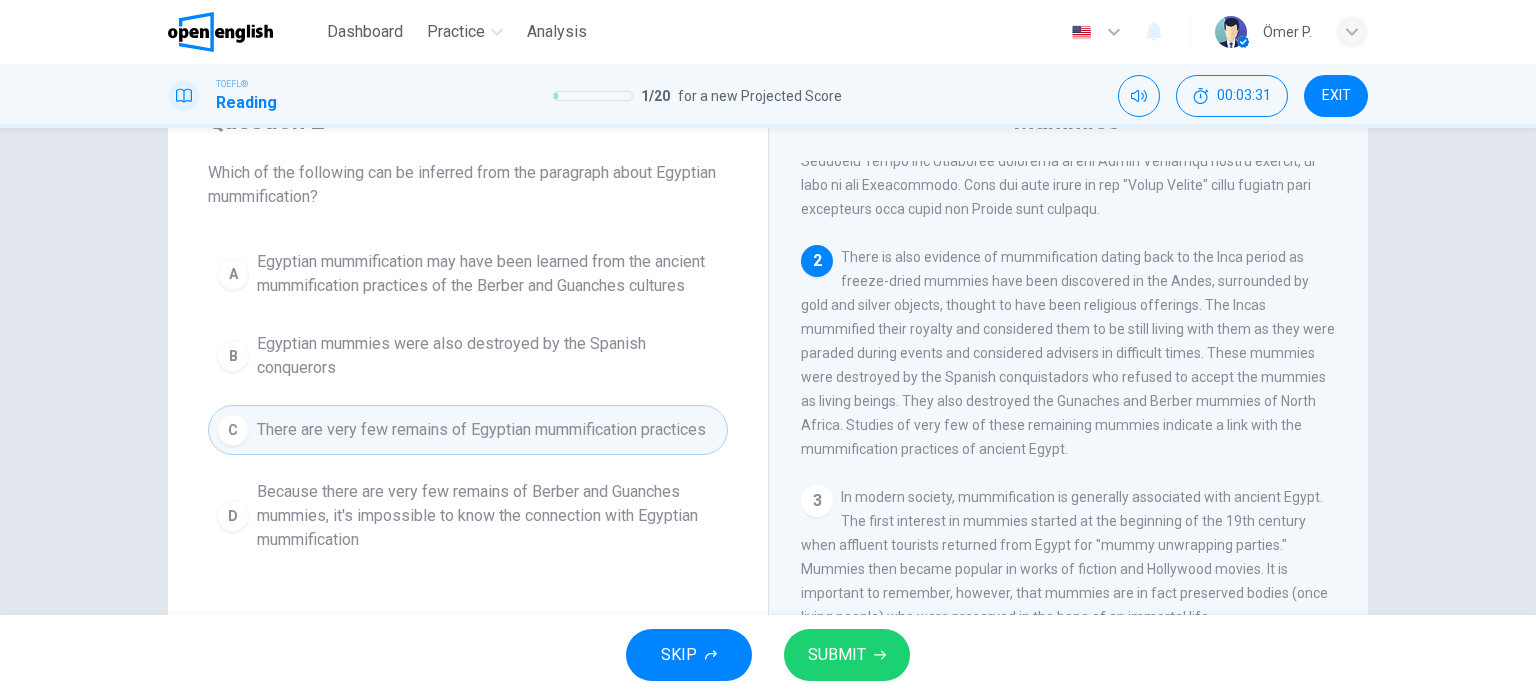 scroll, scrollTop: 100, scrollLeft: 0, axis: vertical 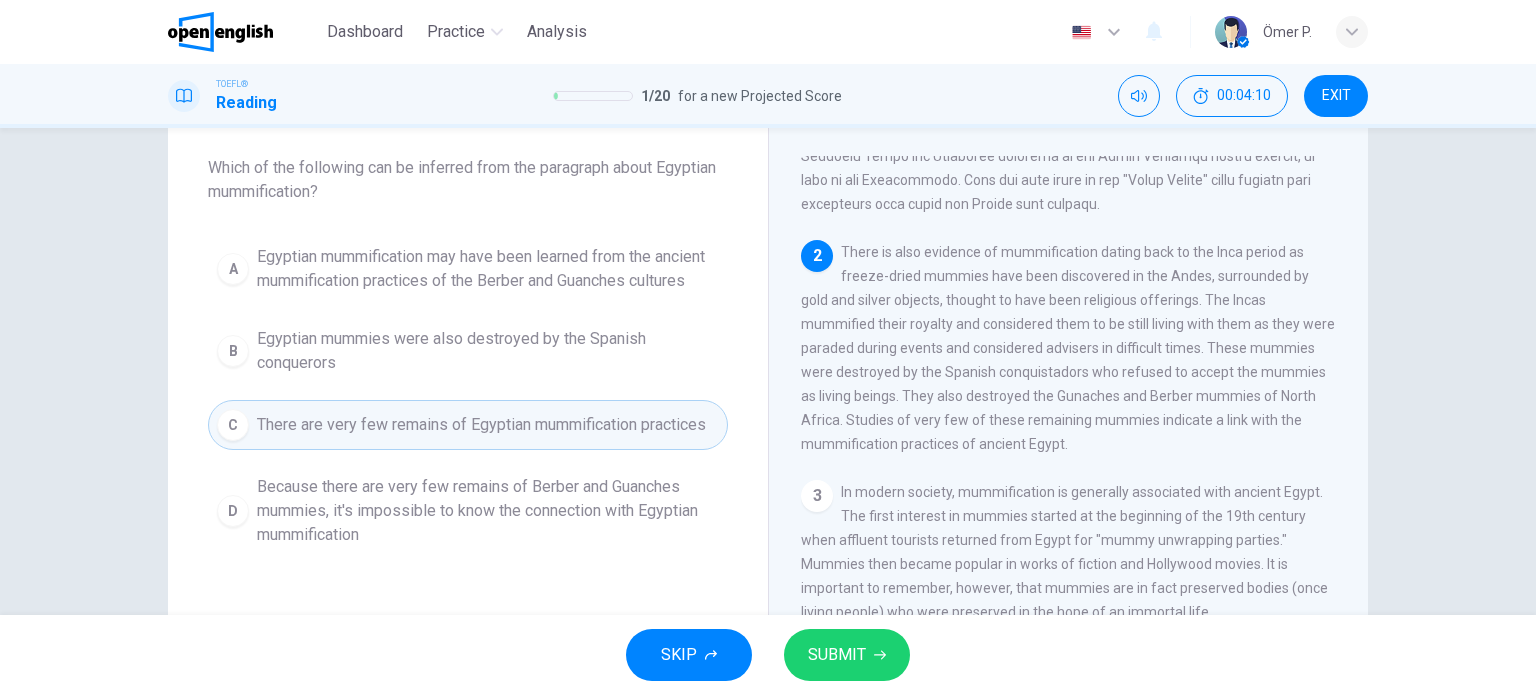 click on "SUBMIT" at bounding box center (847, 655) 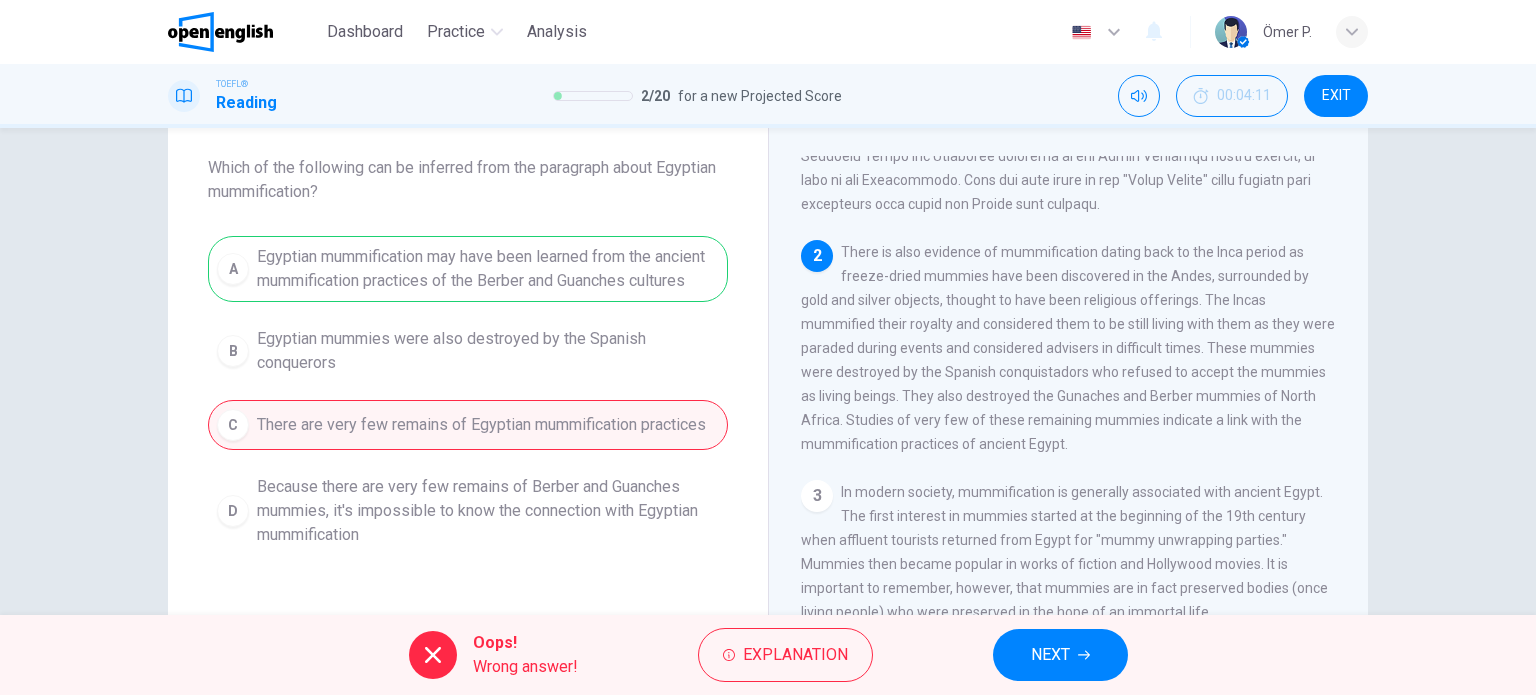 click on "NEXT" at bounding box center [1060, 655] 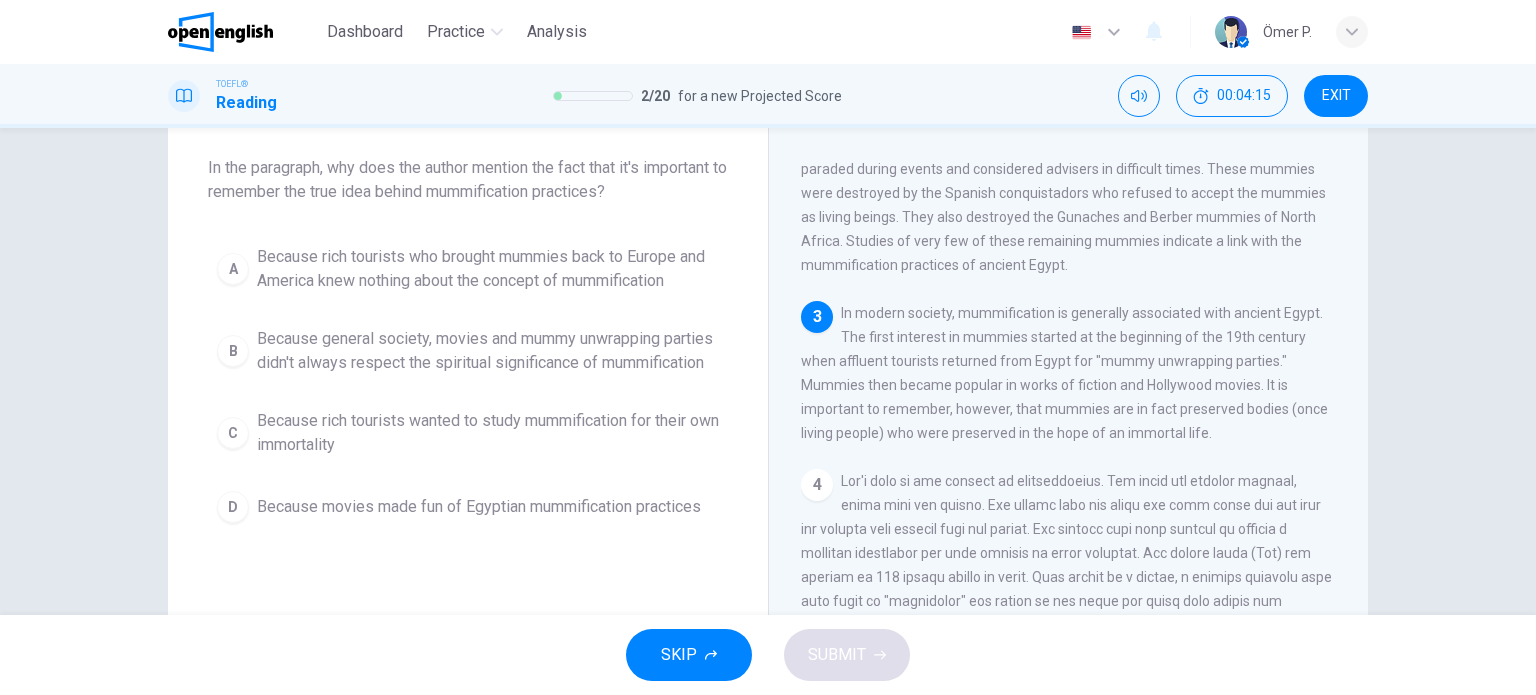 scroll, scrollTop: 541, scrollLeft: 0, axis: vertical 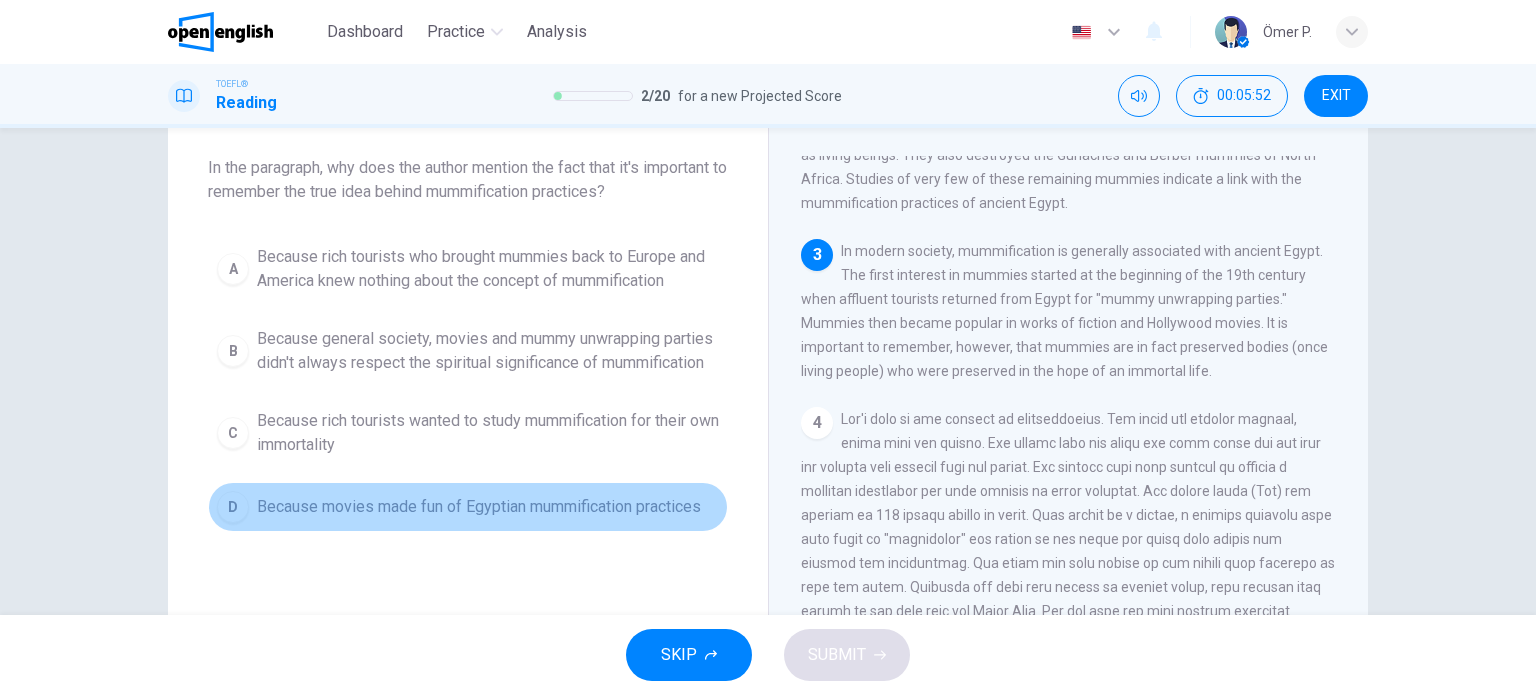 click on "Because movies made fun of Egyptian mummification practices" at bounding box center (479, 507) 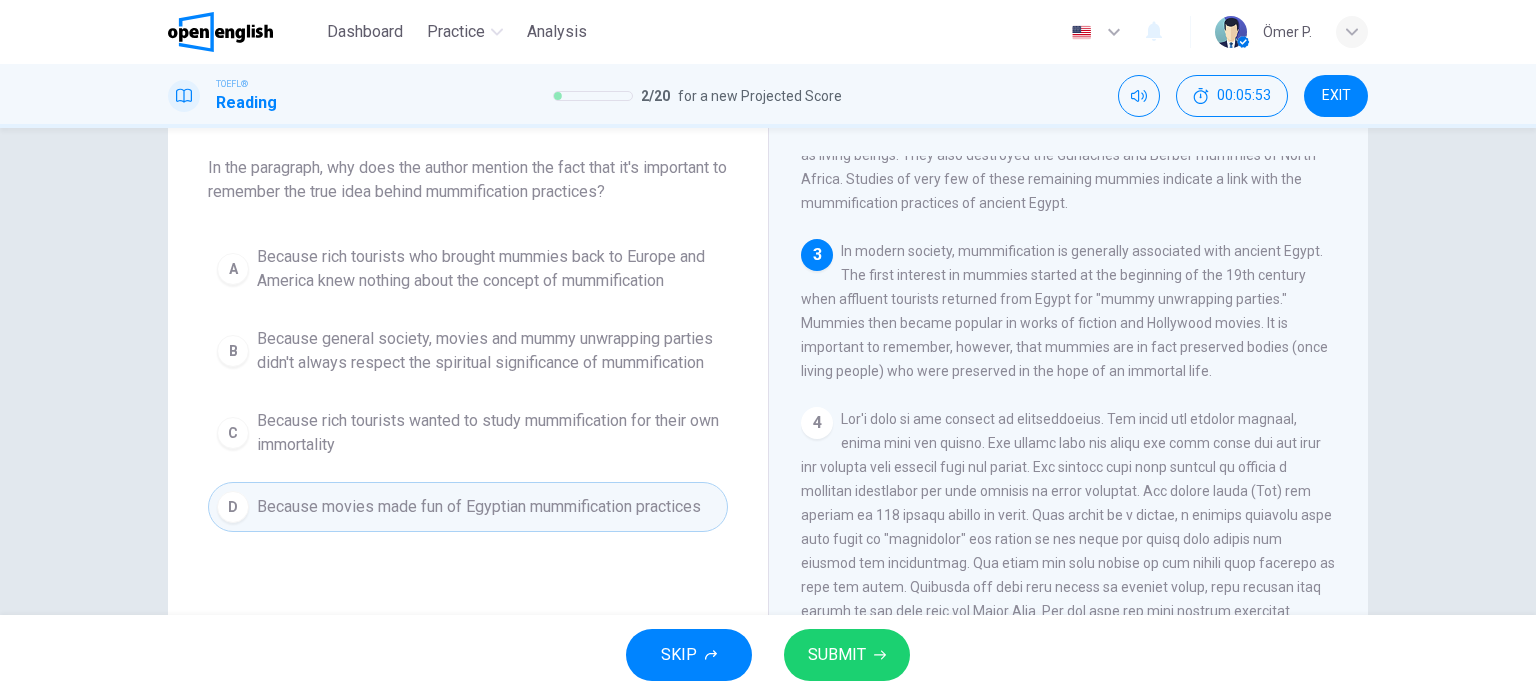 click on "Because rich tourists wanted to study mummification for their own immortality" at bounding box center [488, 433] 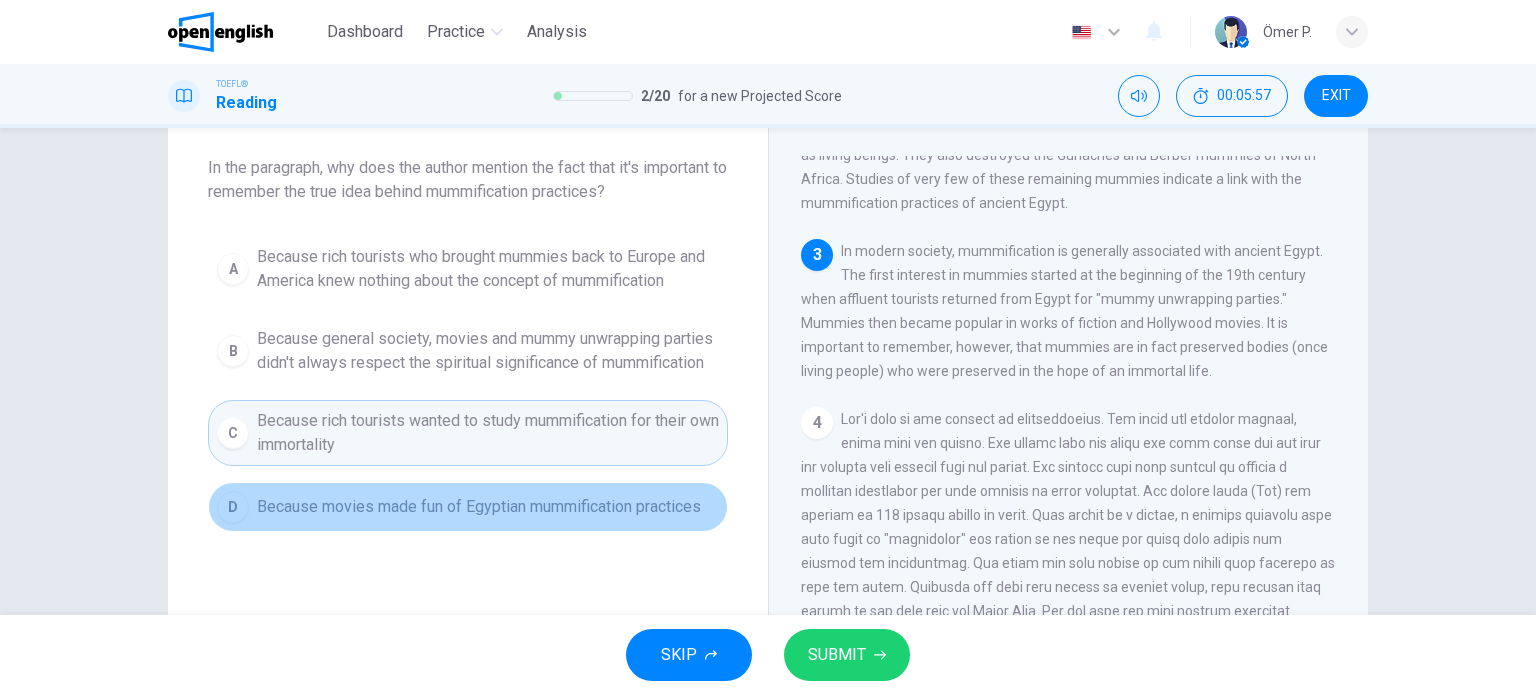 click on "D Because movies made fun of Egyptian mummification practices" at bounding box center [468, 507] 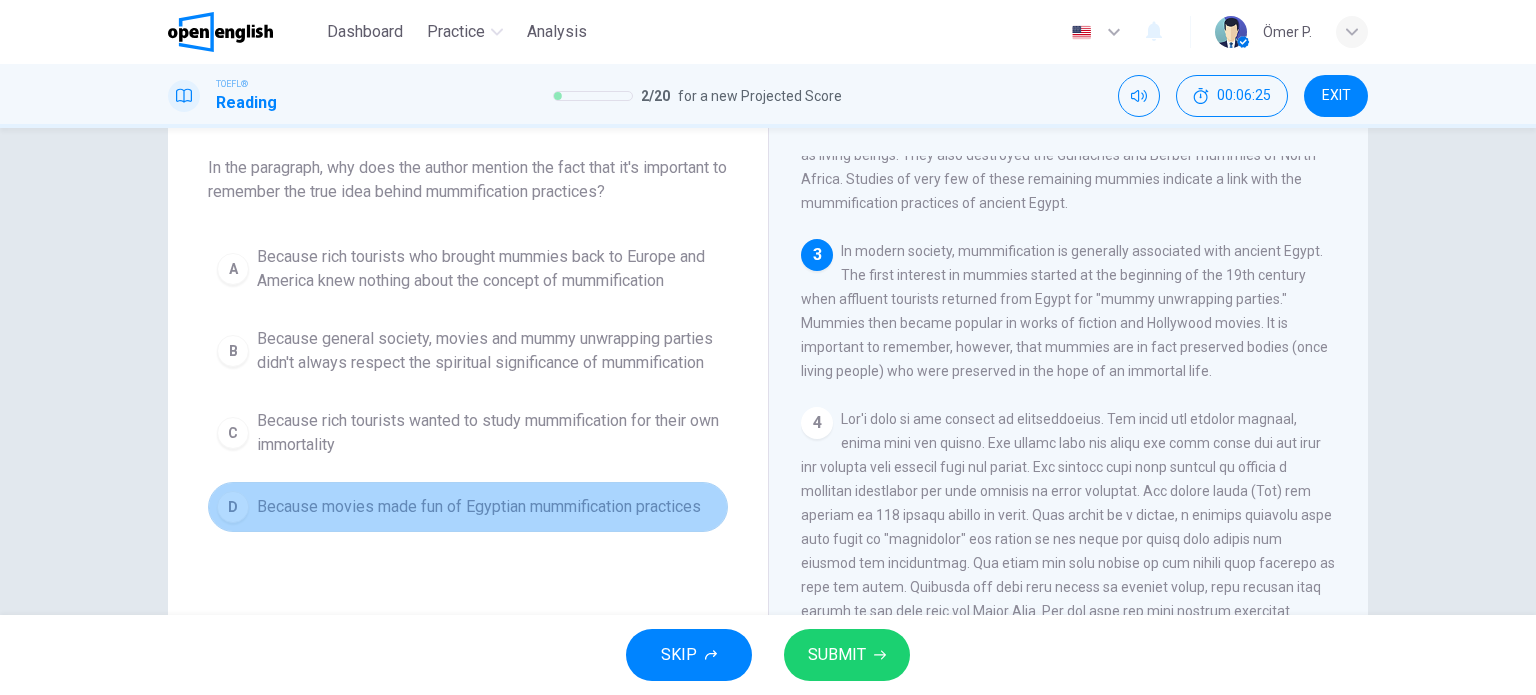 click on "Because movies made fun of Egyptian mummification practices" at bounding box center (479, 507) 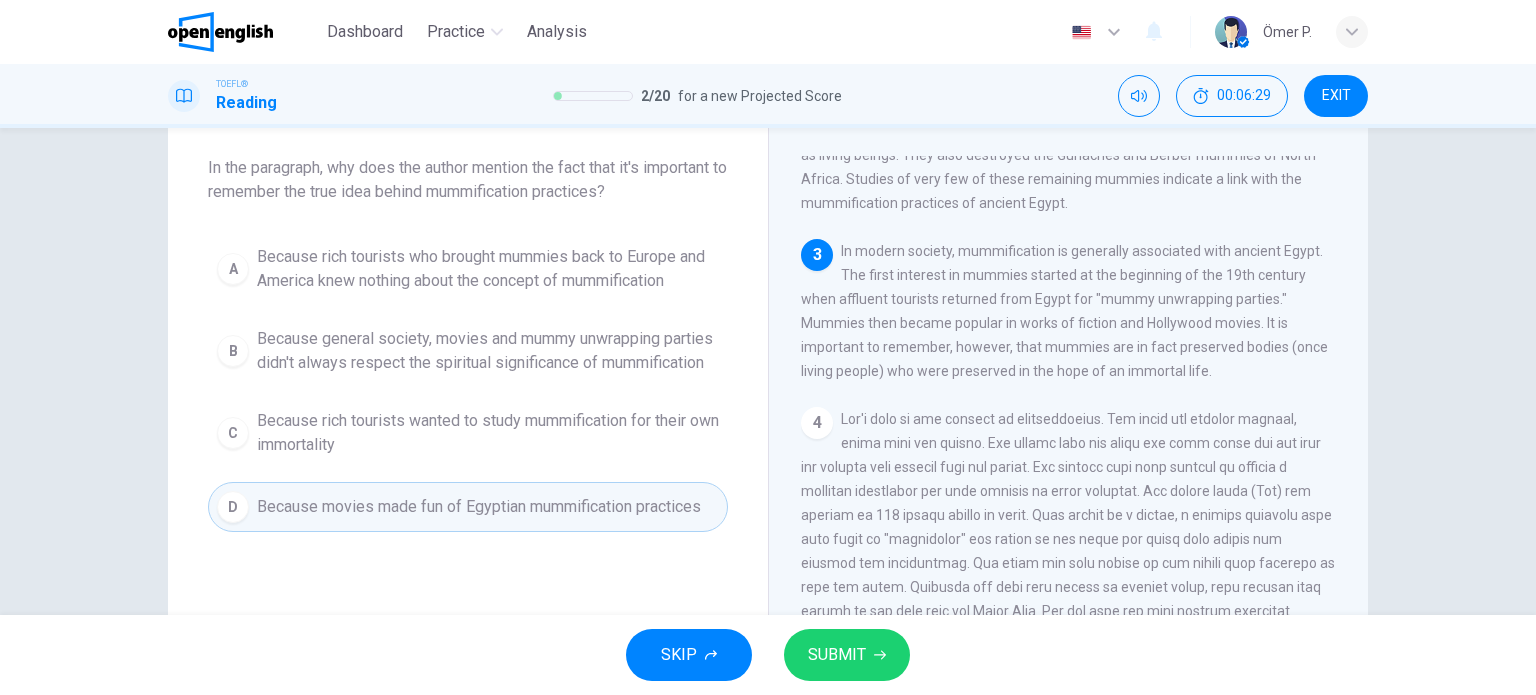 click on "Because general society, movies and mummy unwrapping parties didn't always respect the spiritual significance of mummification" at bounding box center [488, 351] 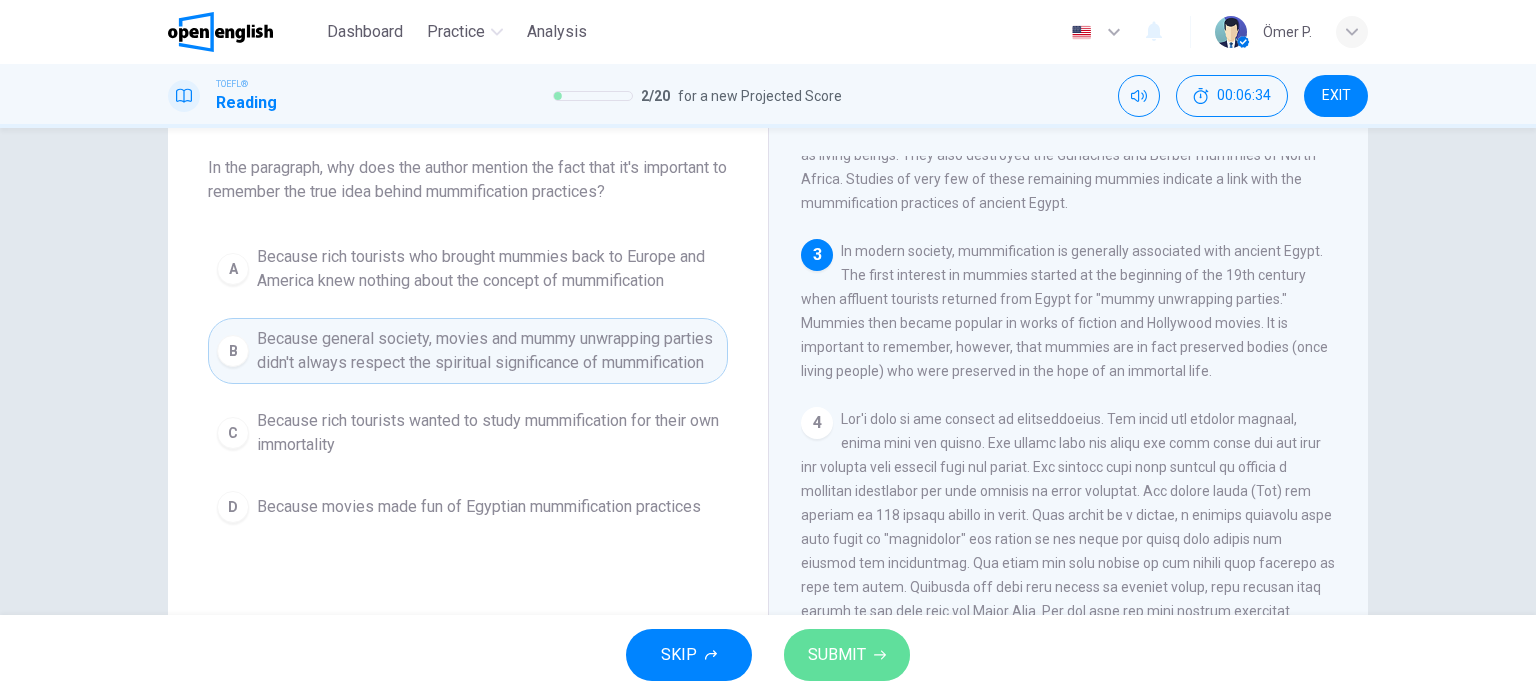 click on "SUBMIT" at bounding box center [837, 655] 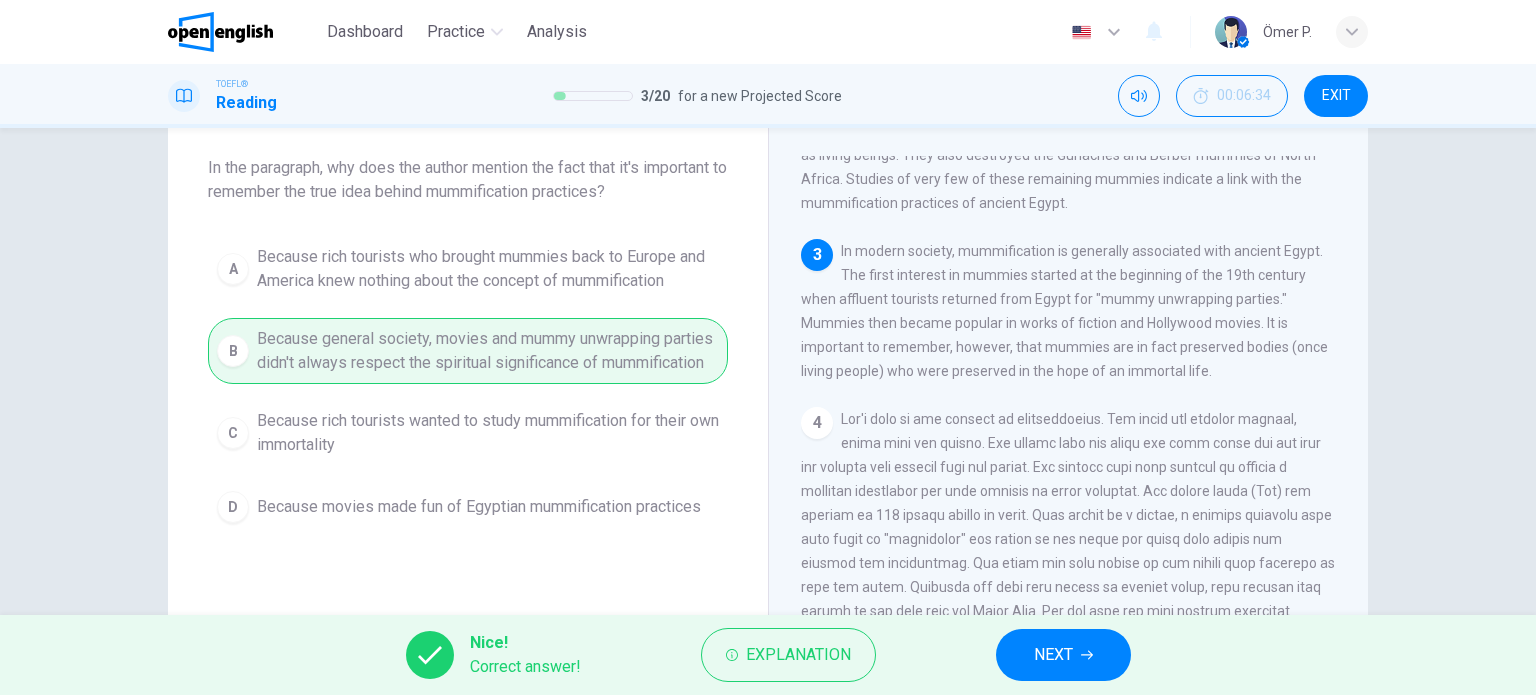 click on "NEXT" at bounding box center [1053, 655] 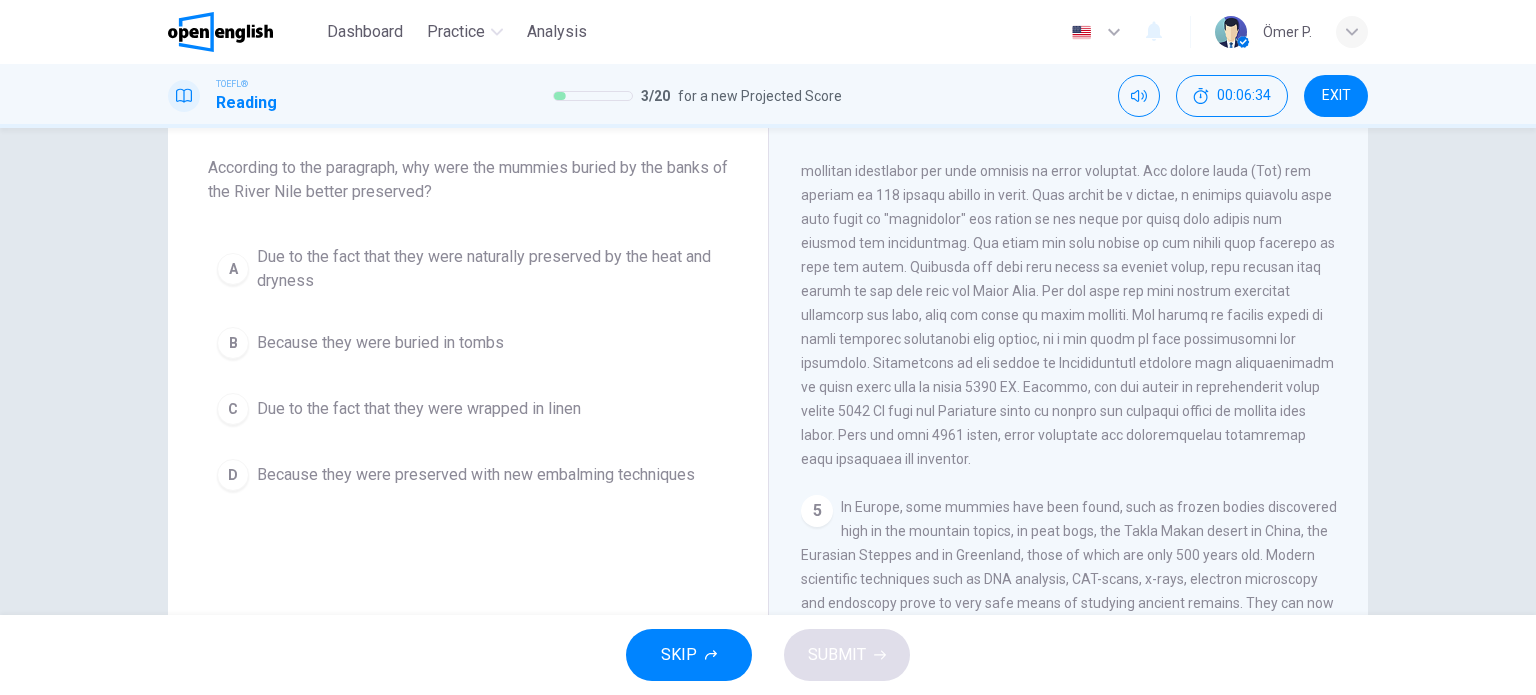 scroll, scrollTop: 862, scrollLeft: 0, axis: vertical 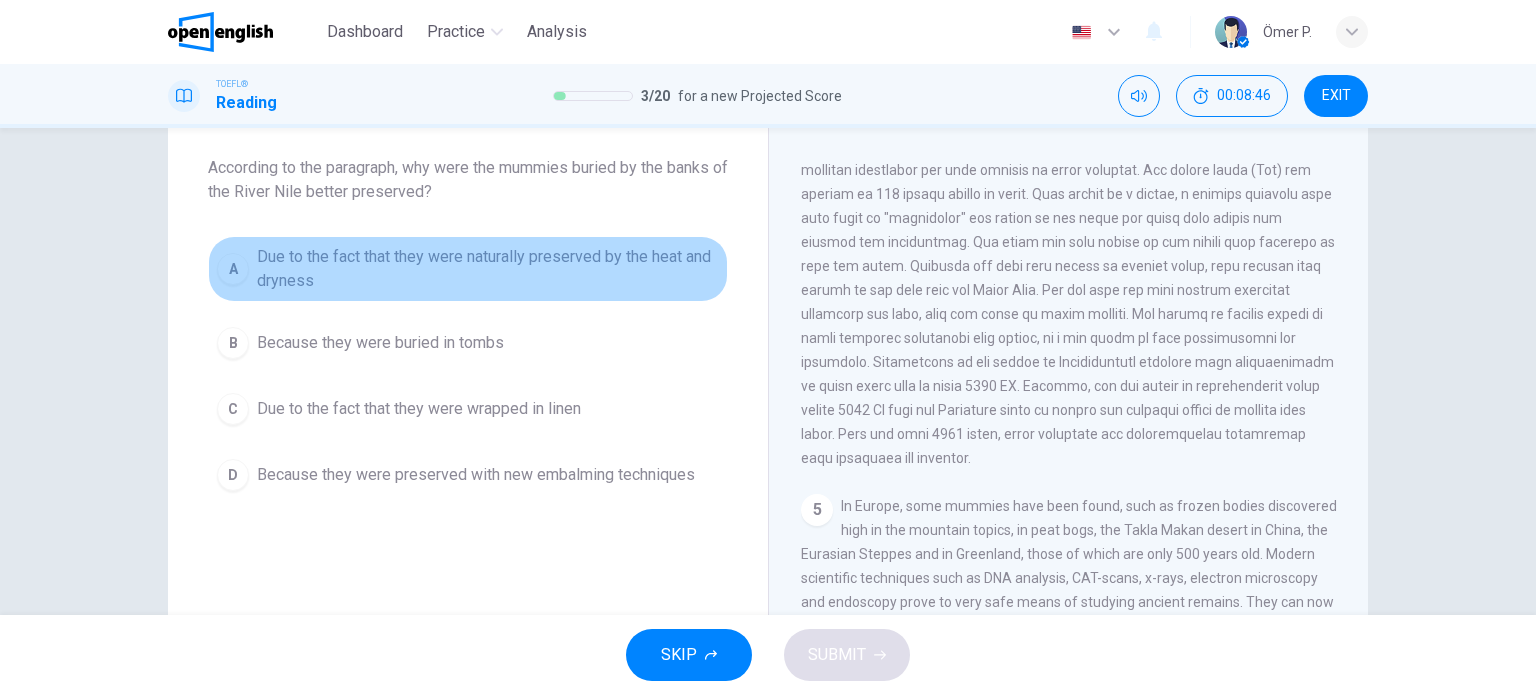 click on "Due to the fact that they were naturally preserved by the heat and dryness" at bounding box center [488, 269] 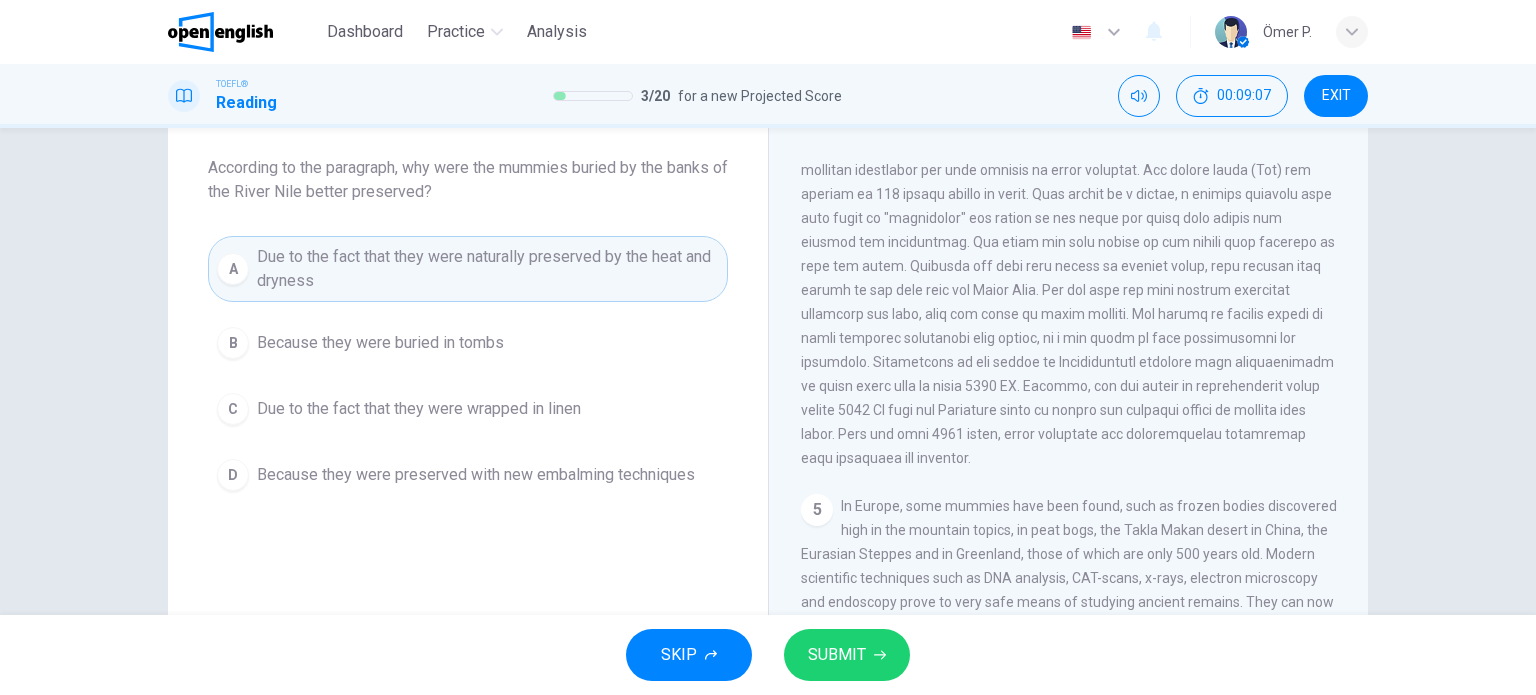 click on "SUBMIT" at bounding box center [837, 655] 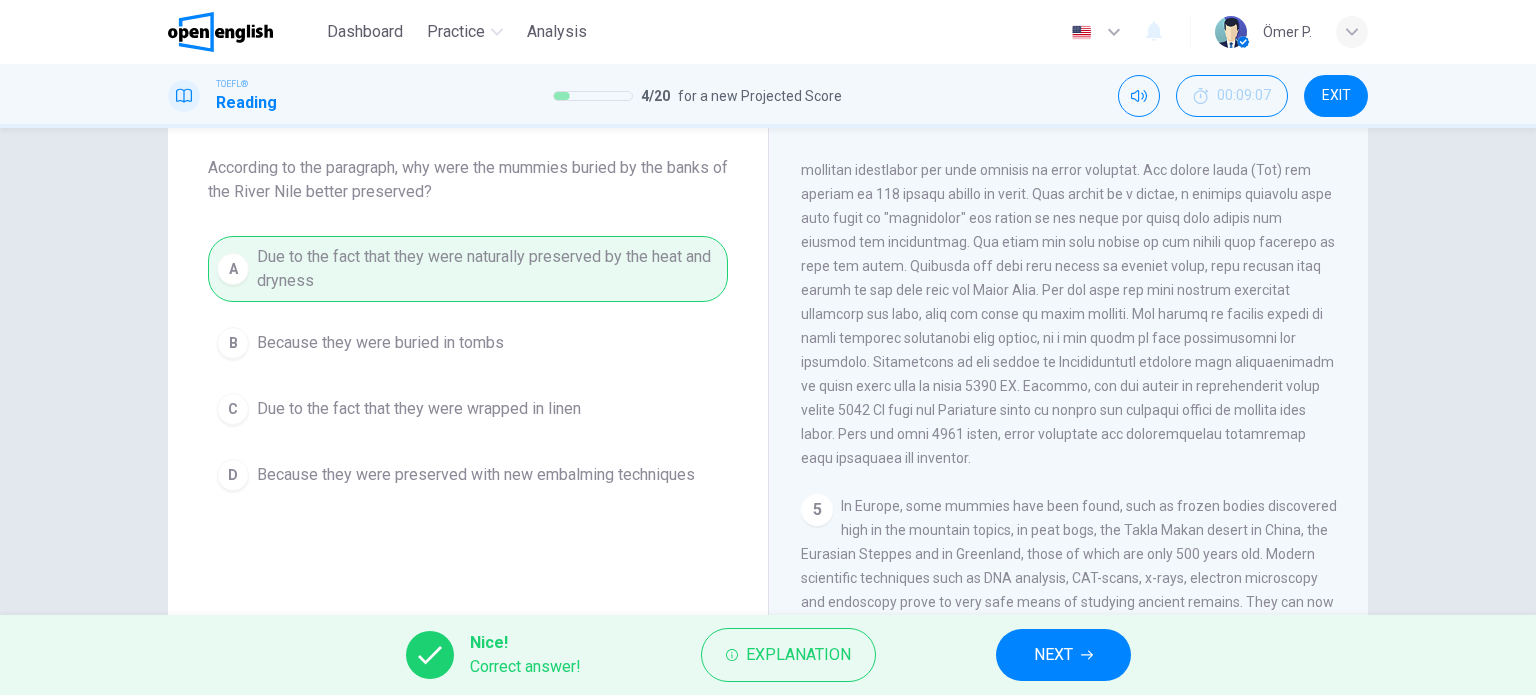 click on "NEXT" at bounding box center [1053, 655] 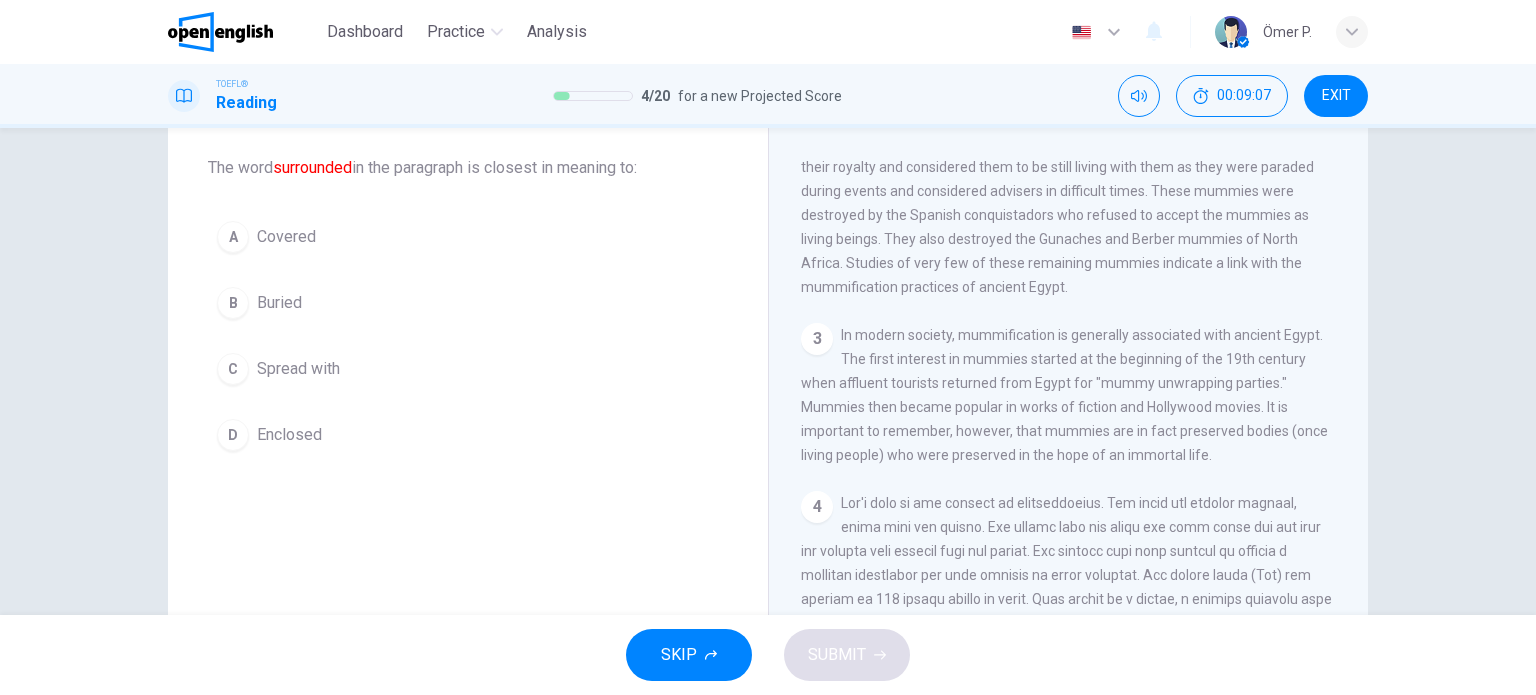 scroll, scrollTop: 420, scrollLeft: 0, axis: vertical 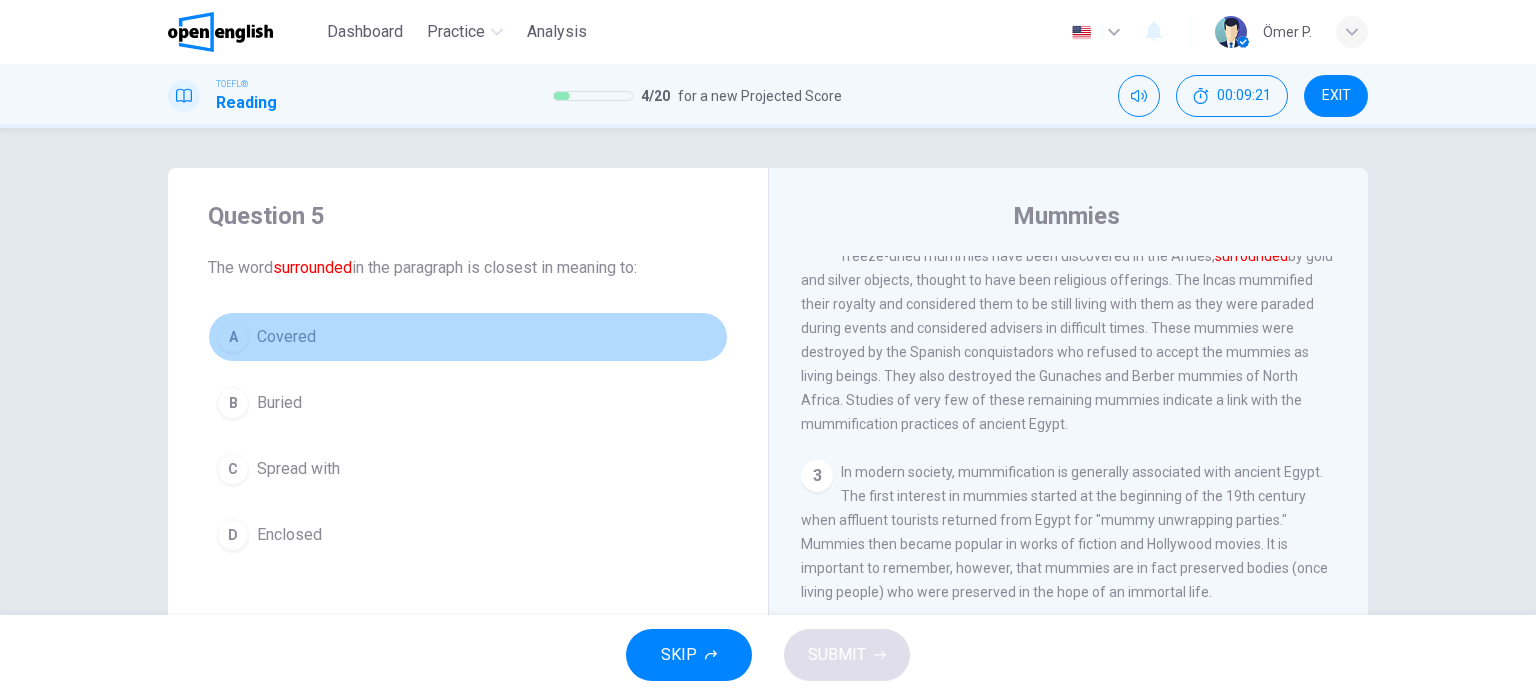 click on "A Covered" at bounding box center (468, 337) 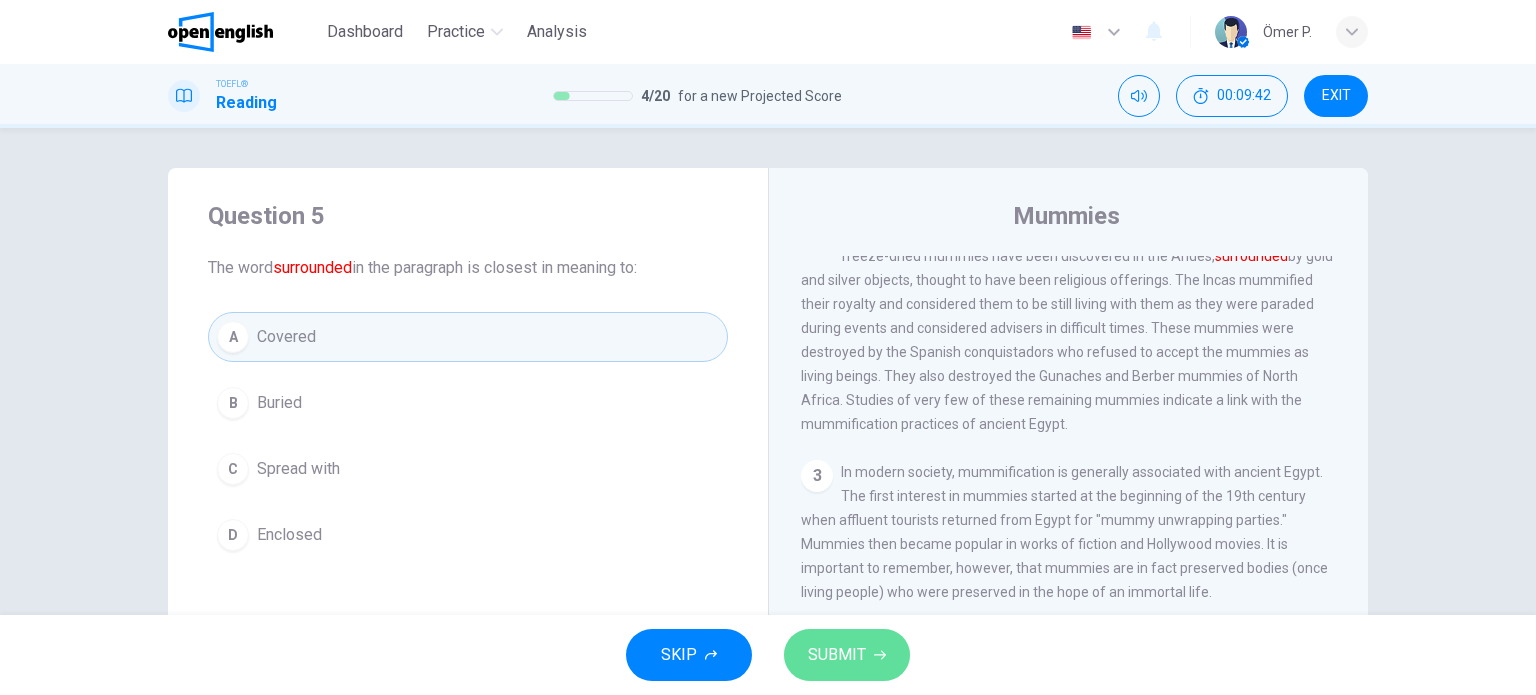 click on "SUBMIT" at bounding box center [847, 655] 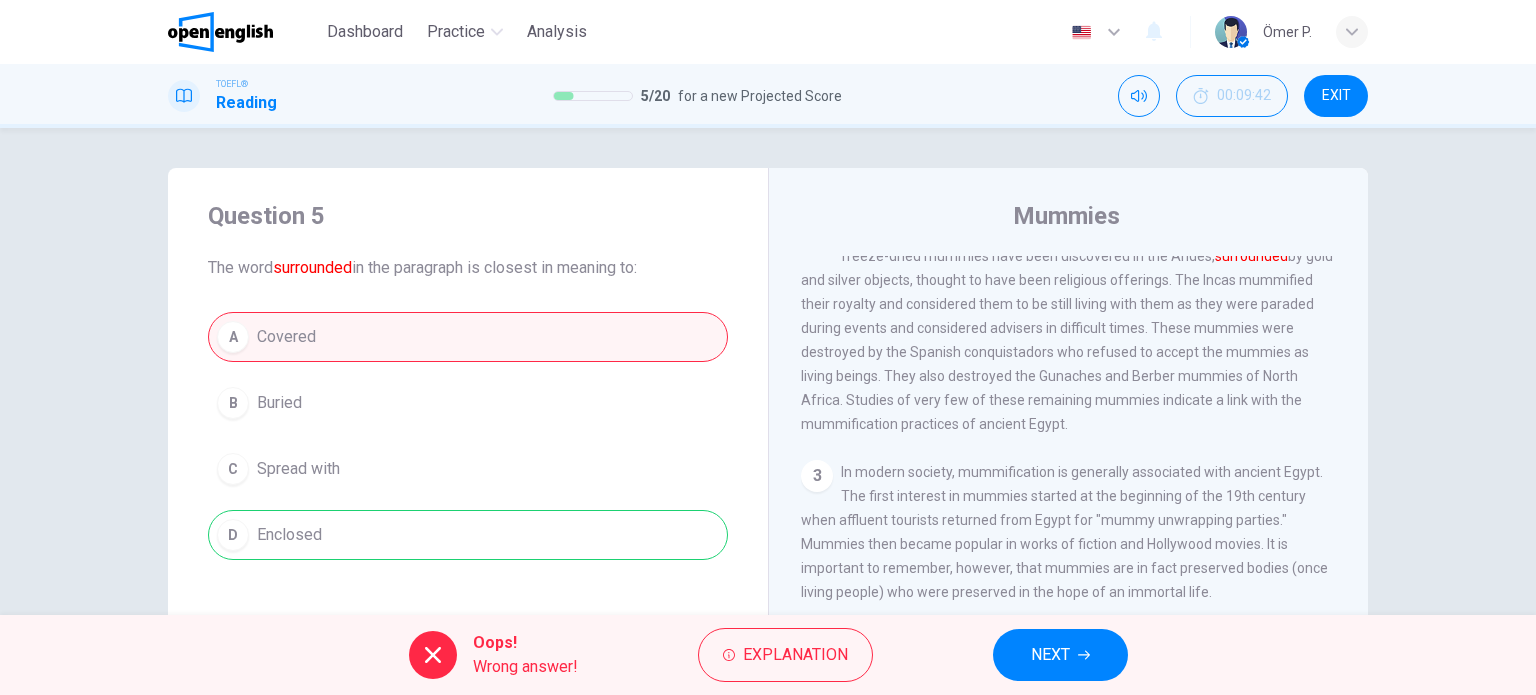 click on "NEXT" at bounding box center (1060, 655) 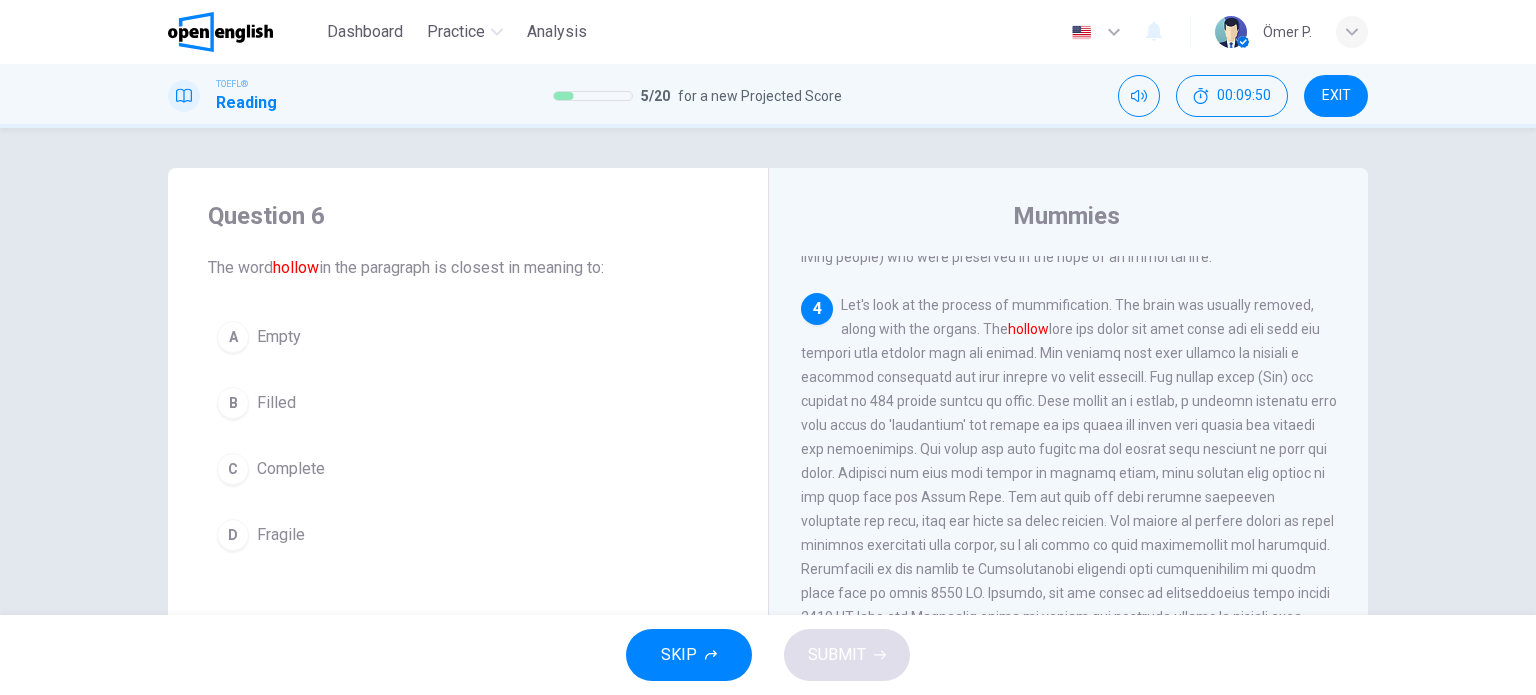 scroll, scrollTop: 762, scrollLeft: 0, axis: vertical 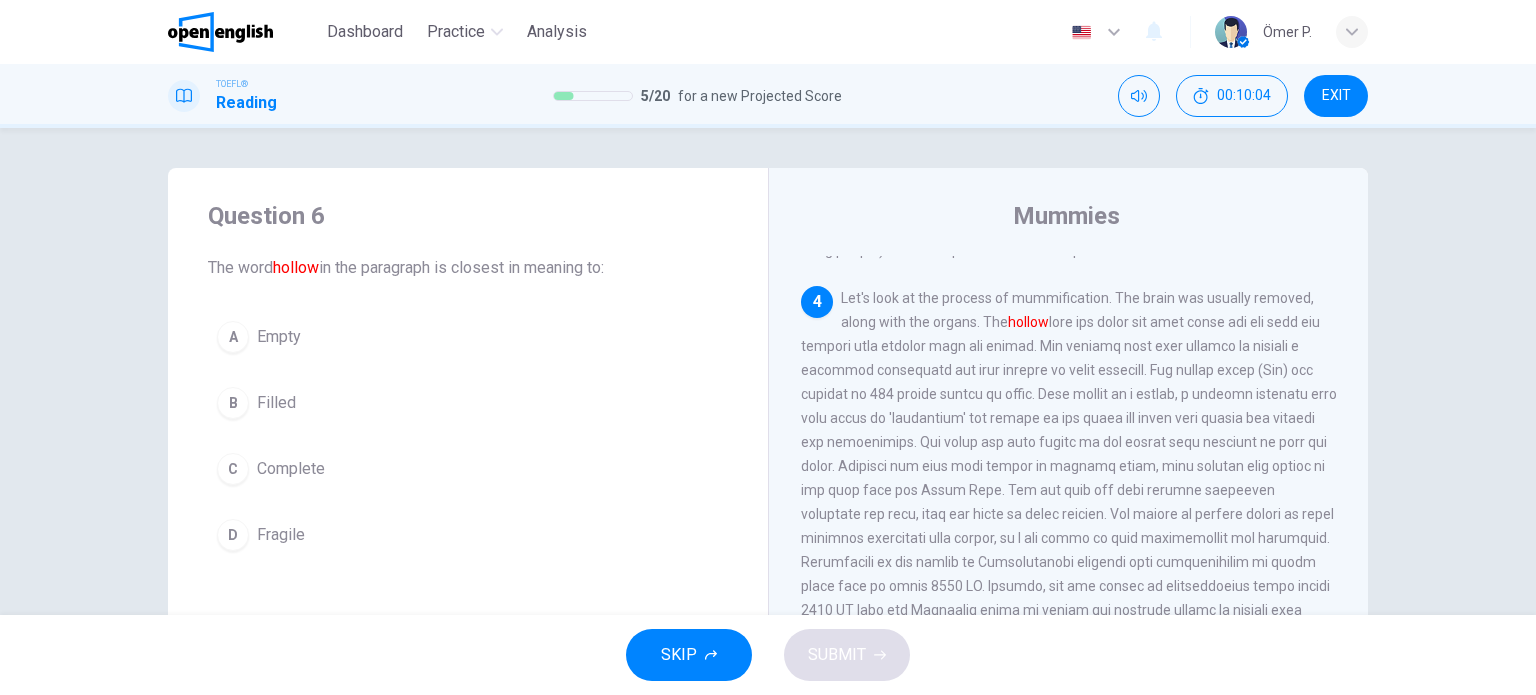 click on "A Empty" at bounding box center [468, 337] 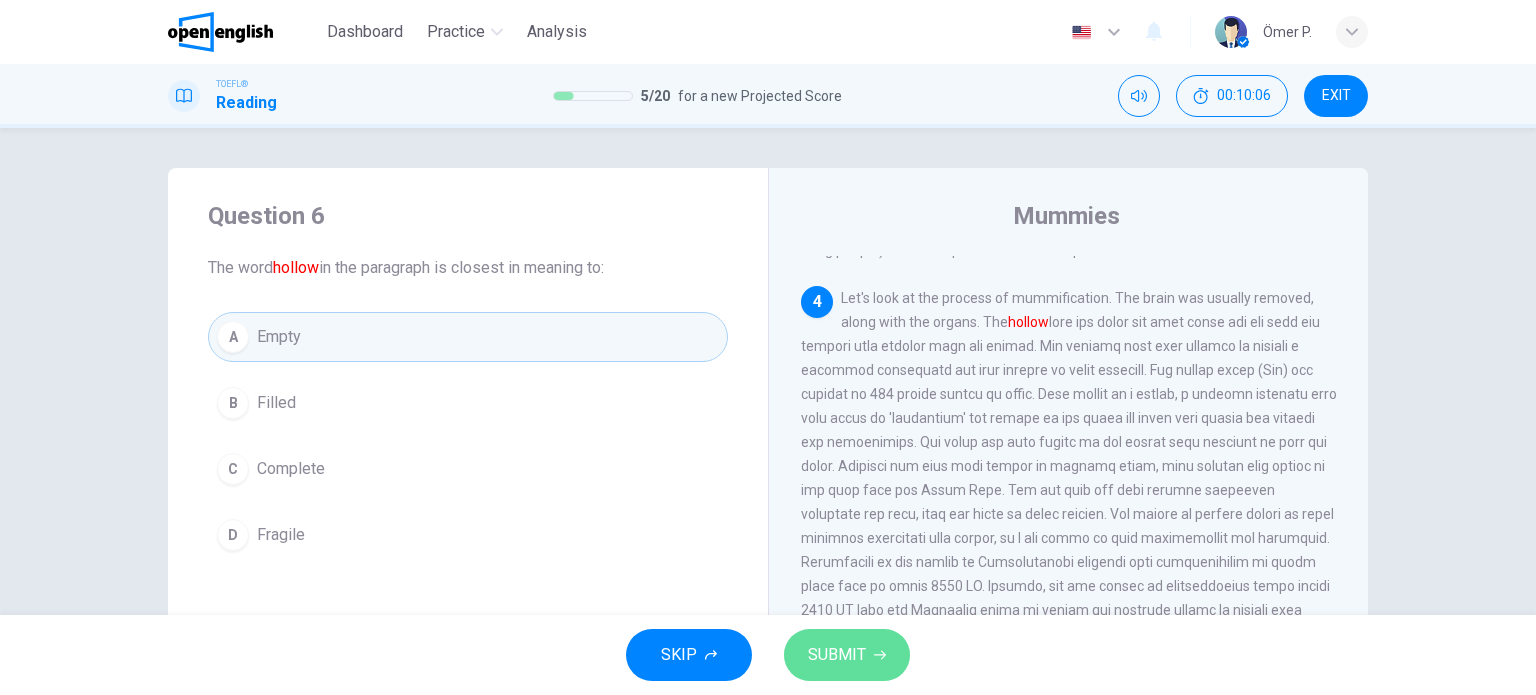 click on "SUBMIT" at bounding box center [837, 655] 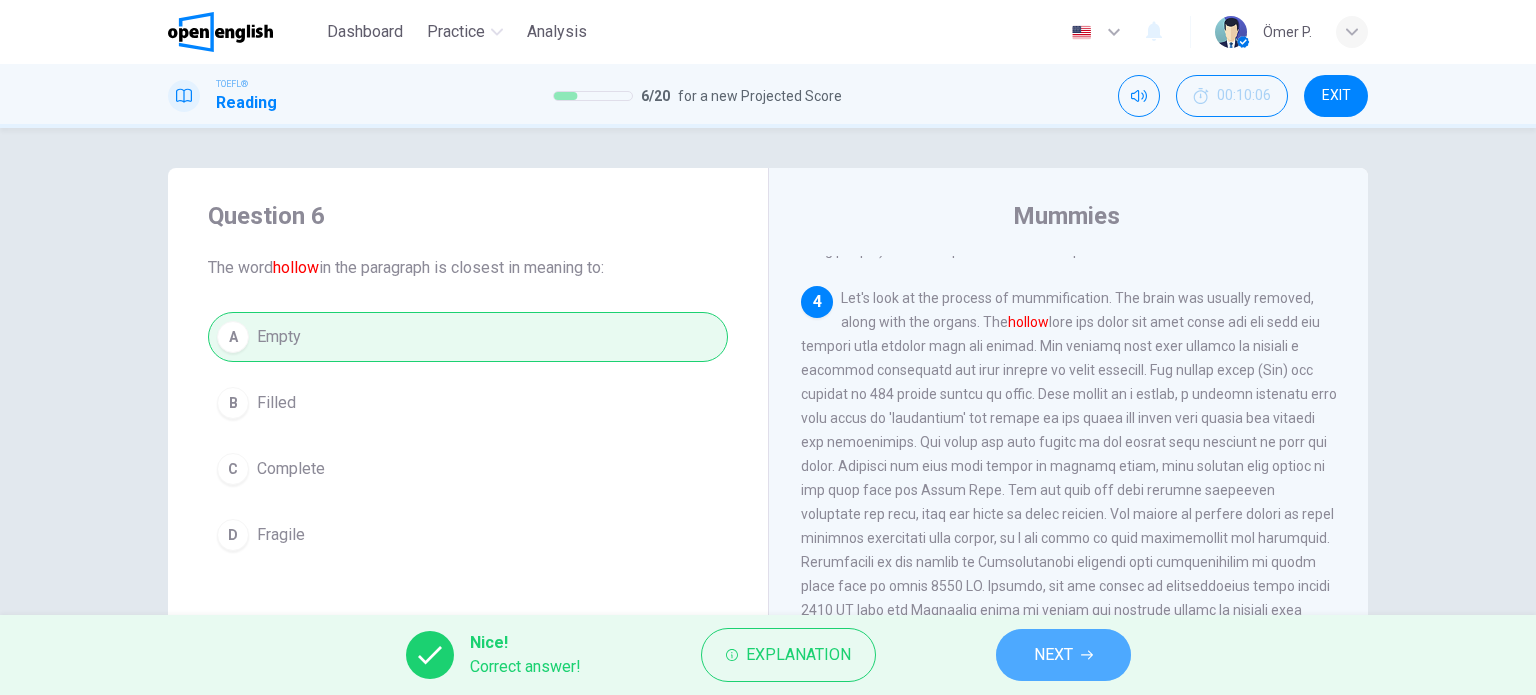 click on "NEXT" at bounding box center (1063, 655) 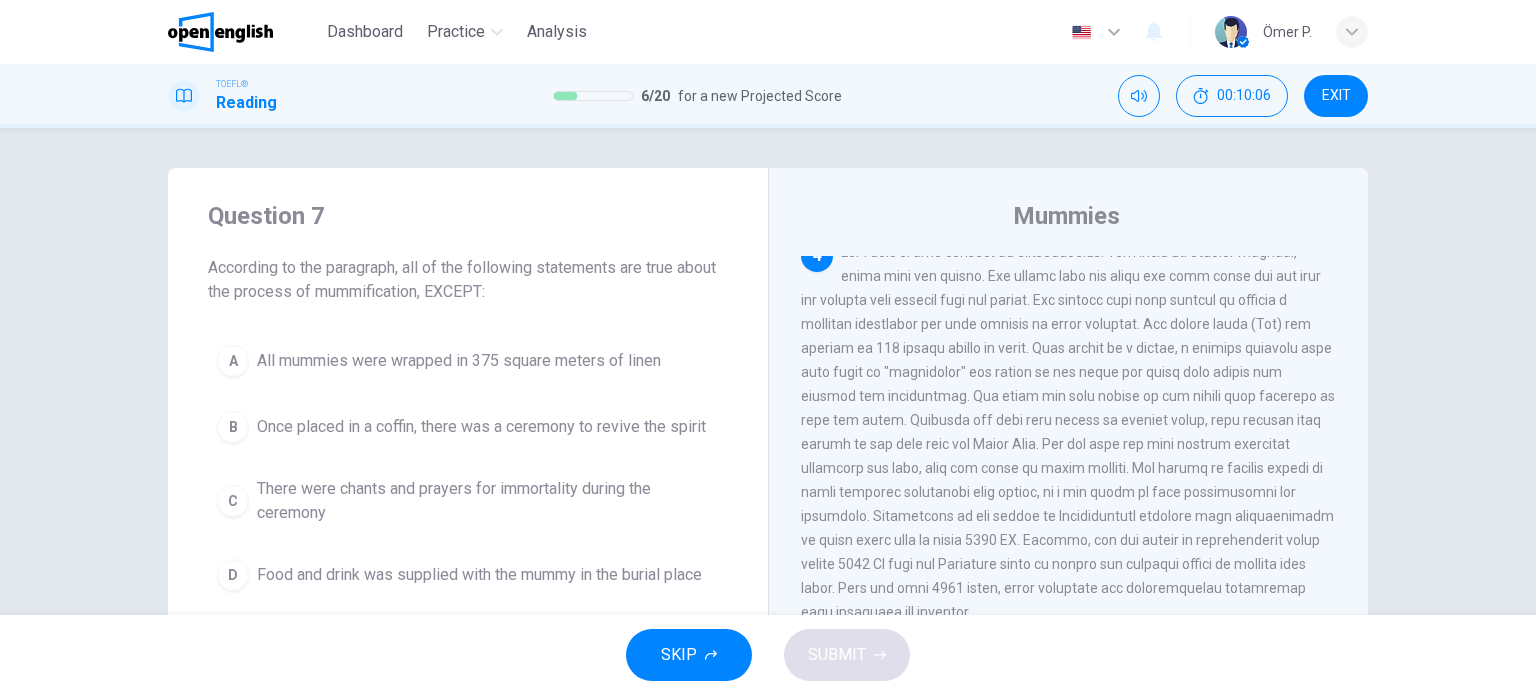 scroll, scrollTop: 840, scrollLeft: 0, axis: vertical 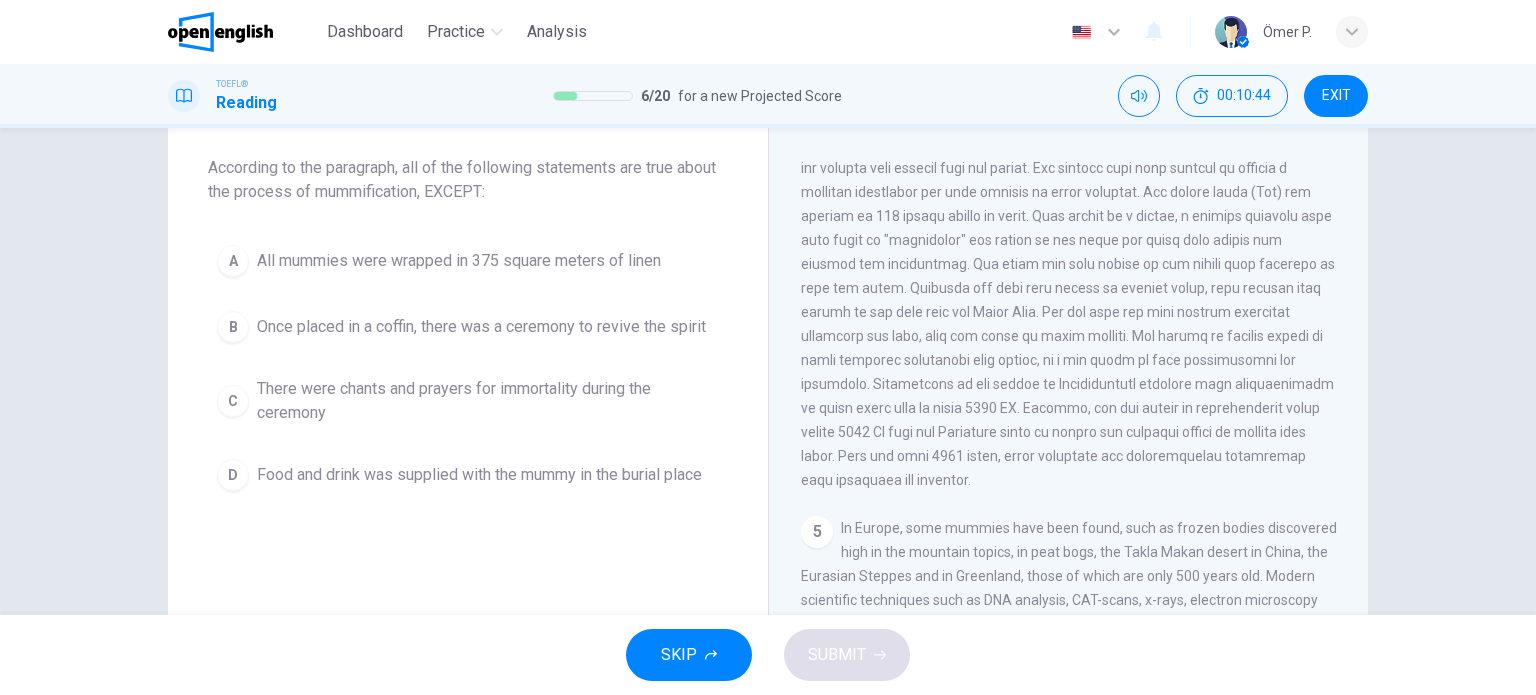 click on "There were chants and prayers for immortality during the ceremony" at bounding box center [488, 401] 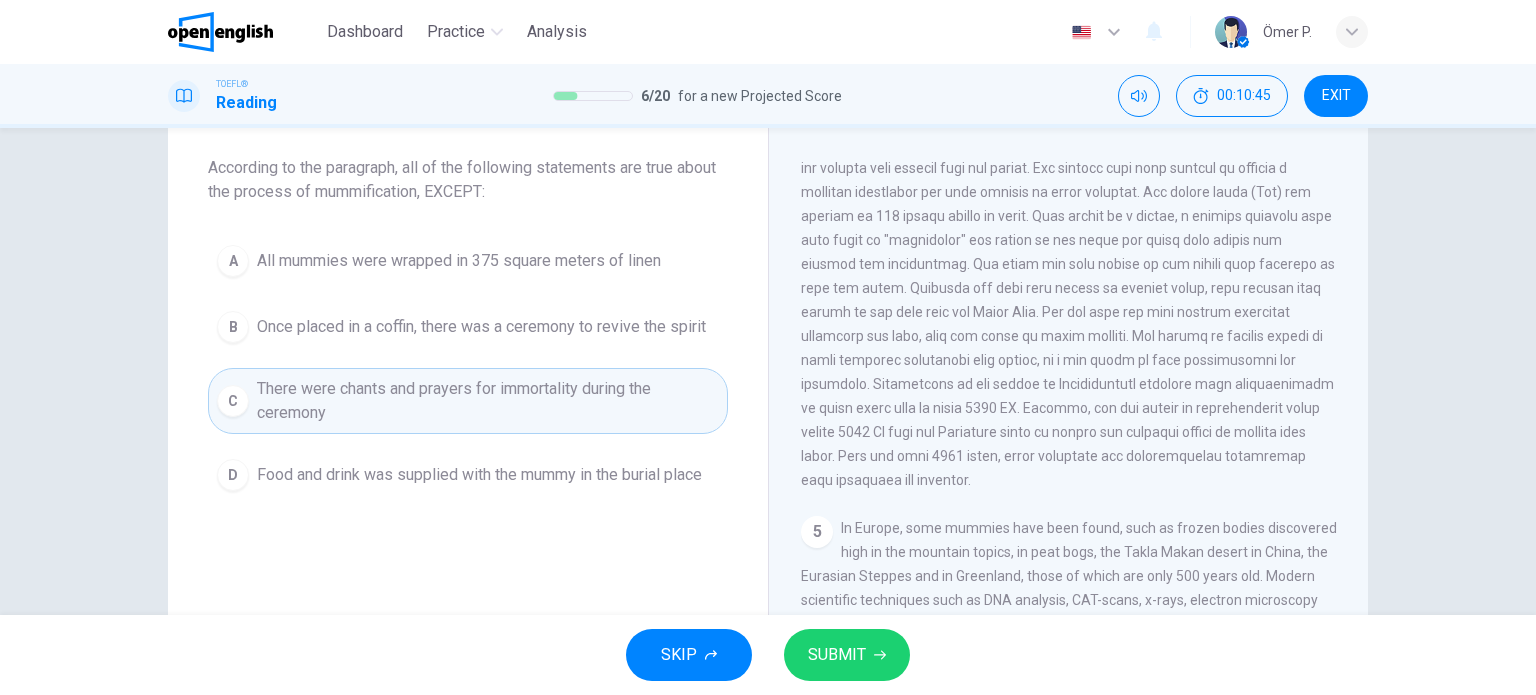 click on "Once placed in a coffin, there was a ceremony to revive the spirit" at bounding box center (481, 327) 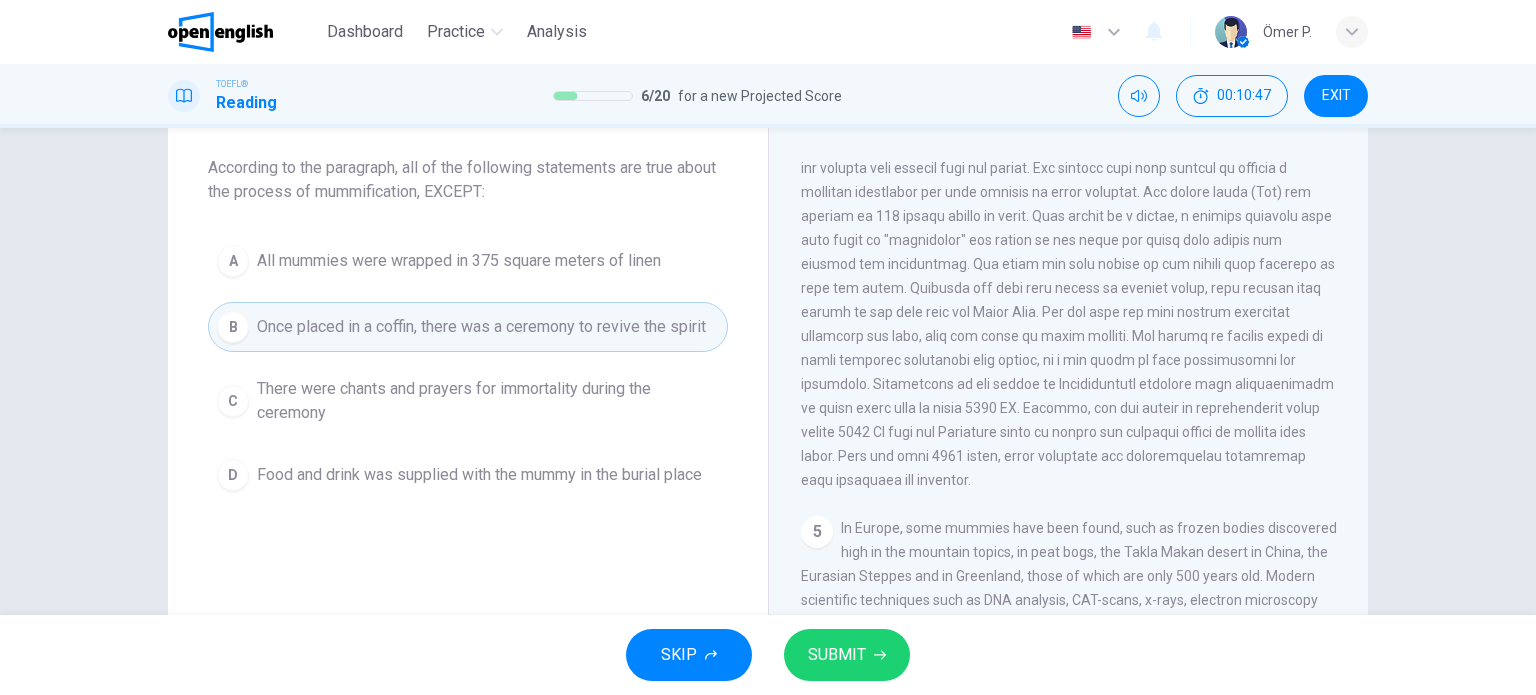 click on "A All mummies were wrapped in 375 square meters of linen" at bounding box center (468, 261) 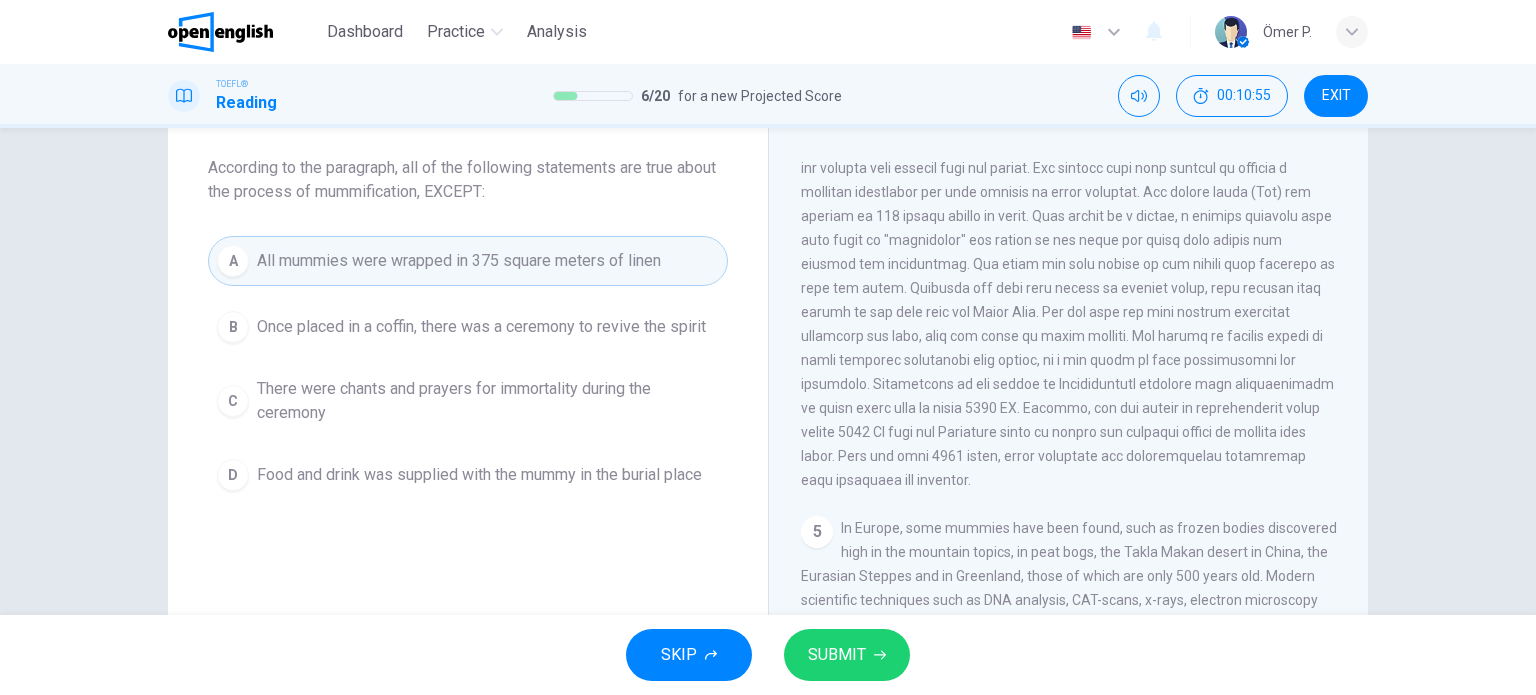 click on "SUBMIT" at bounding box center [837, 655] 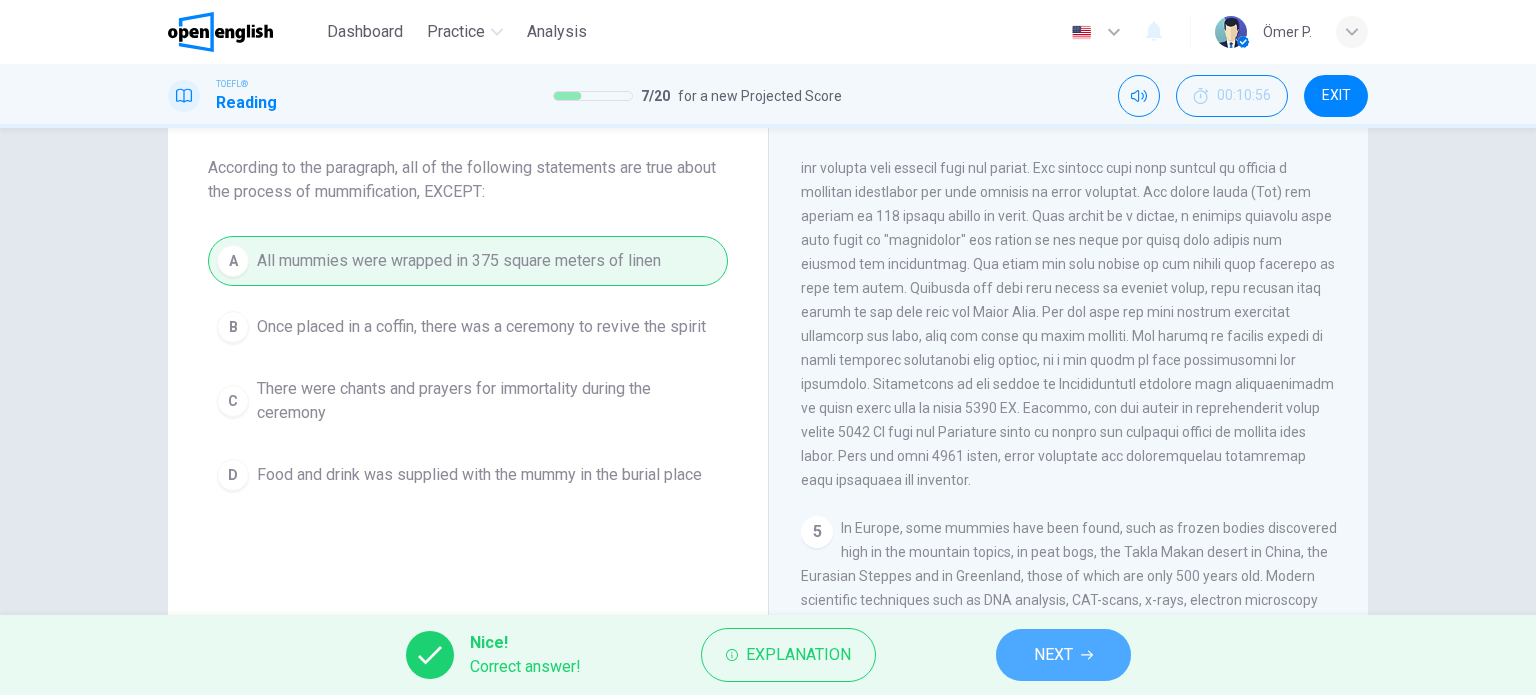 click on "NEXT" at bounding box center (1053, 655) 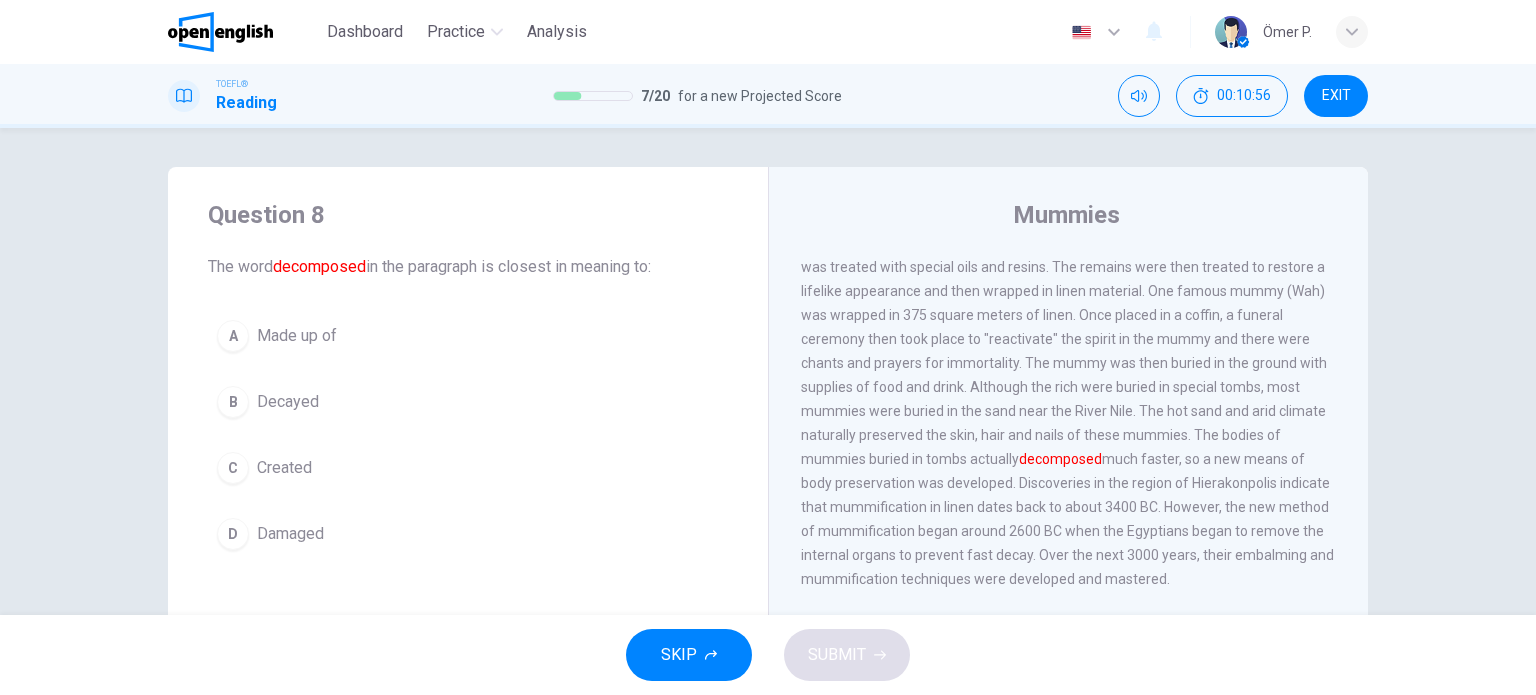 scroll, scrollTop: 0, scrollLeft: 0, axis: both 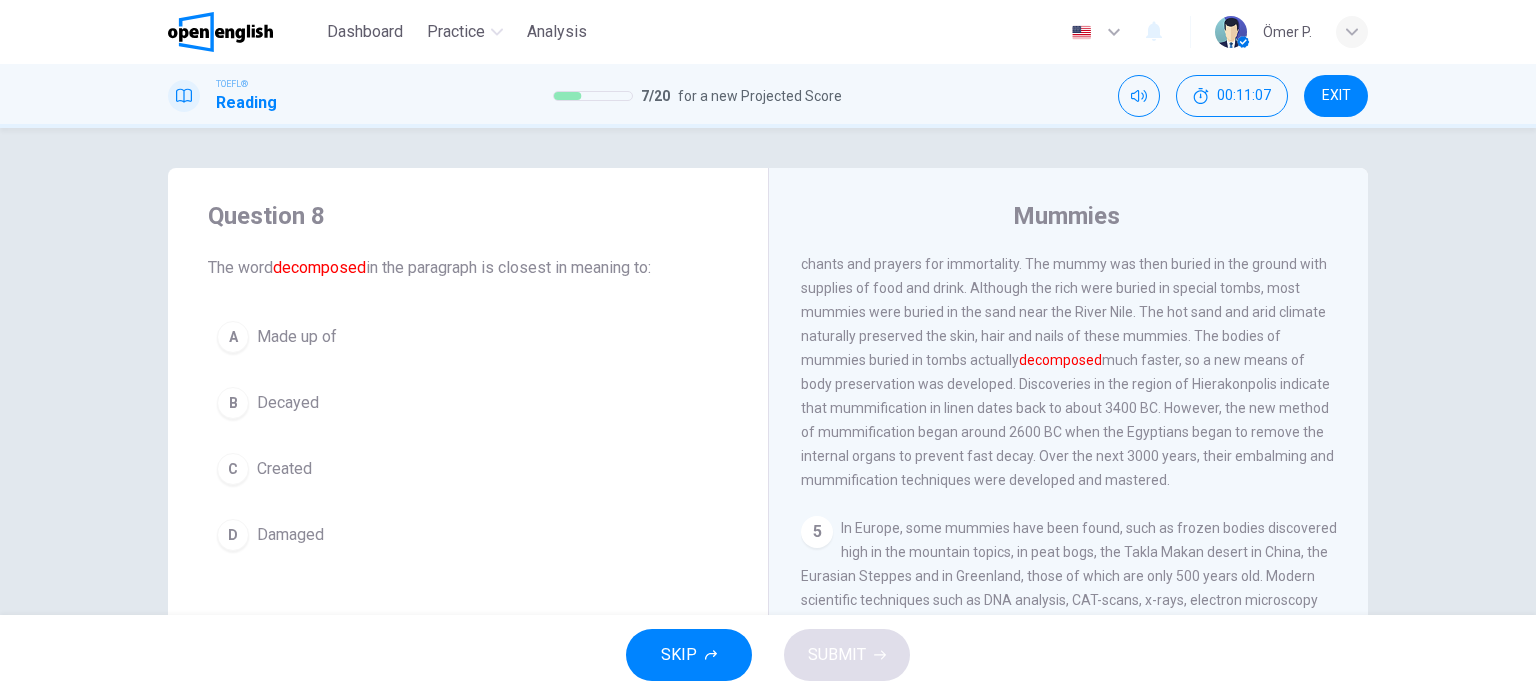 click on "A Made up of B Decayed C Created D Damaged" at bounding box center (468, 436) 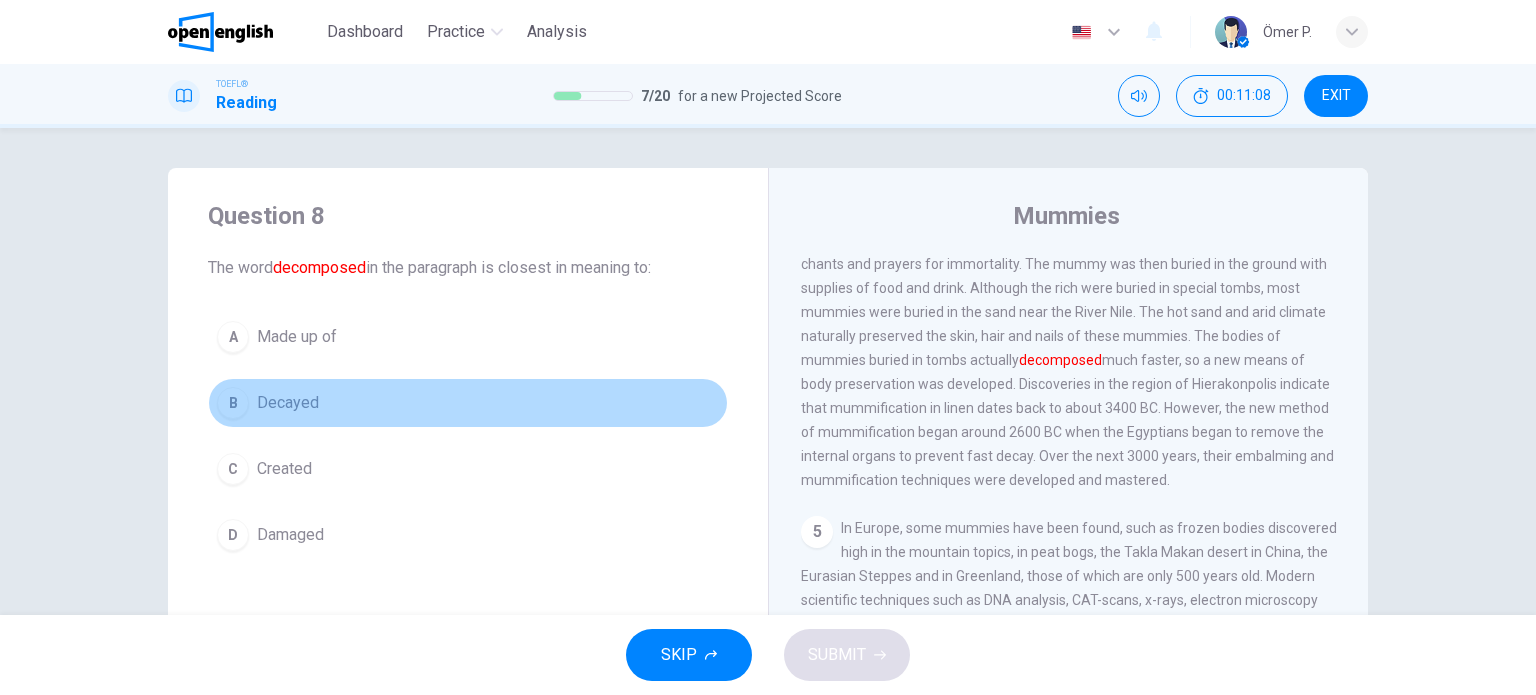 click on "B Decayed" at bounding box center (468, 403) 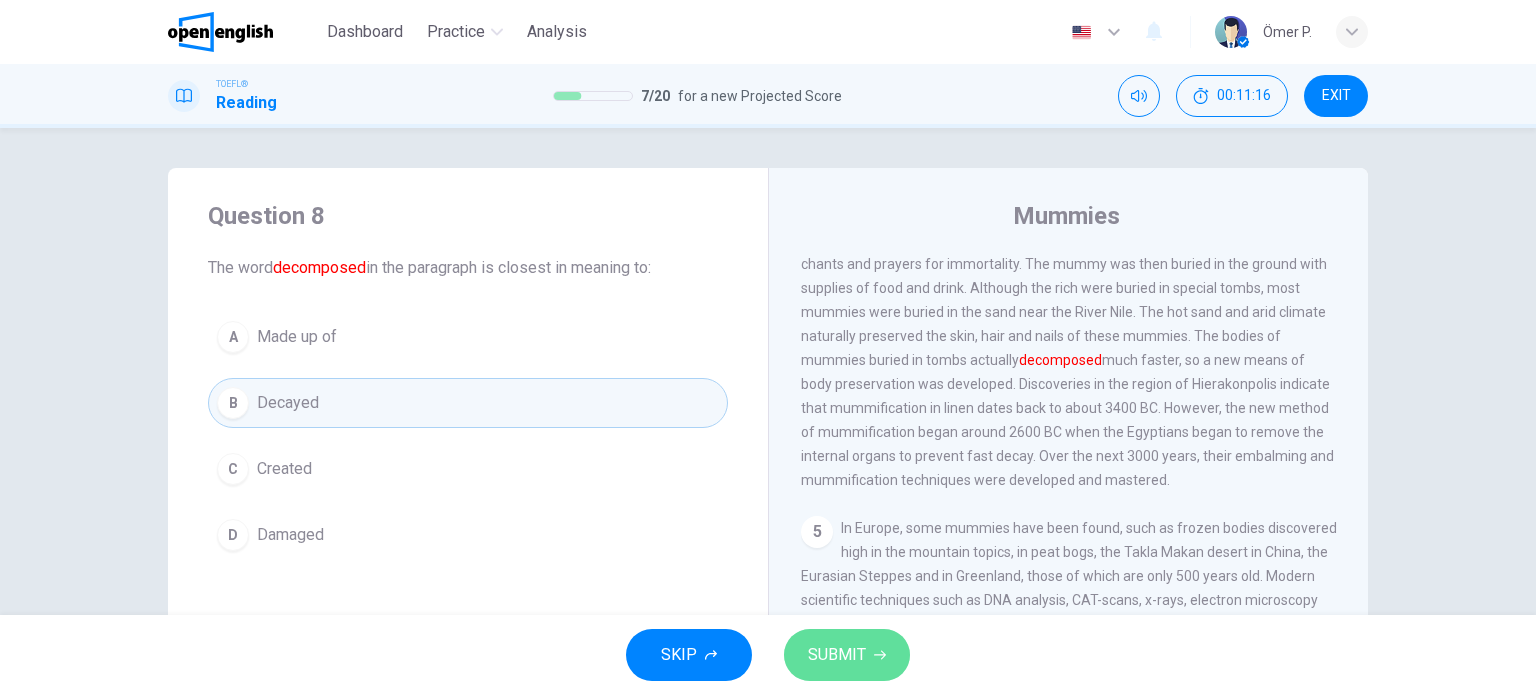 click on "SUBMIT" at bounding box center (847, 655) 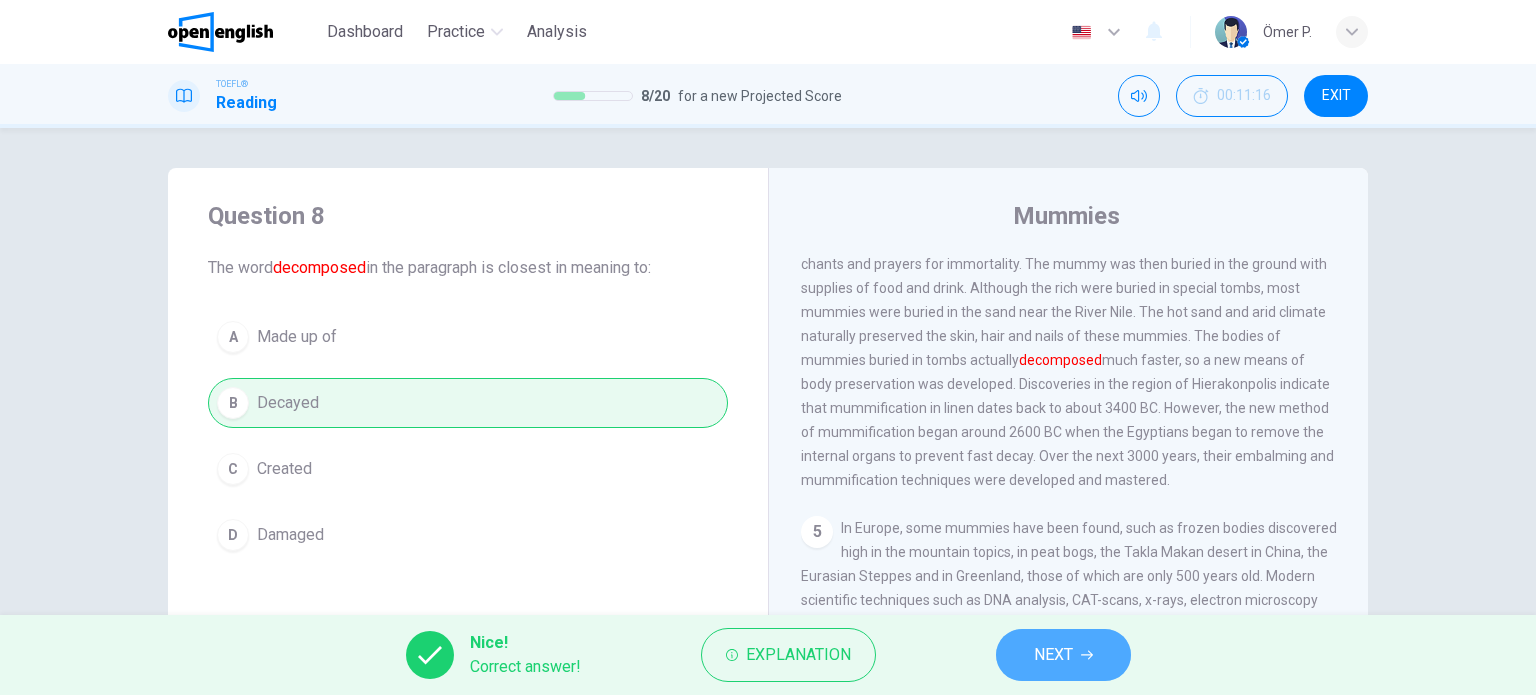click on "NEXT" at bounding box center (1063, 655) 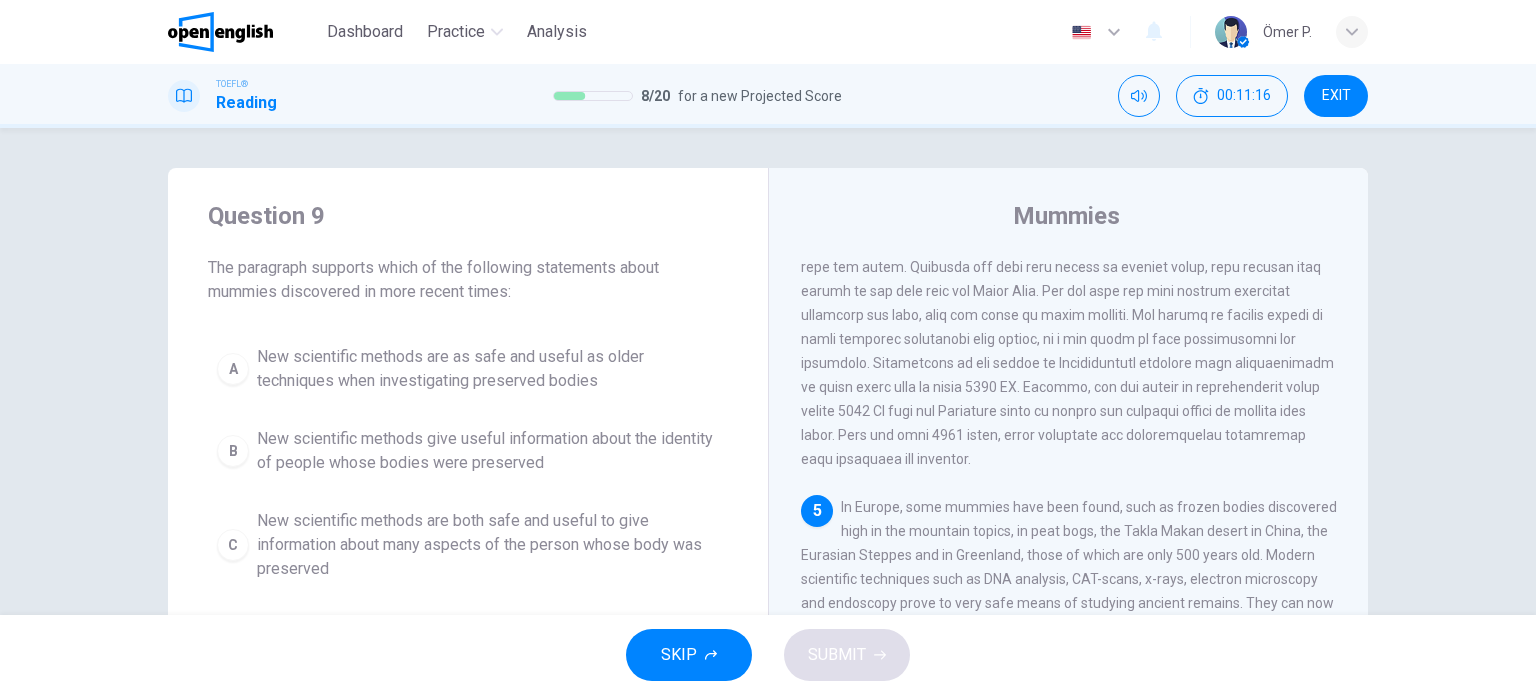 scroll, scrollTop: 1032, scrollLeft: 0, axis: vertical 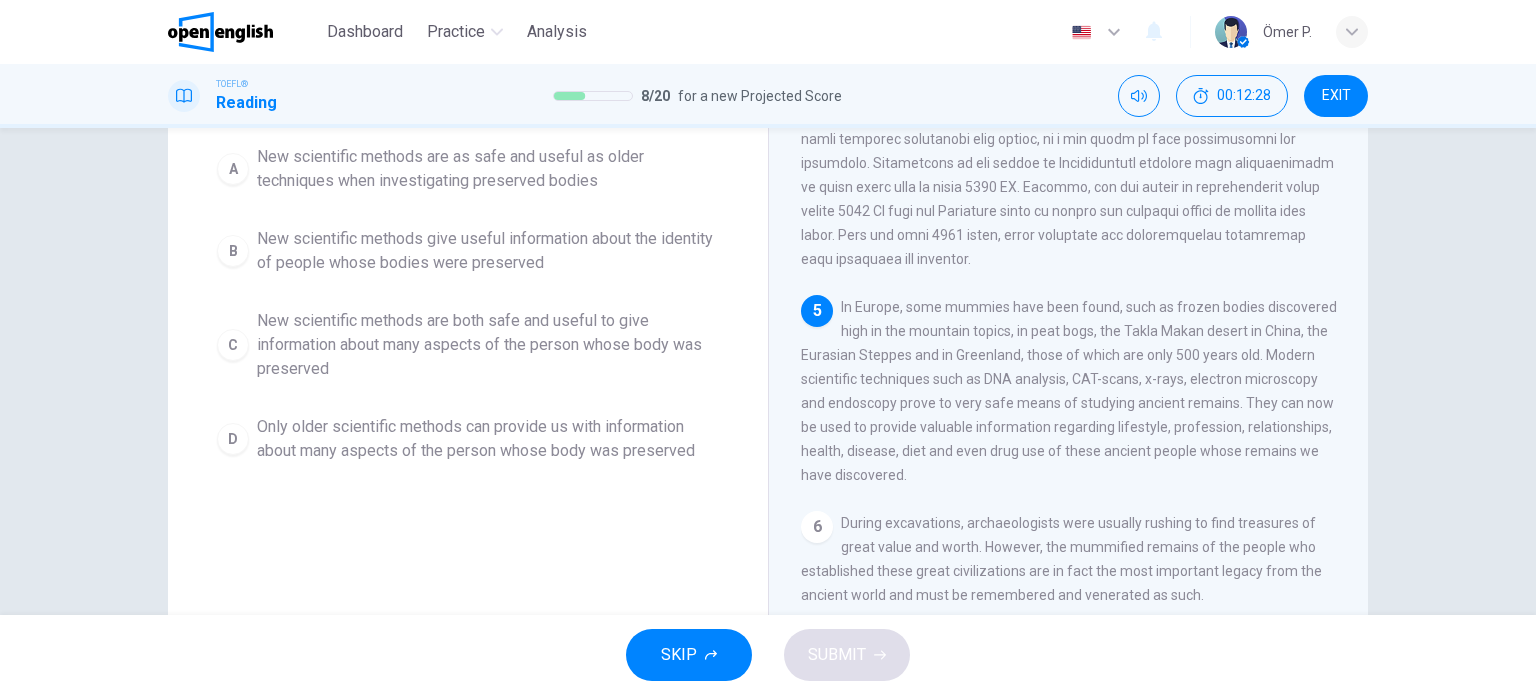 click on "New scientific methods give useful information about the identity of people whose bodies were preserved" at bounding box center [488, 251] 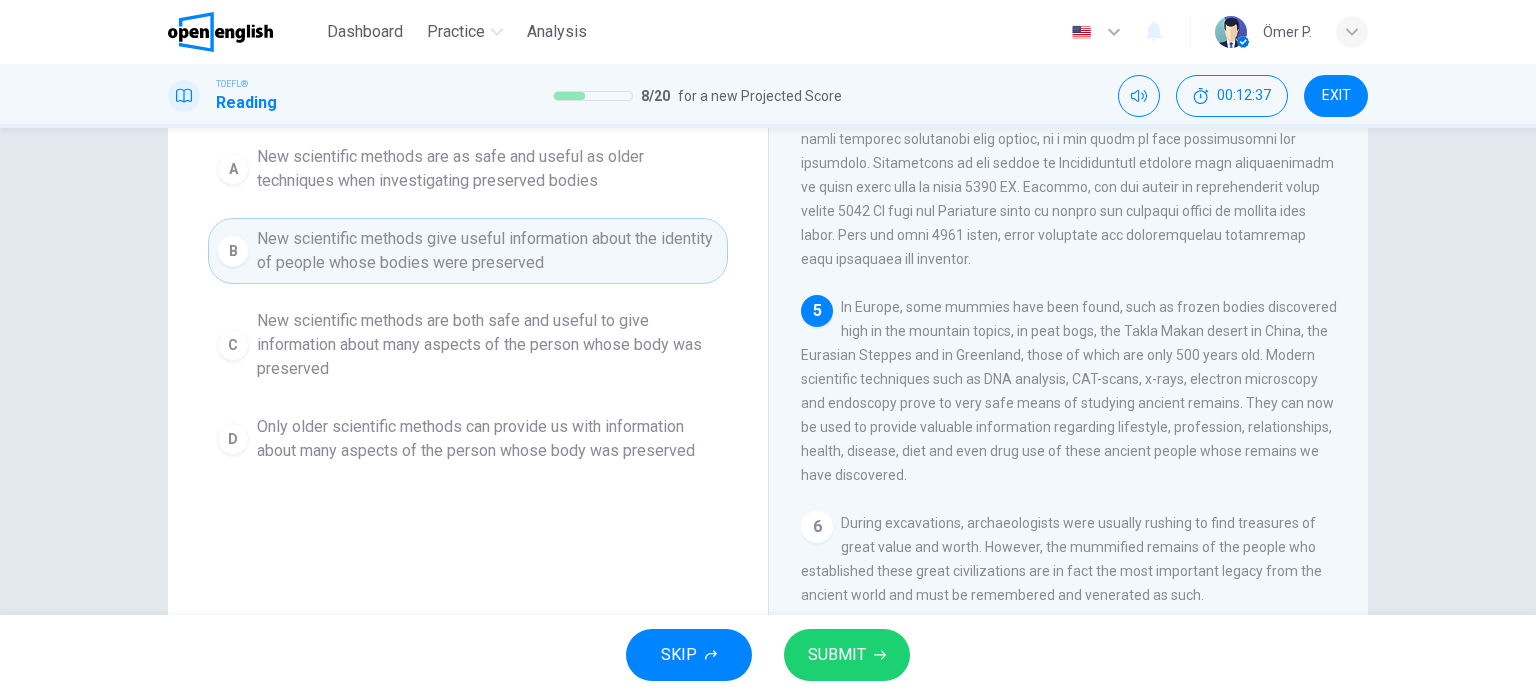 click on "New scientific methods are both safe and useful to give information about many aspects of the person whose body was preserved" at bounding box center (488, 345) 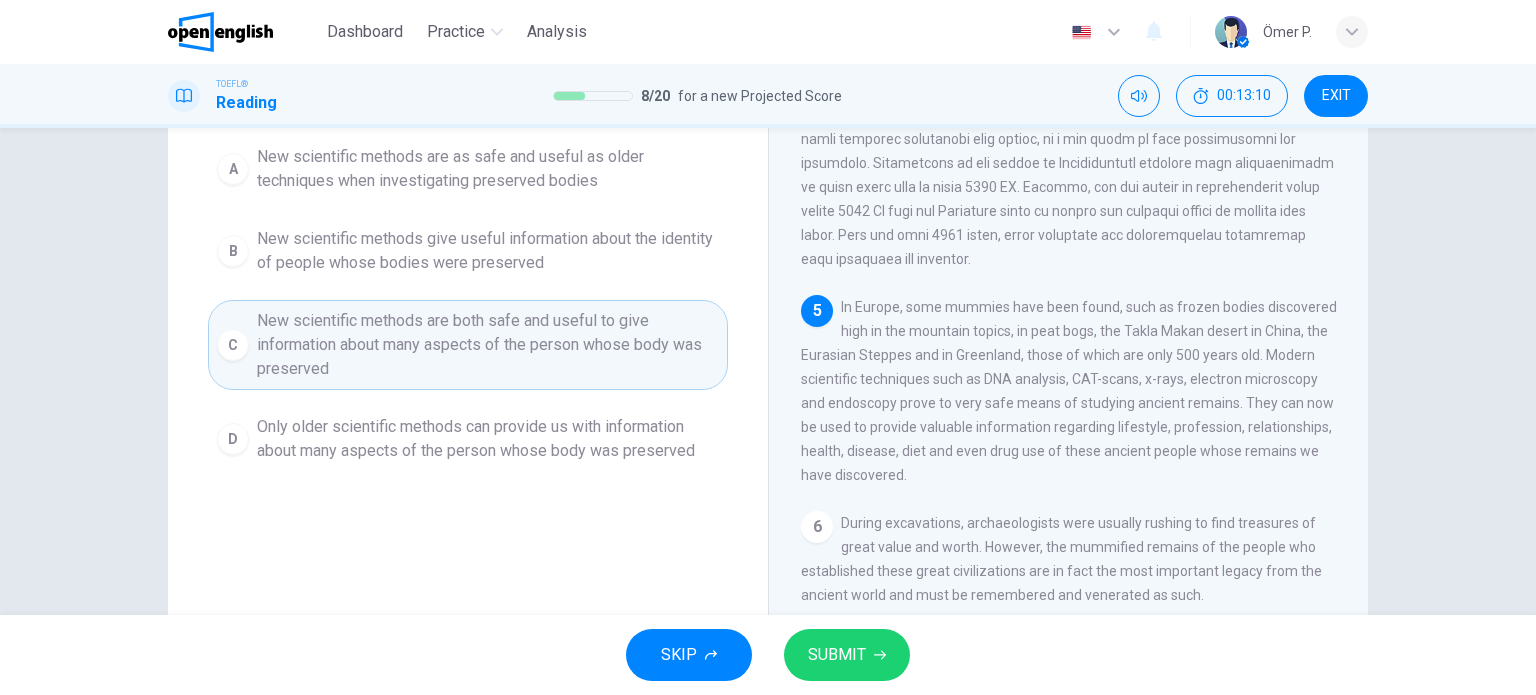 click on "New scientific methods give useful information about the identity of people whose bodies were preserved" at bounding box center [488, 251] 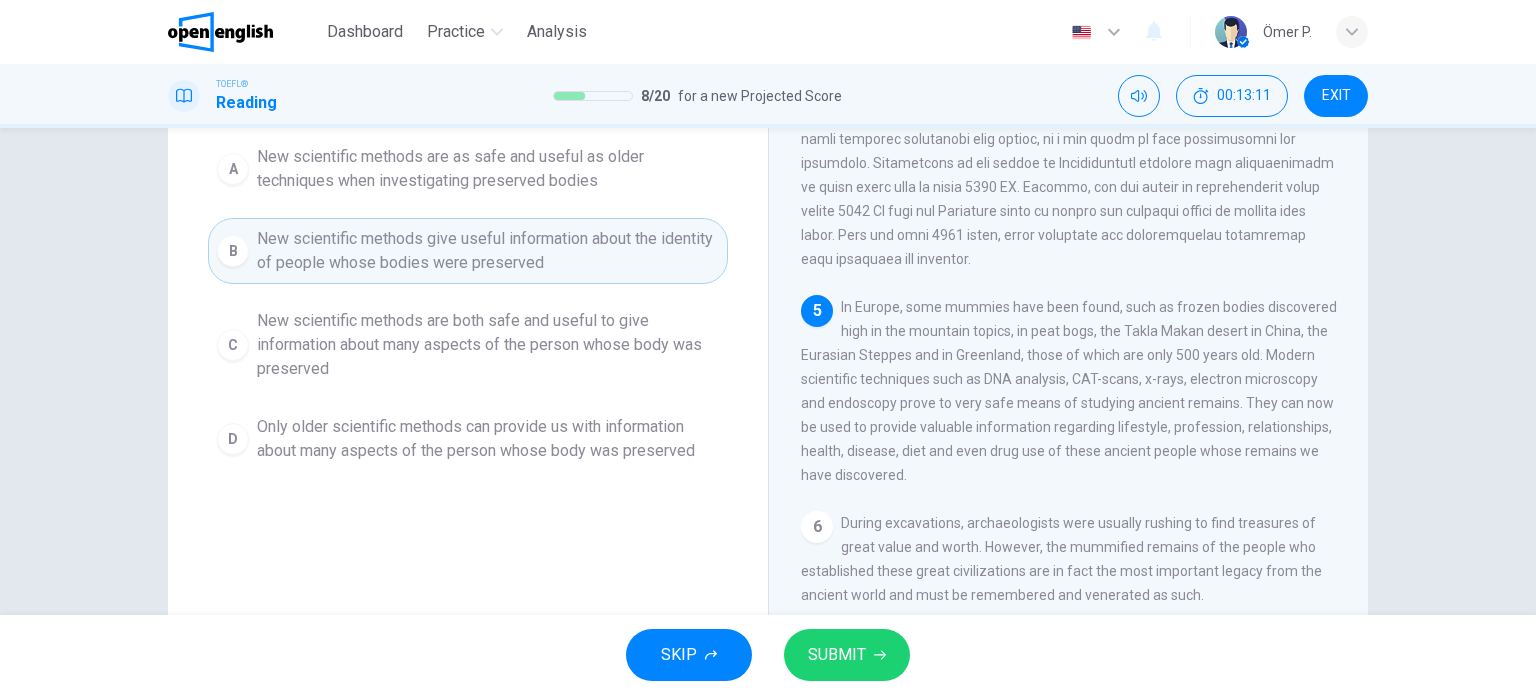 click on "New scientific methods are both safe and useful to give information about many aspects of the person whose body was preserved" at bounding box center (488, 345) 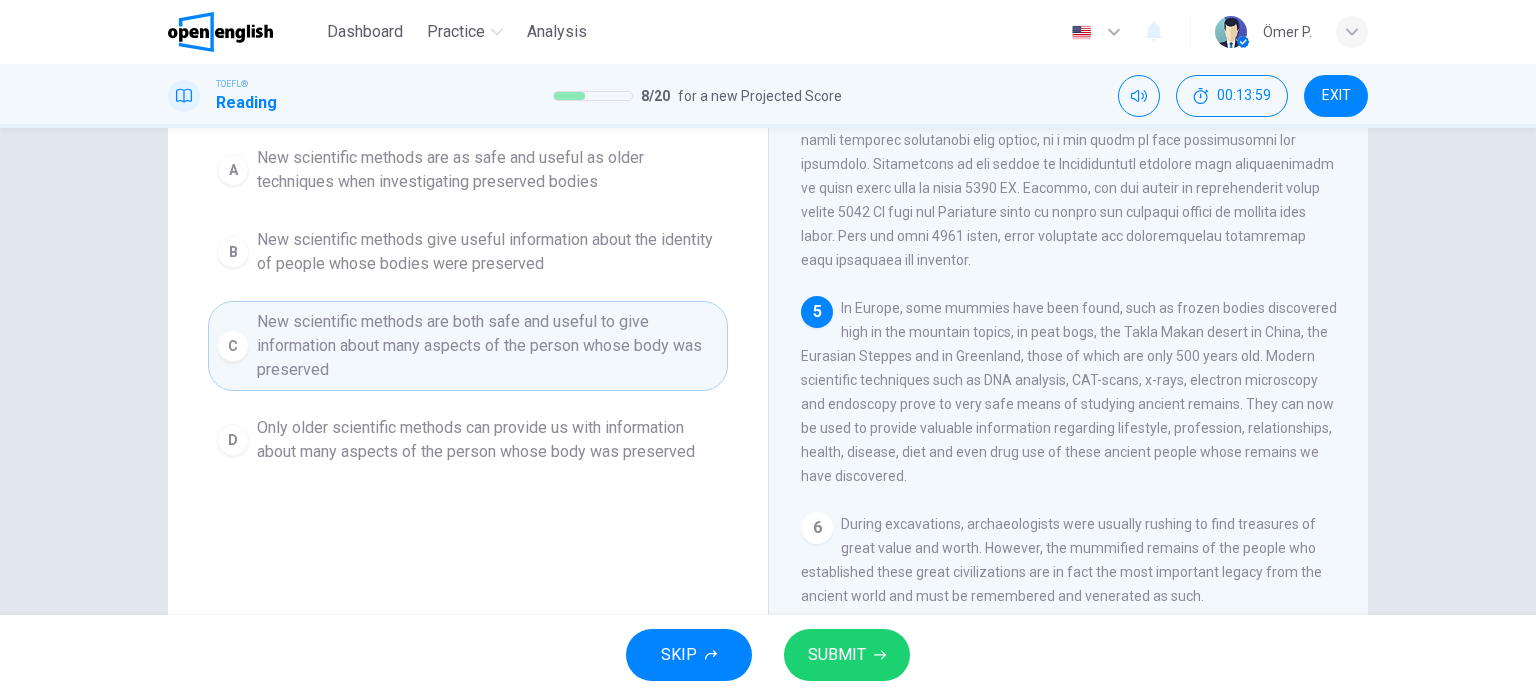 scroll, scrollTop: 200, scrollLeft: 0, axis: vertical 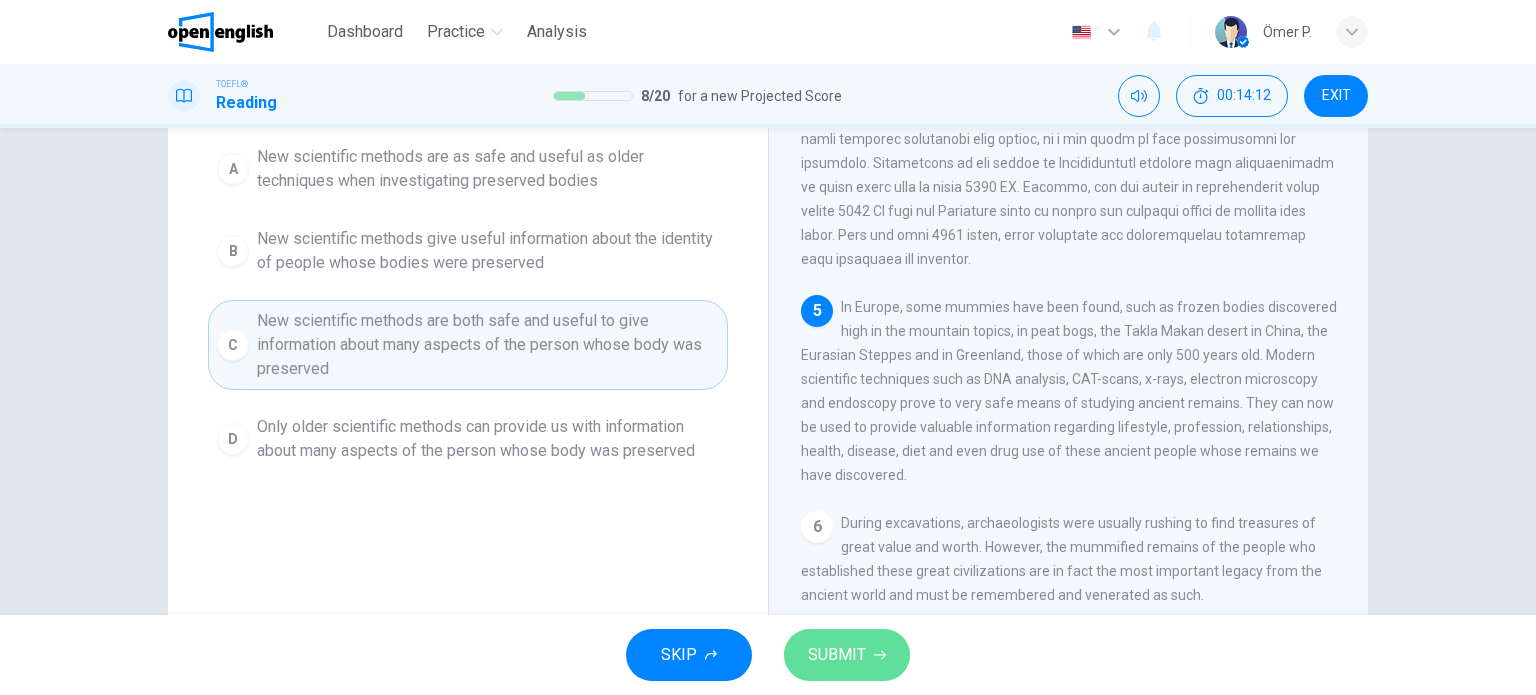 click on "SUBMIT" at bounding box center (837, 655) 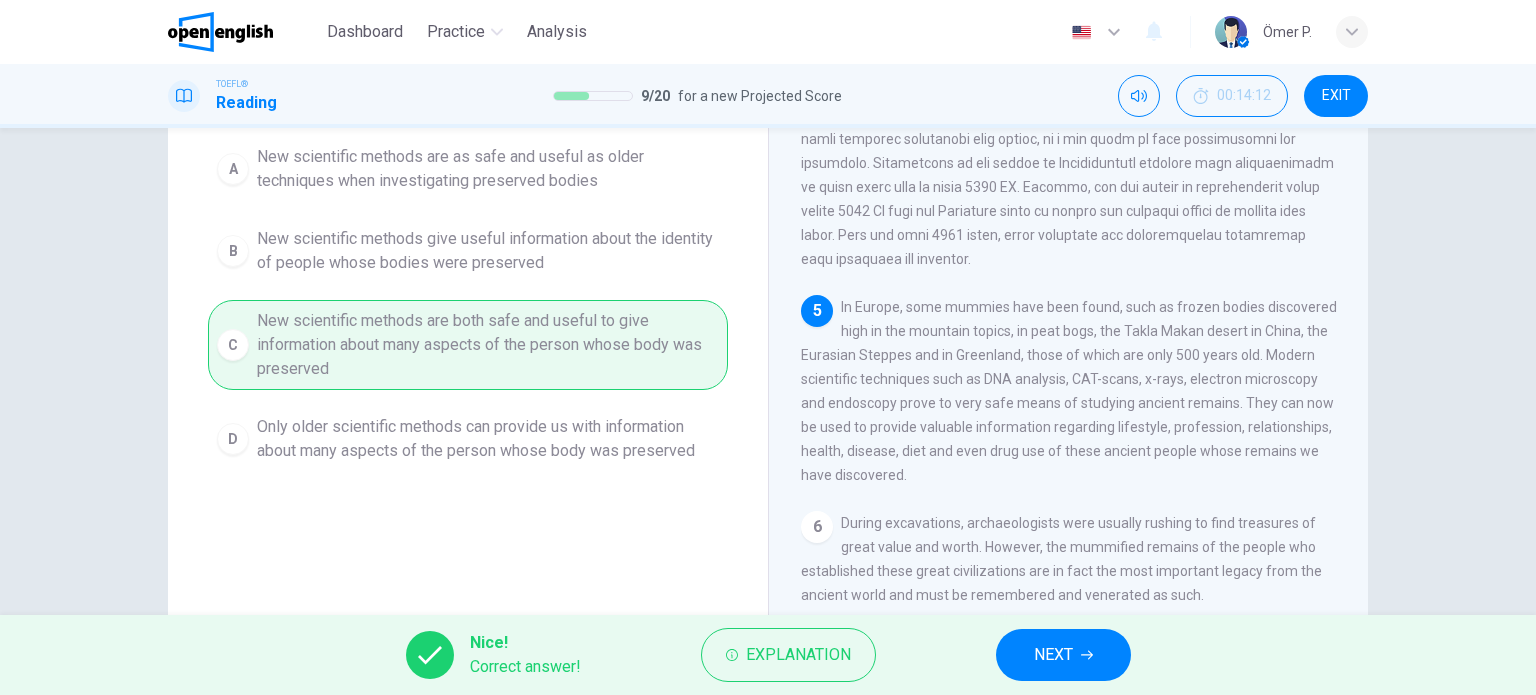 click 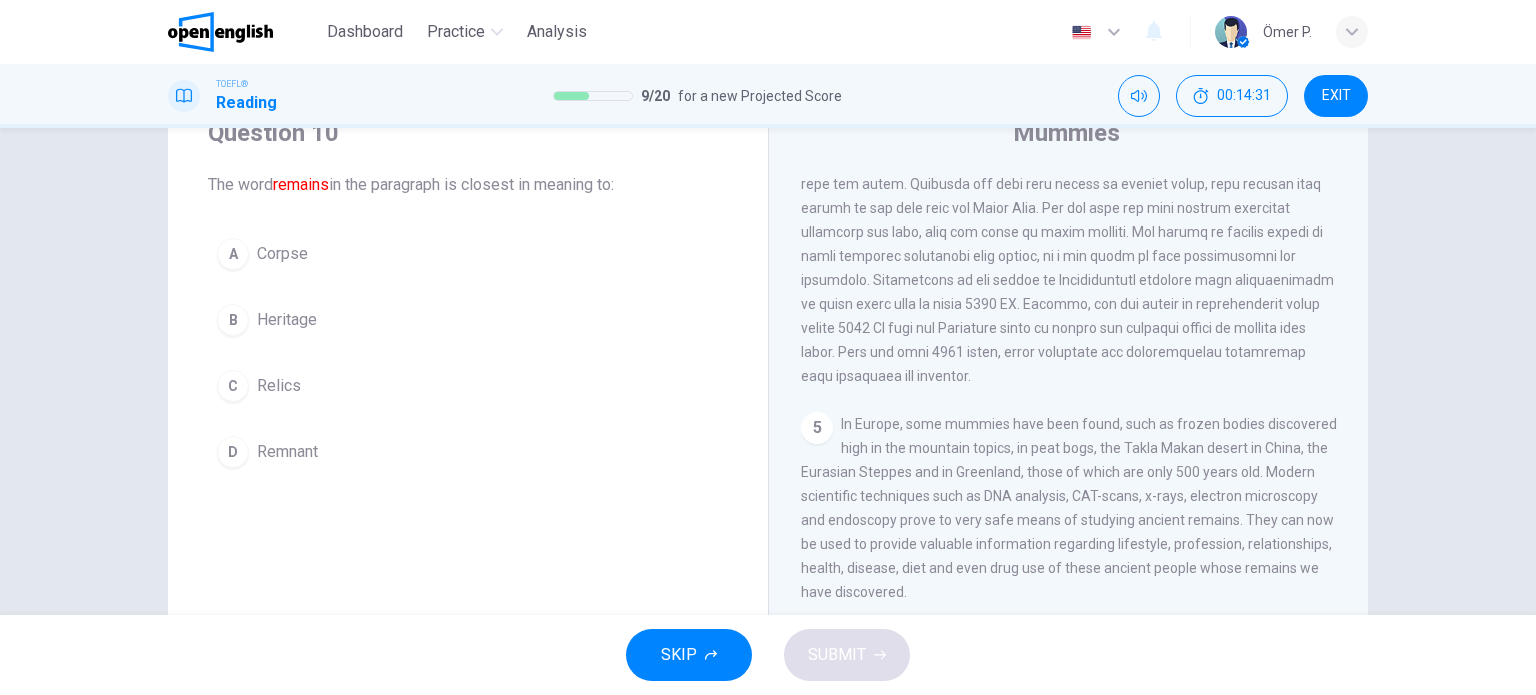 scroll, scrollTop: 76, scrollLeft: 0, axis: vertical 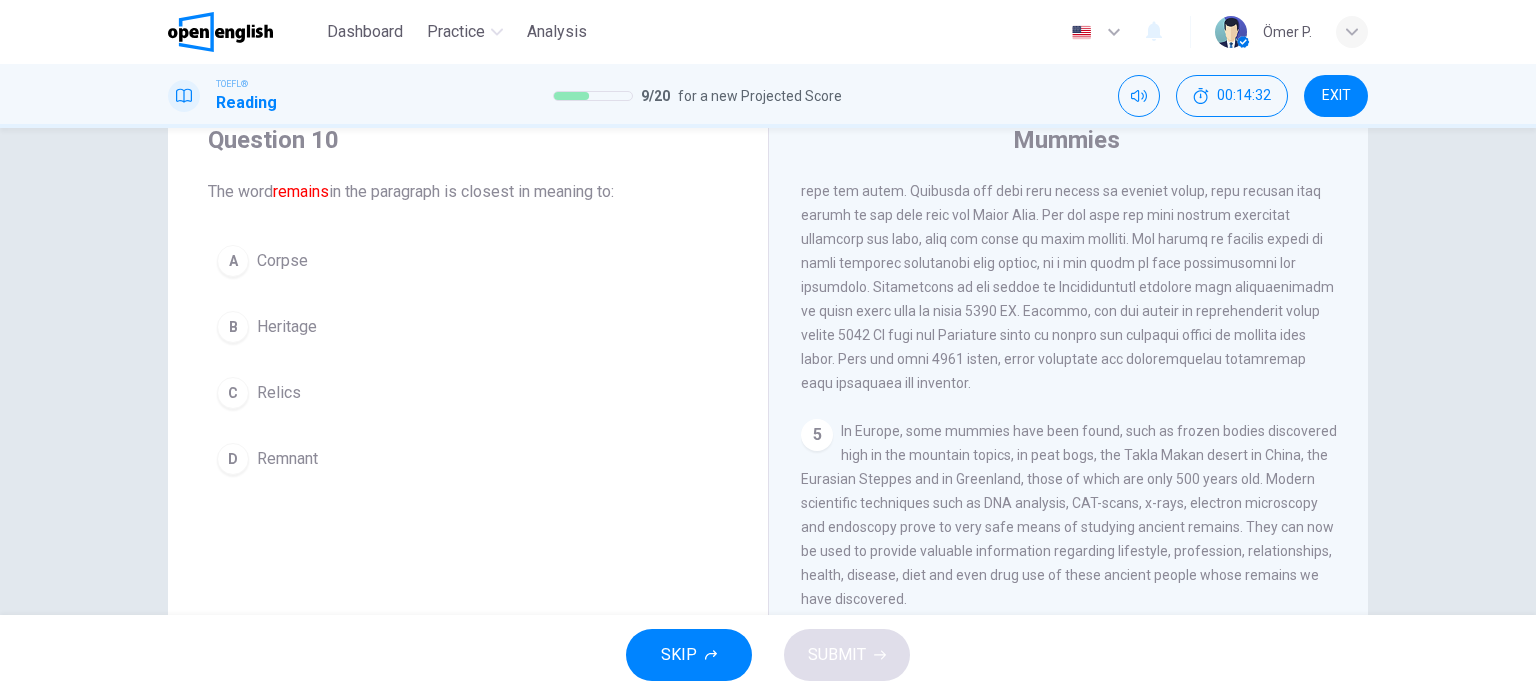 click on "C Relics" at bounding box center (468, 393) 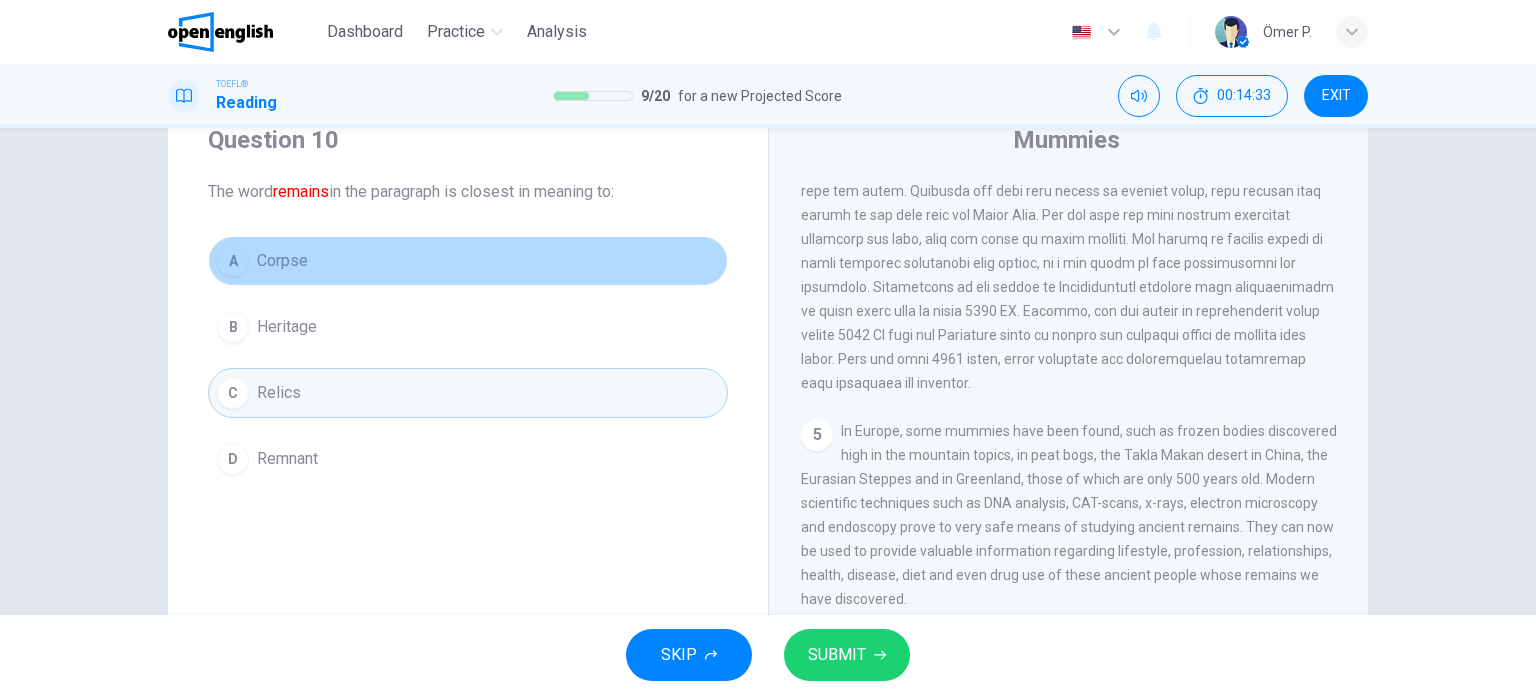 click on "A Corpse" at bounding box center (468, 261) 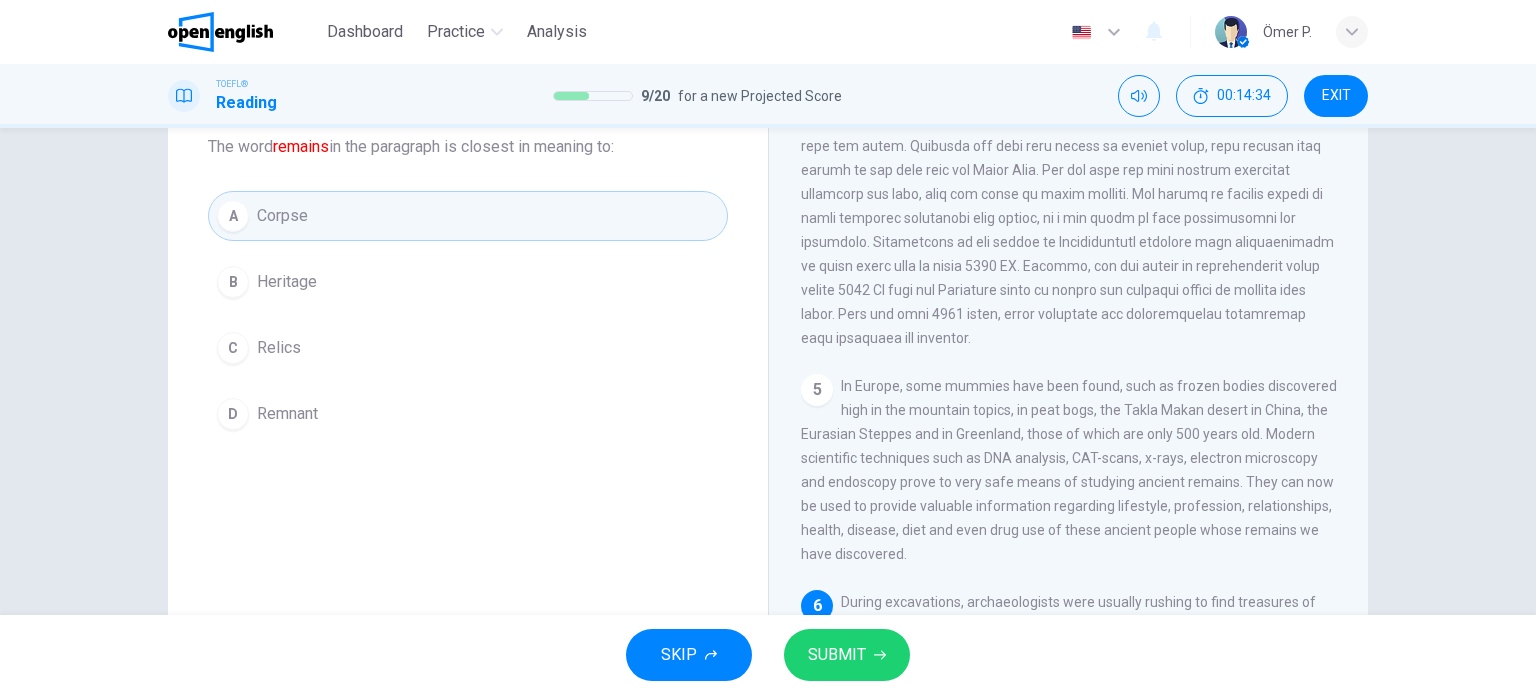 scroll, scrollTop: 176, scrollLeft: 0, axis: vertical 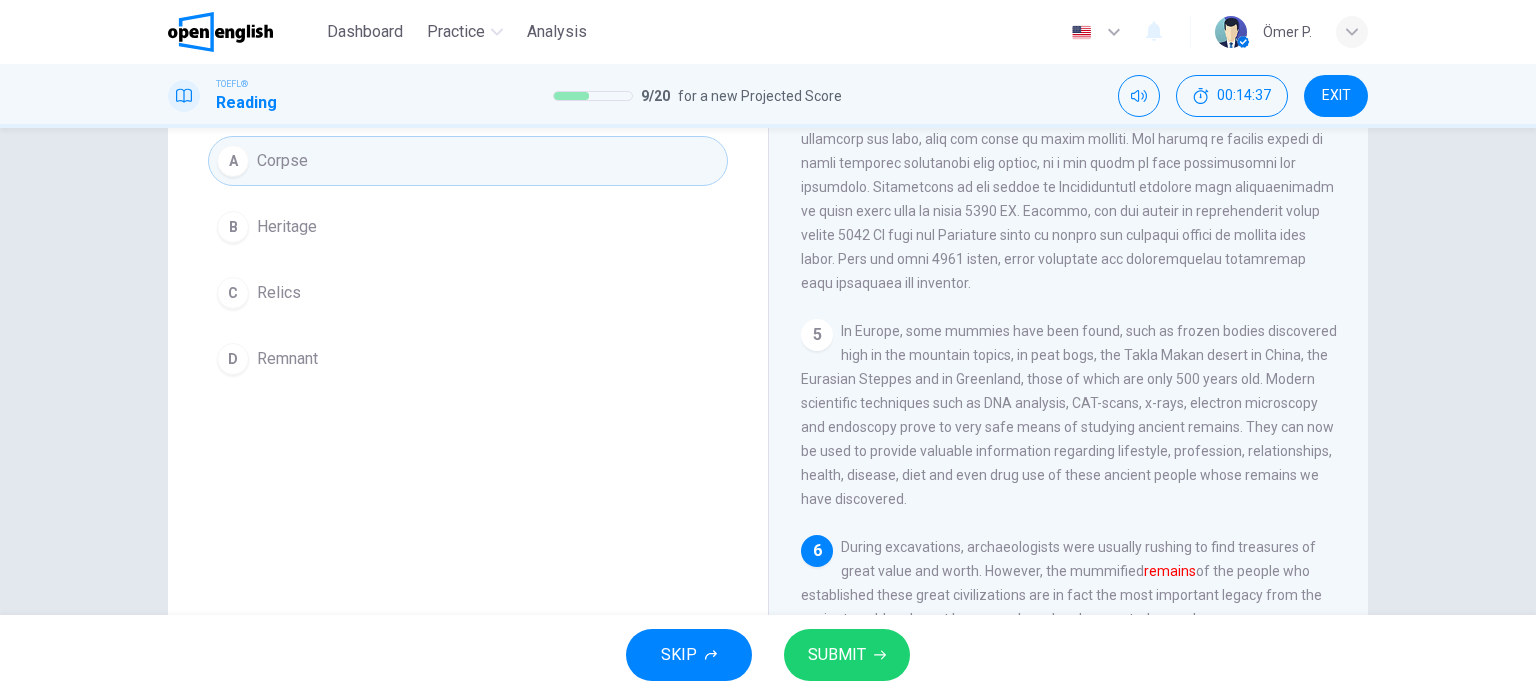 click on "SUBMIT" at bounding box center (837, 655) 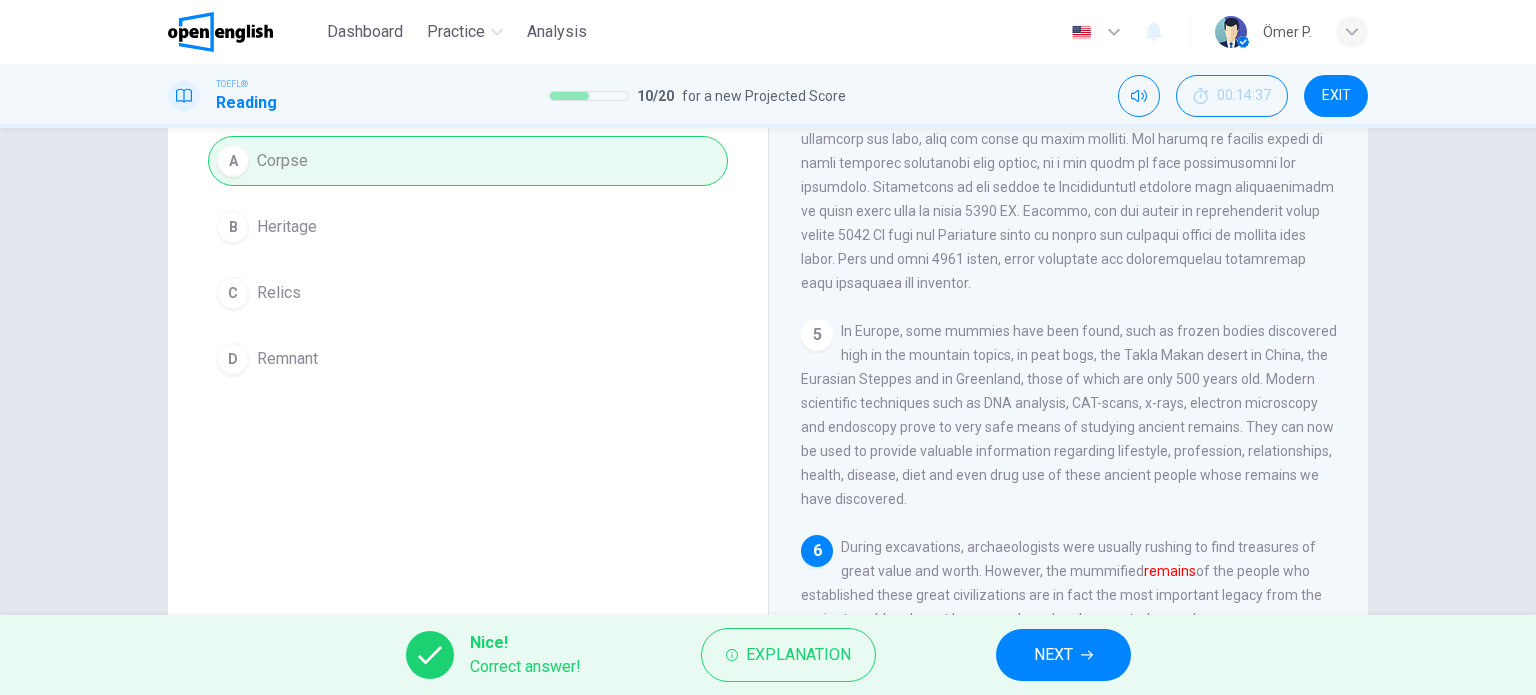 click on "NEXT" at bounding box center (1053, 655) 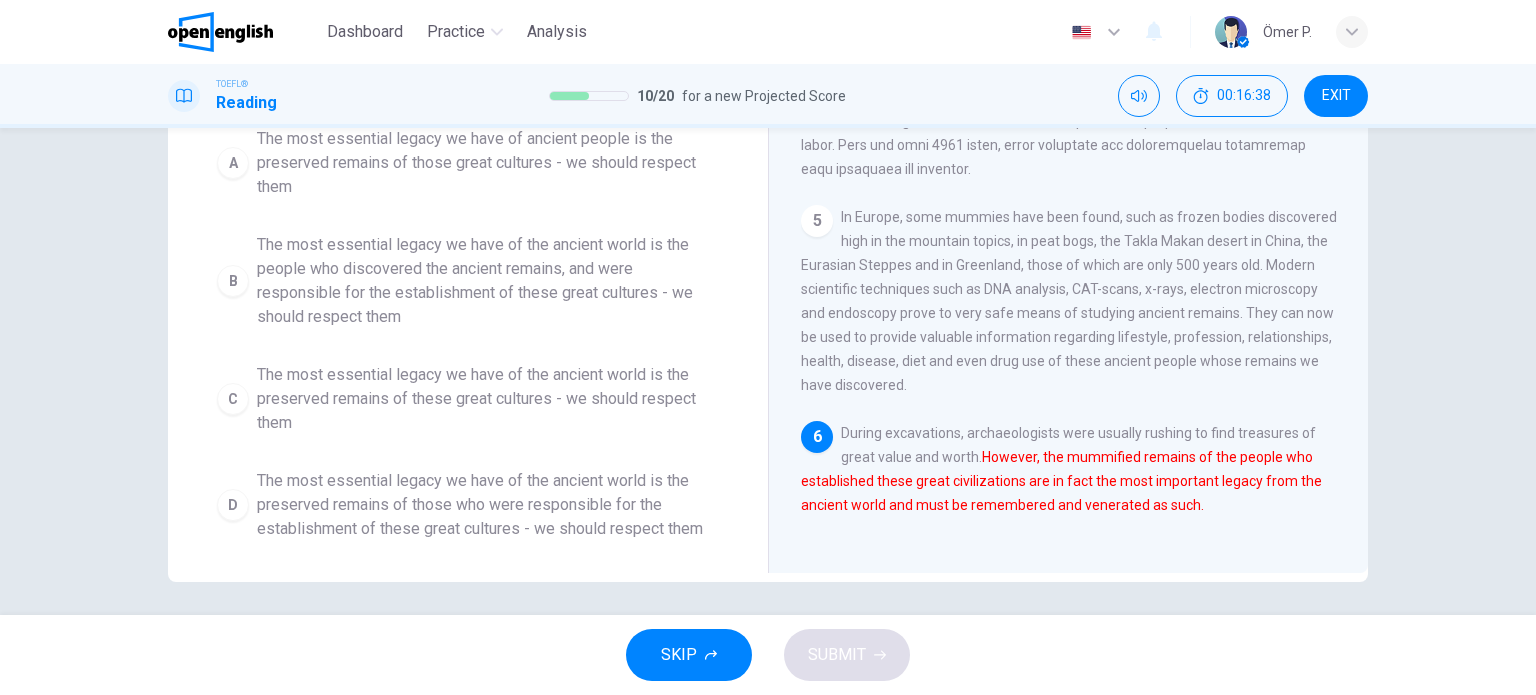 scroll, scrollTop: 295, scrollLeft: 0, axis: vertical 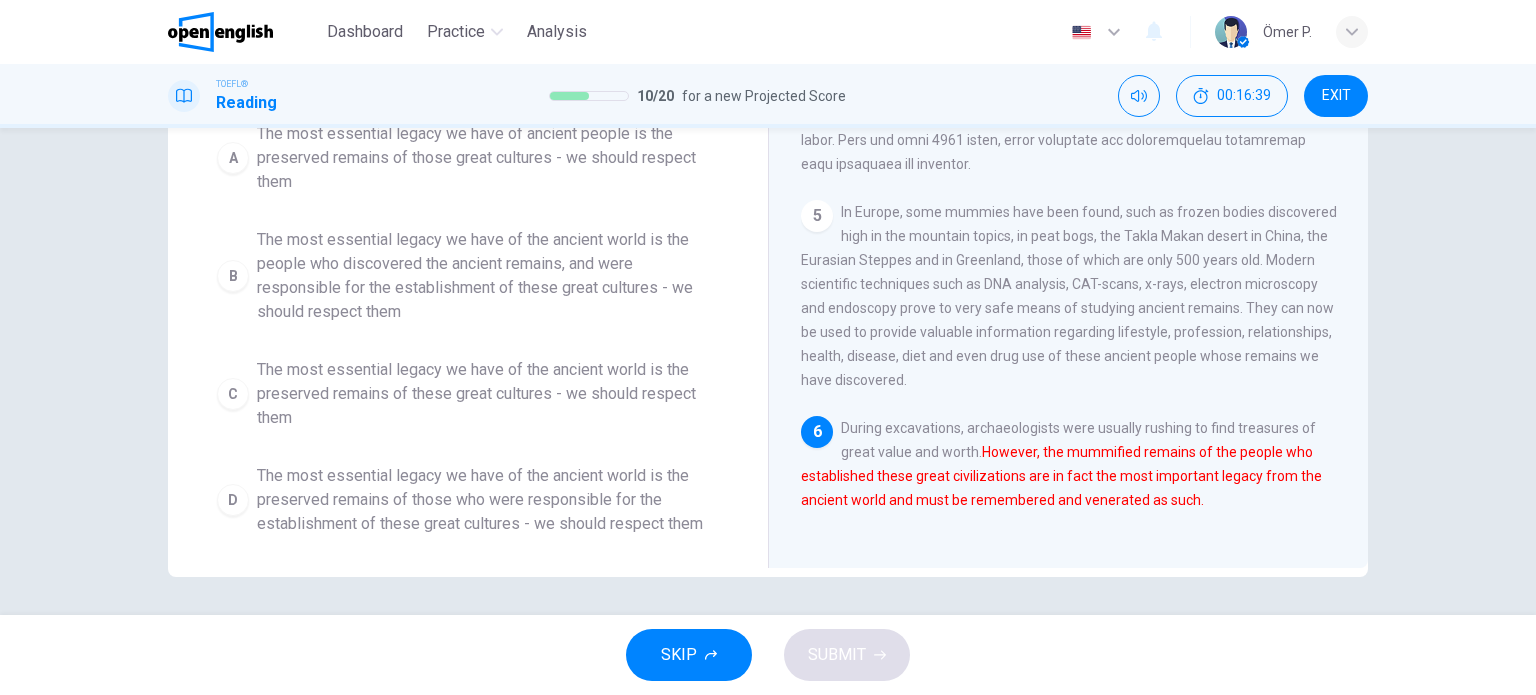 click on "The most essential legacy we have of the ancient world is the preserved remains of those who were responsible for the establishment of these great cultures - we should respect them" at bounding box center (488, 500) 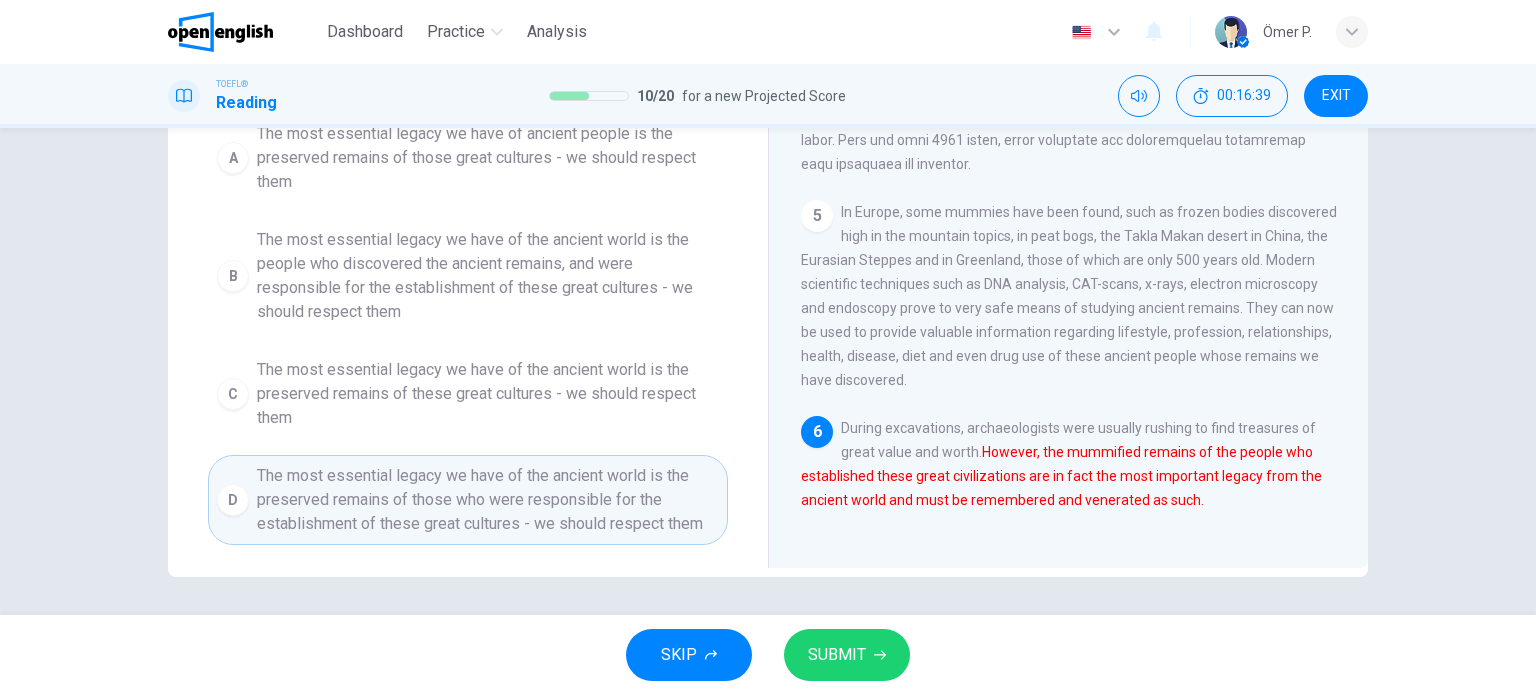 click on "SUBMIT" at bounding box center (847, 655) 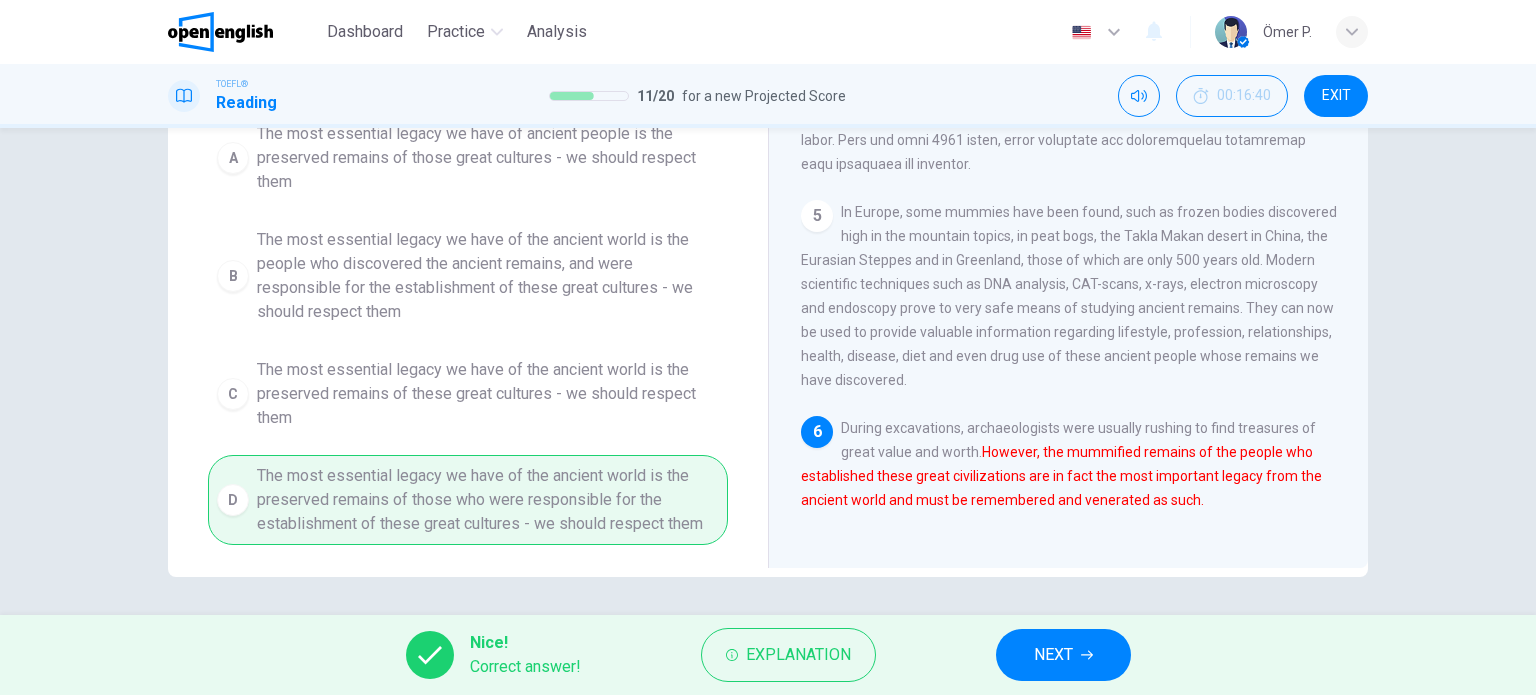 click on "NEXT" at bounding box center [1063, 655] 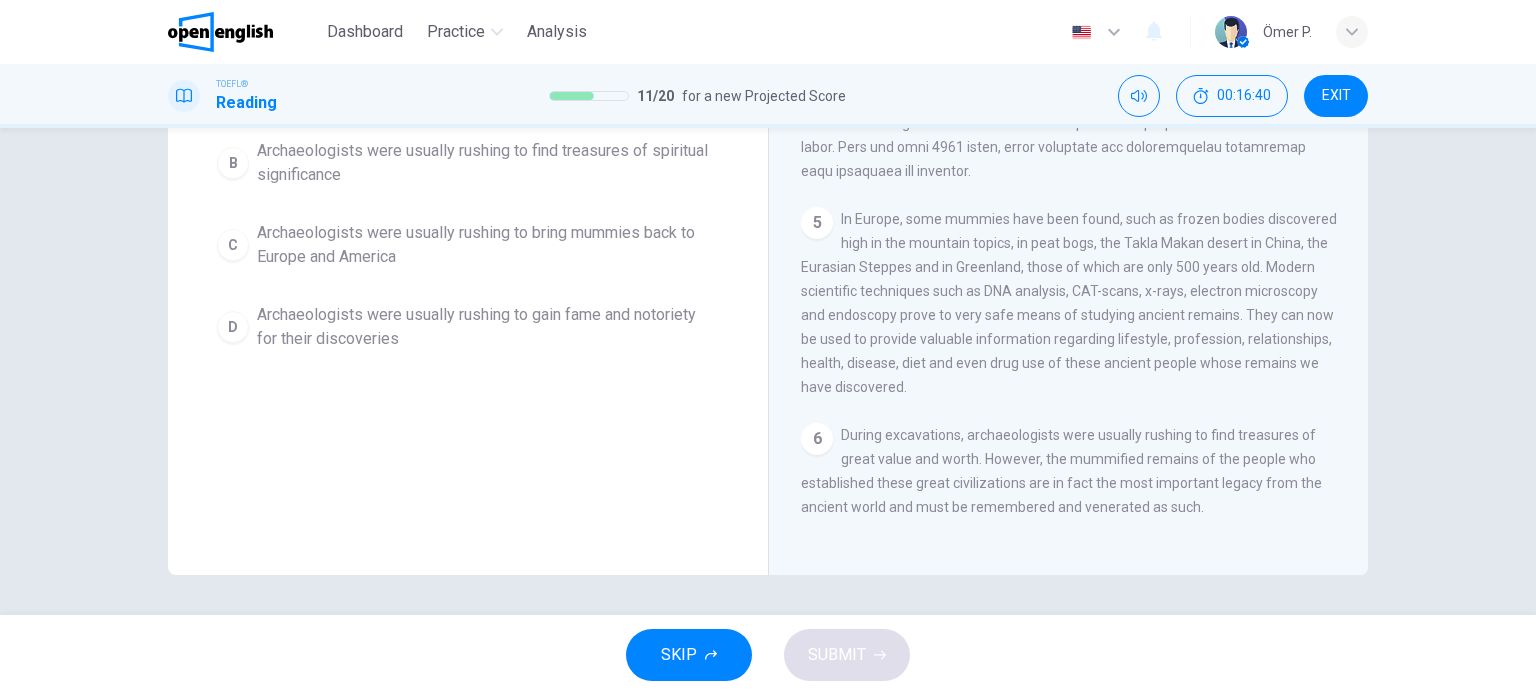 scroll, scrollTop: 223, scrollLeft: 0, axis: vertical 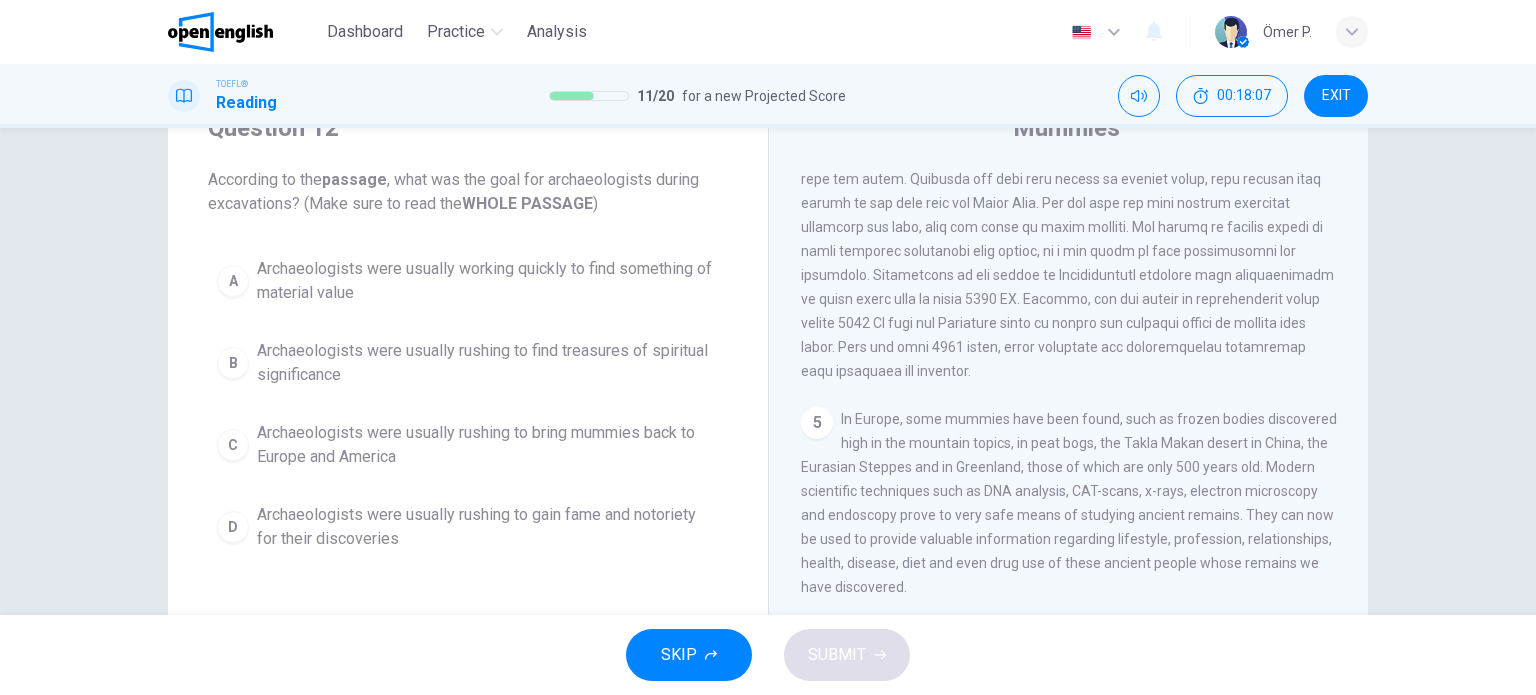 click on "Question 12 According to the  passage , what was the goal for archaeologists during excavations?
(Make sure to read the  WHOLE PASSAGE ) A Archaeologists were usually working quickly to find something of material value B Archaeologists were usually rushing to find treasures of spiritual significance C Archaeologists were usually rushing to bring mummies back to Europe and America D Archaeologists were usually rushing to gain fame and notoriety for their discoveries" at bounding box center [468, 336] 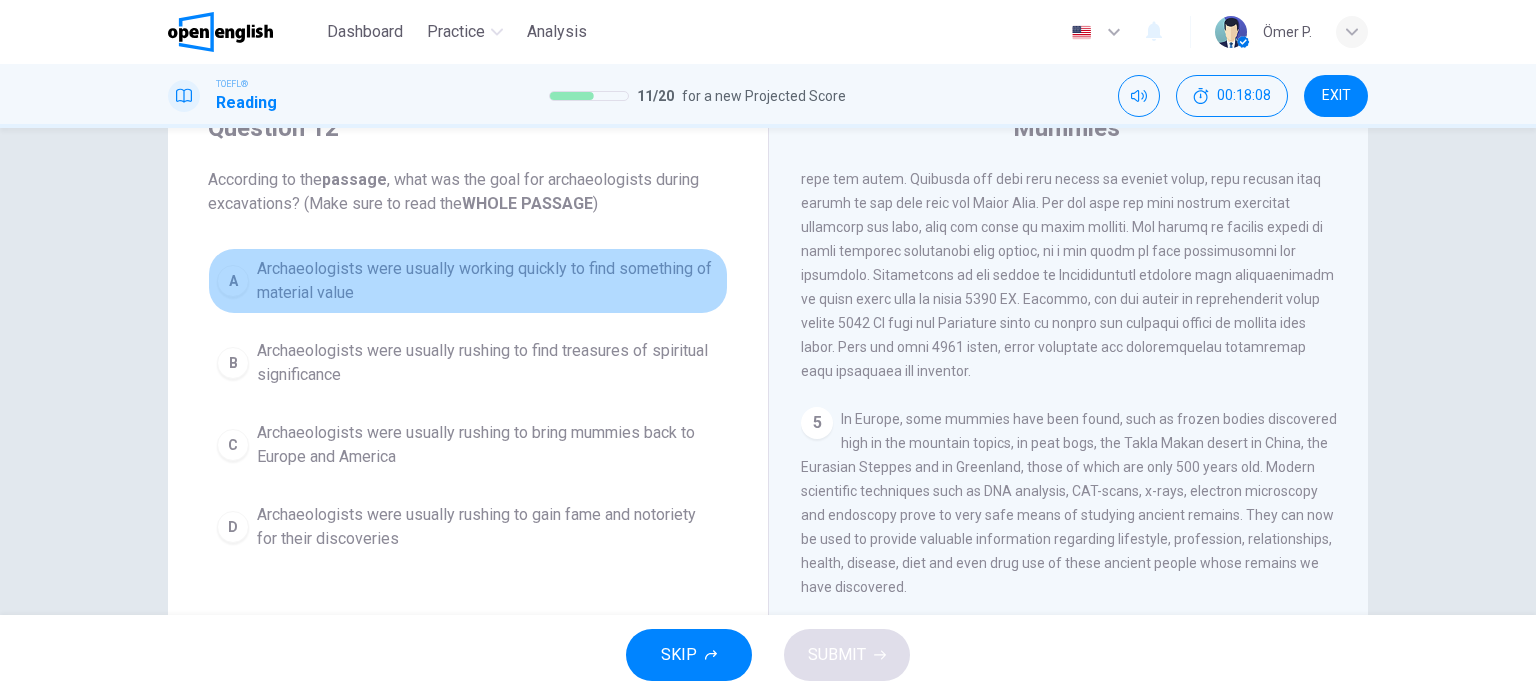 click on "Archaeologists were usually working quickly to find something of material value" at bounding box center (488, 281) 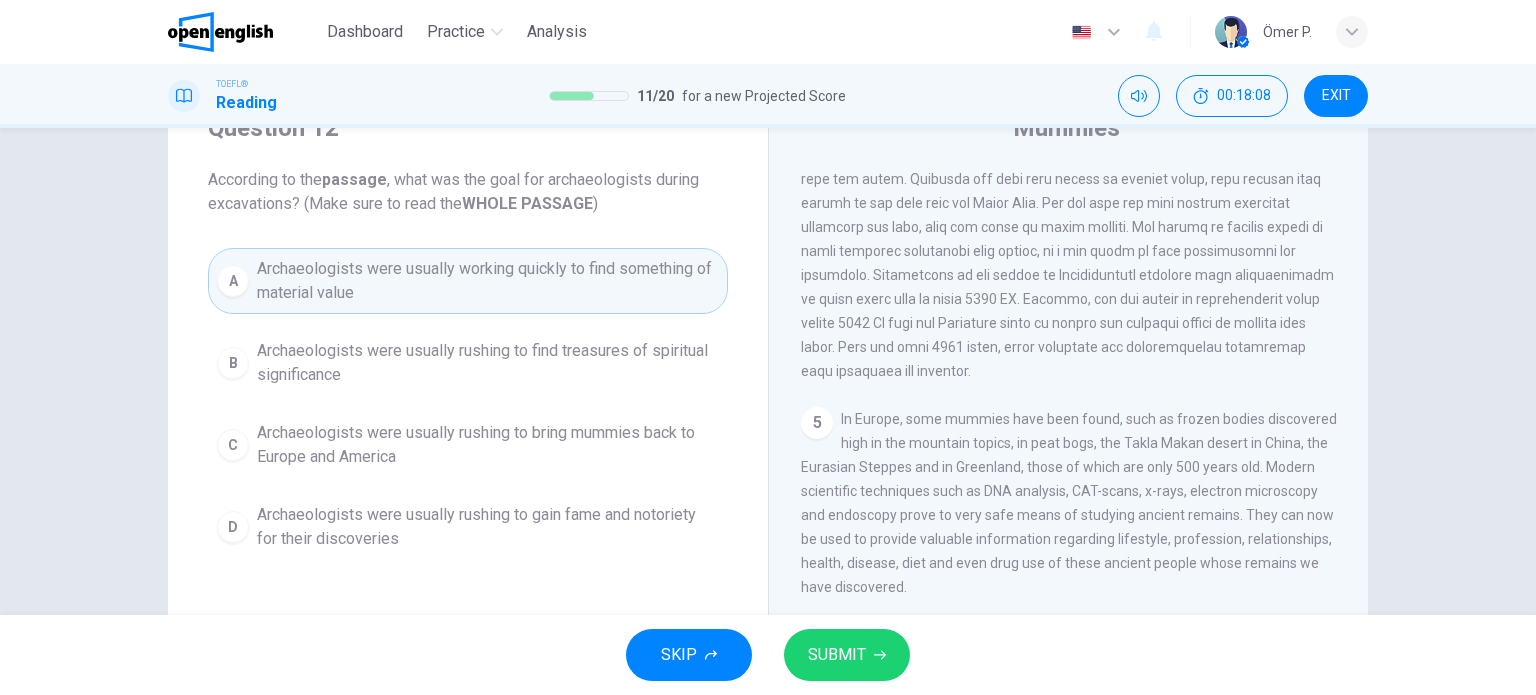click on "SUBMIT" at bounding box center [837, 655] 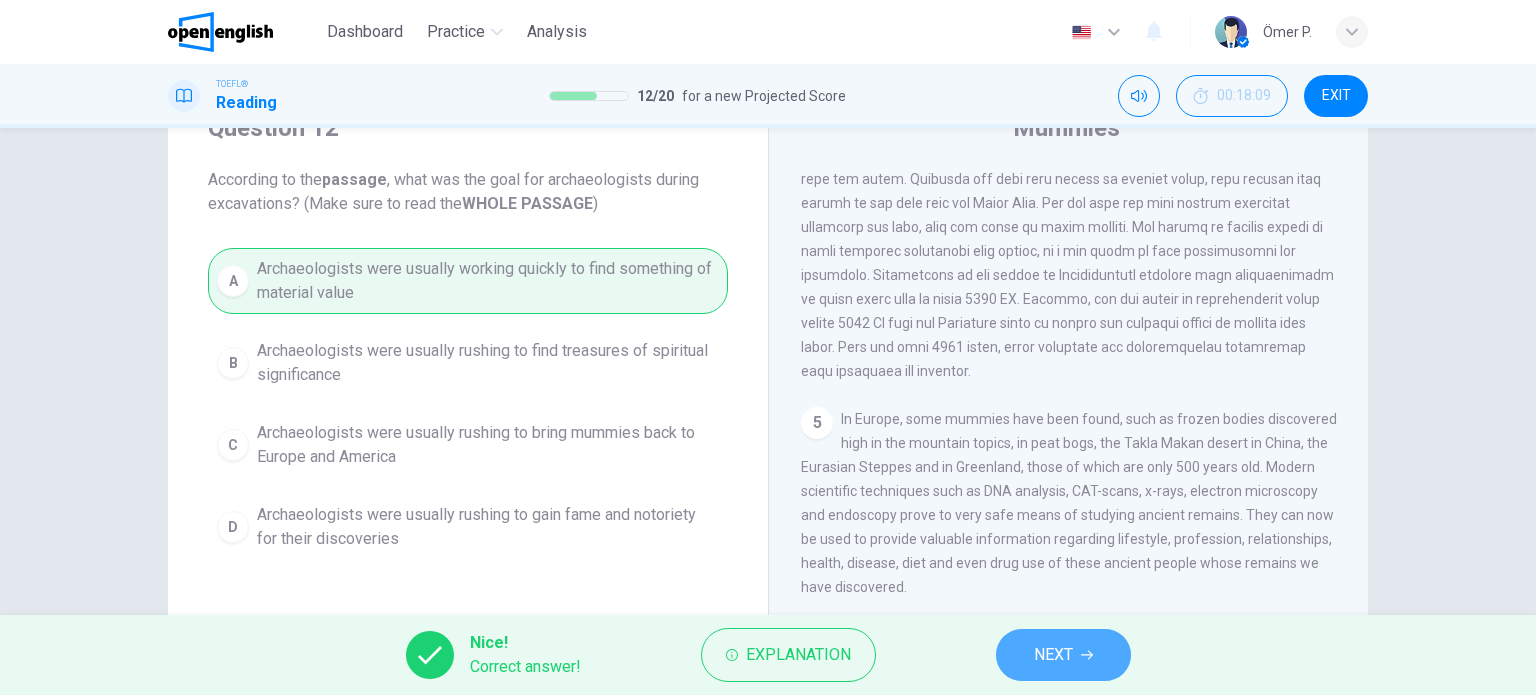 click on "NEXT" at bounding box center [1063, 655] 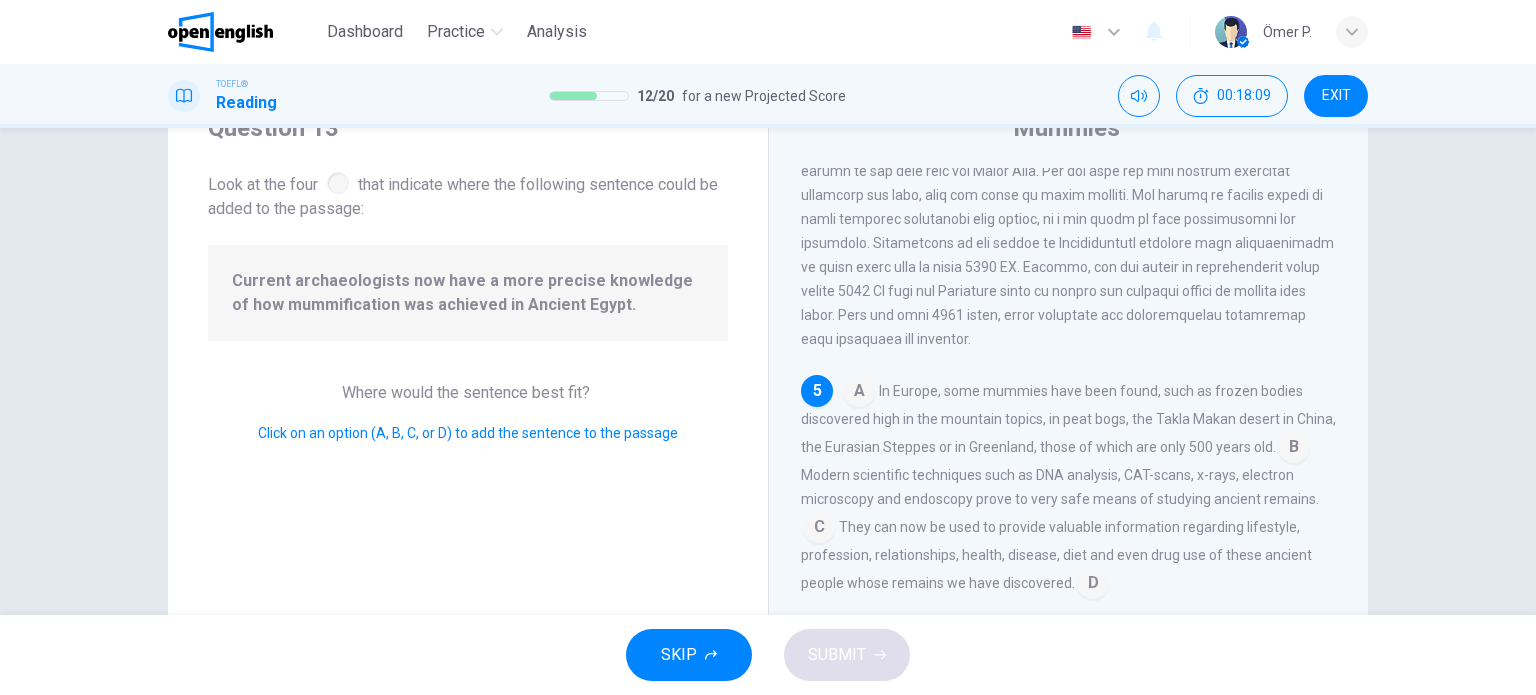 scroll, scrollTop: 1057, scrollLeft: 0, axis: vertical 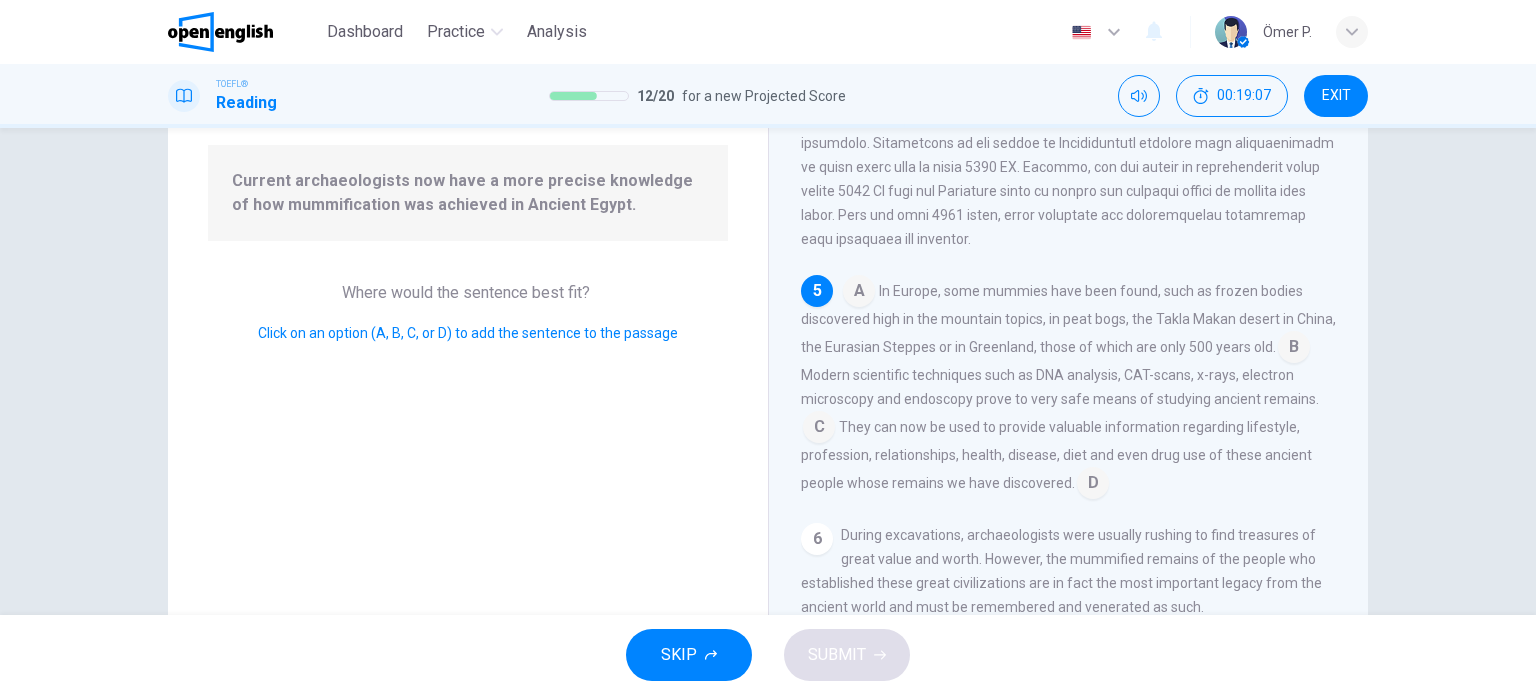 click at bounding box center (1294, 349) 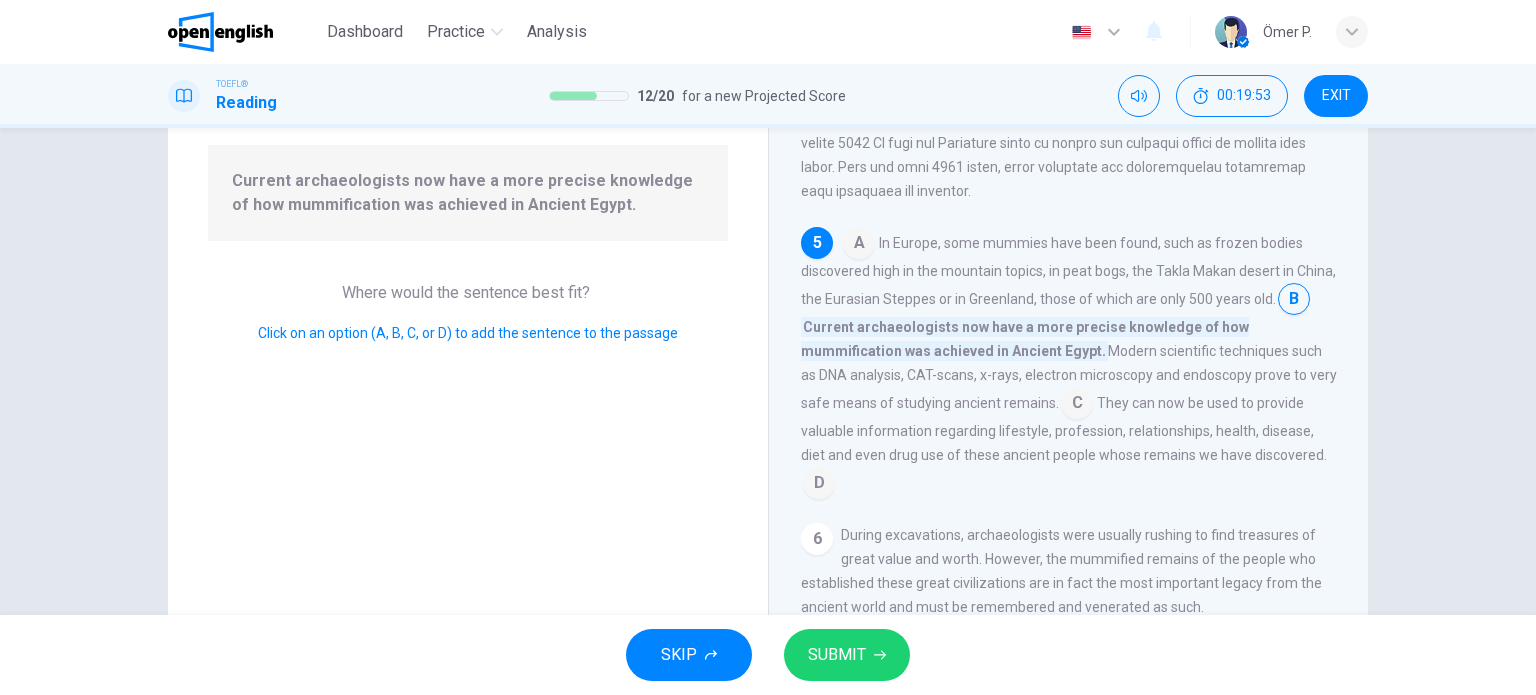 click at bounding box center [819, 485] 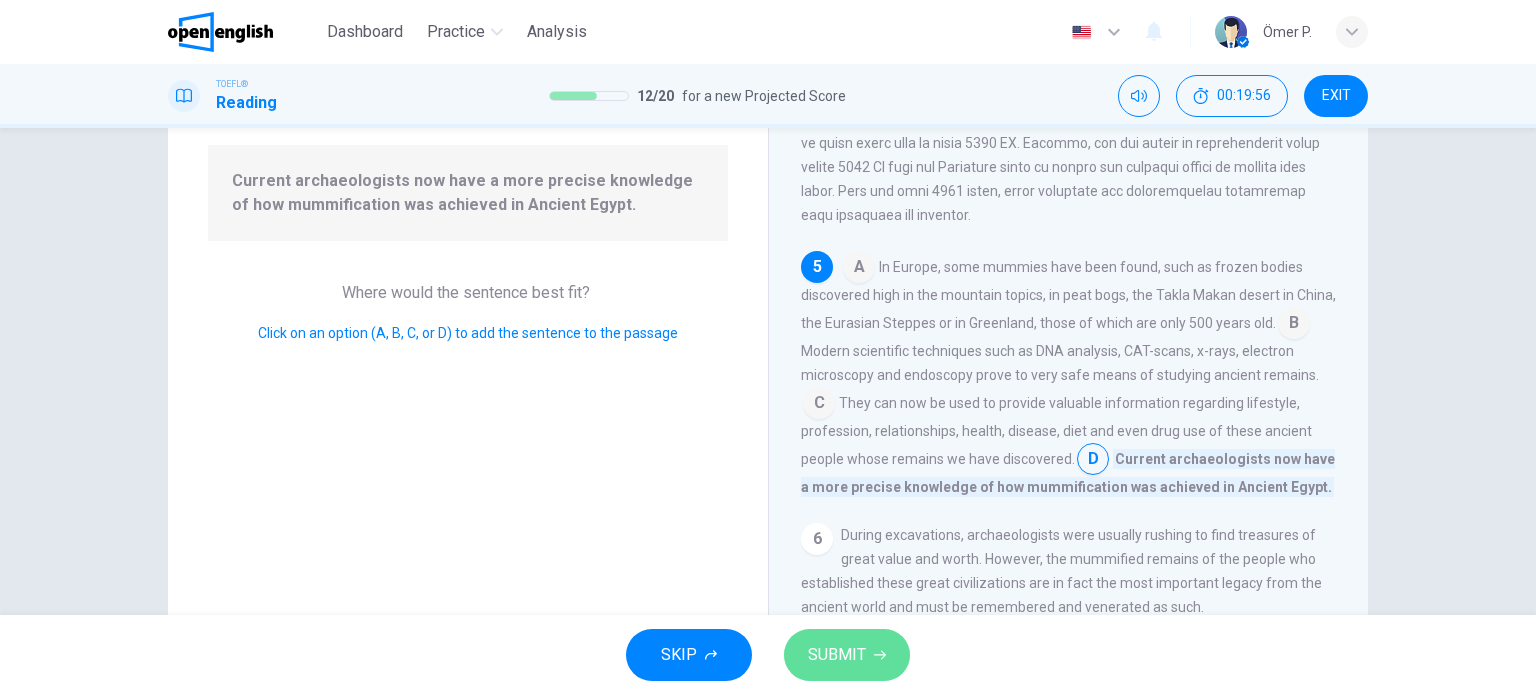 click on "SUBMIT" at bounding box center [837, 655] 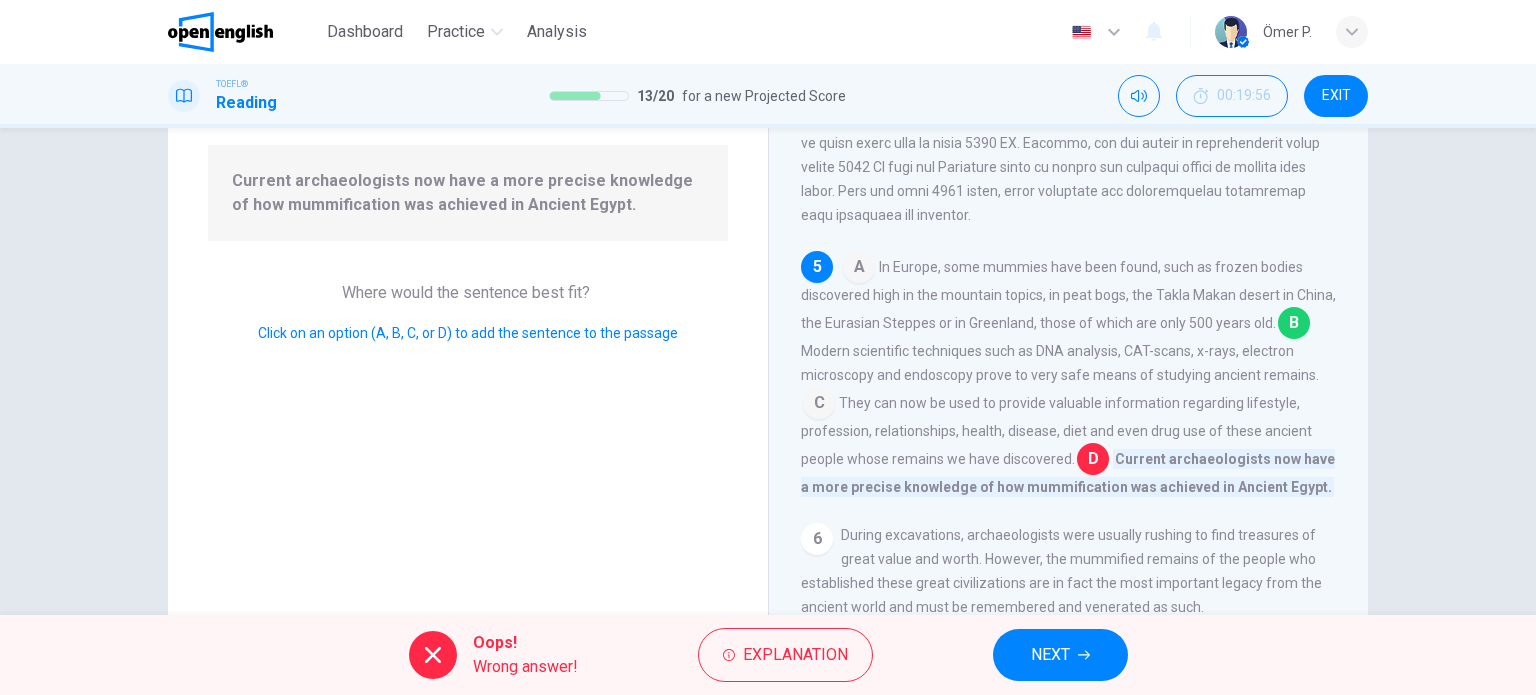 click on "NEXT" at bounding box center (1060, 655) 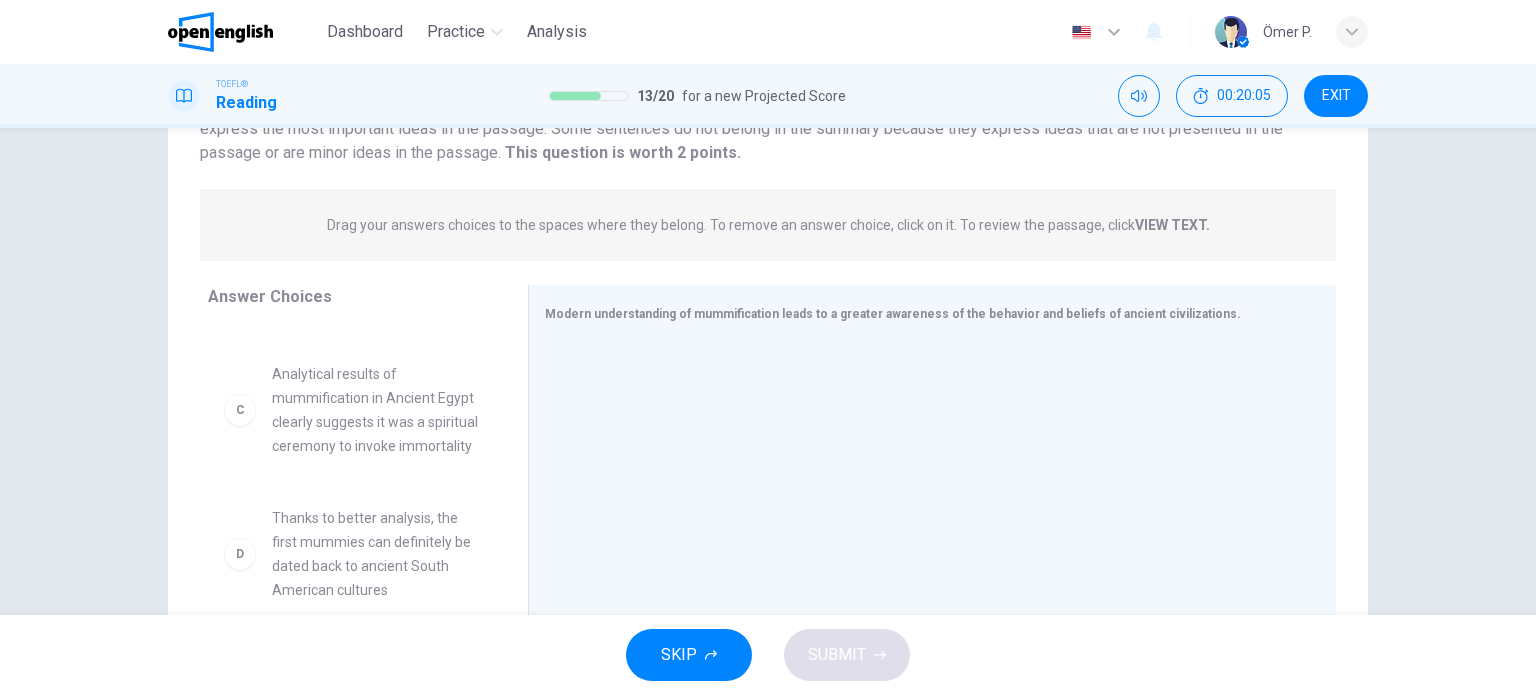 scroll, scrollTop: 200, scrollLeft: 0, axis: vertical 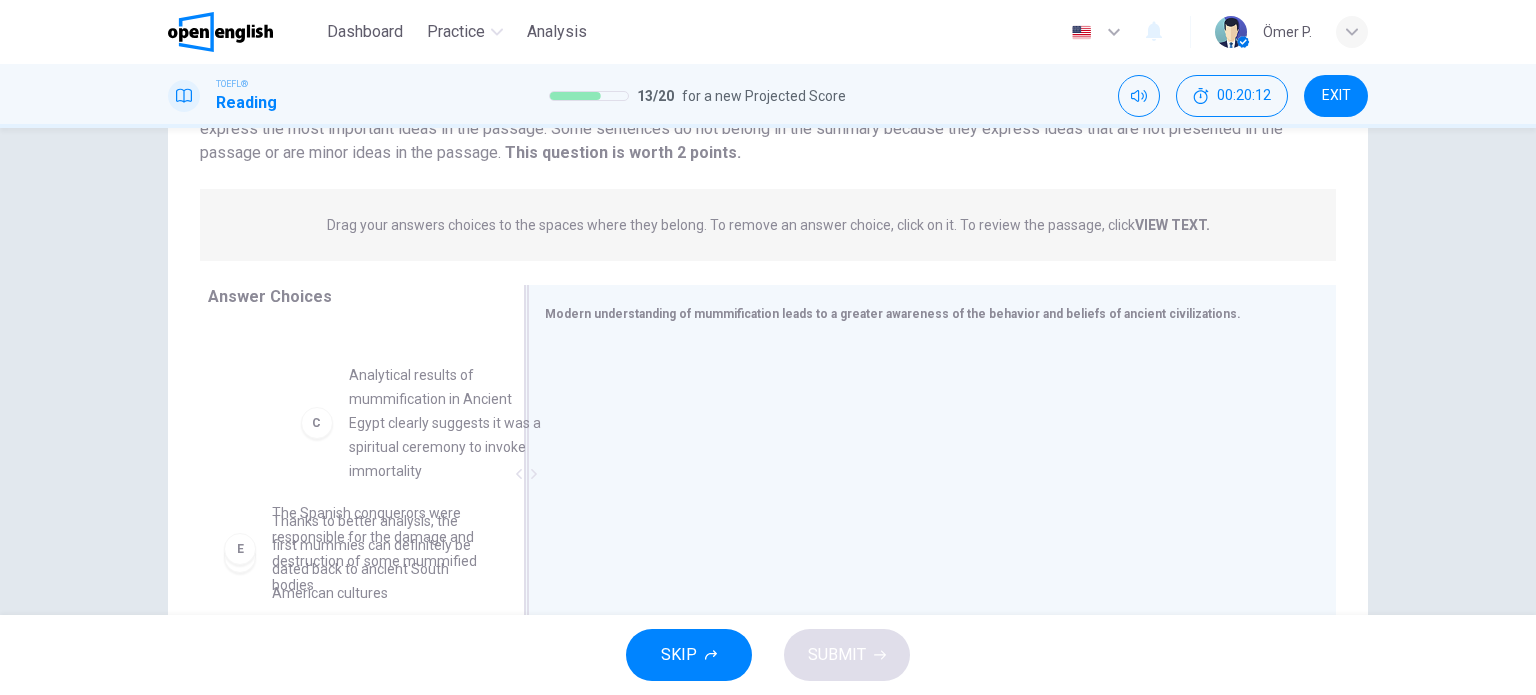 drag, startPoint x: 412, startPoint y: 413, endPoint x: 672, endPoint y: 427, distance: 260.37665 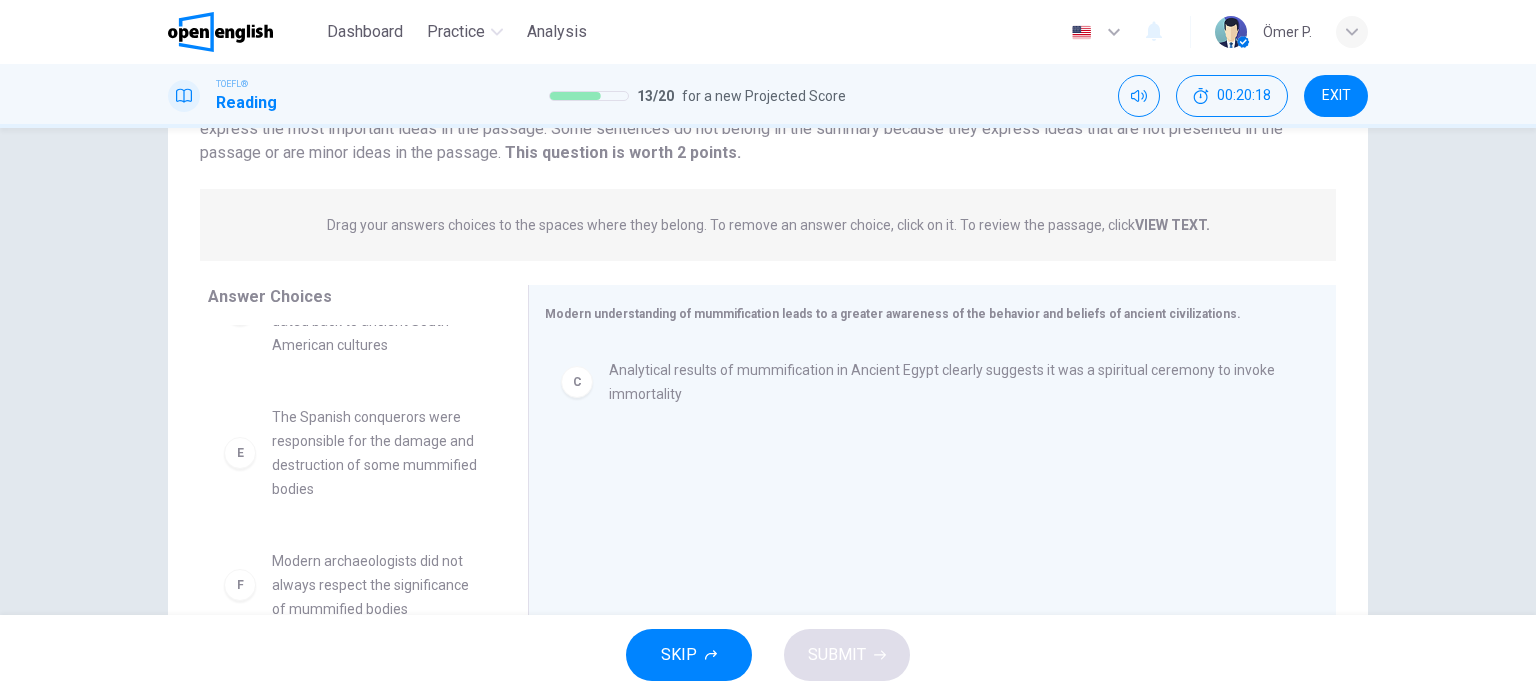 scroll, scrollTop: 300, scrollLeft: 0, axis: vertical 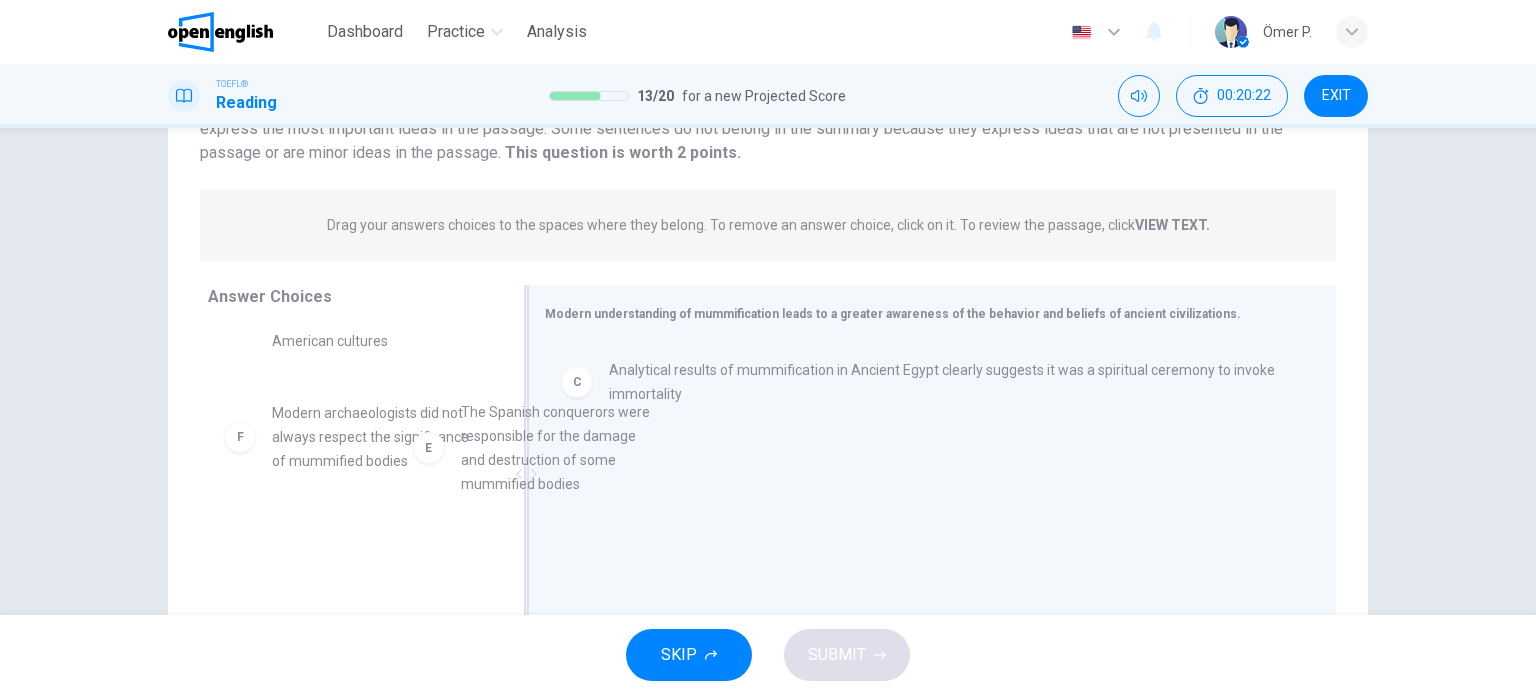 drag, startPoint x: 377, startPoint y: 473, endPoint x: 647, endPoint y: 472, distance: 270.00186 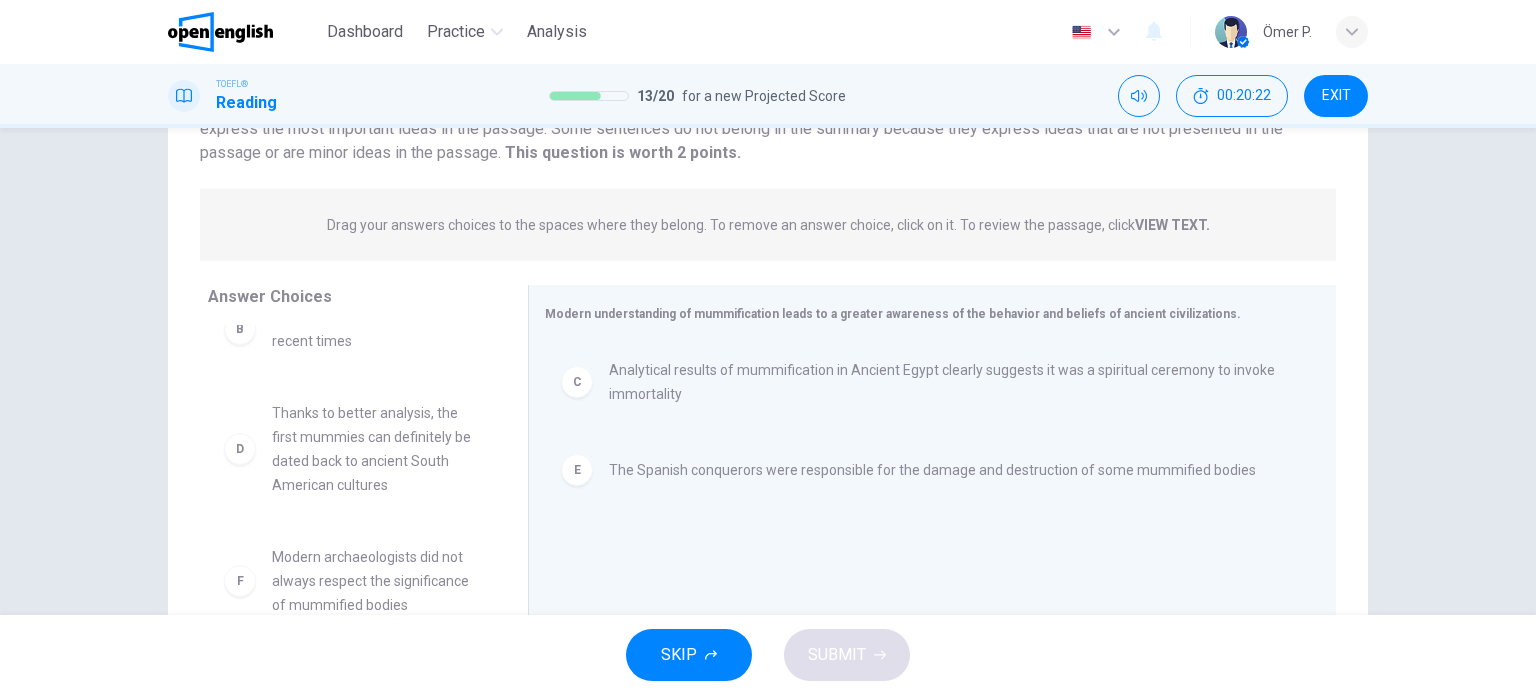 scroll, scrollTop: 156, scrollLeft: 0, axis: vertical 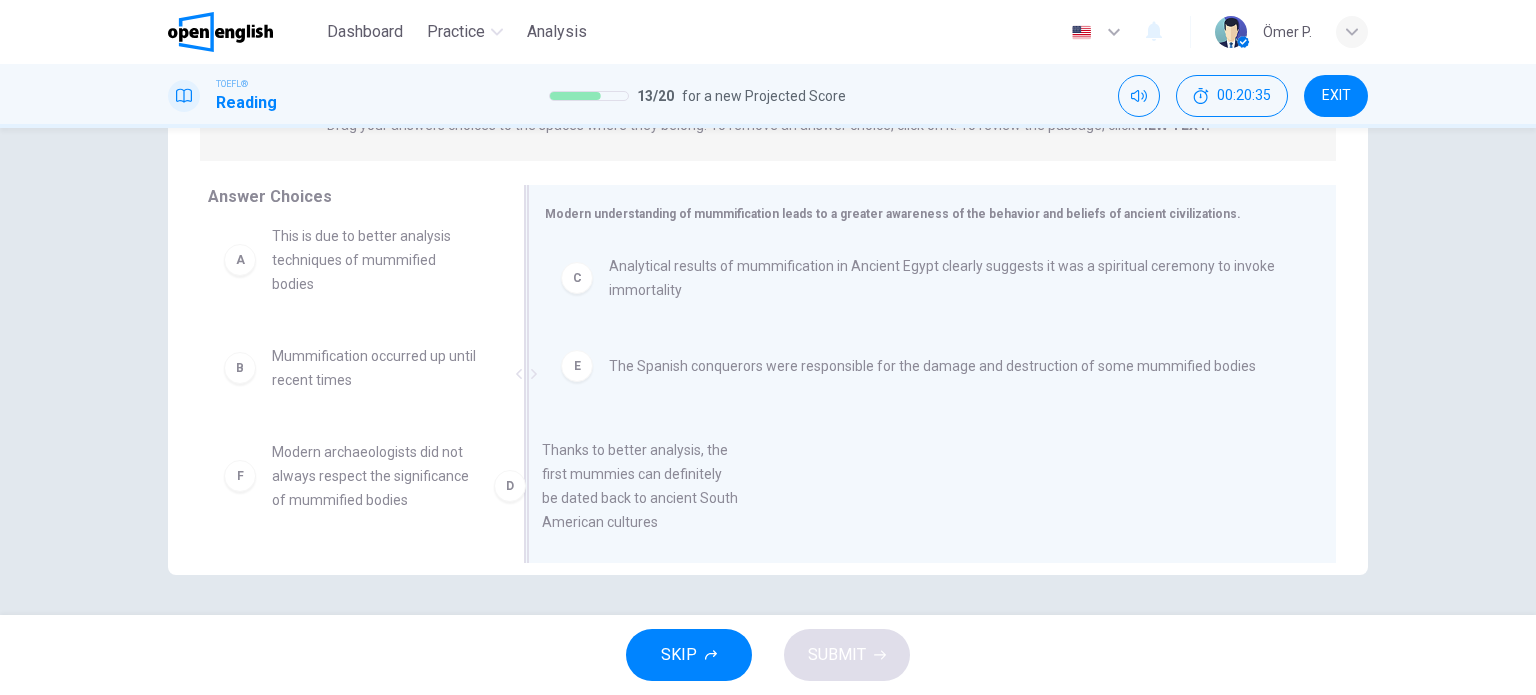 drag, startPoint x: 370, startPoint y: 471, endPoint x: 716, endPoint y: 427, distance: 348.78647 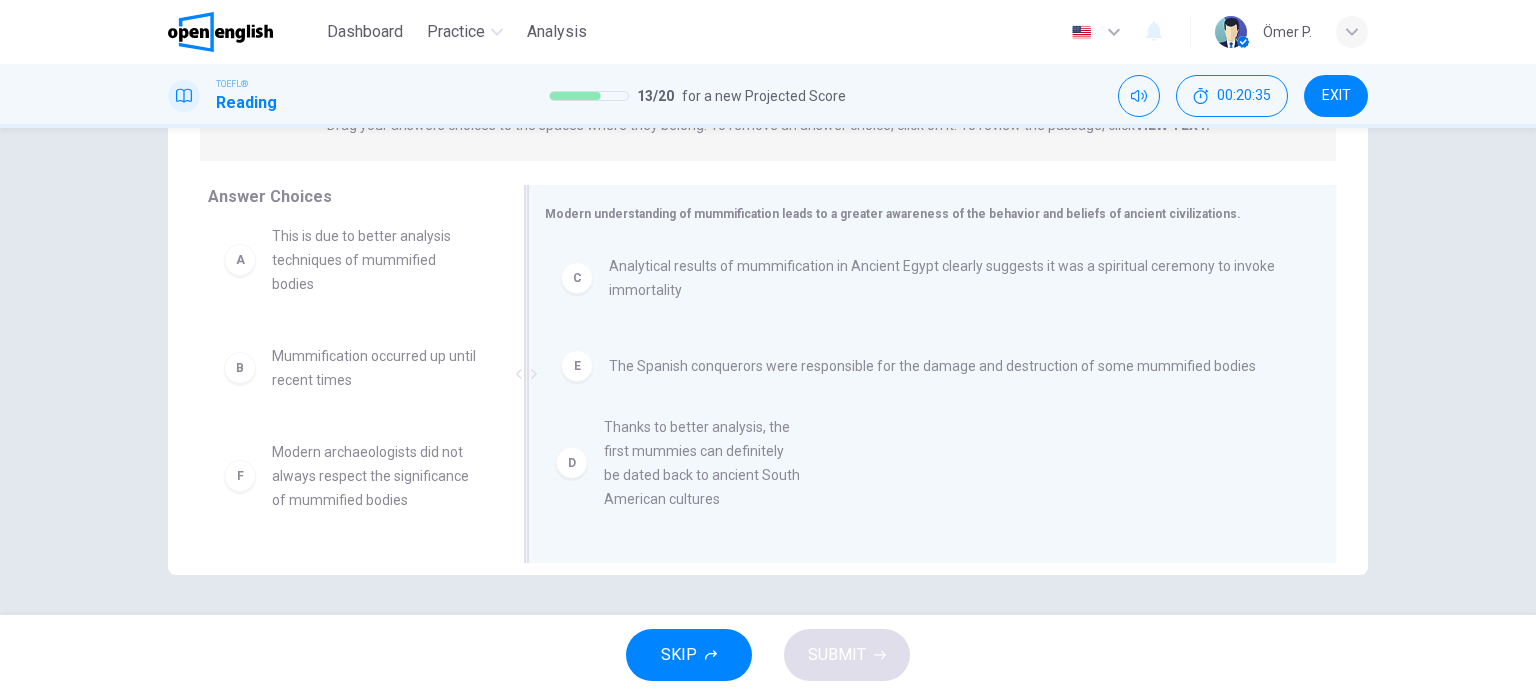 scroll, scrollTop: 0, scrollLeft: 0, axis: both 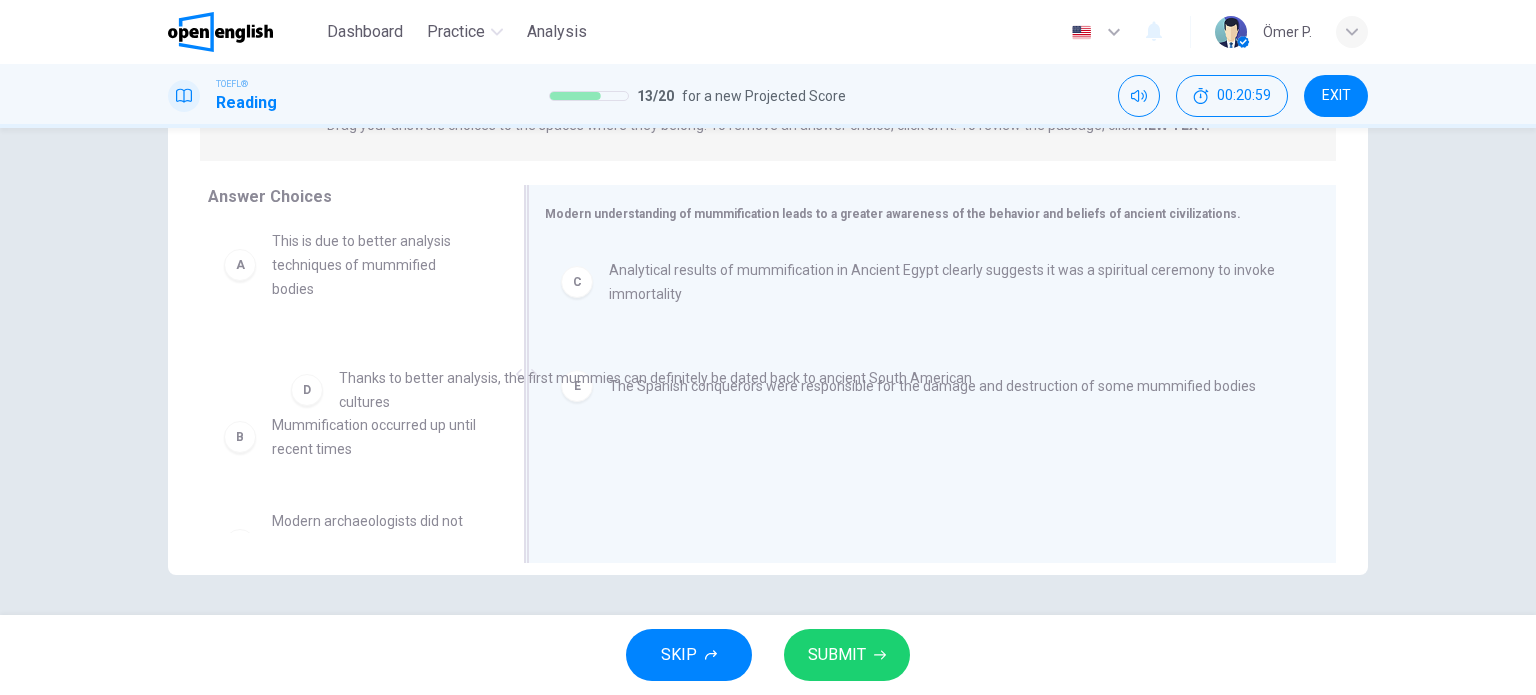 drag, startPoint x: 622, startPoint y: 375, endPoint x: 351, endPoint y: 391, distance: 271.47192 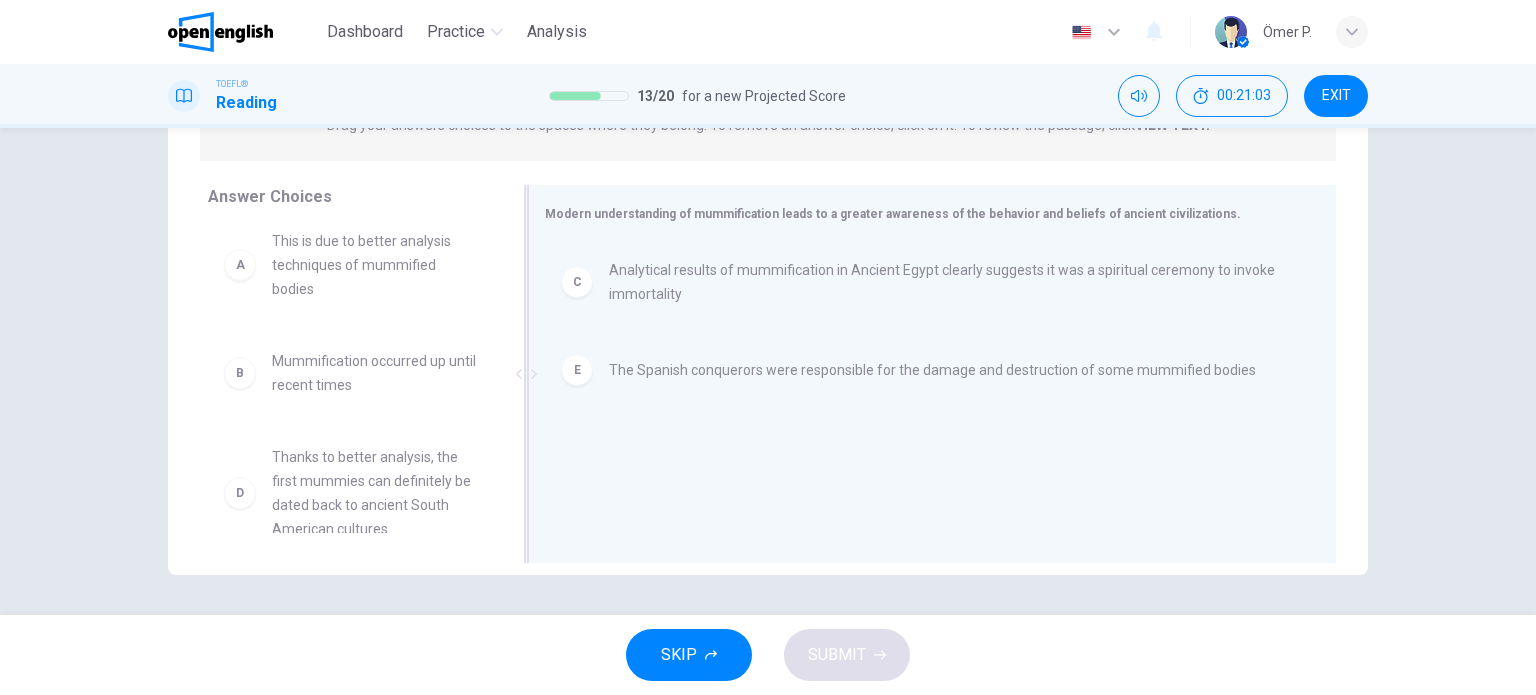 click on "Thanks to better analysis, the first mummies can definitely be dated back to ancient South American cultures" at bounding box center [376, 493] 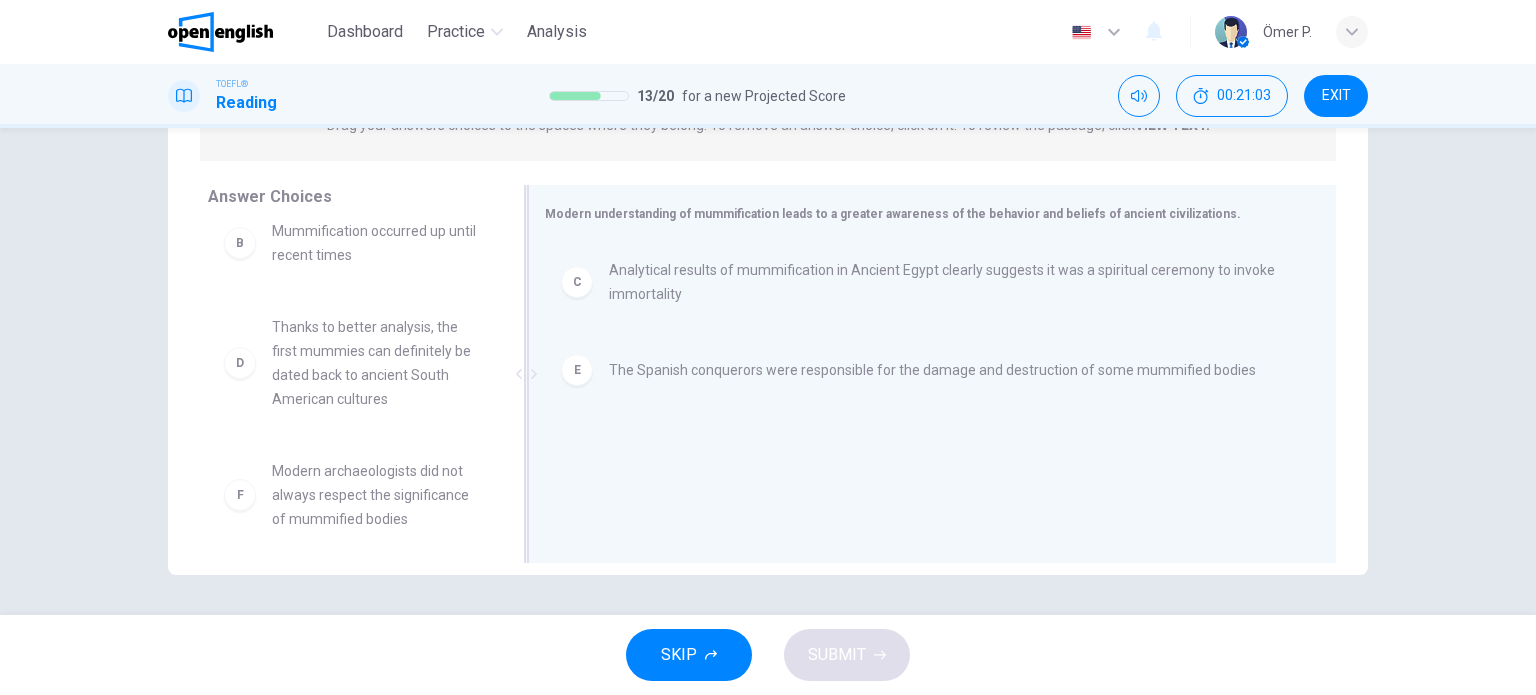 scroll, scrollTop: 156, scrollLeft: 0, axis: vertical 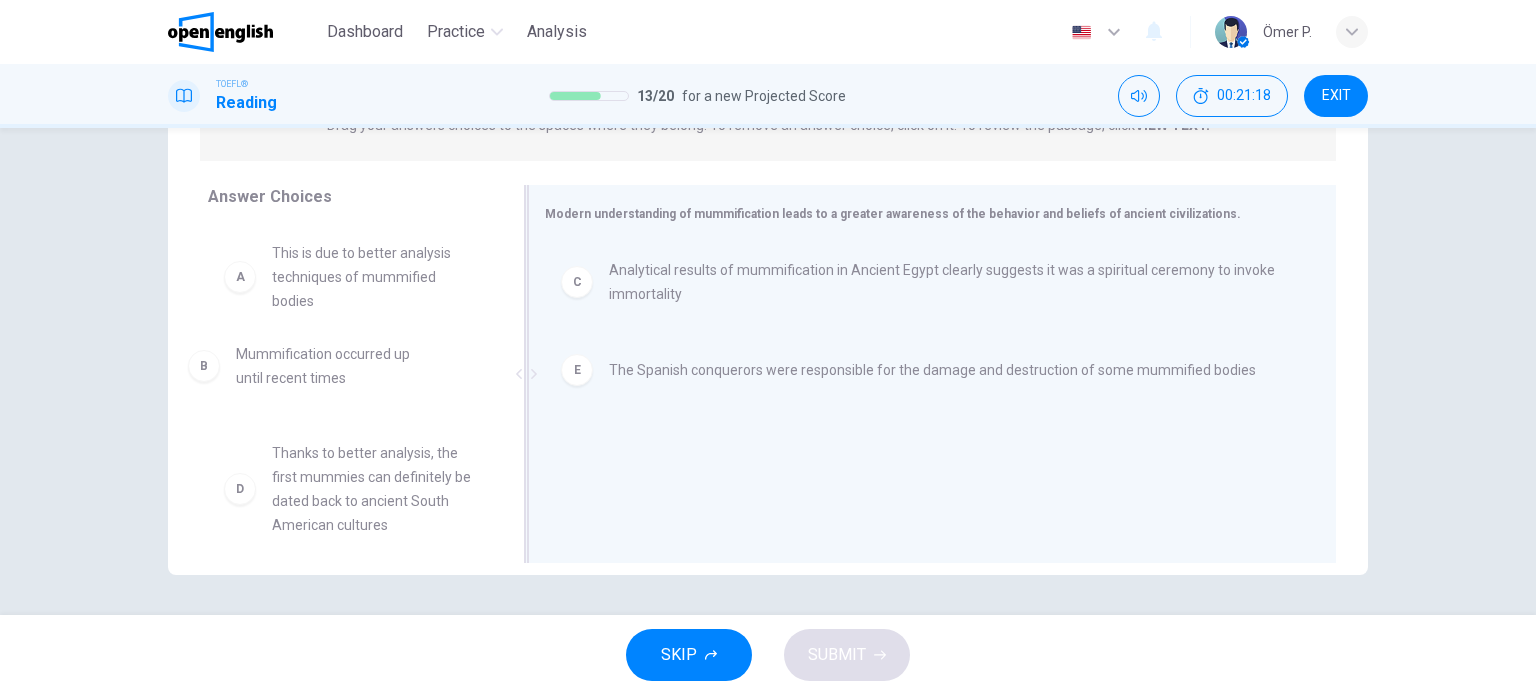 drag, startPoint x: 476, startPoint y: 421, endPoint x: 371, endPoint y: 387, distance: 110.36757 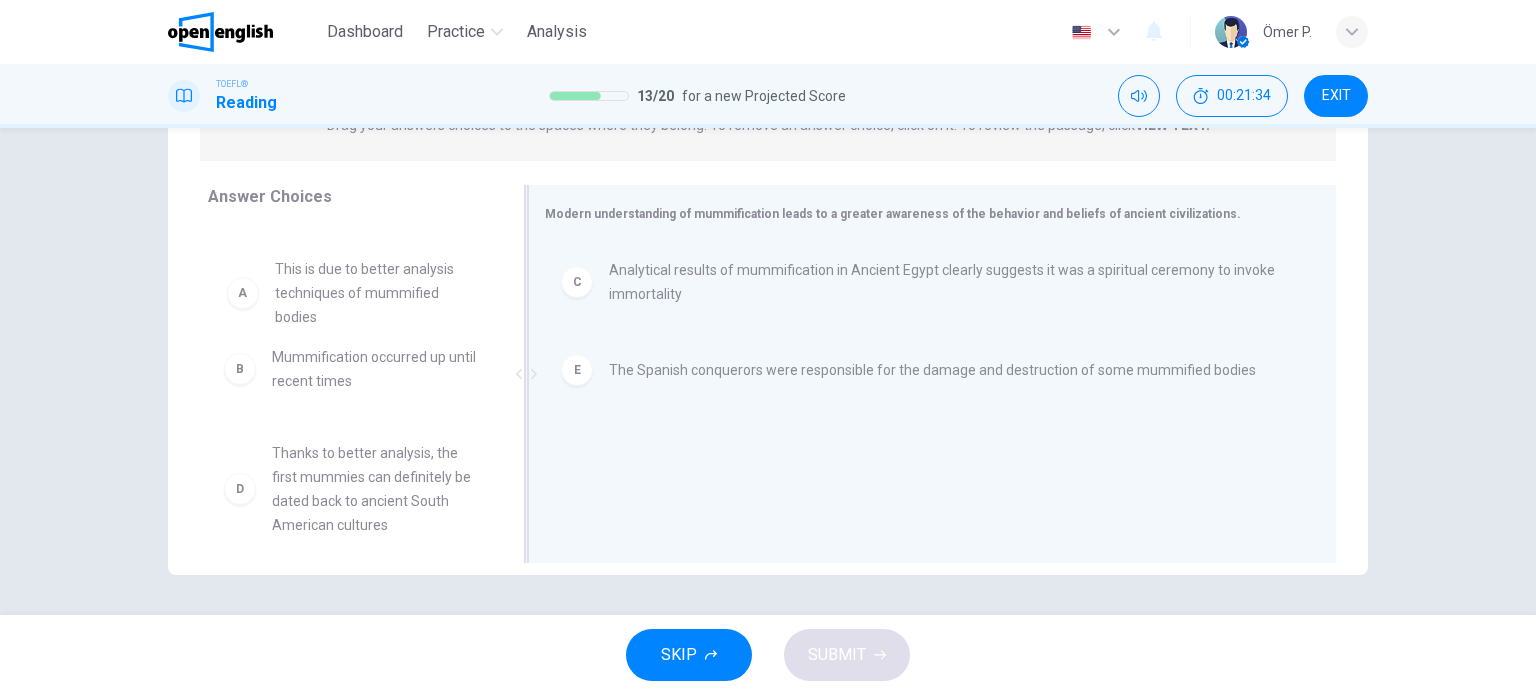 drag, startPoint x: 344, startPoint y: 276, endPoint x: 356, endPoint y: 297, distance: 24.186773 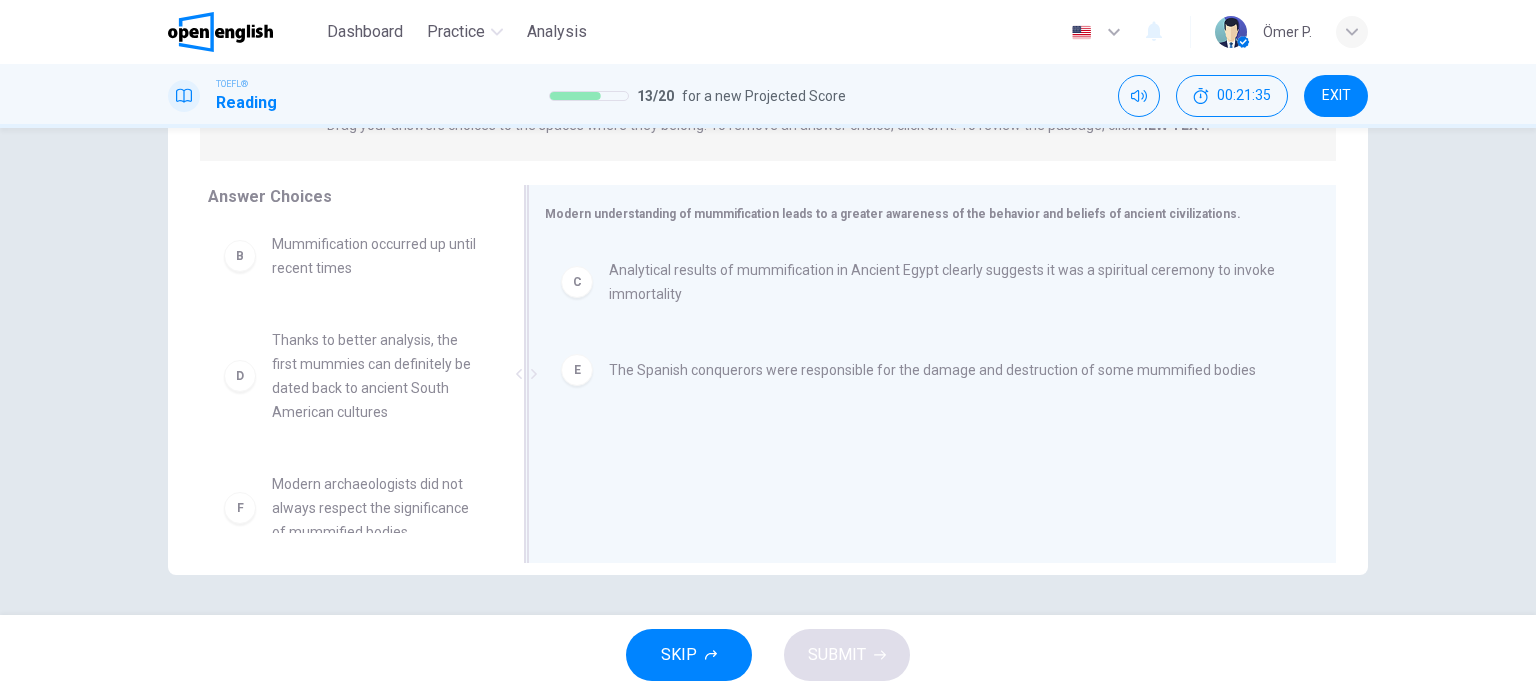 scroll, scrollTop: 156, scrollLeft: 0, axis: vertical 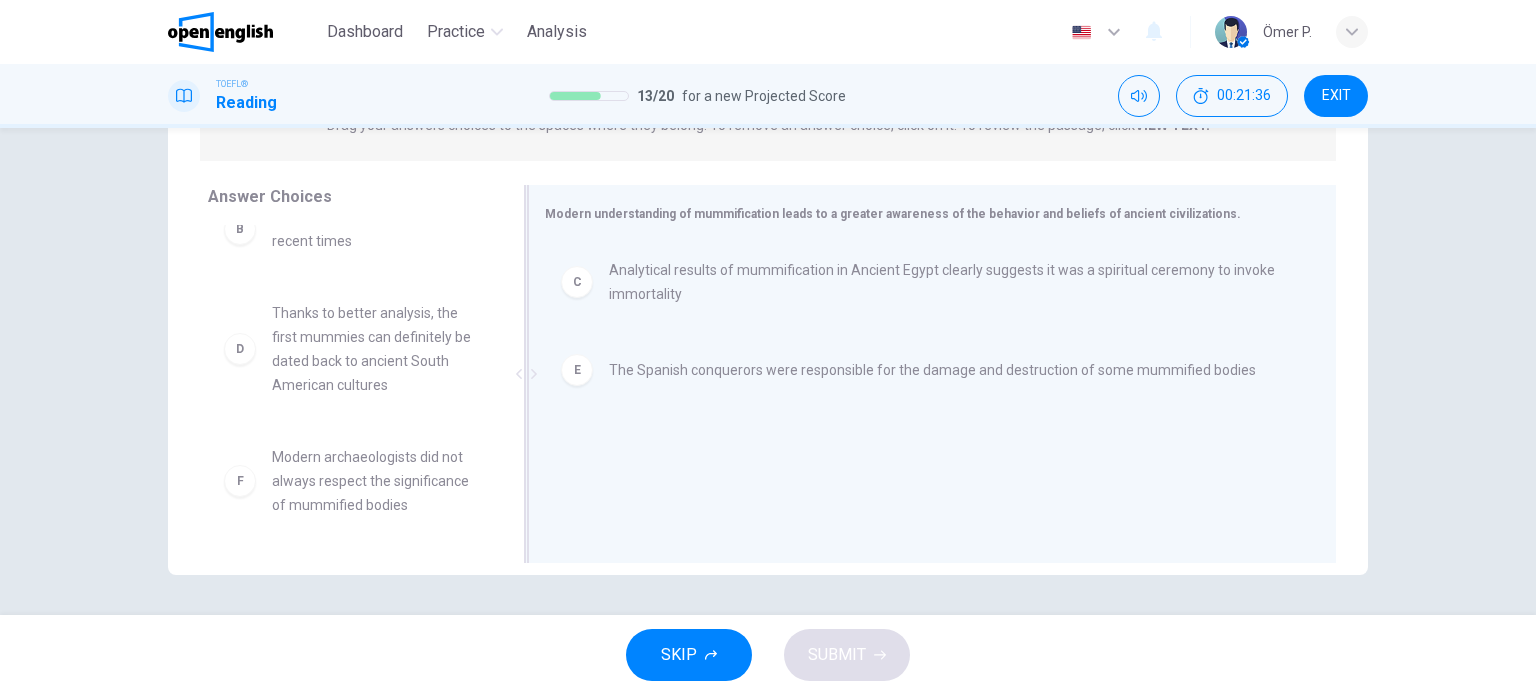 click on "A This is due to better analysis techniques of mummified bodies B Mummification occurred up until recent times D Thanks to better analysis, the first mummies can definitely be dated back to ancient South American cultures F Modern archaeologists did not always respect the significance of mummified bodies" at bounding box center [352, 223] 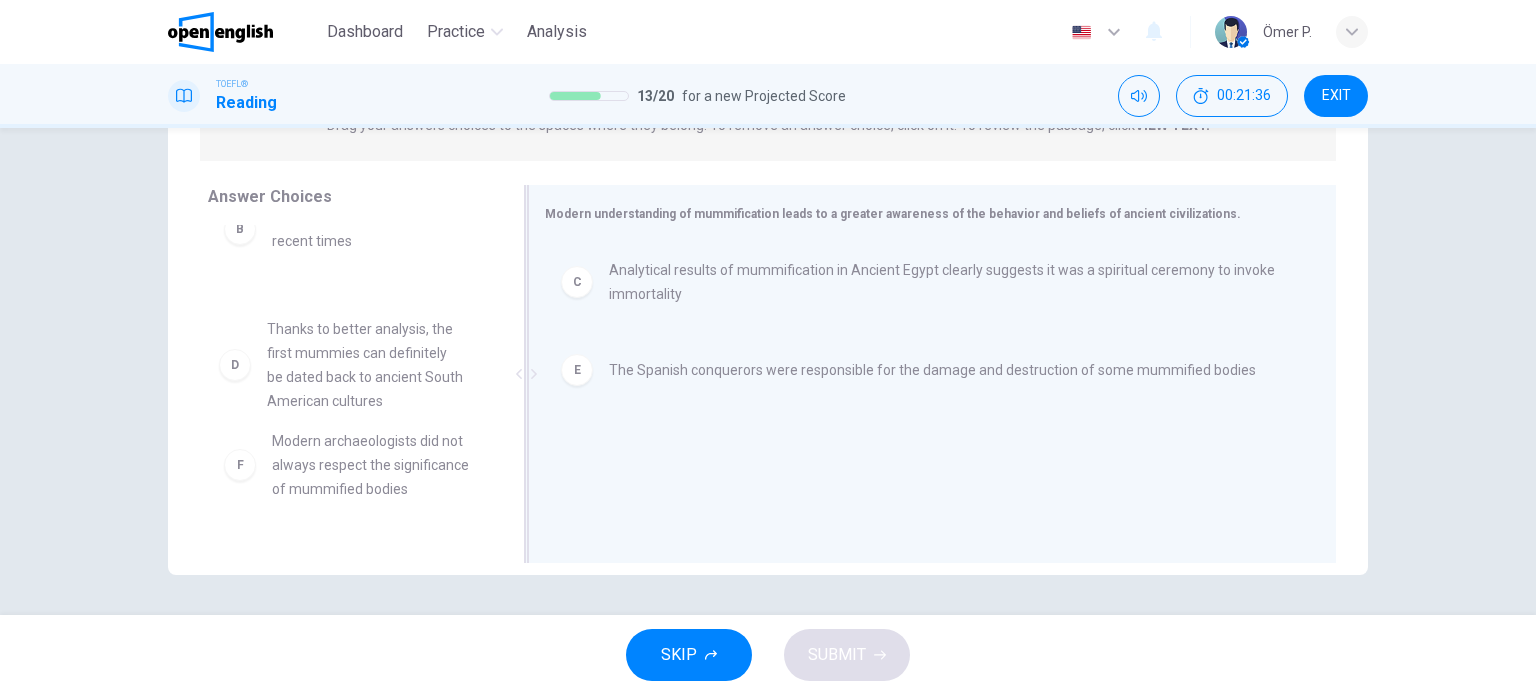 click on "A This is due to better analysis techniques of mummified bodies B Mummification occurred up until recent times F Modern archaeologists did not always respect the significance of mummified bodies" at bounding box center (352, 223) 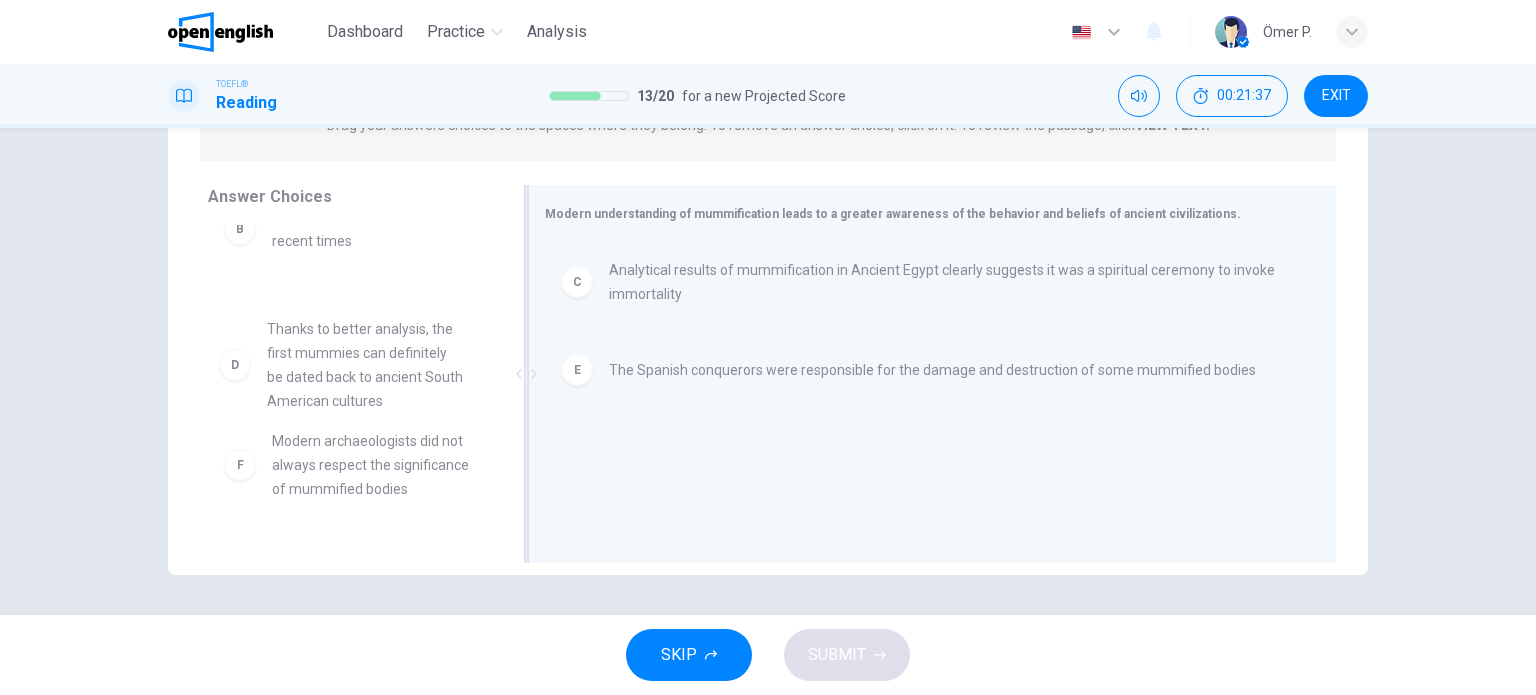 drag, startPoint x: 376, startPoint y: 379, endPoint x: 606, endPoint y: 450, distance: 240.70937 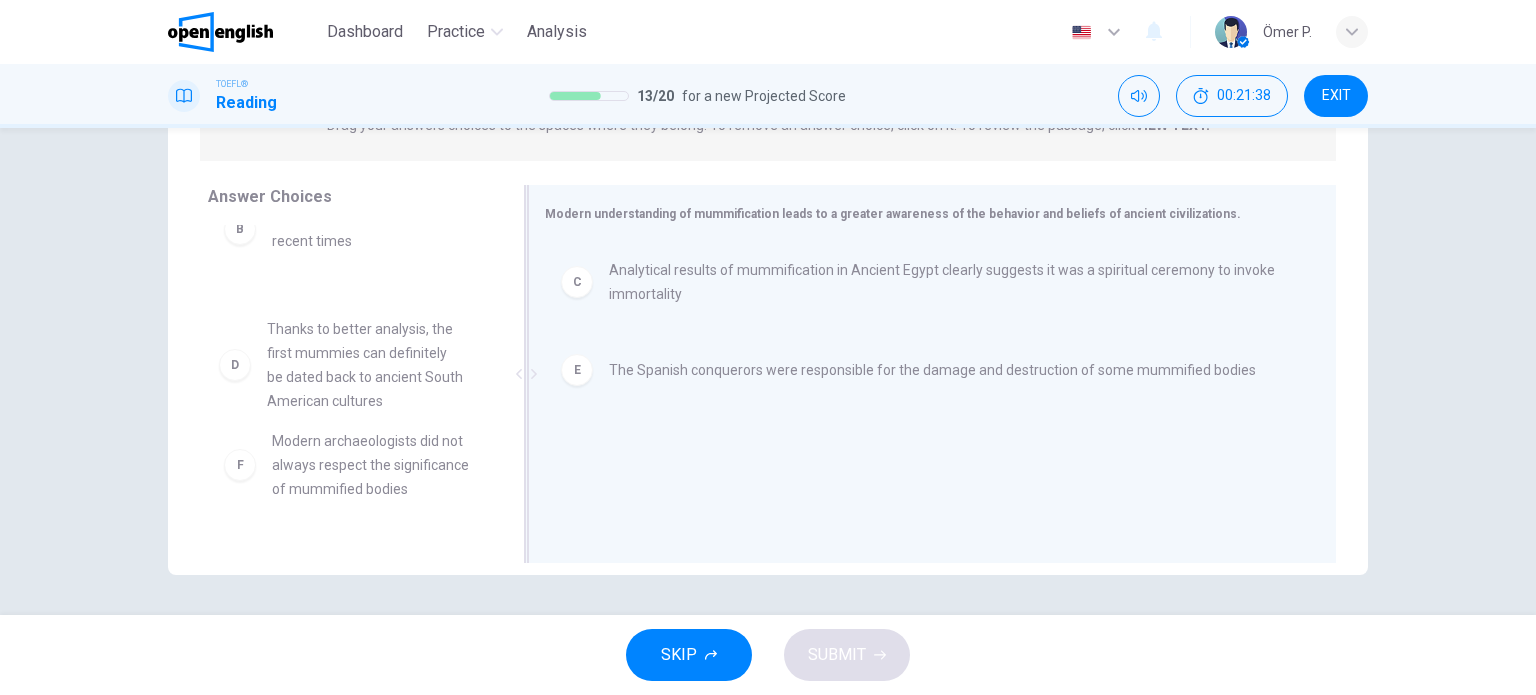 drag, startPoint x: 377, startPoint y: 368, endPoint x: 542, endPoint y: 424, distance: 174.24408 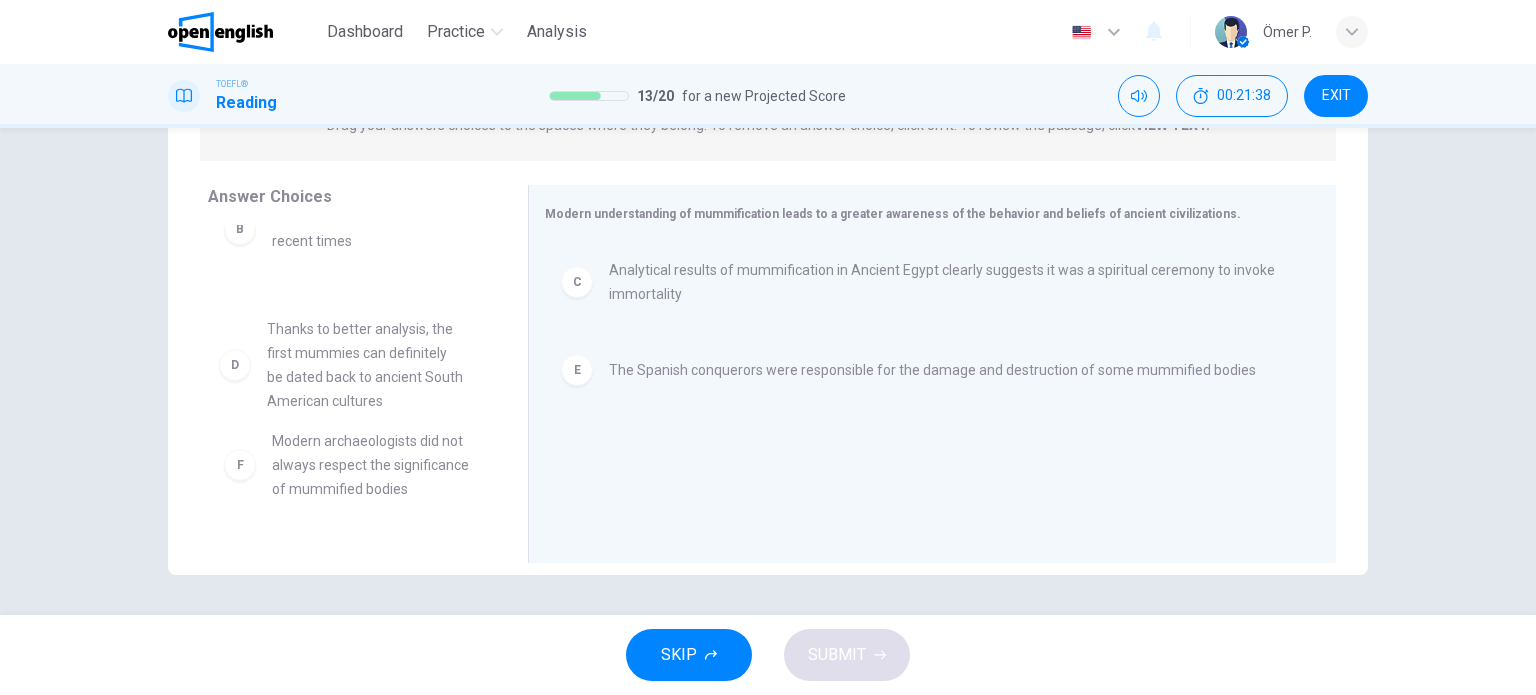 click on "A This is due to better analysis techniques of mummified bodies B Mummification occurred up until recent times F Modern archaeologists did not always respect the significance of mummified bodies" at bounding box center (352, 223) 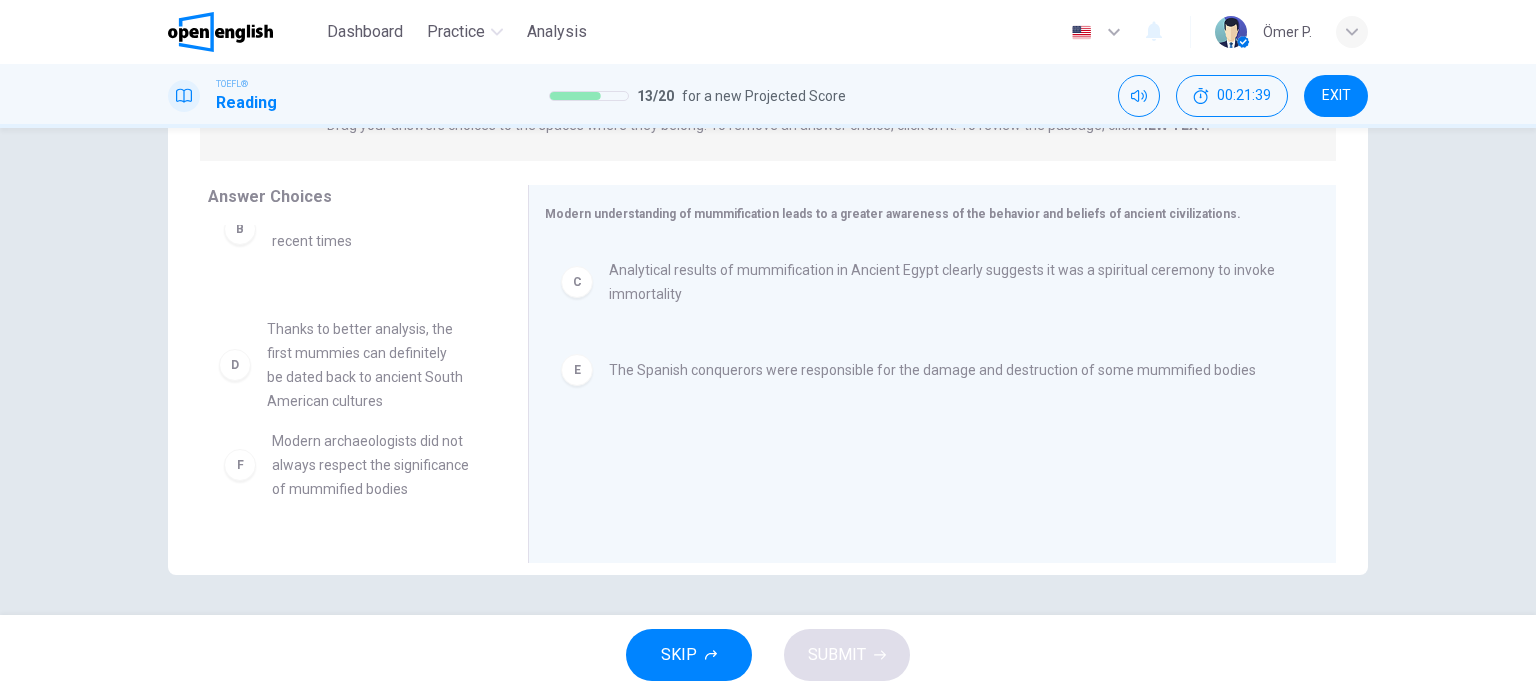 click on "A This is due to better analysis techniques of mummified bodies B Mummification occurred up until recent times F Modern archaeologists did not always respect the significance of mummified bodies" at bounding box center (352, 223) 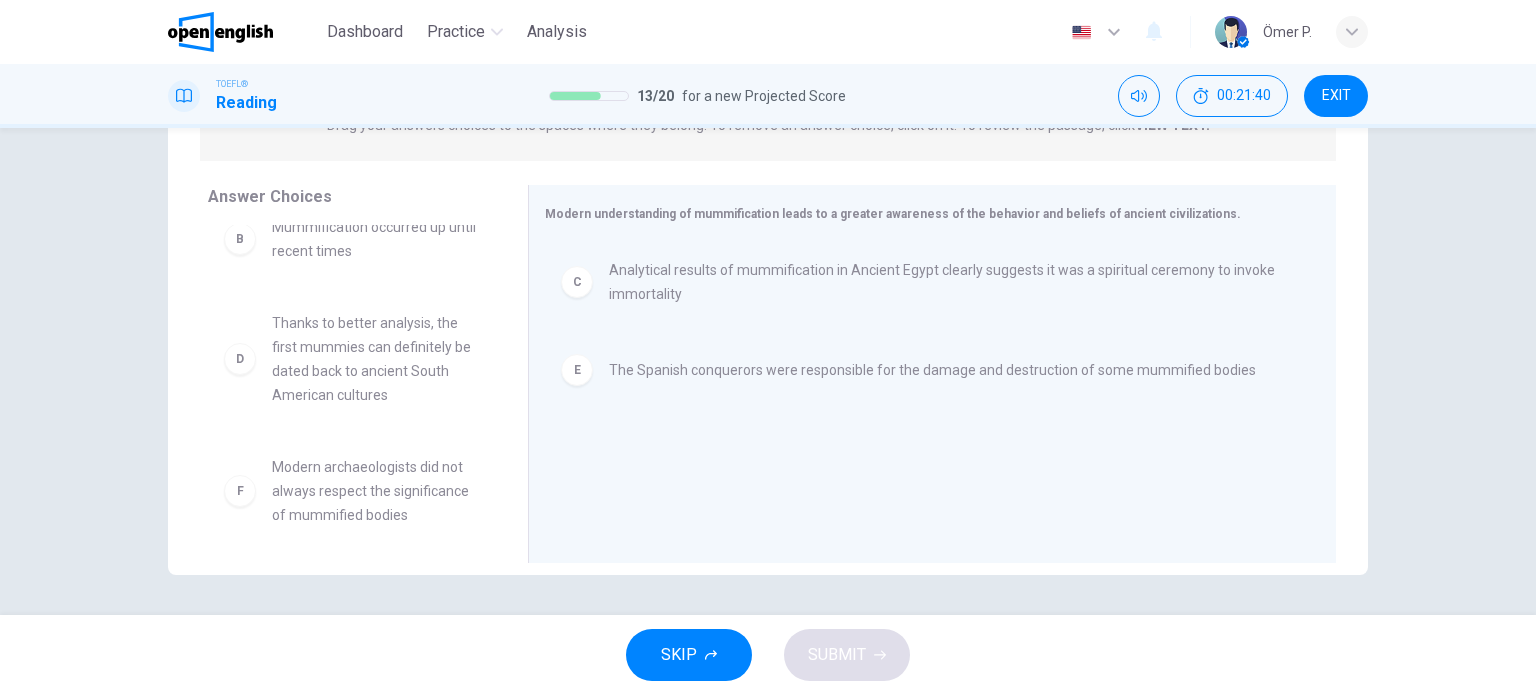scroll, scrollTop: 156, scrollLeft: 0, axis: vertical 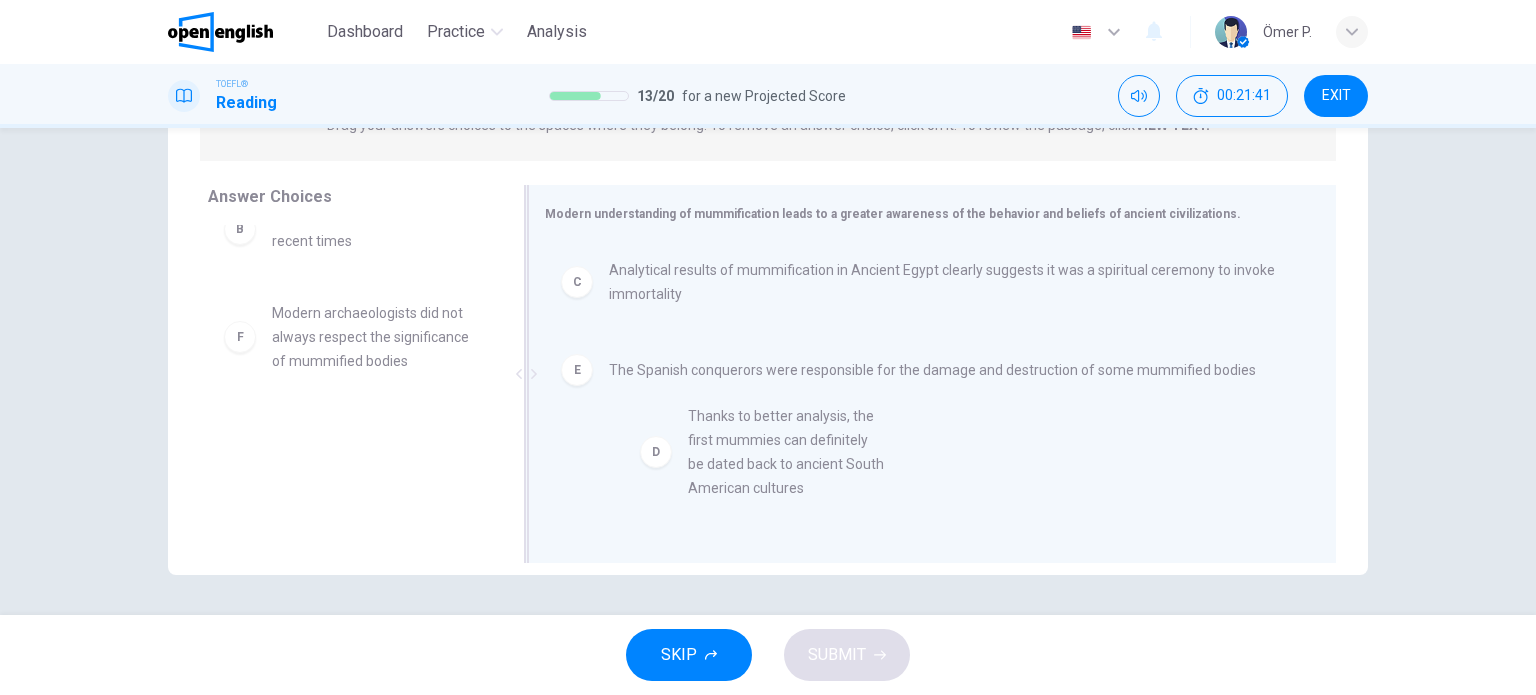 drag, startPoint x: 458, startPoint y: 418, endPoint x: 744, endPoint y: 475, distance: 291.62476 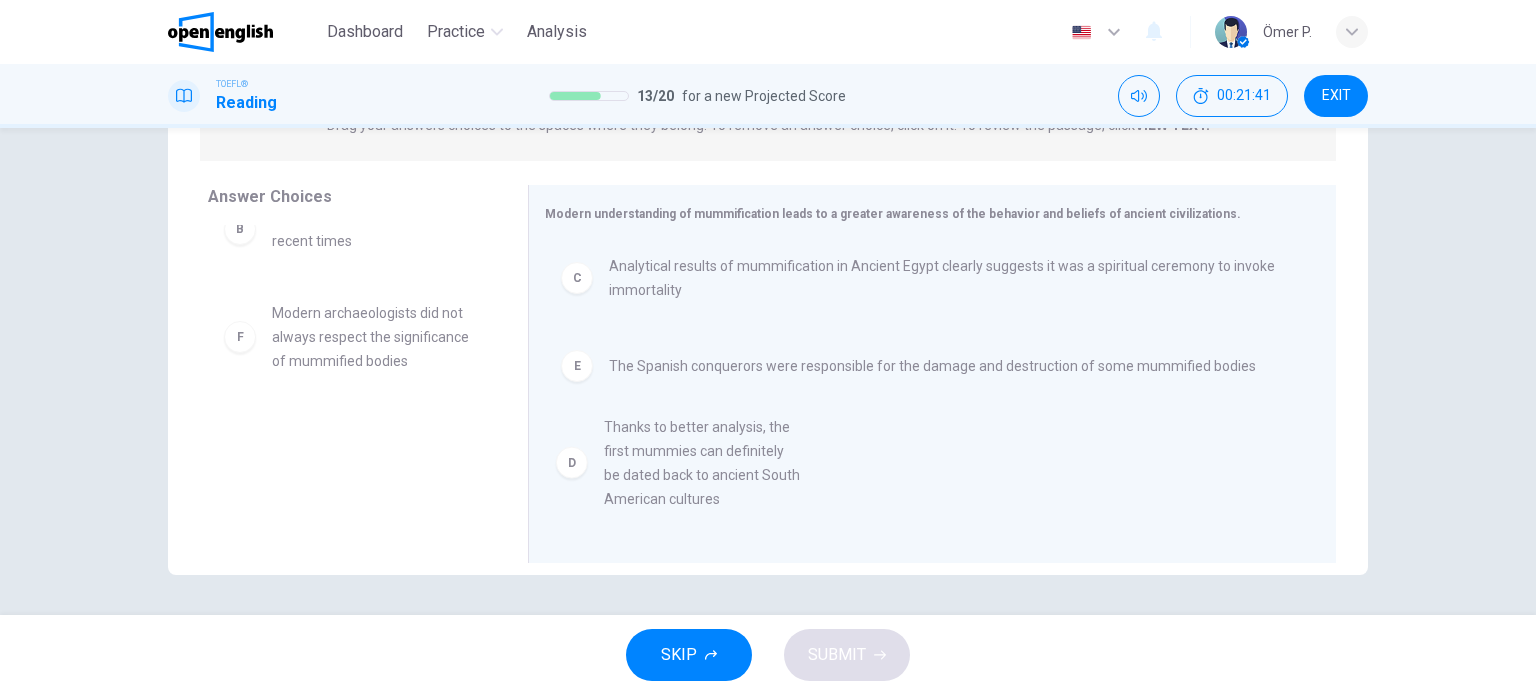 scroll, scrollTop: 0, scrollLeft: 0, axis: both 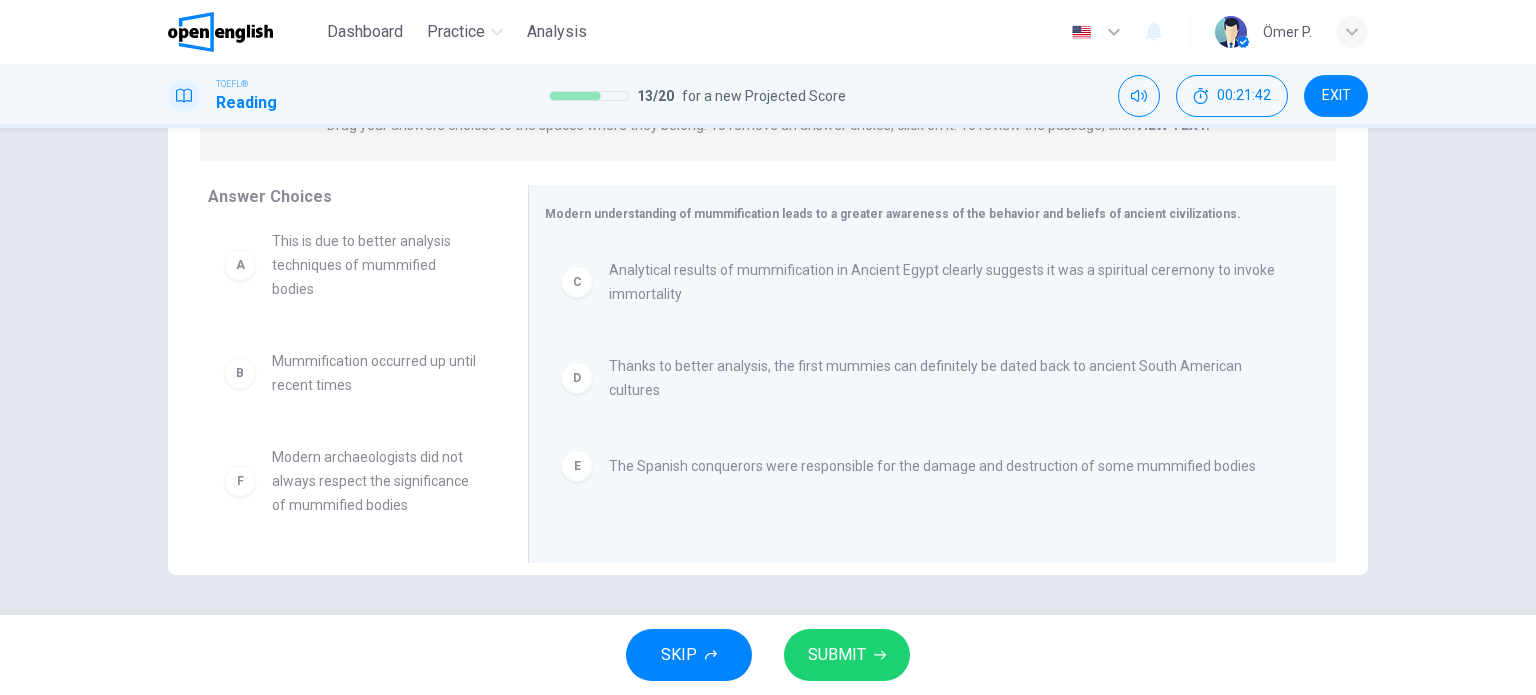 click on "SUBMIT" at bounding box center (837, 655) 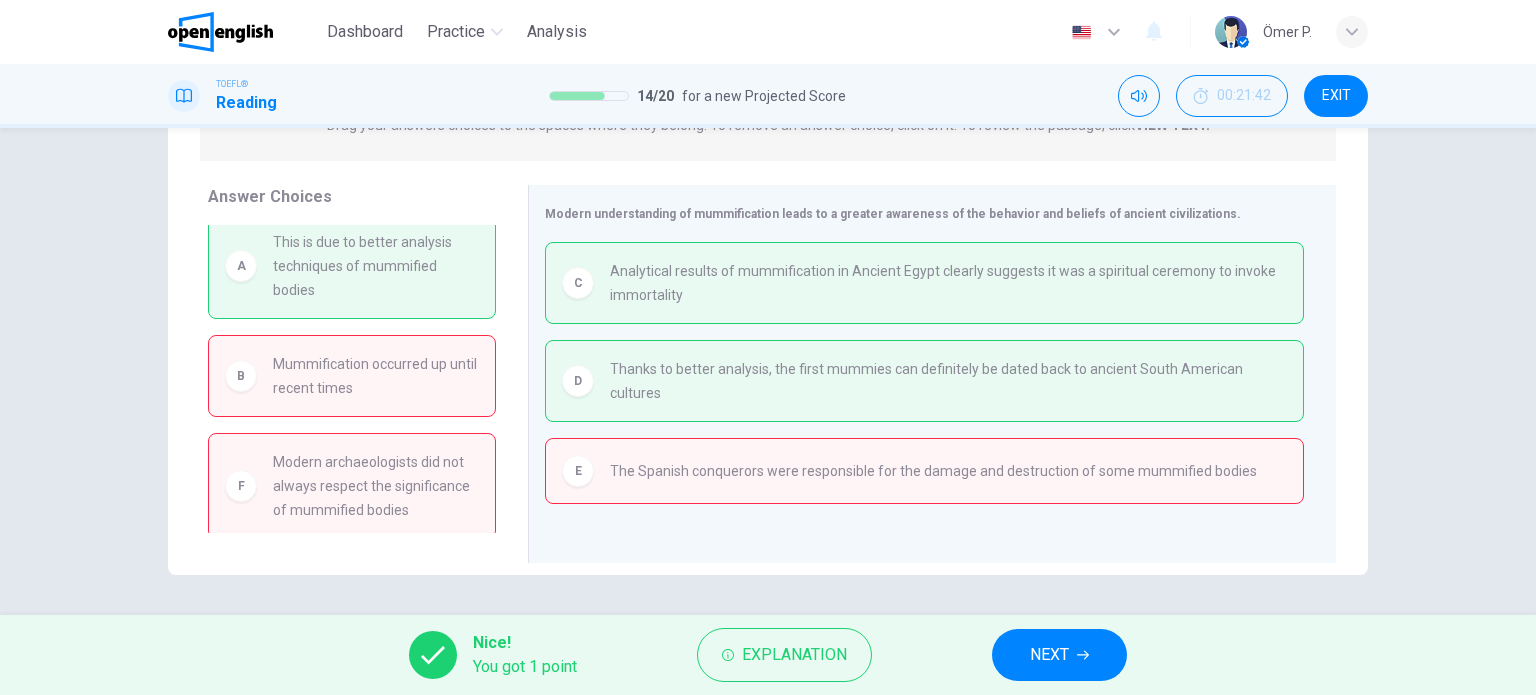 click on "NEXT" at bounding box center [1049, 655] 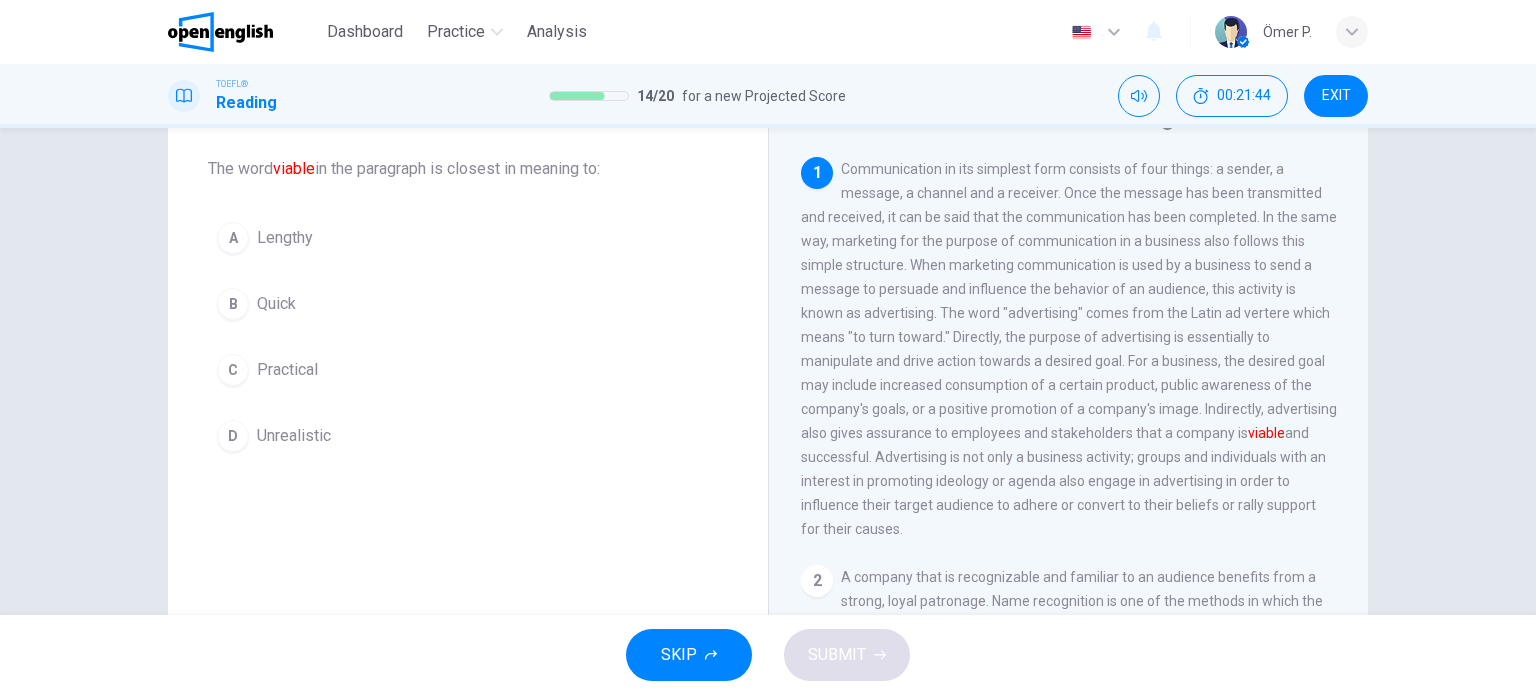 scroll, scrollTop: 100, scrollLeft: 0, axis: vertical 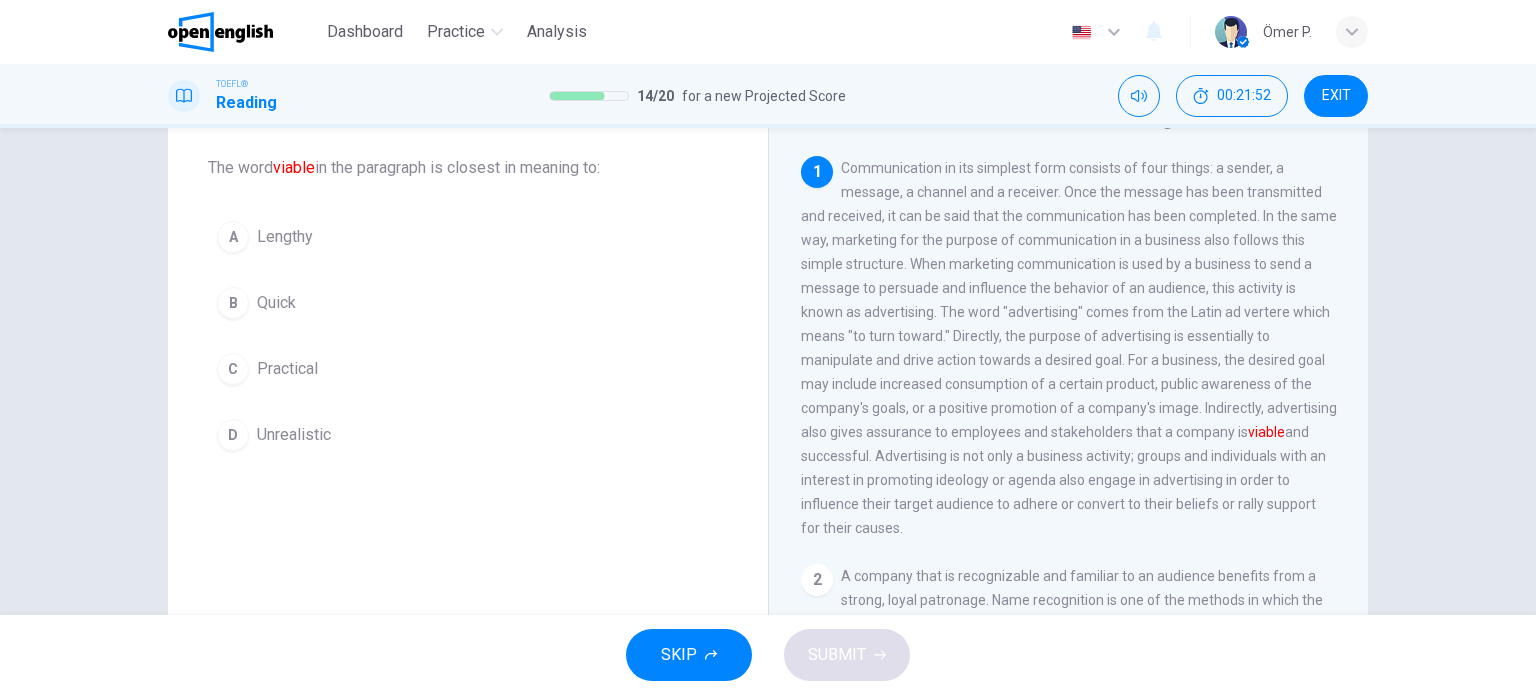 click on "C Practical" at bounding box center (468, 369) 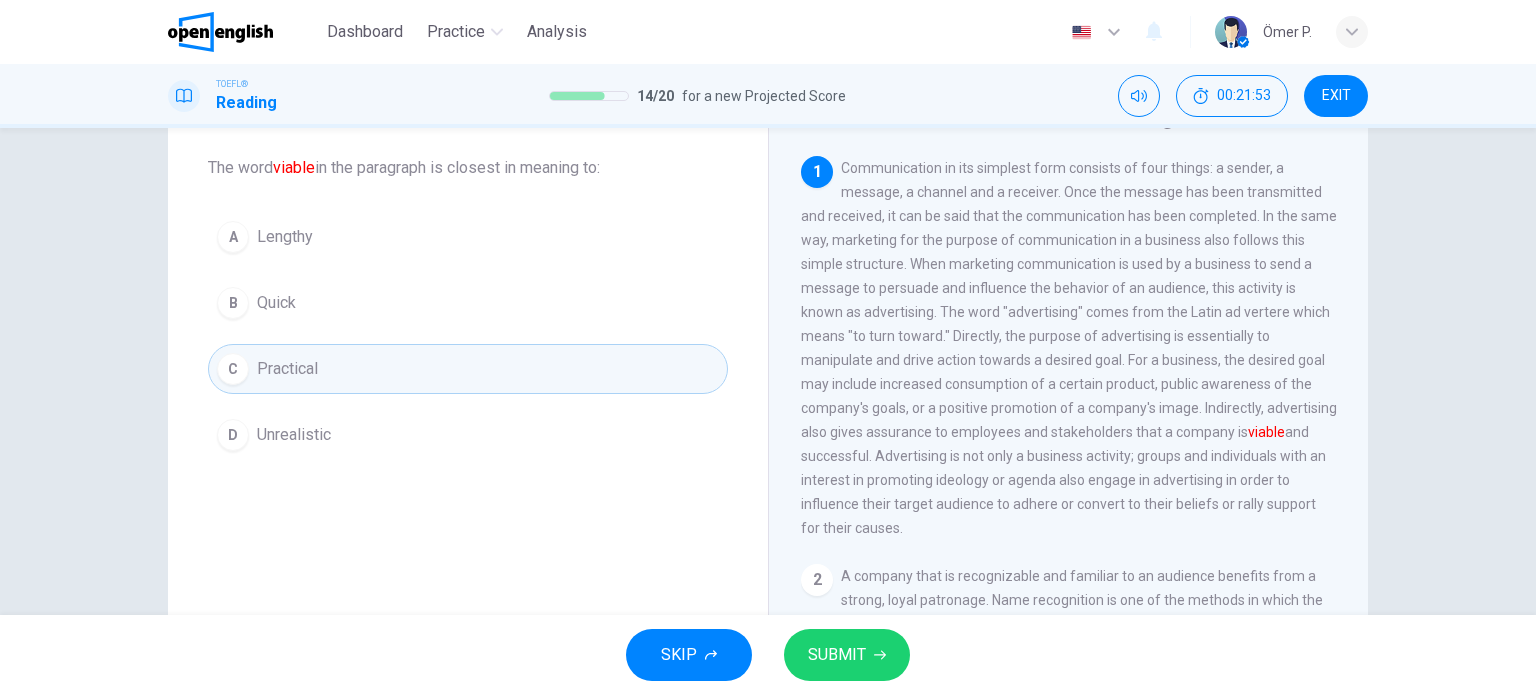 click on "SUBMIT" at bounding box center [837, 655] 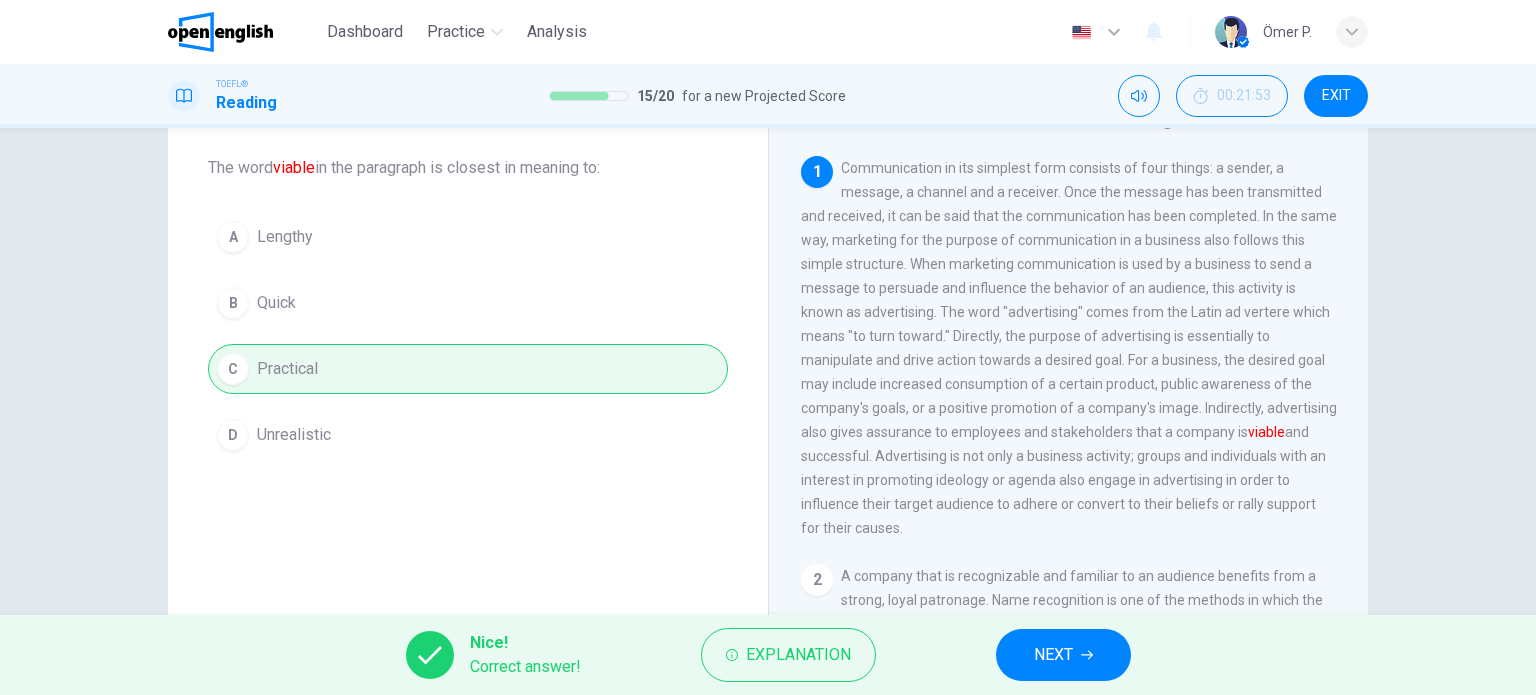 click on "Nice! Correct answer! Explanation NEXT" at bounding box center [768, 655] 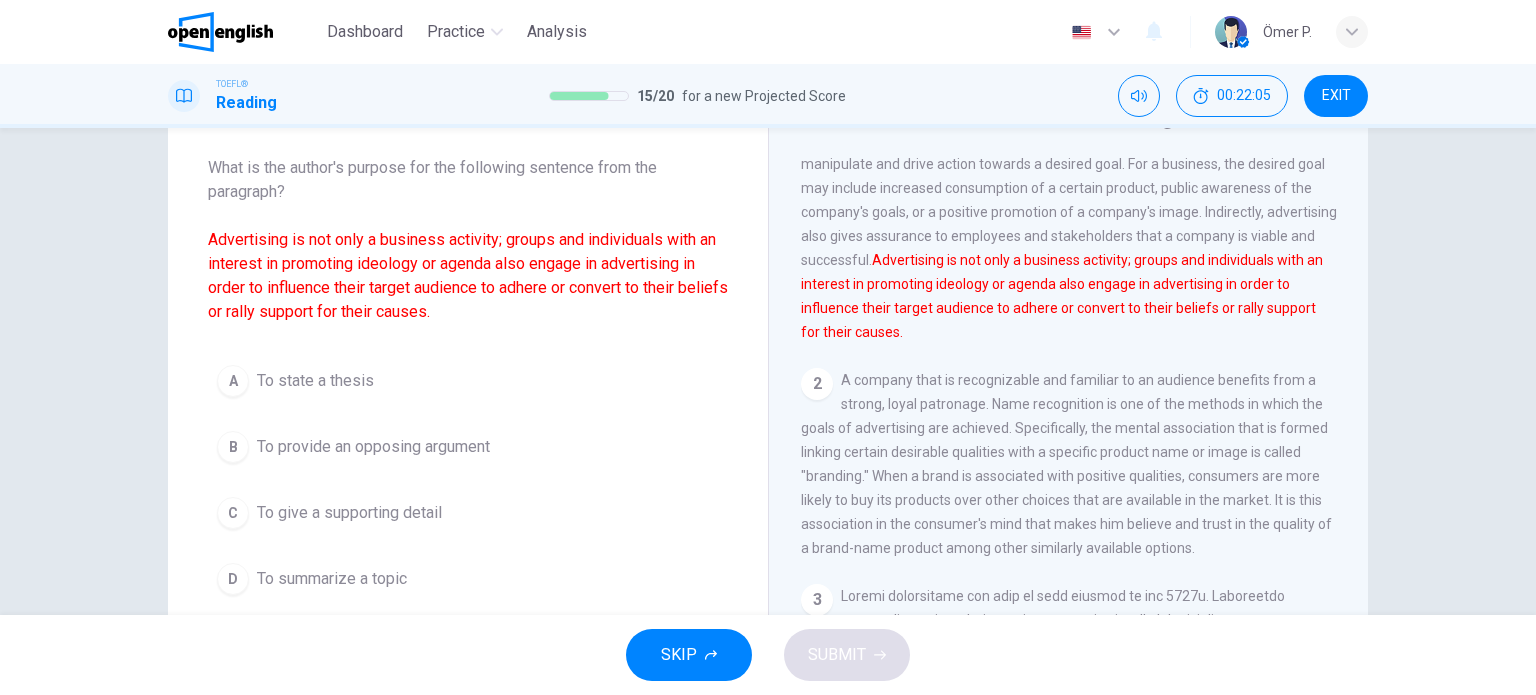 scroll, scrollTop: 200, scrollLeft: 0, axis: vertical 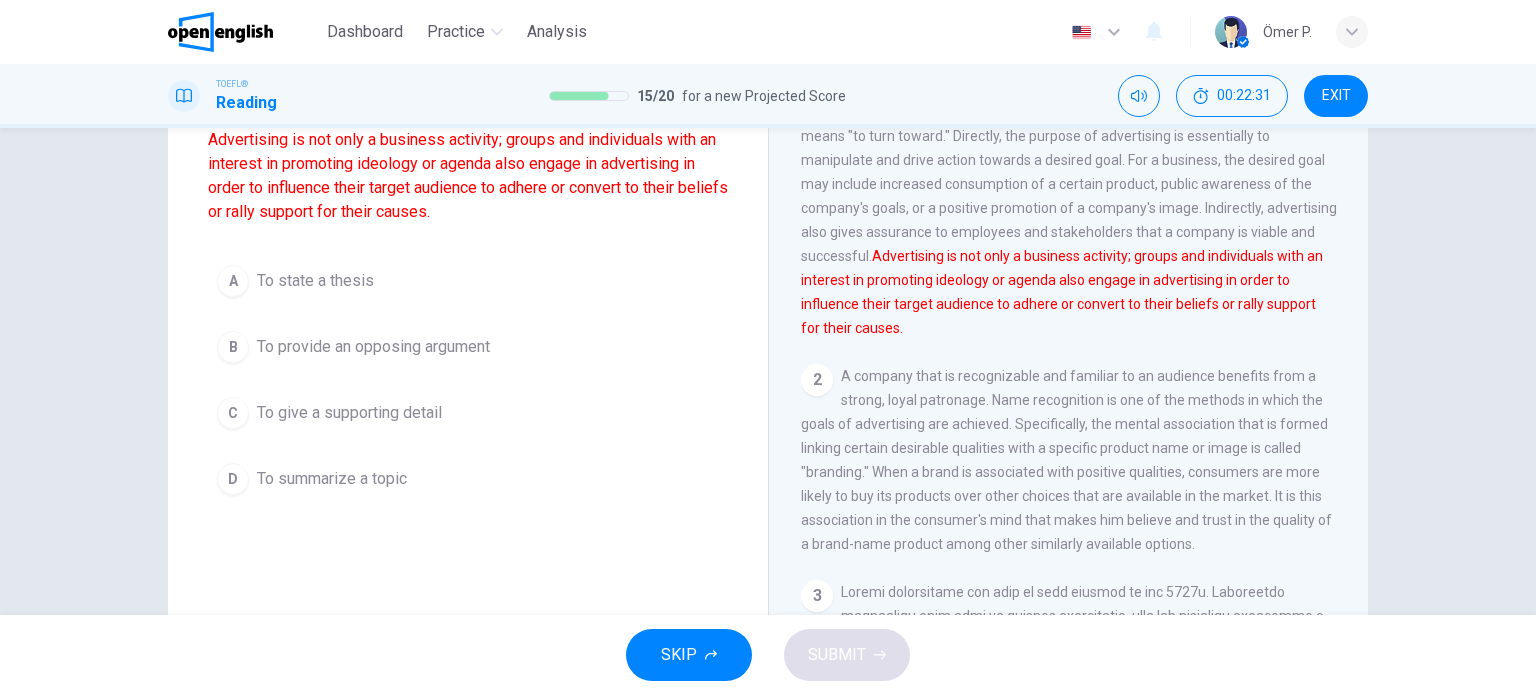click on "B To provide an opposing argument" at bounding box center [468, 347] 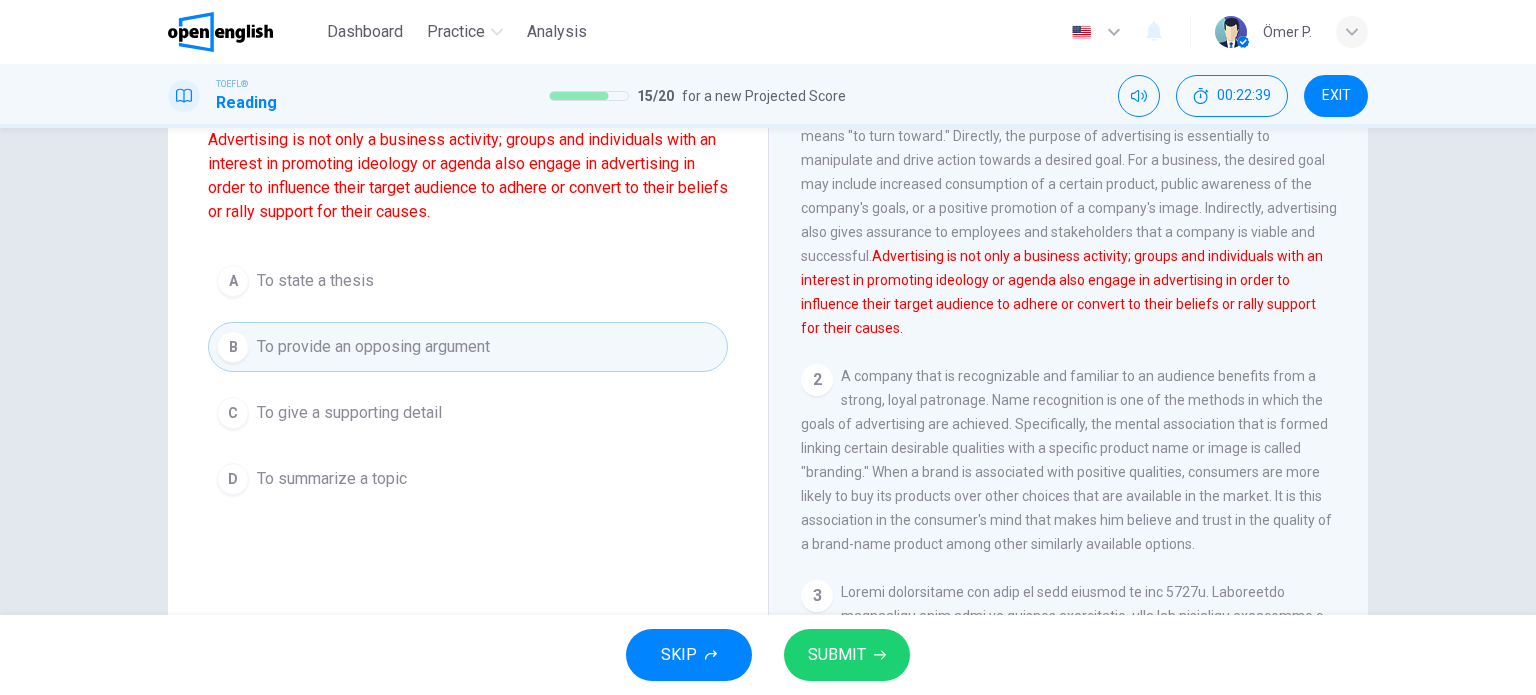 click on "SUBMIT" at bounding box center (837, 655) 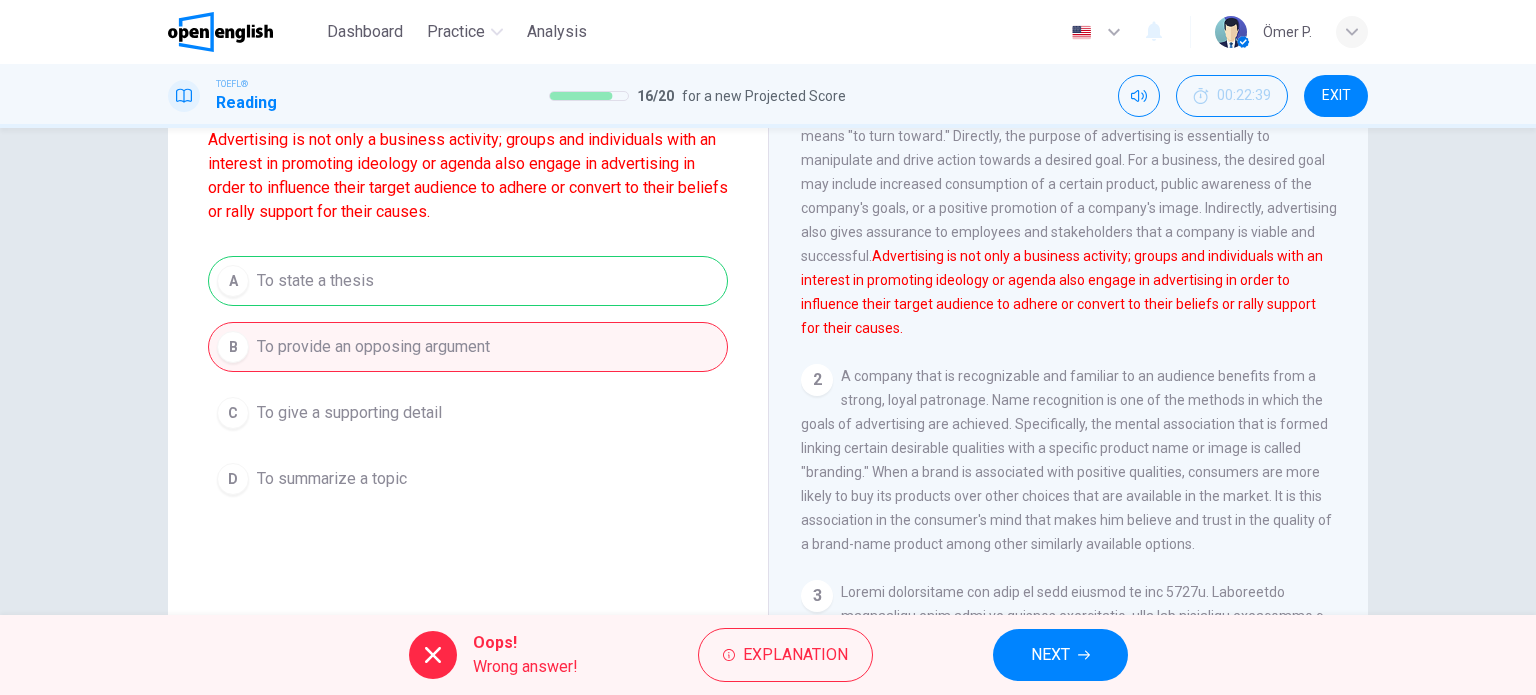 click on "NEXT" at bounding box center (1060, 655) 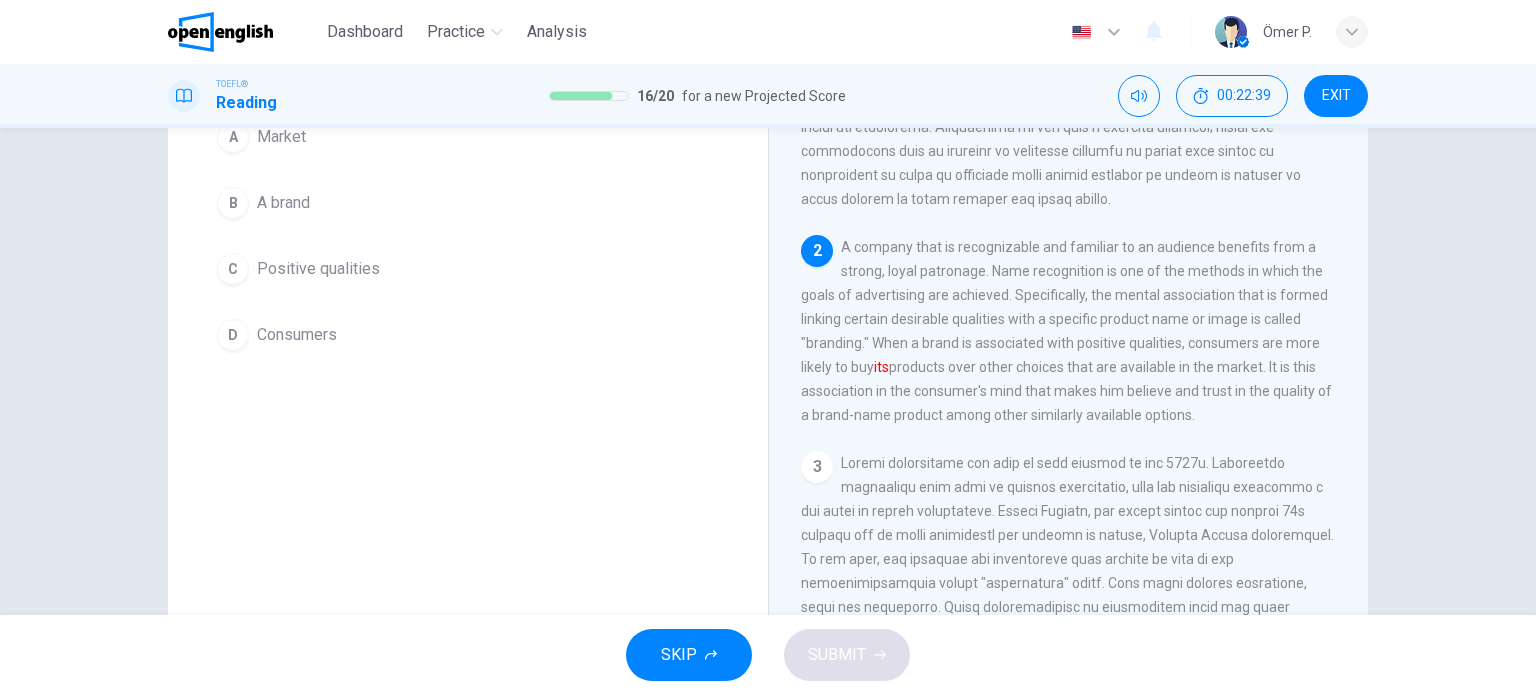 scroll, scrollTop: 244, scrollLeft: 0, axis: vertical 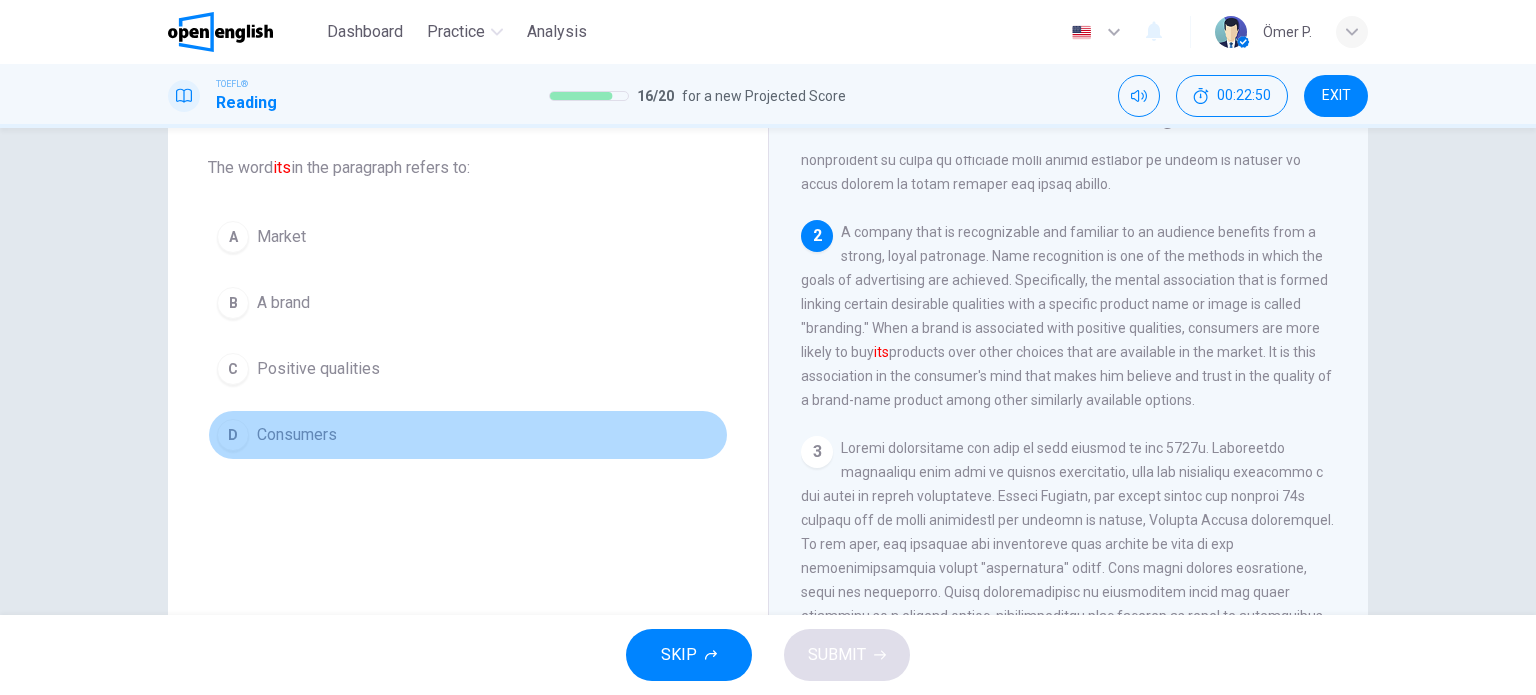 click on "D Consumers" at bounding box center [468, 435] 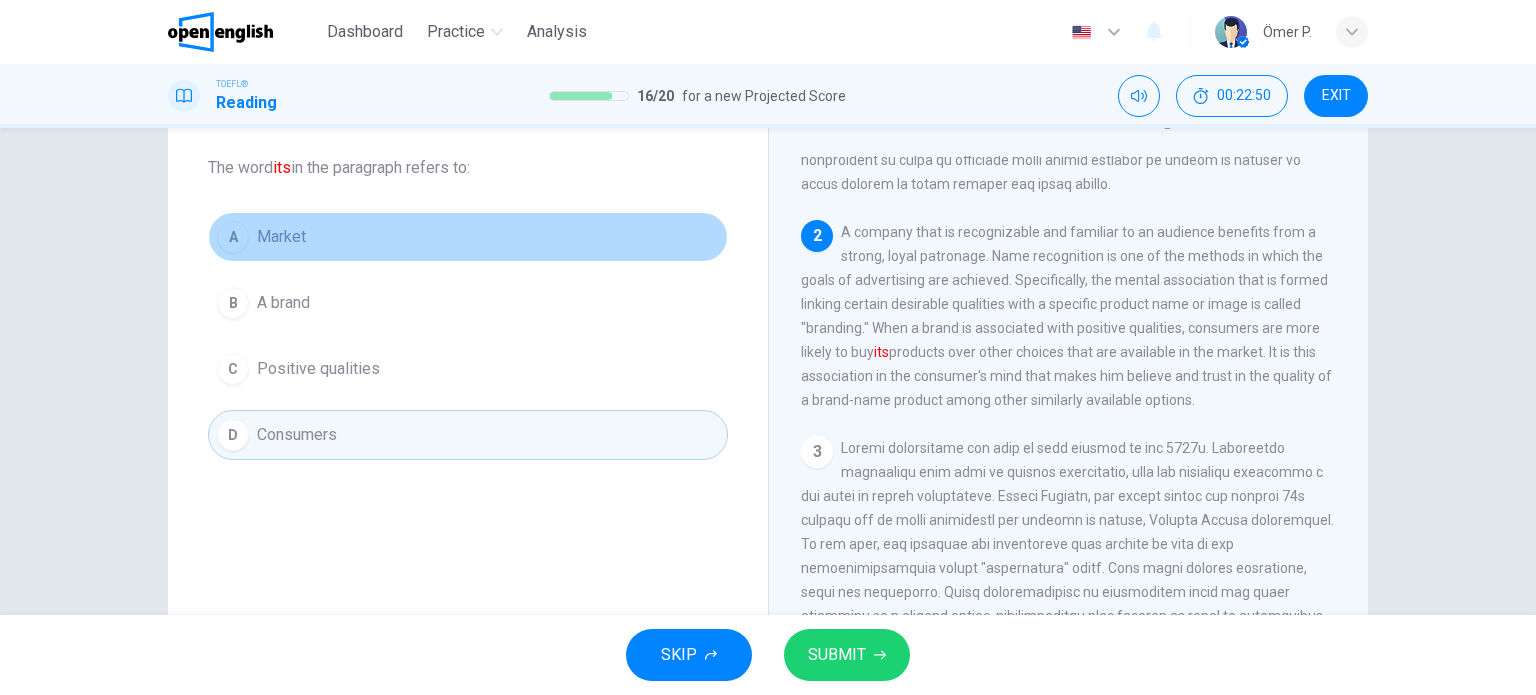 click on "A Market" at bounding box center [468, 237] 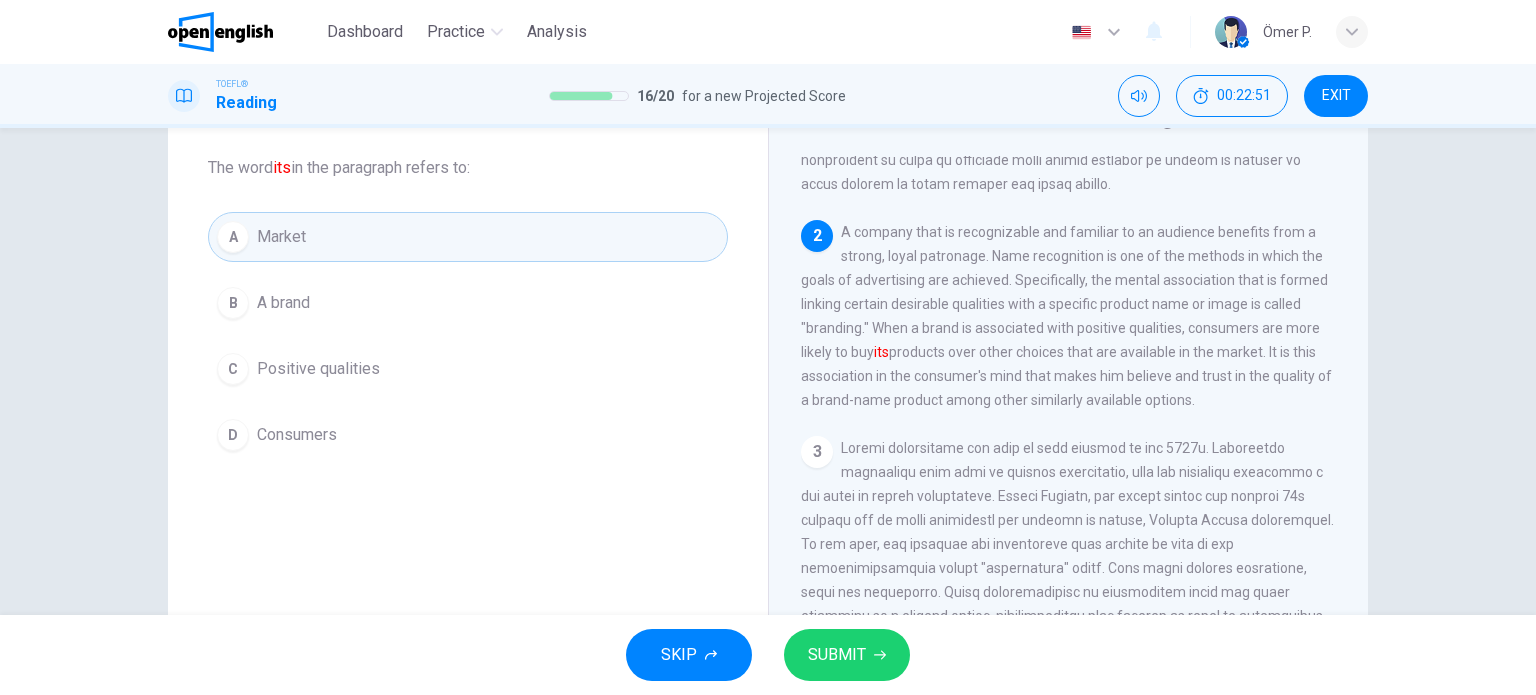 click on "B A brand" at bounding box center (468, 303) 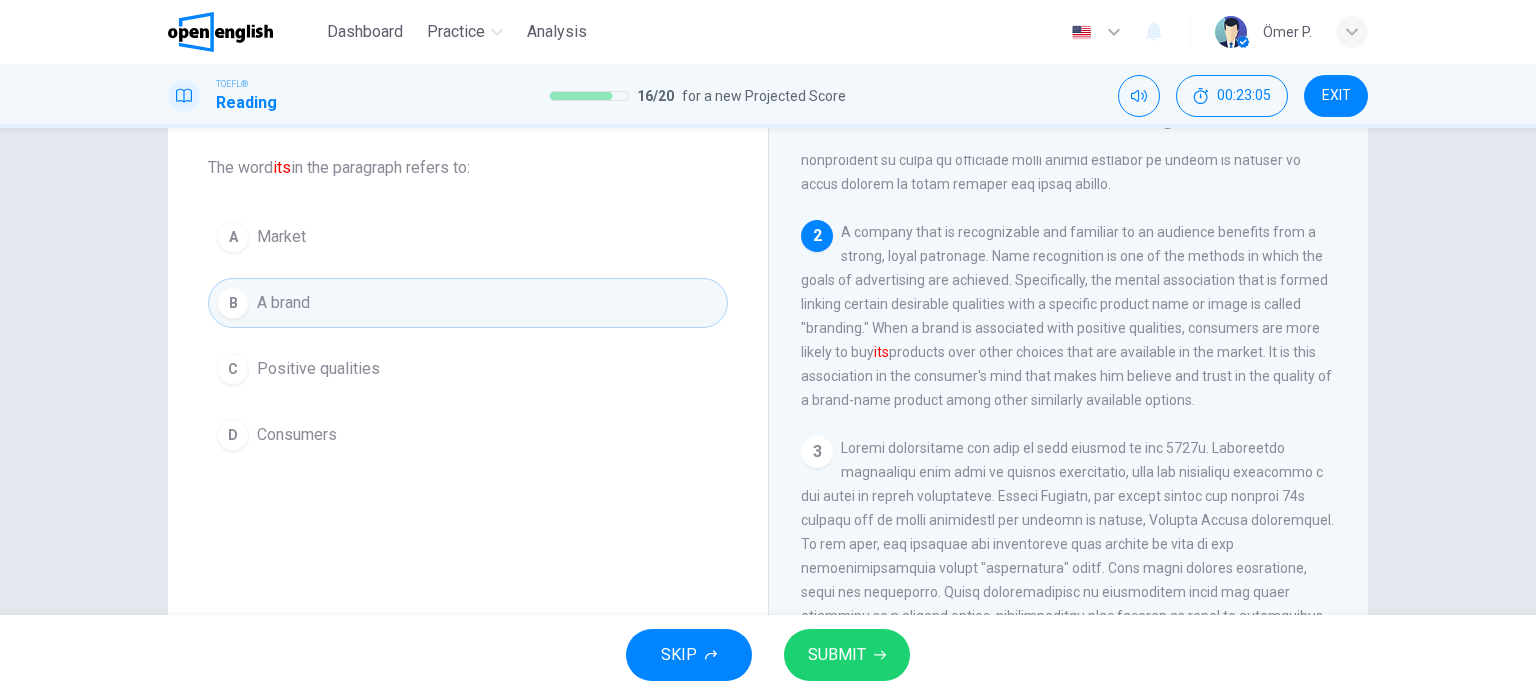 click on "SUBMIT" at bounding box center (847, 655) 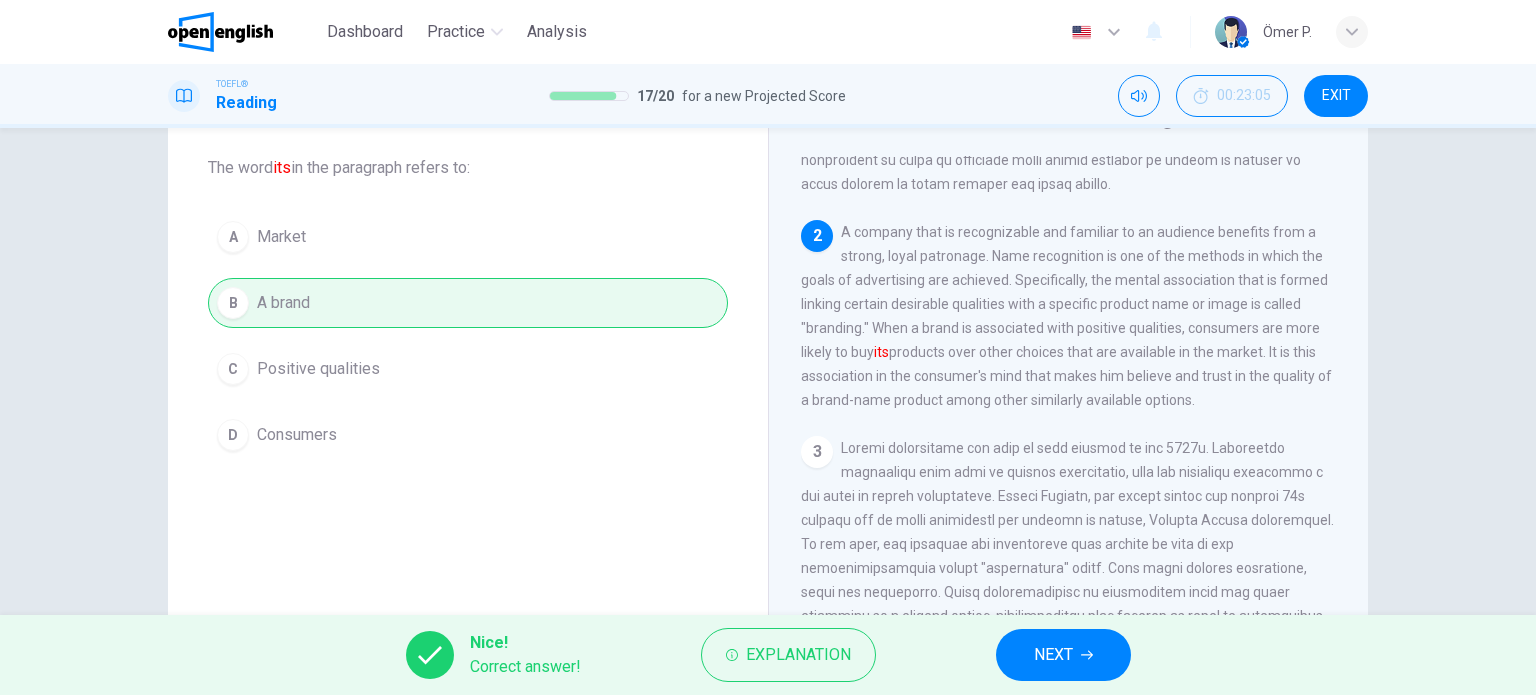 click on "NEXT" at bounding box center [1063, 655] 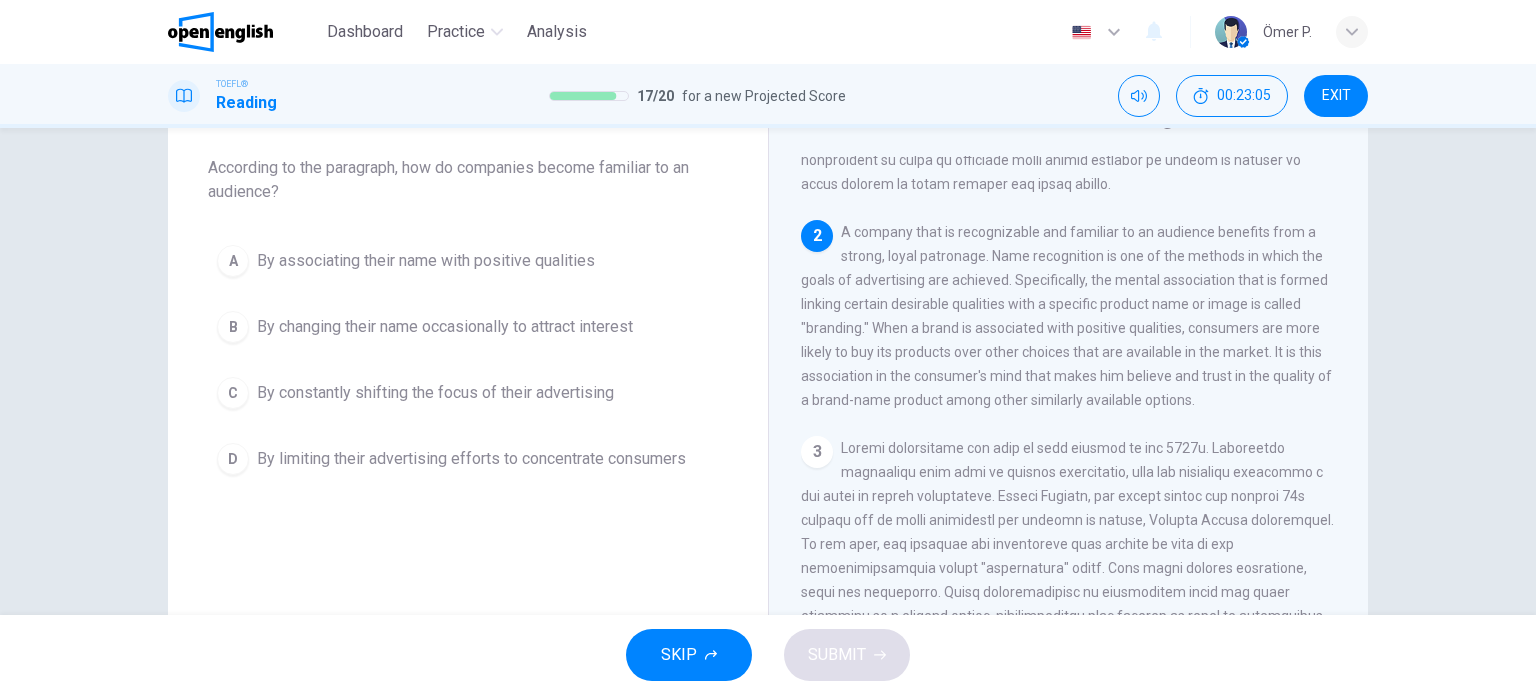 scroll, scrollTop: 420, scrollLeft: 0, axis: vertical 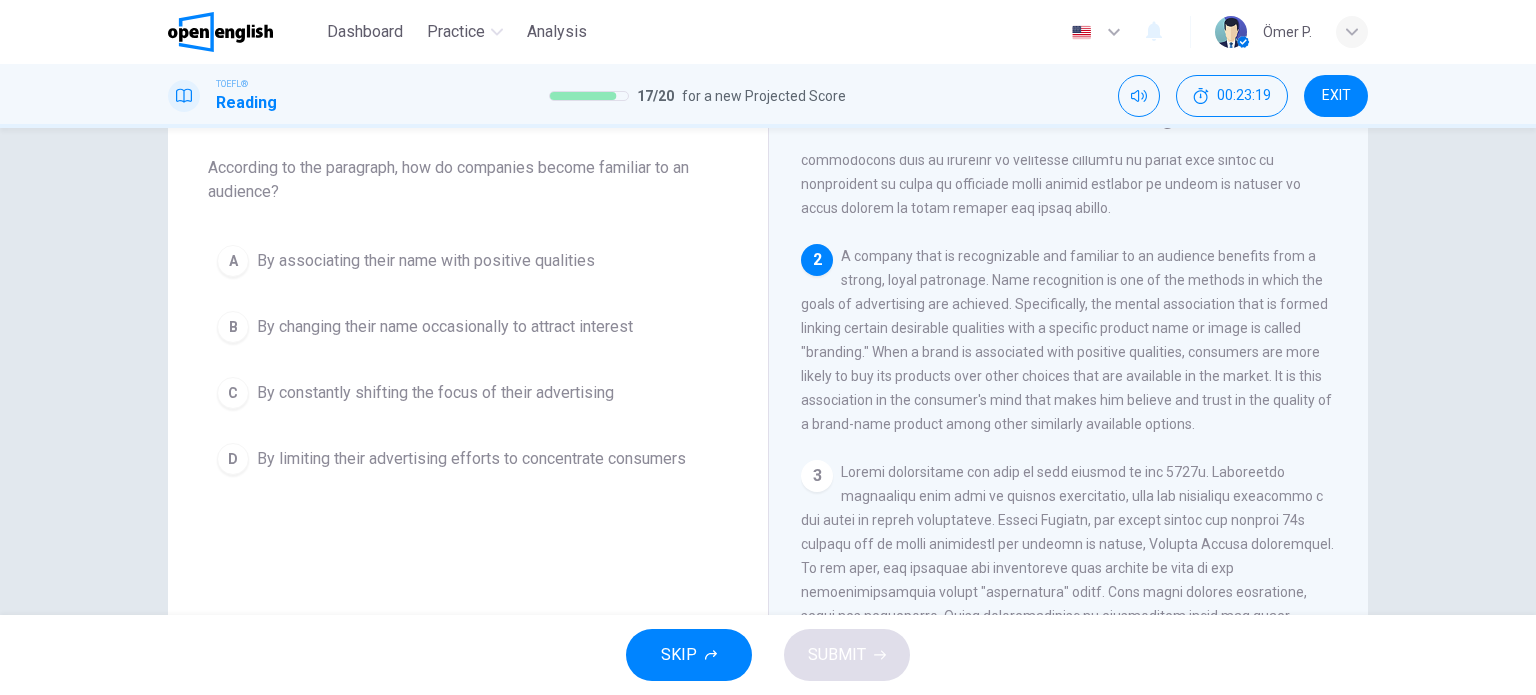 click on "A By associating their name with positive qualities" at bounding box center [468, 261] 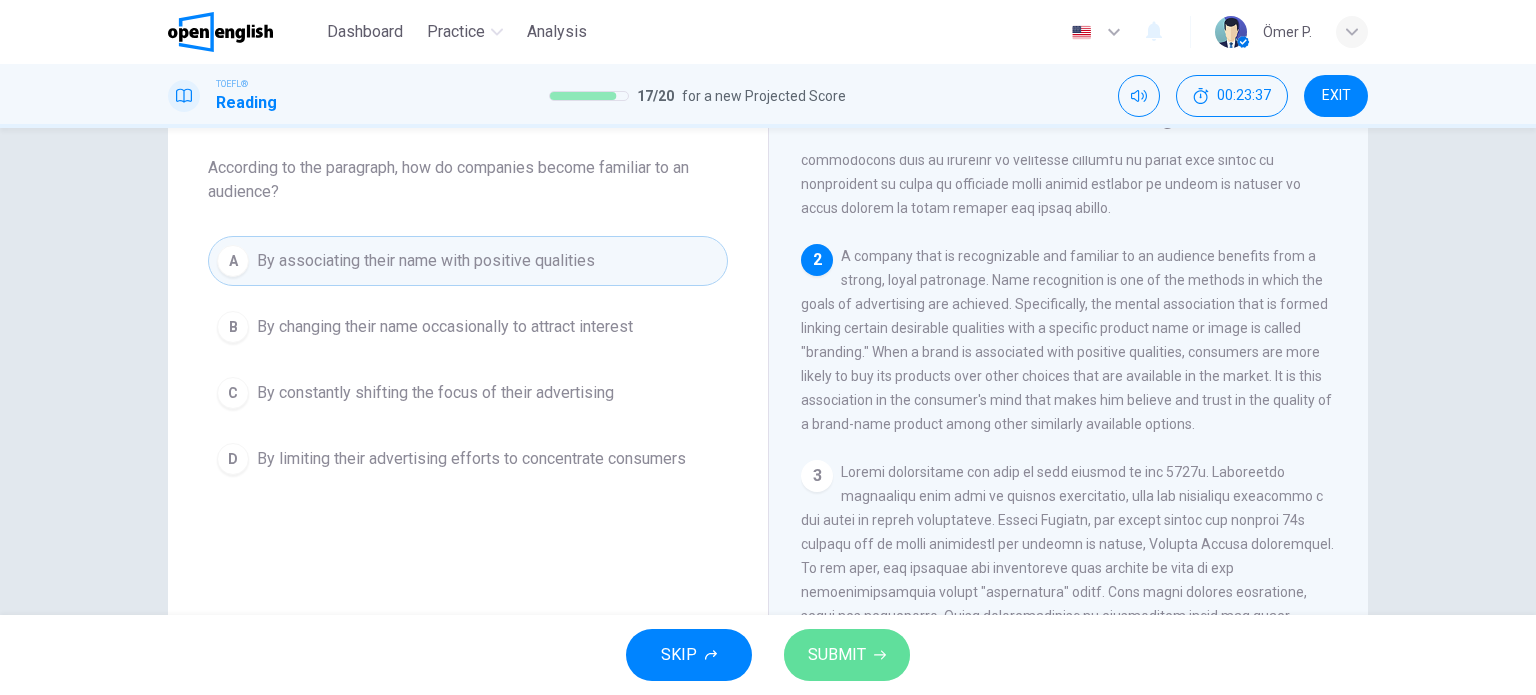 click on "SUBMIT" at bounding box center [847, 655] 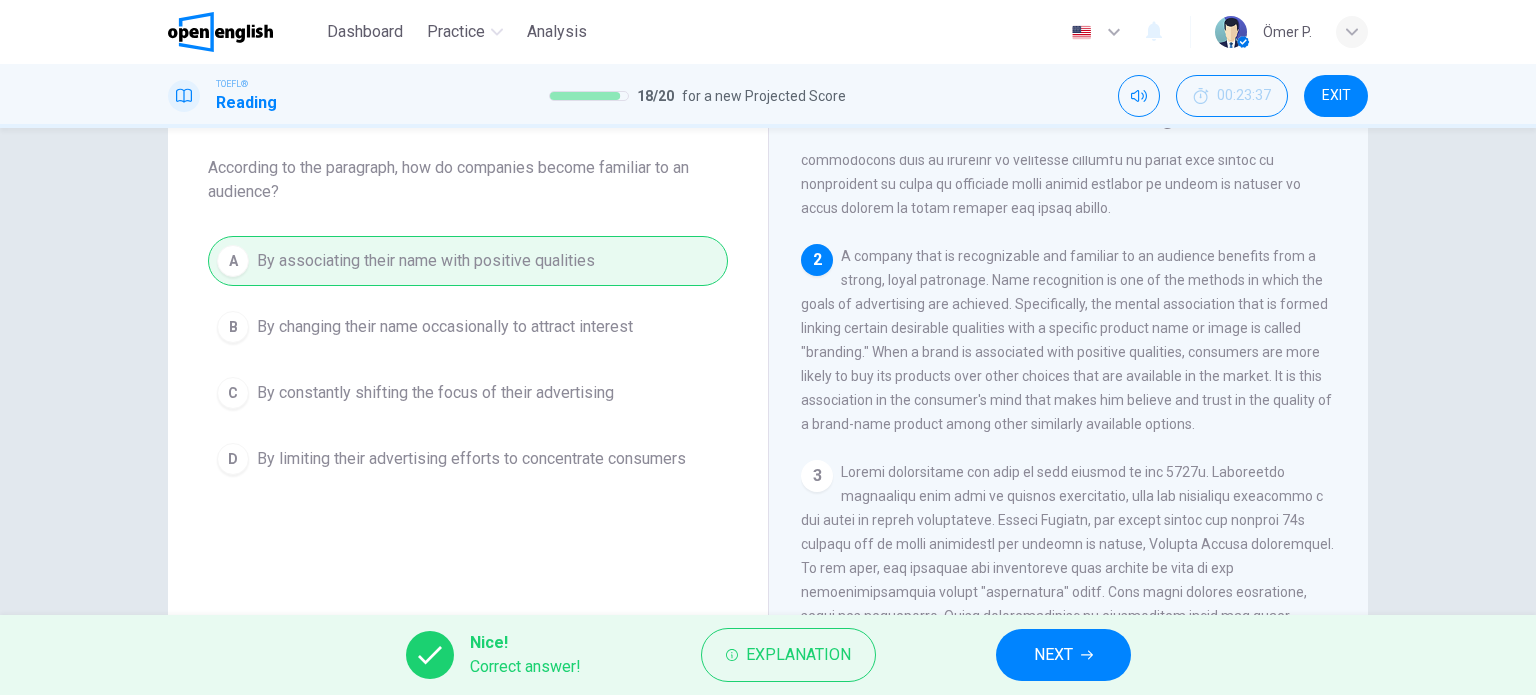 click on "NEXT" at bounding box center (1053, 655) 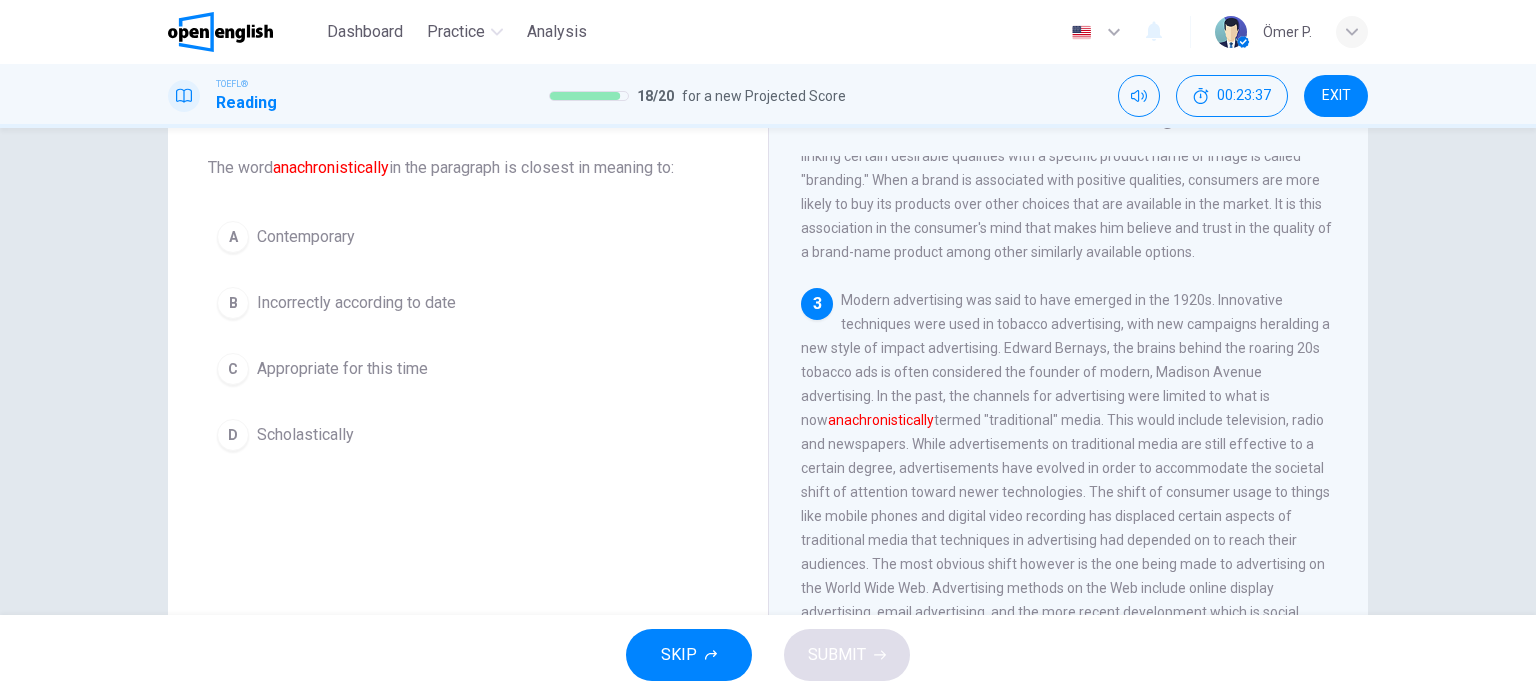 scroll, scrollTop: 640, scrollLeft: 0, axis: vertical 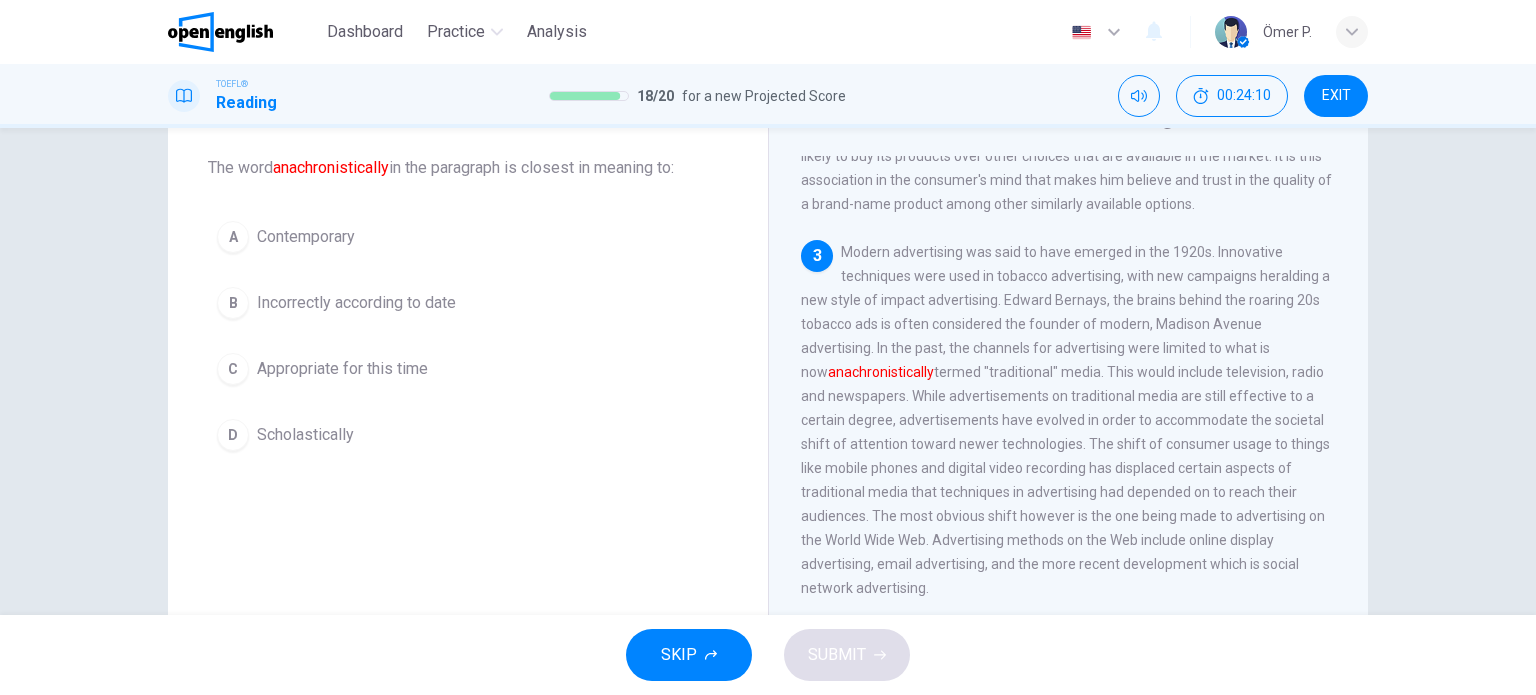 click on "A Contemporary B Incorrectly according to date C Appropriate for this time D Scholastically" at bounding box center (468, 336) 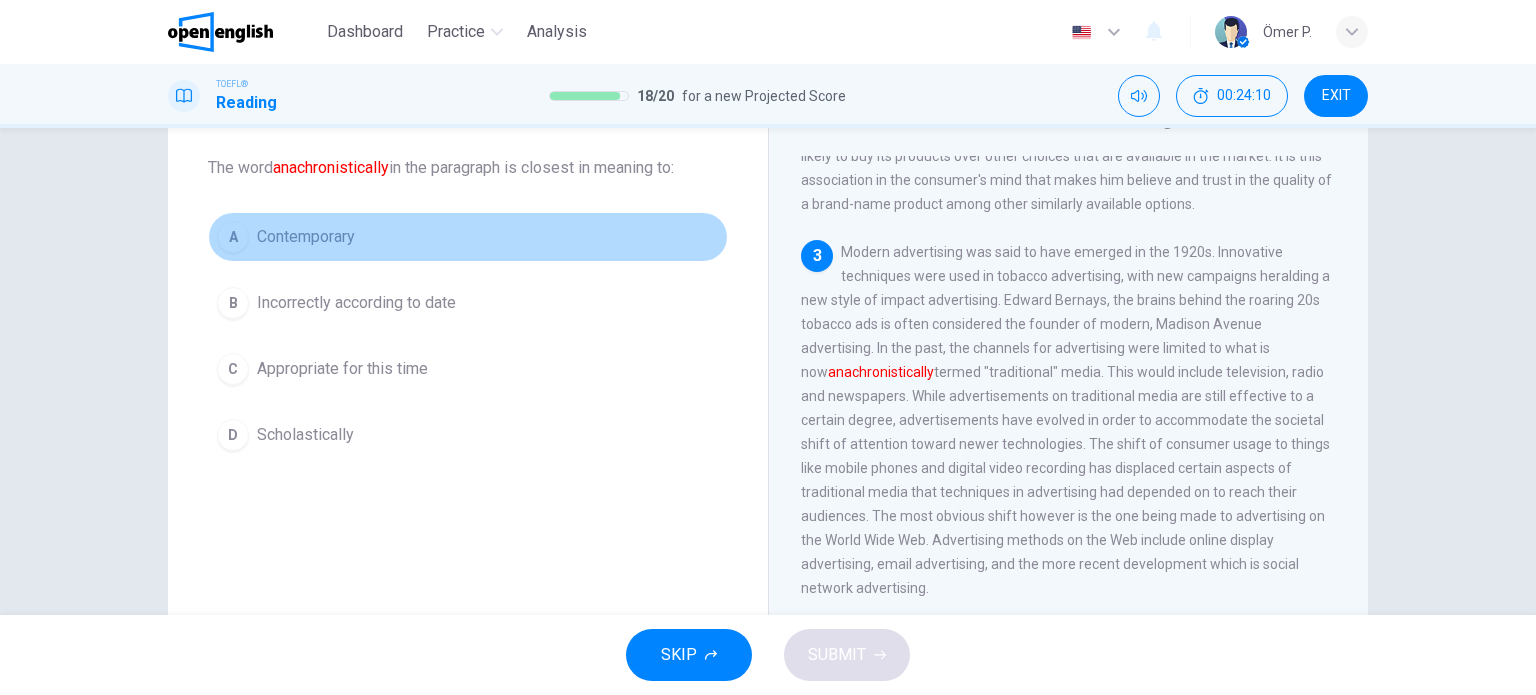 click on "A Contemporary" at bounding box center (468, 237) 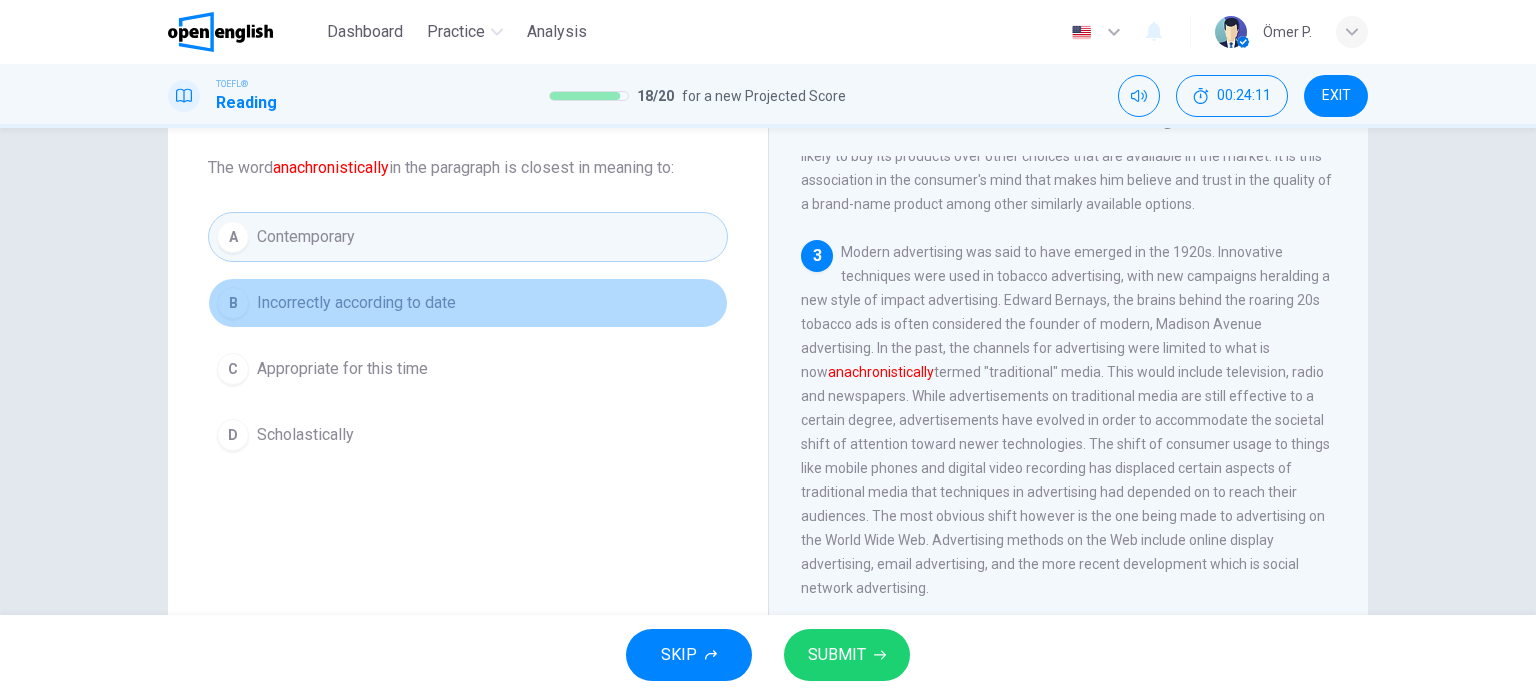 click on "Incorrectly according to date" at bounding box center (356, 303) 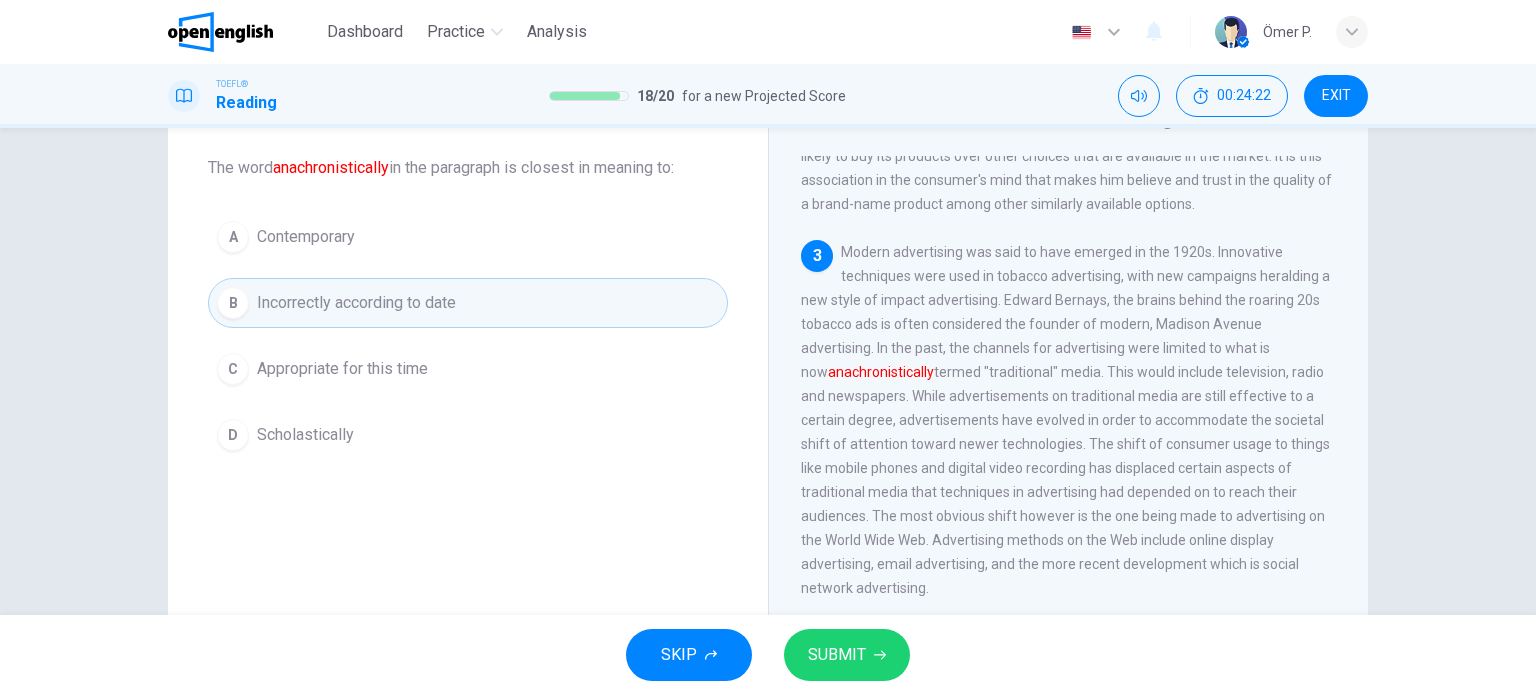 click on "C Appropriate for this time" at bounding box center (468, 369) 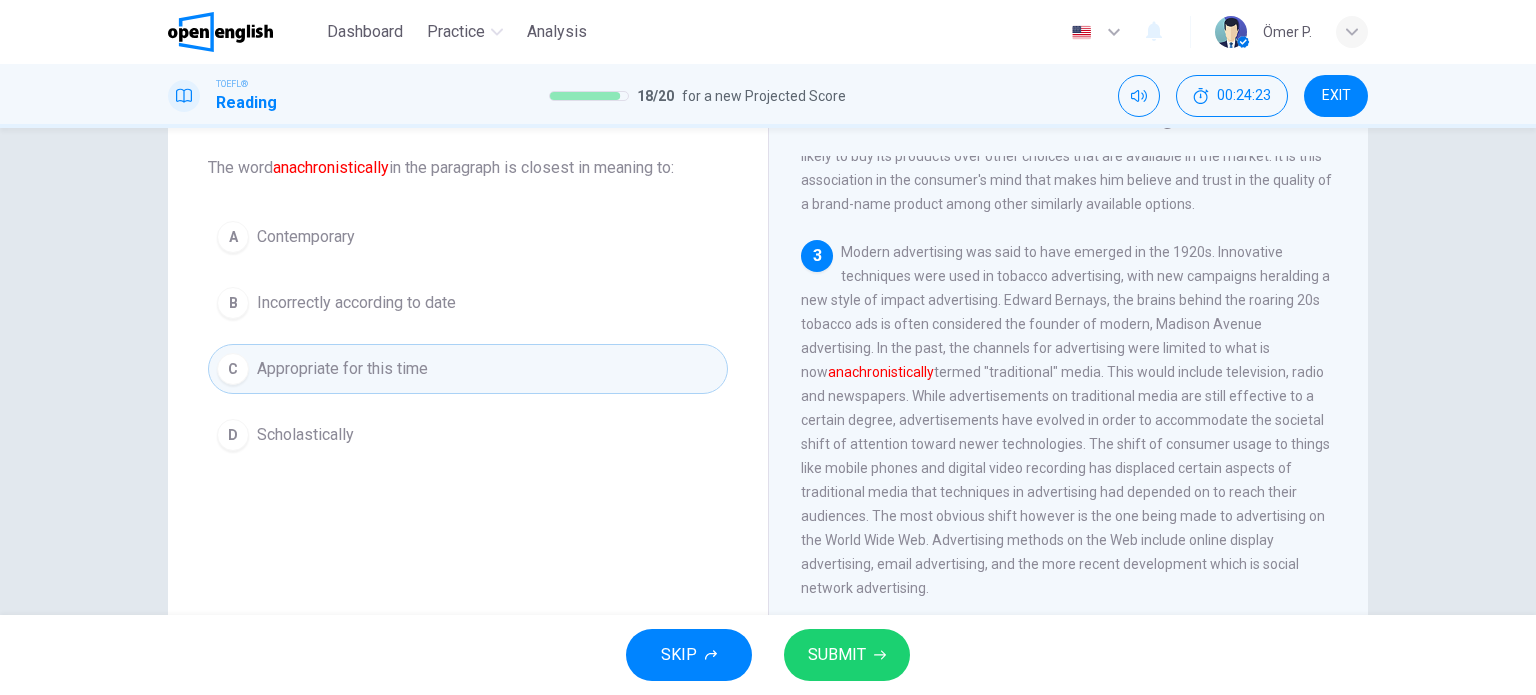 click on "B Incorrectly according to date" at bounding box center (468, 303) 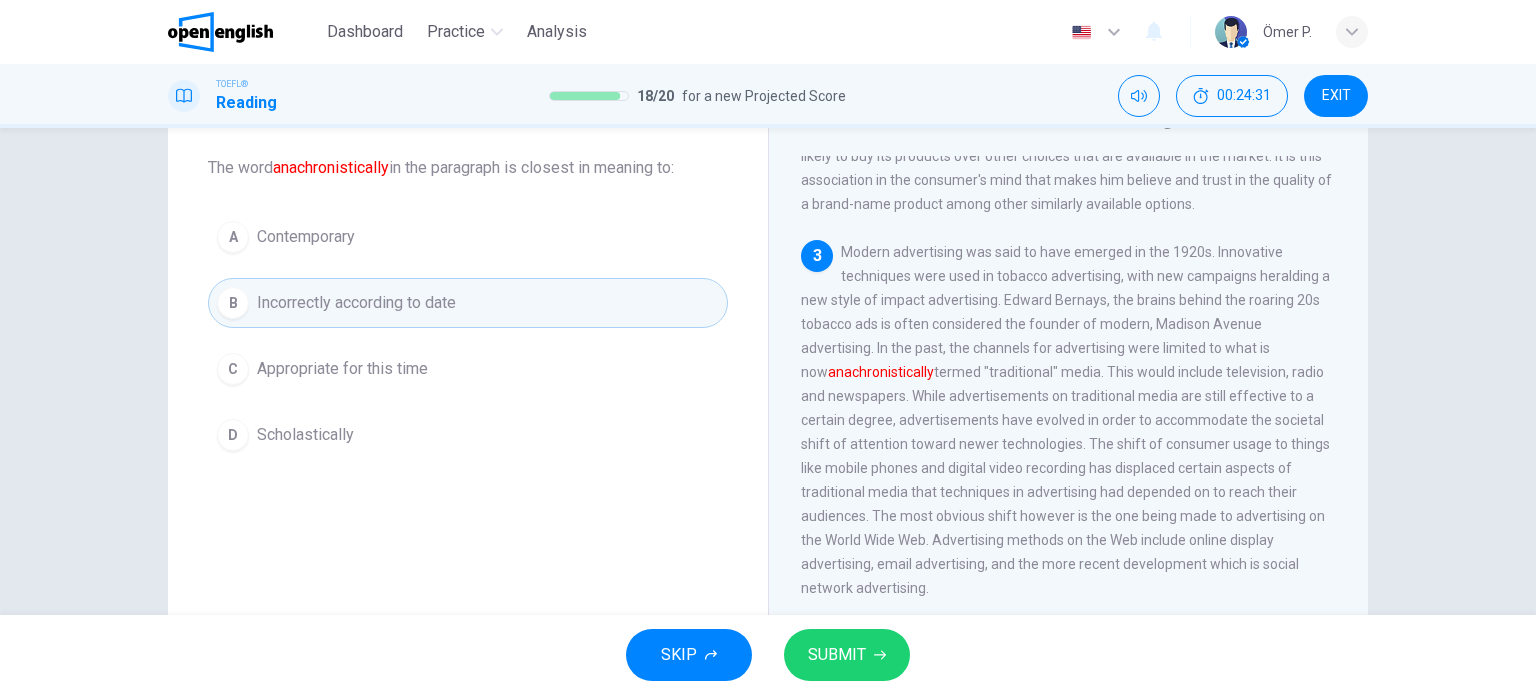 click on "A Contemporary B Incorrectly according to date C Appropriate for this time D Scholastically" at bounding box center [468, 336] 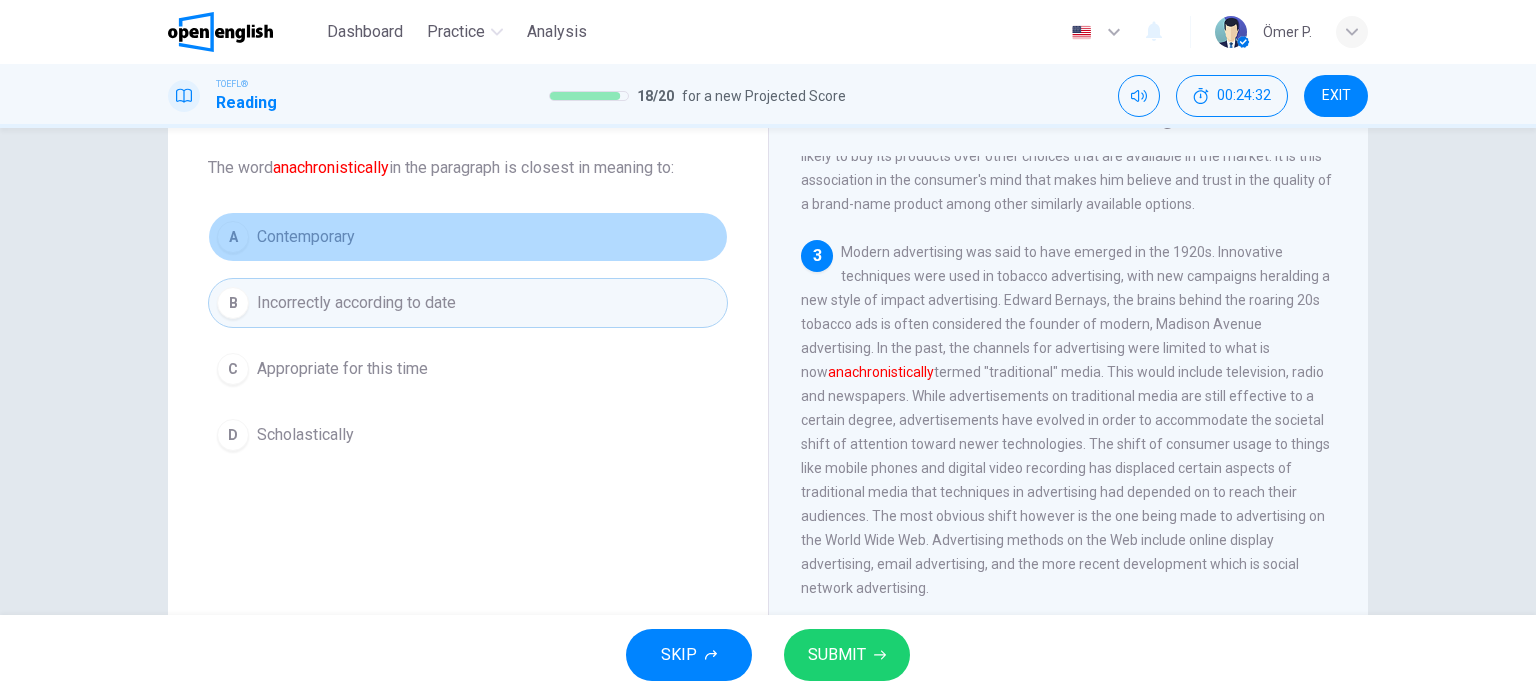 click on "A Contemporary" at bounding box center (468, 237) 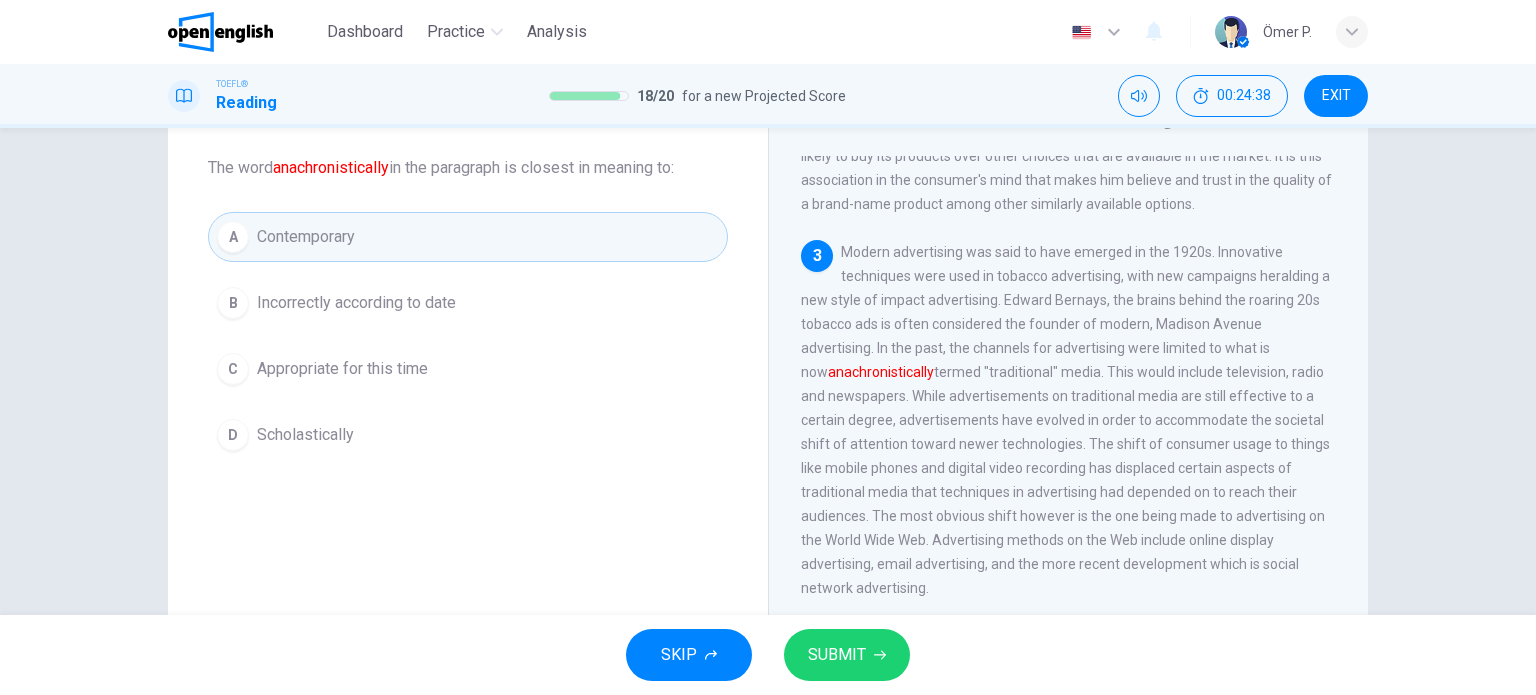 click on "B Incorrectly according to date" at bounding box center [468, 303] 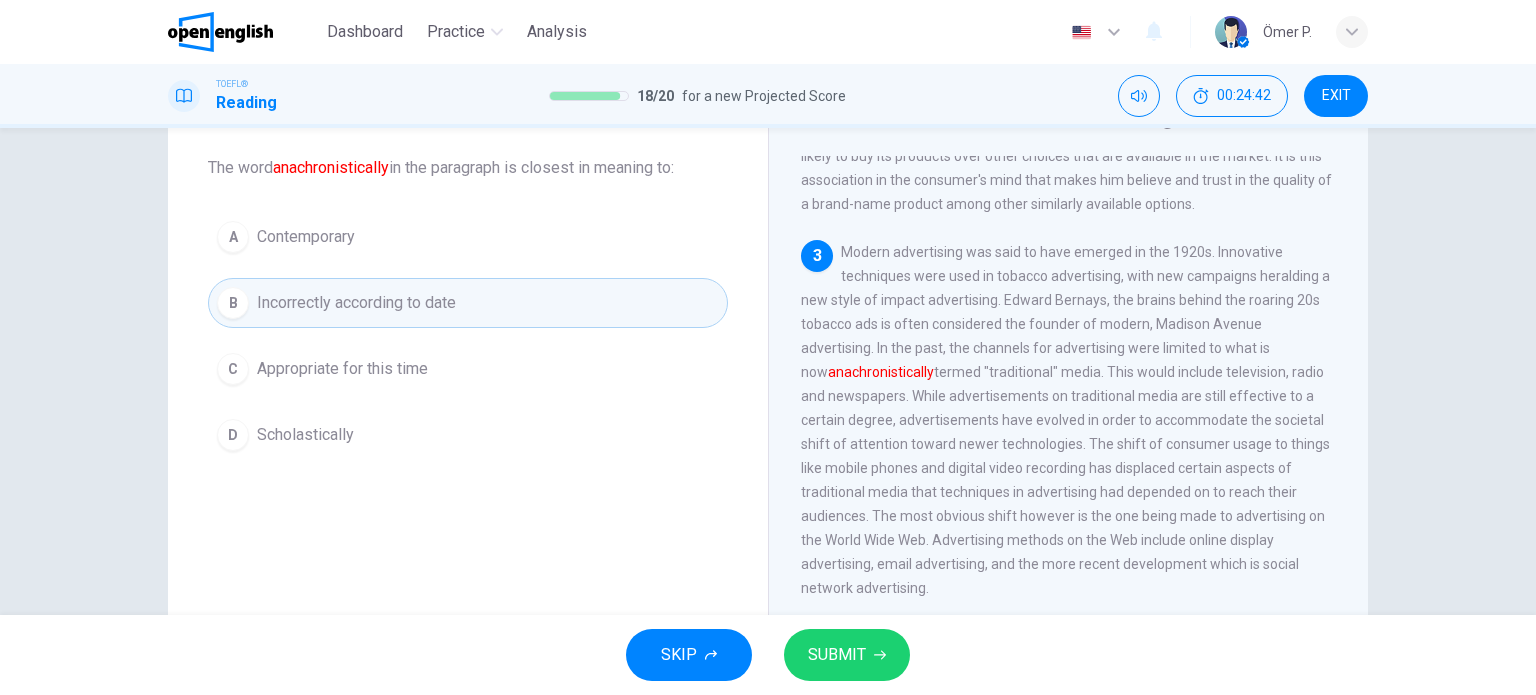 click on "A Contemporary" at bounding box center [468, 237] 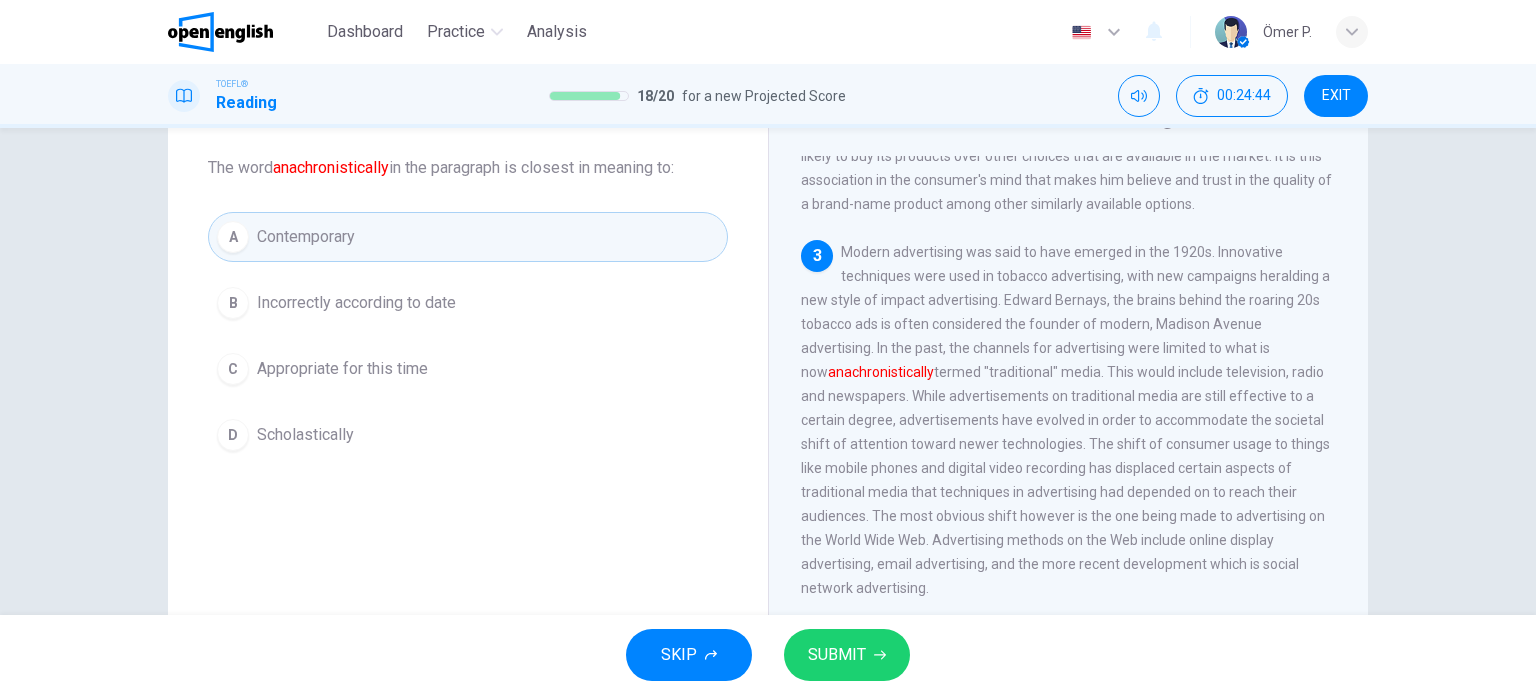 drag, startPoint x: 819, startPoint y: 615, endPoint x: 826, endPoint y: 643, distance: 28.86174 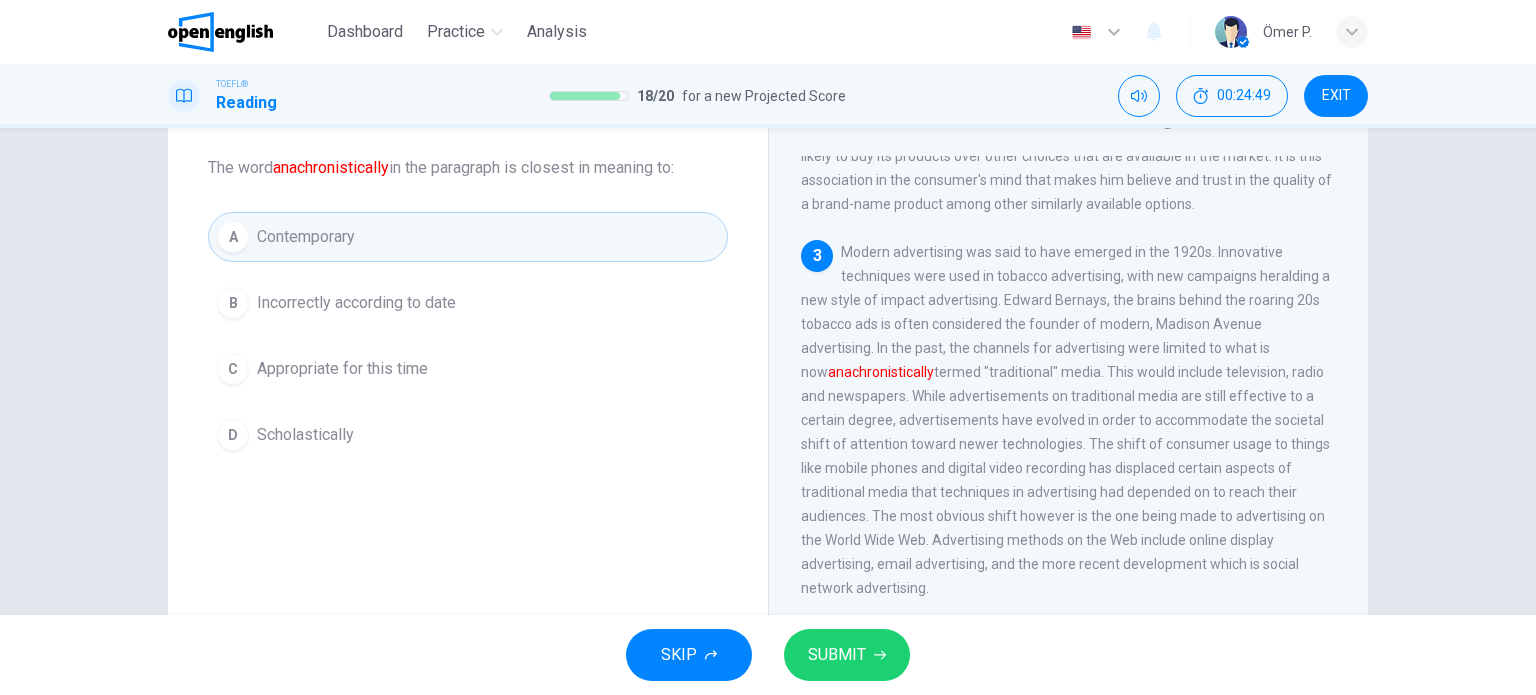 click on "SUBMIT" at bounding box center [847, 655] 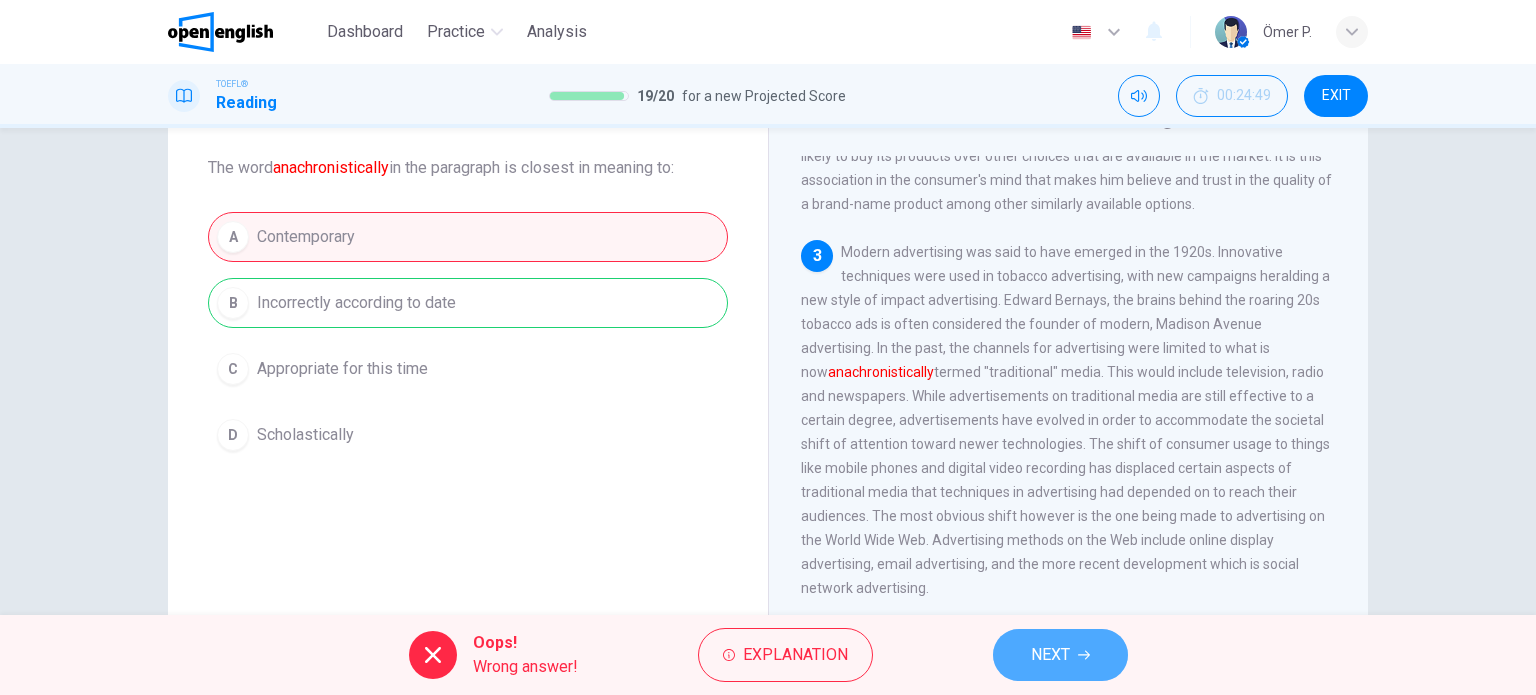 click on "NEXT" at bounding box center [1060, 655] 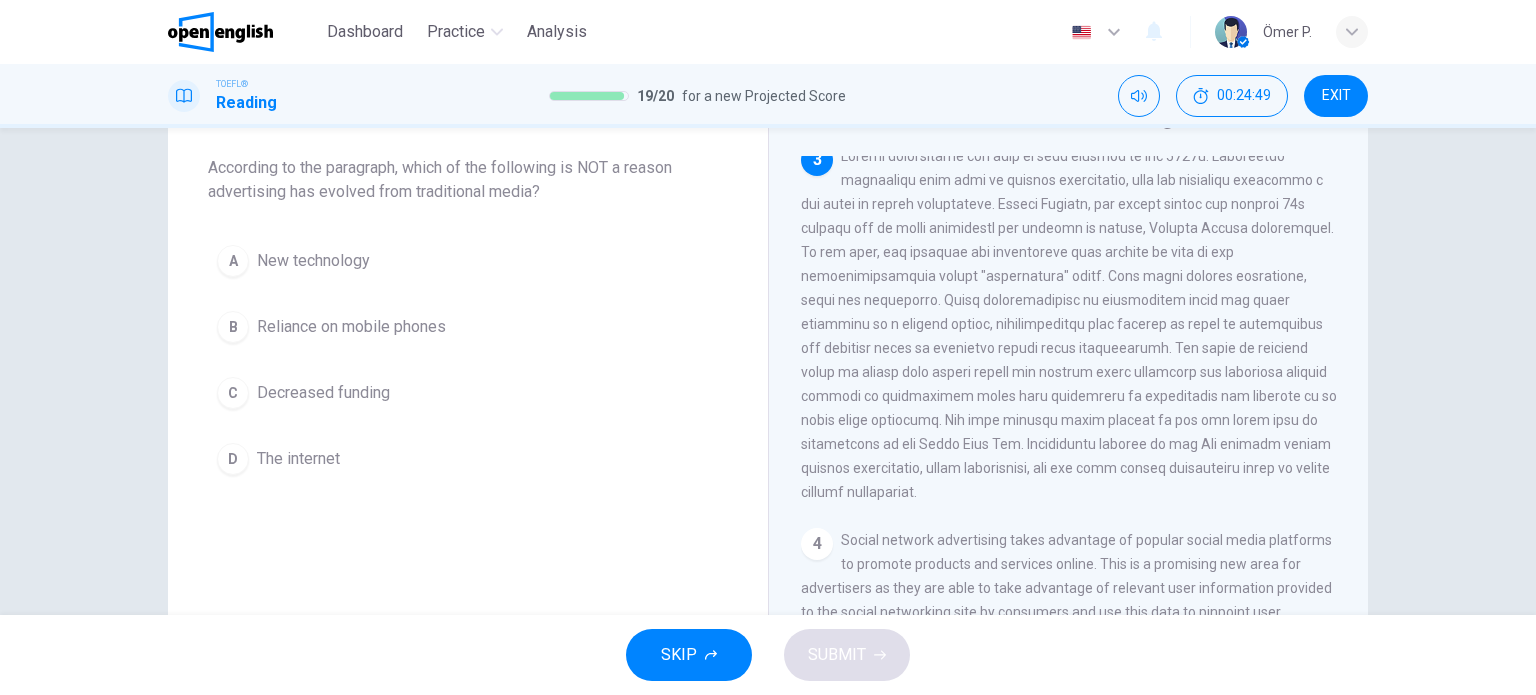 scroll, scrollTop: 640, scrollLeft: 0, axis: vertical 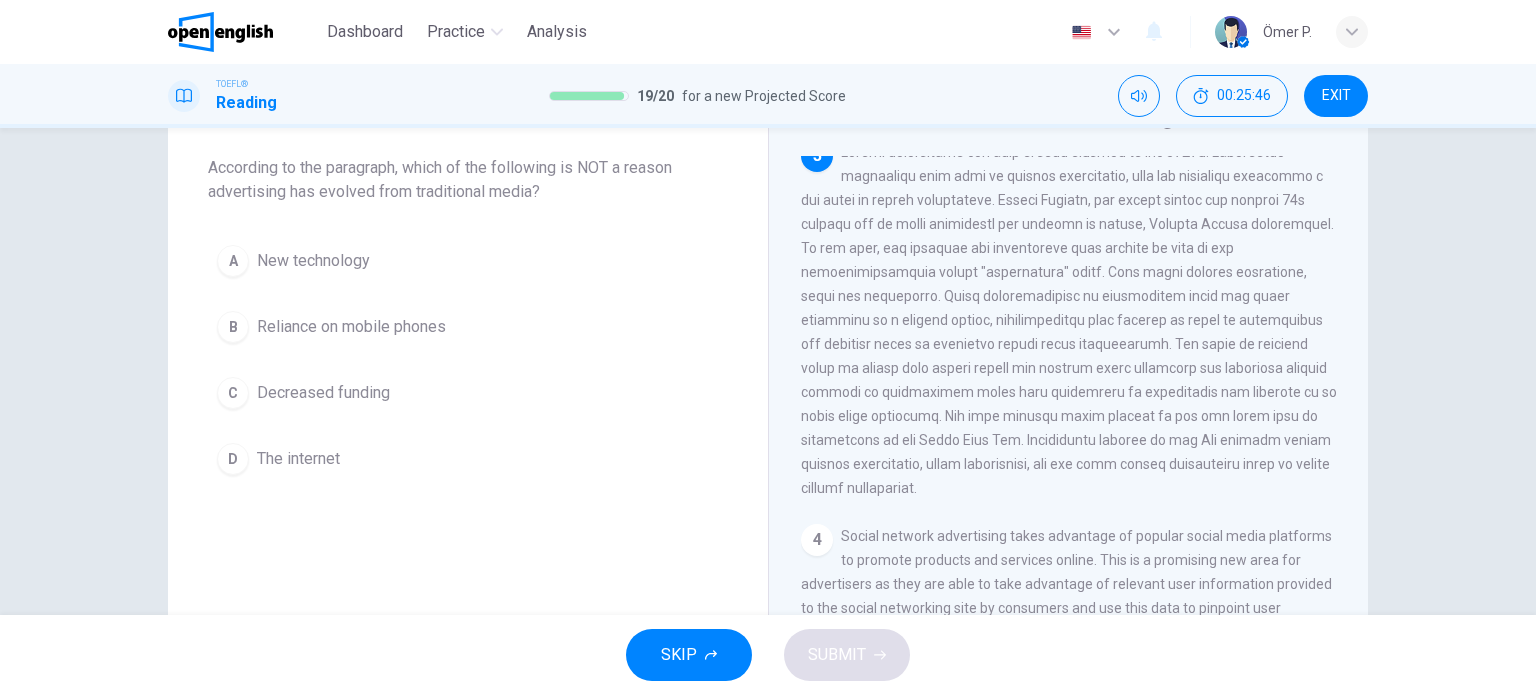 click on "A New technology B Reliance on mobile phones C Decreased funding D The internet" at bounding box center (468, 360) 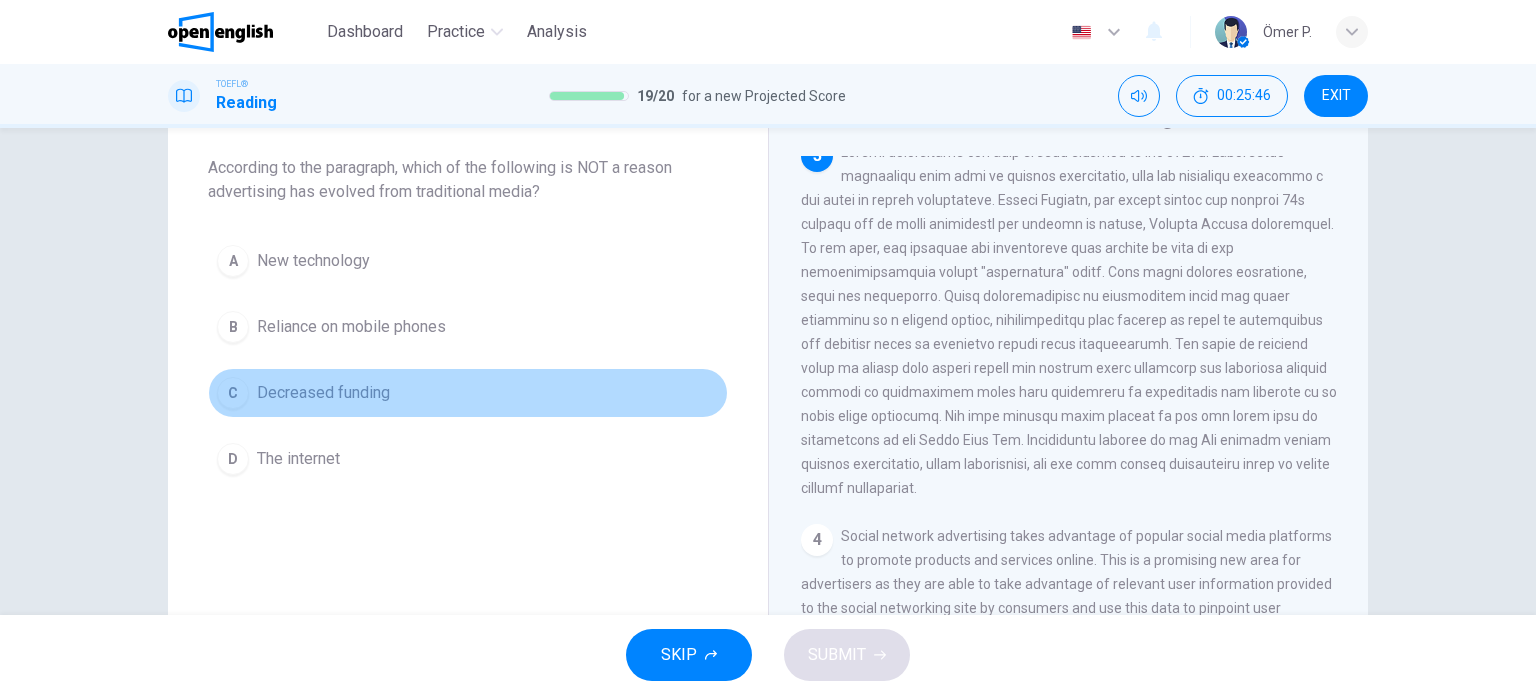 click on "C Decreased funding" at bounding box center (468, 393) 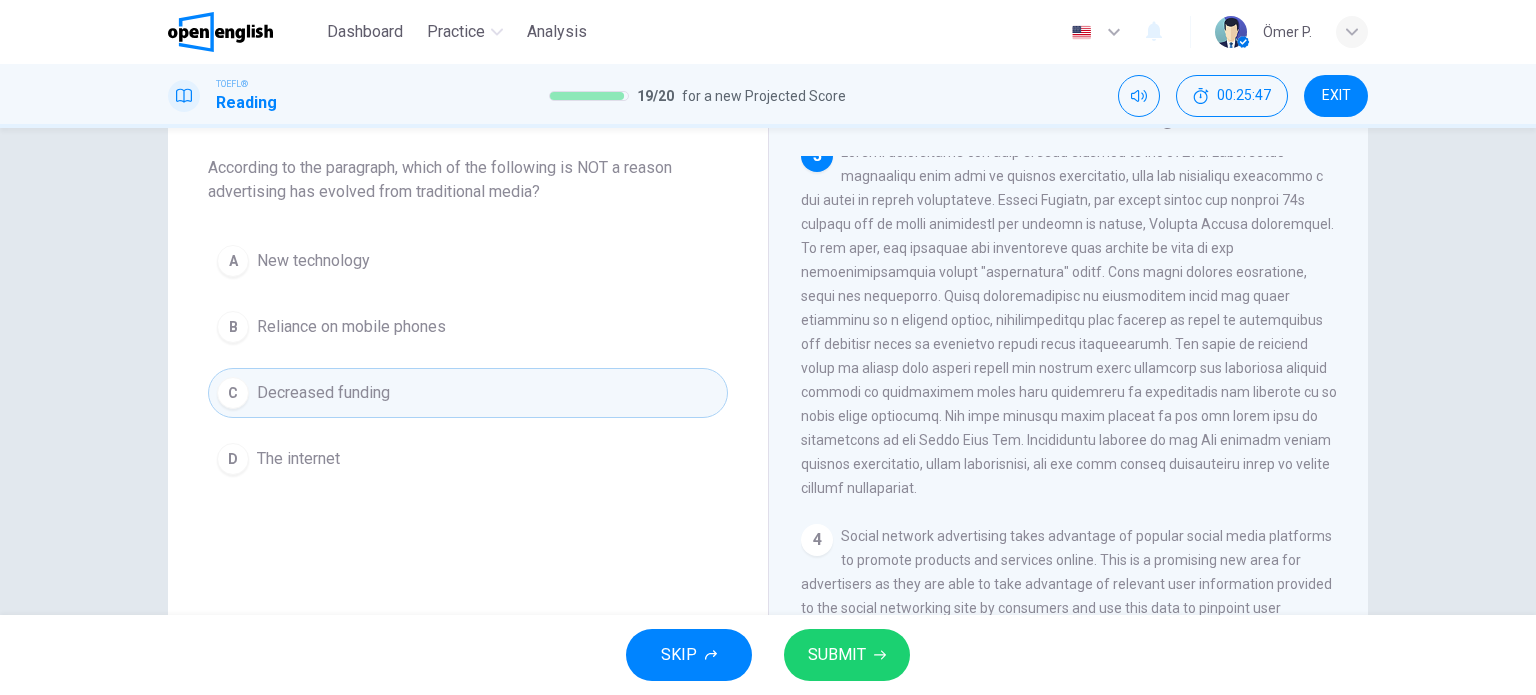 drag, startPoint x: 904, startPoint y: 621, endPoint x: 883, endPoint y: 636, distance: 25.806976 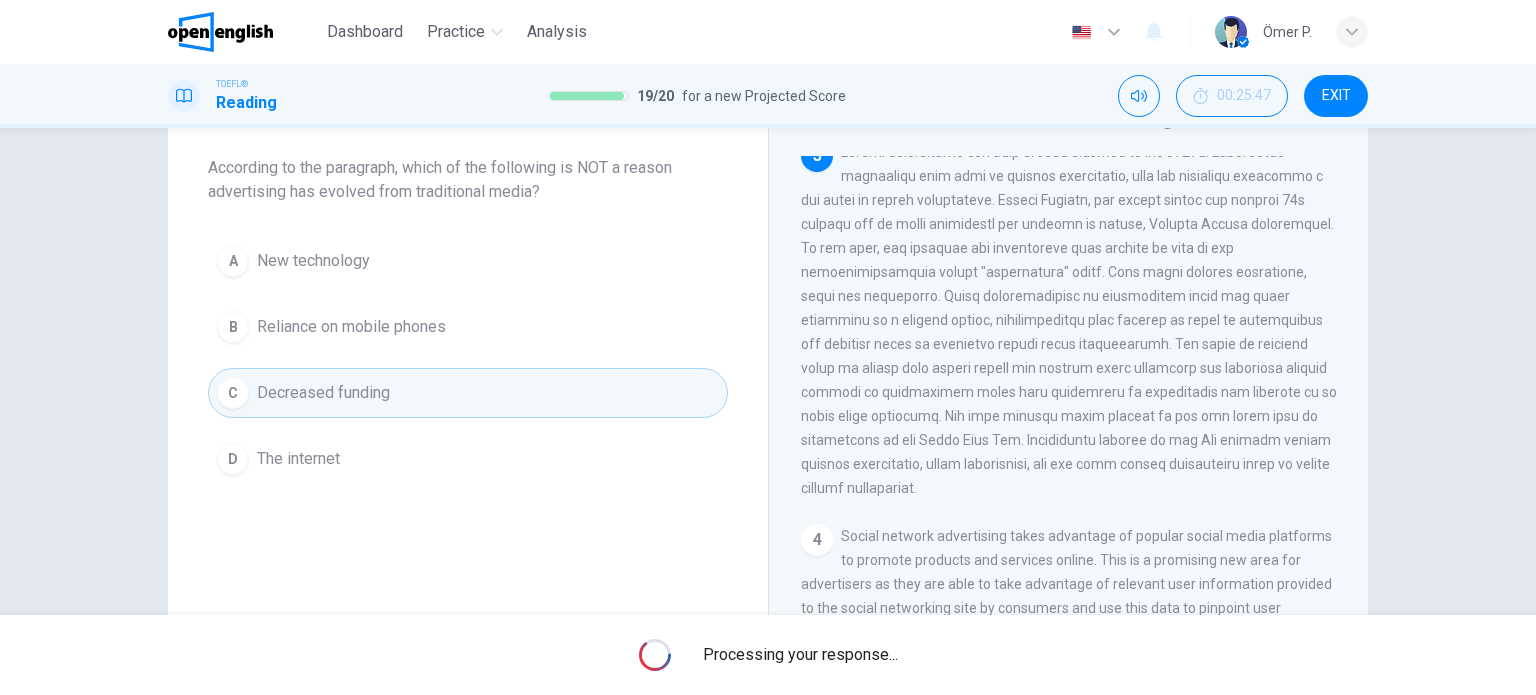 scroll, scrollTop: 0, scrollLeft: 0, axis: both 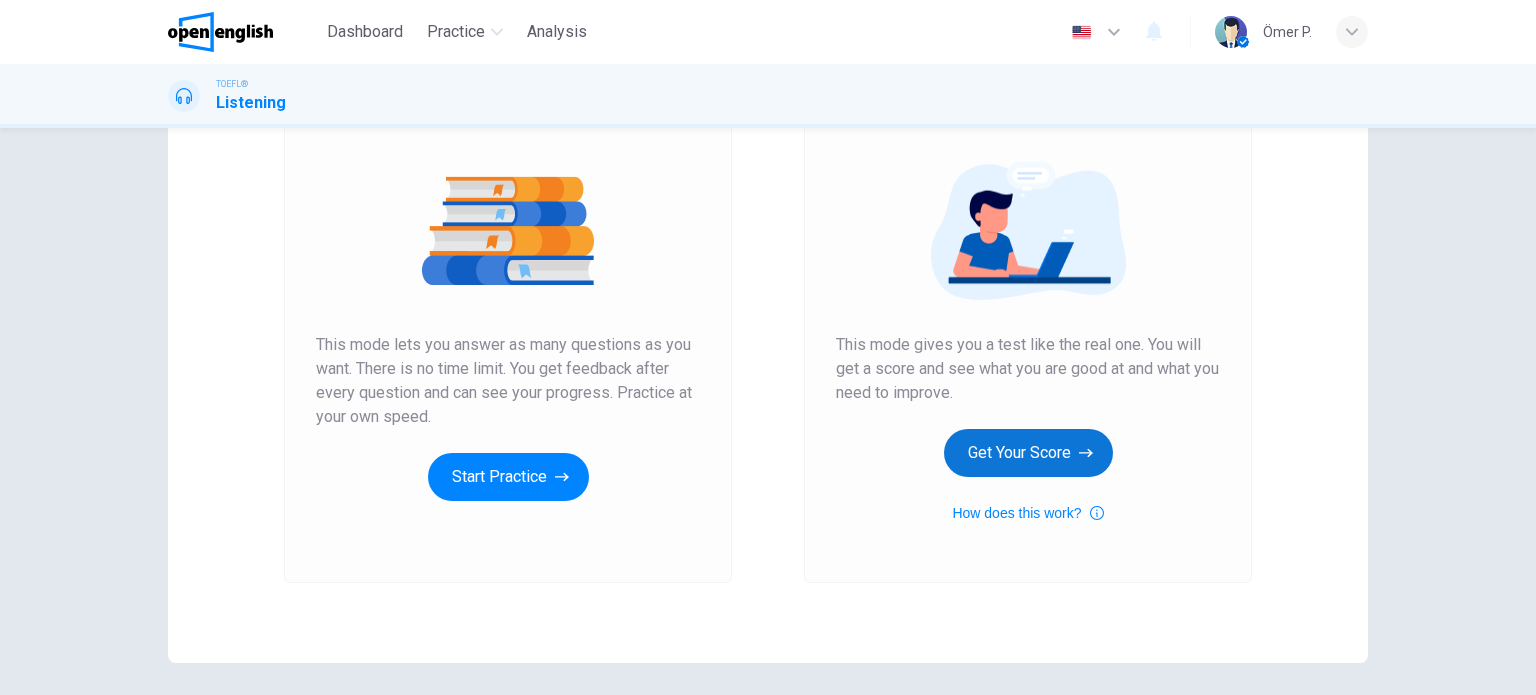 click on "Get Your Score" at bounding box center [1028, 453] 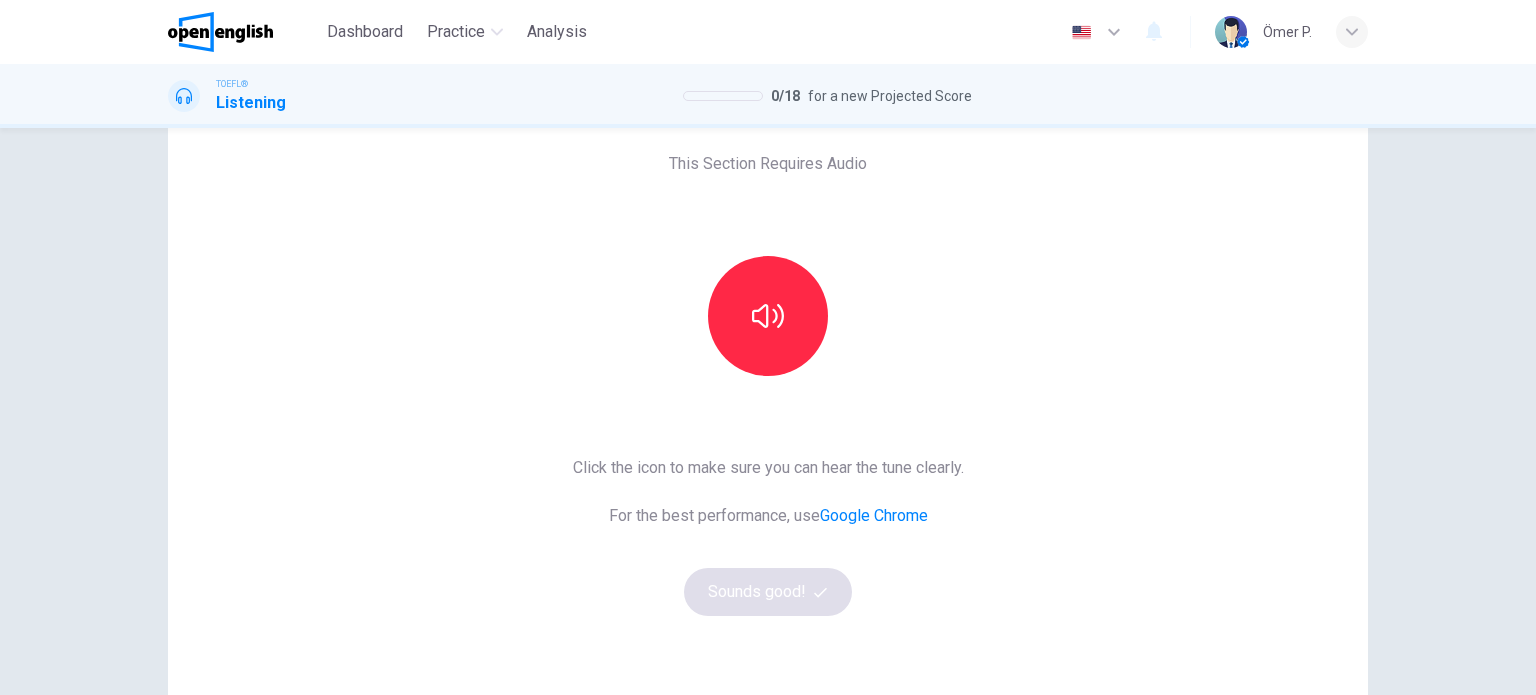 scroll, scrollTop: 100, scrollLeft: 0, axis: vertical 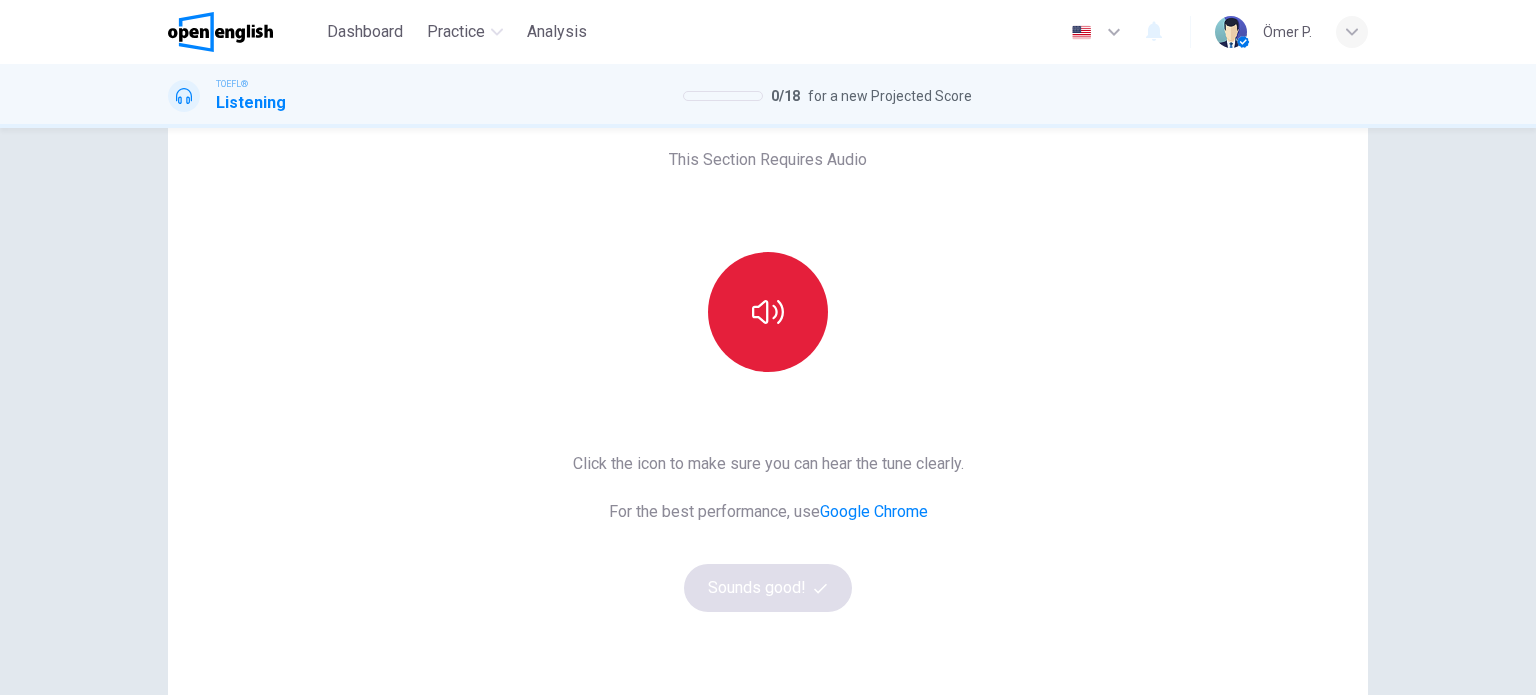 click at bounding box center [768, 312] 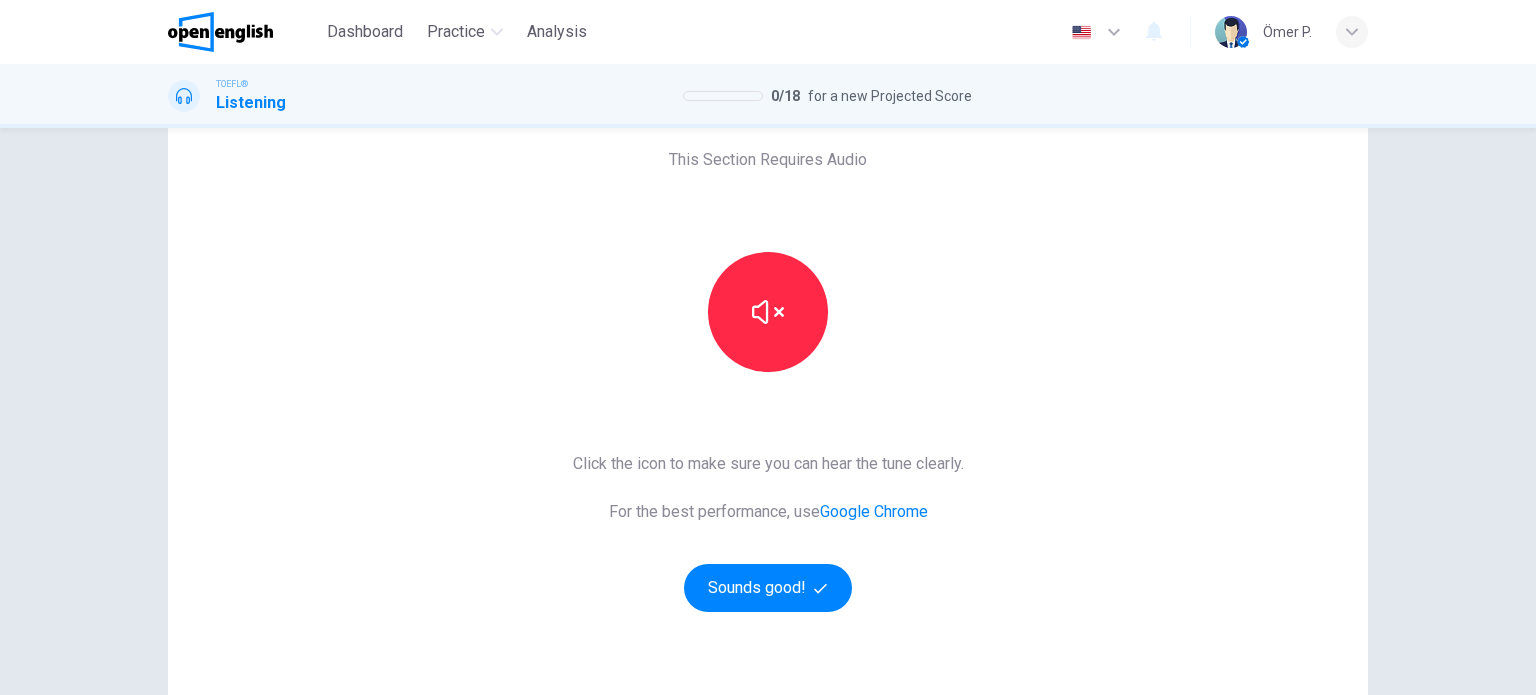 click on "This Section Requires Audio Click the icon to make sure you can hear the tune clearly. For the best performance, use  Google Chrome Sounds good!" at bounding box center (768, 415) 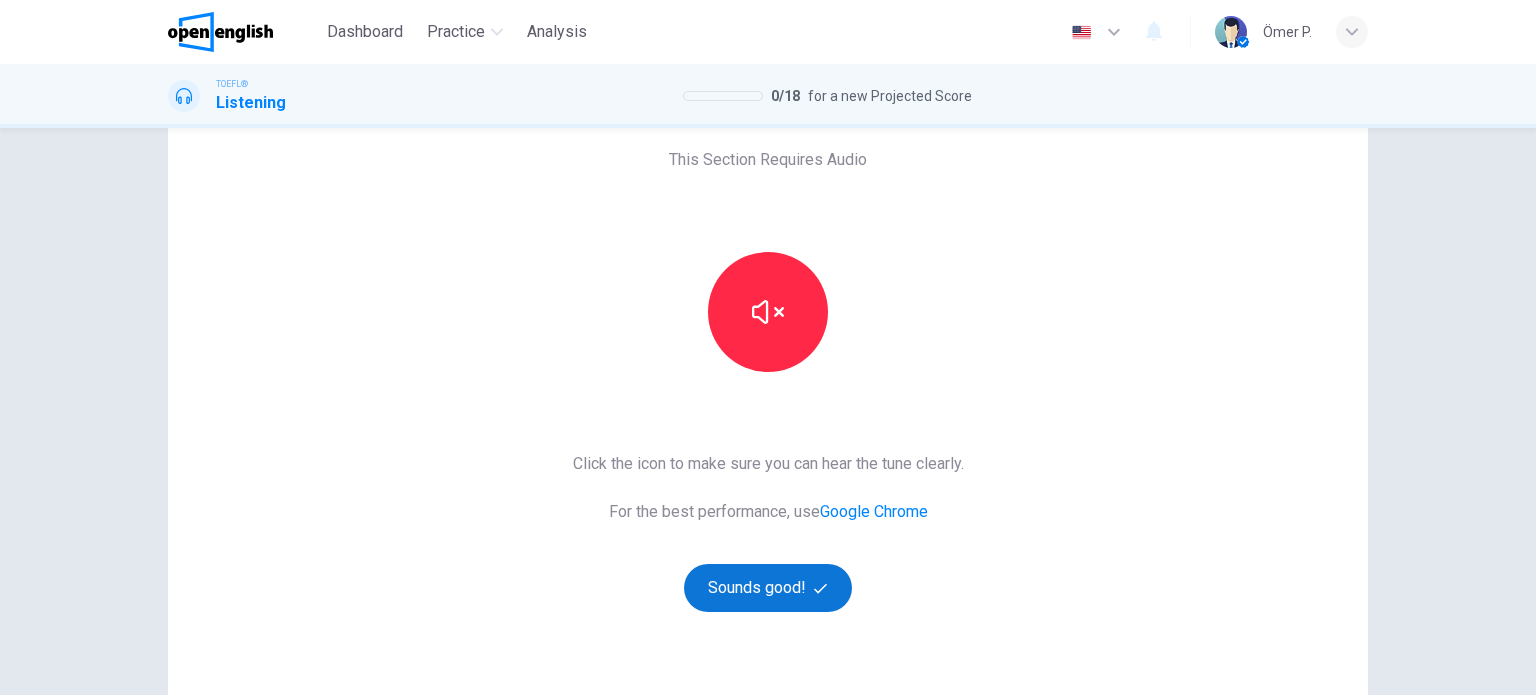 click on "Sounds good!" at bounding box center [768, 588] 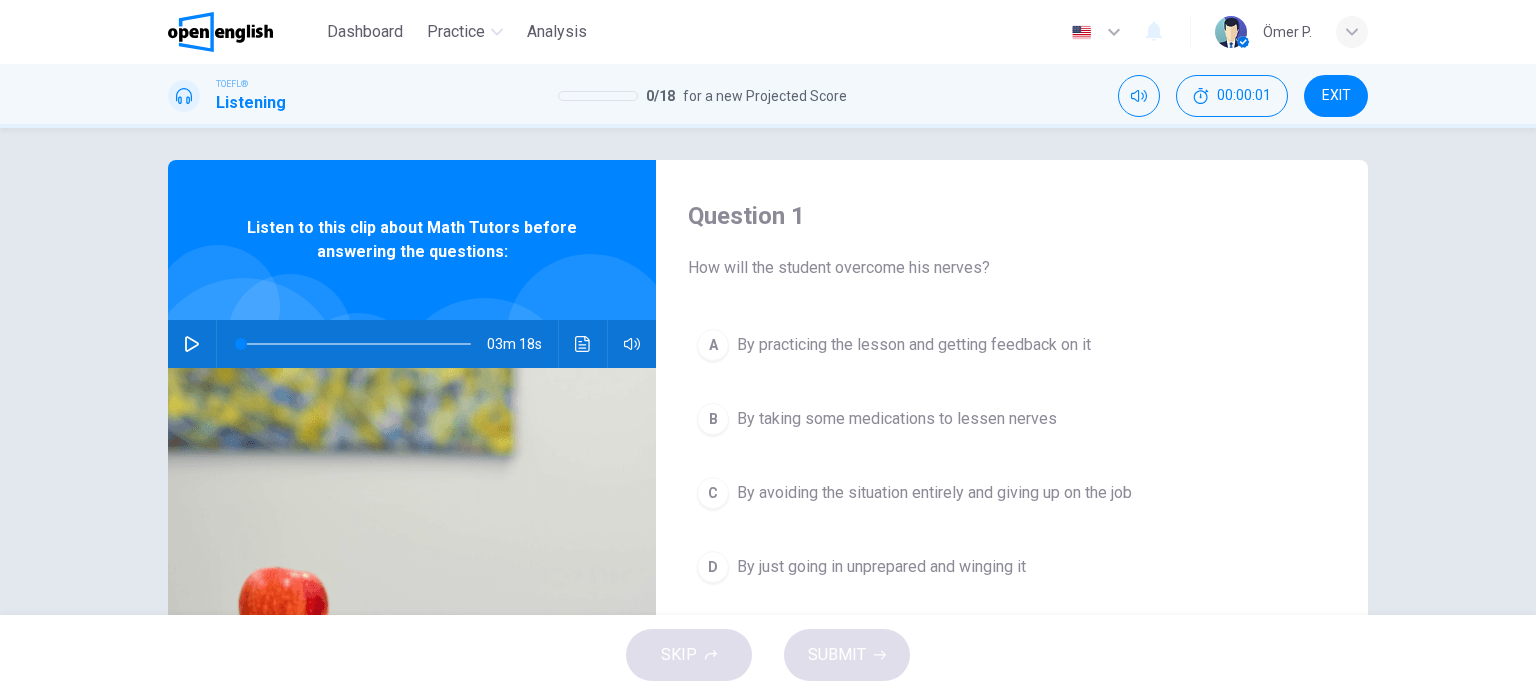 scroll, scrollTop: 0, scrollLeft: 0, axis: both 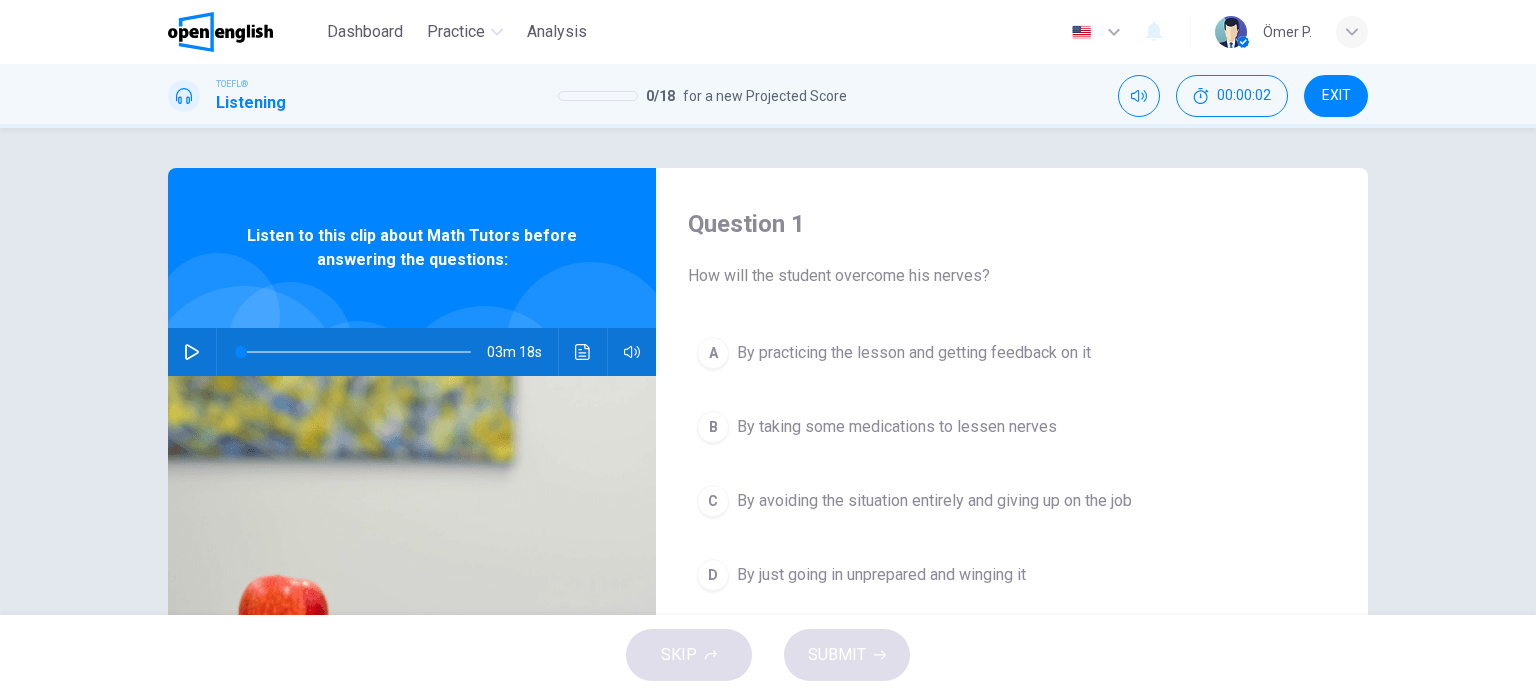 click on "Question 1 How will the student overcome his nerves? A By practicing the lesson and getting feedback on it B By taking some medications to lessen nerves C By avoiding the situation entirely and giving up on the job D By just going in unprepared and winging it Listen to this clip about Math Tutors before answering the questions:  03m 18s" at bounding box center [768, 515] 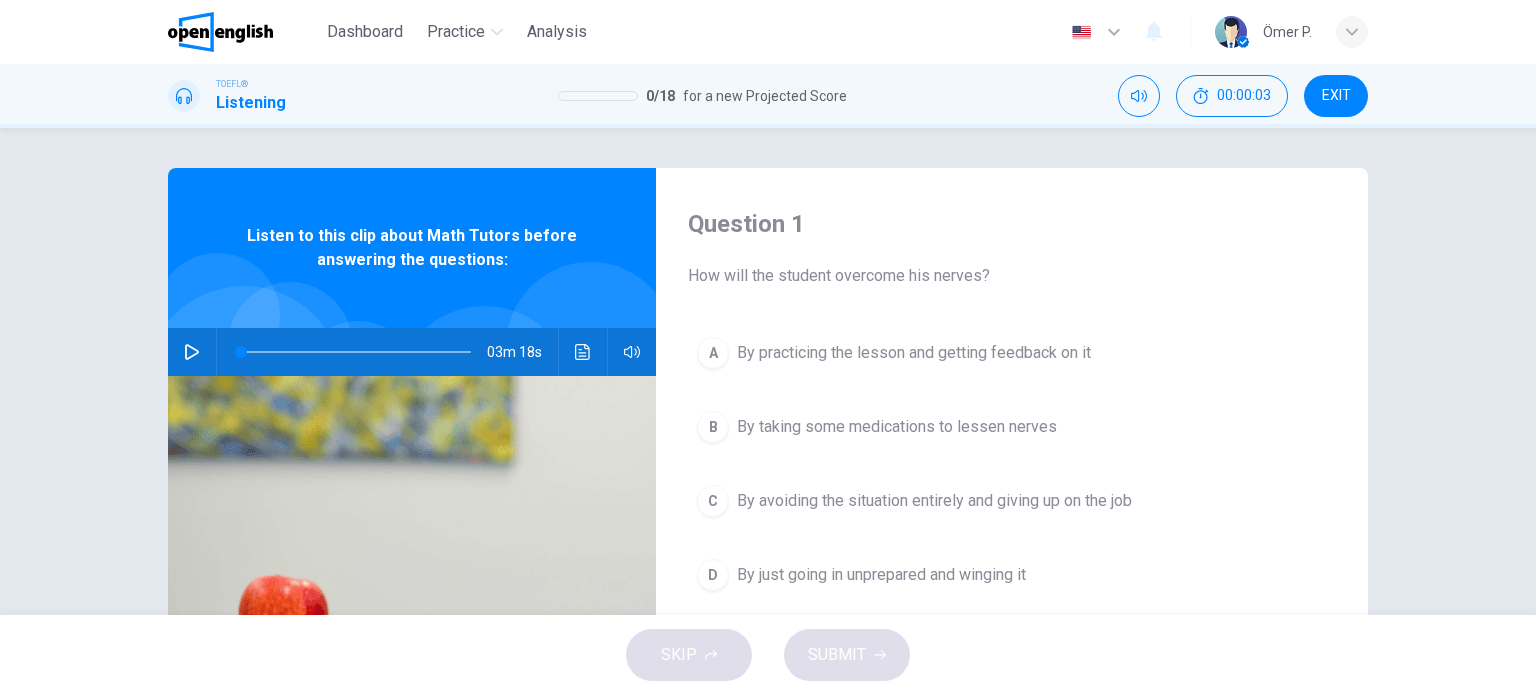 click 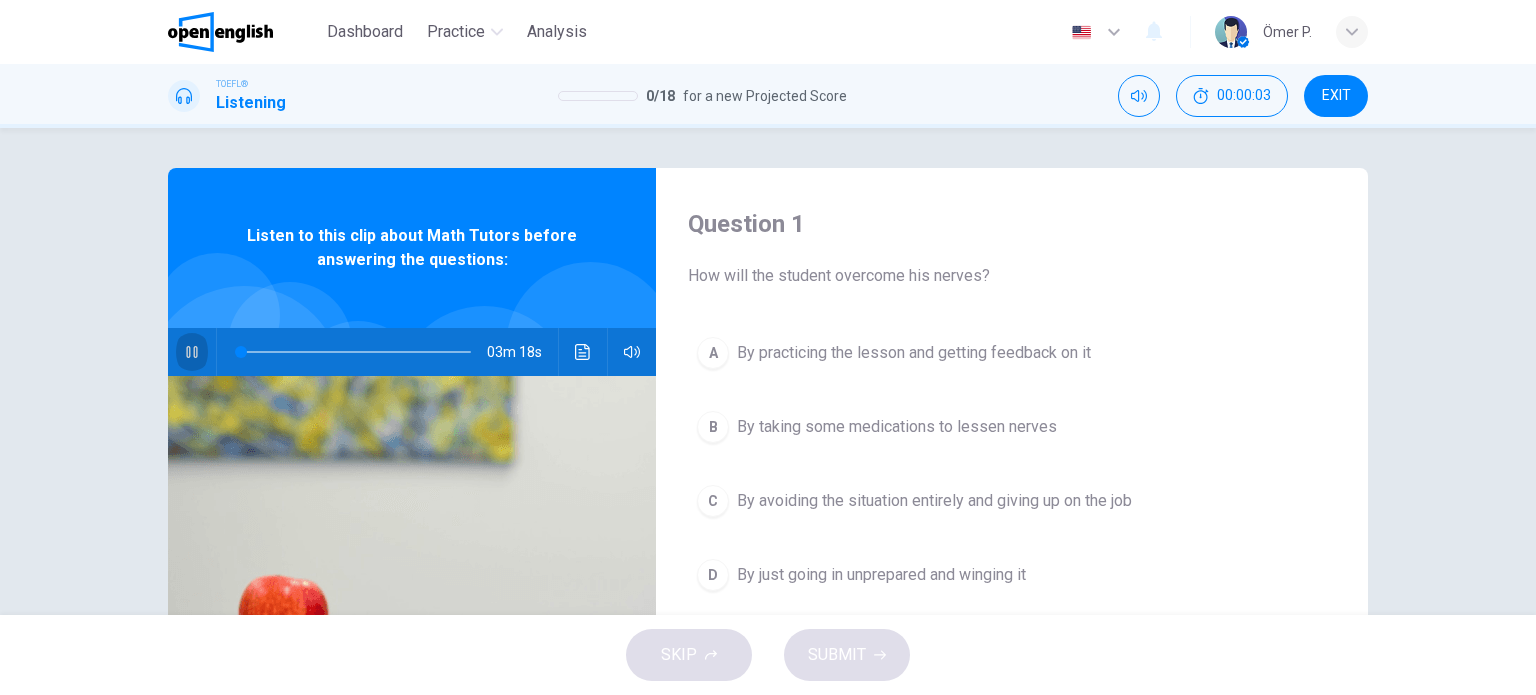 click 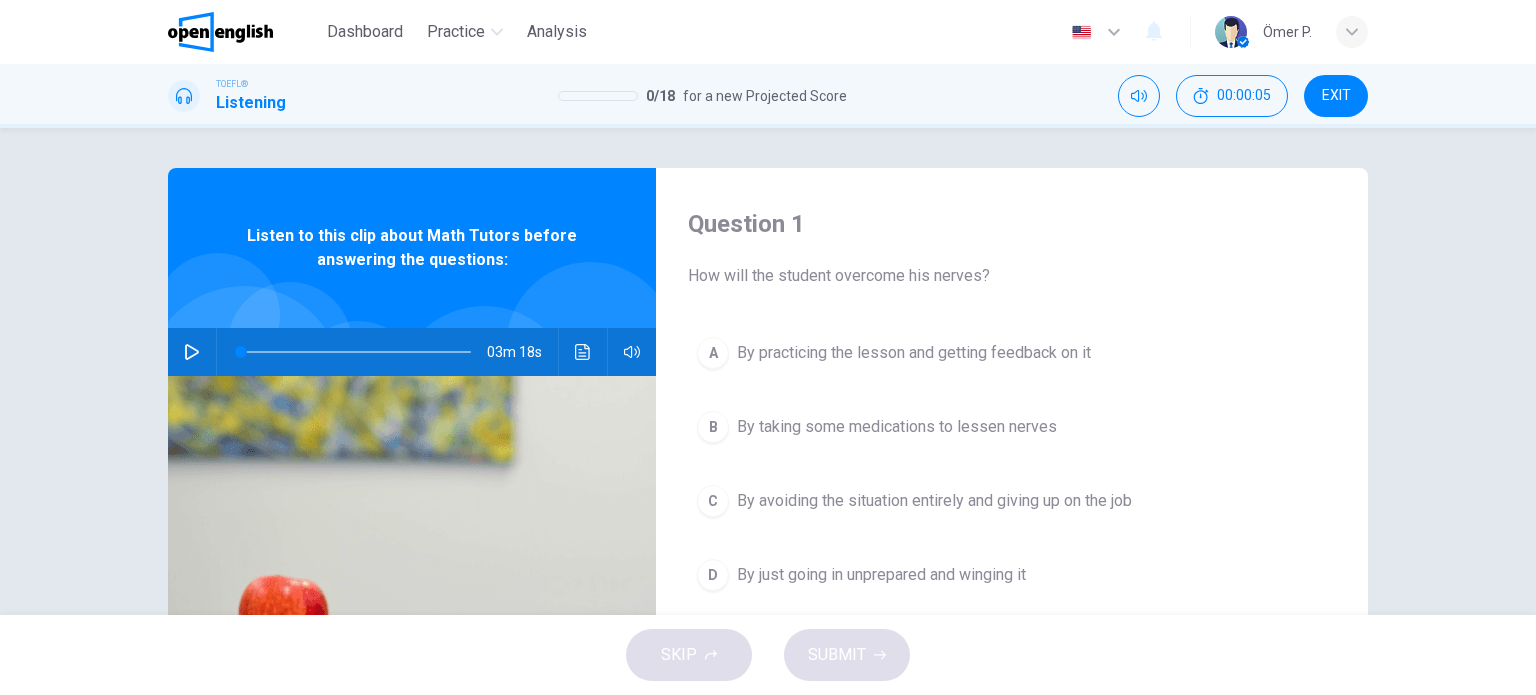 click at bounding box center [217, 315] 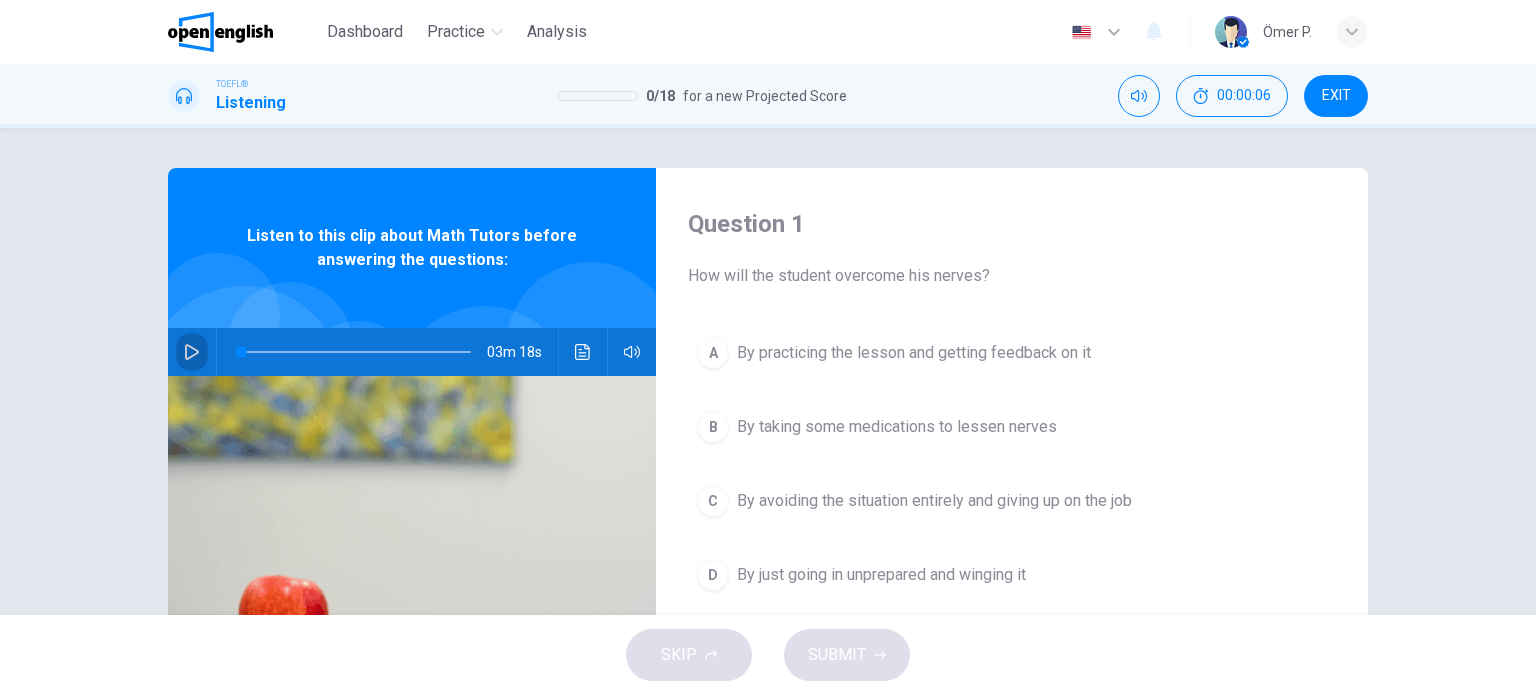 click 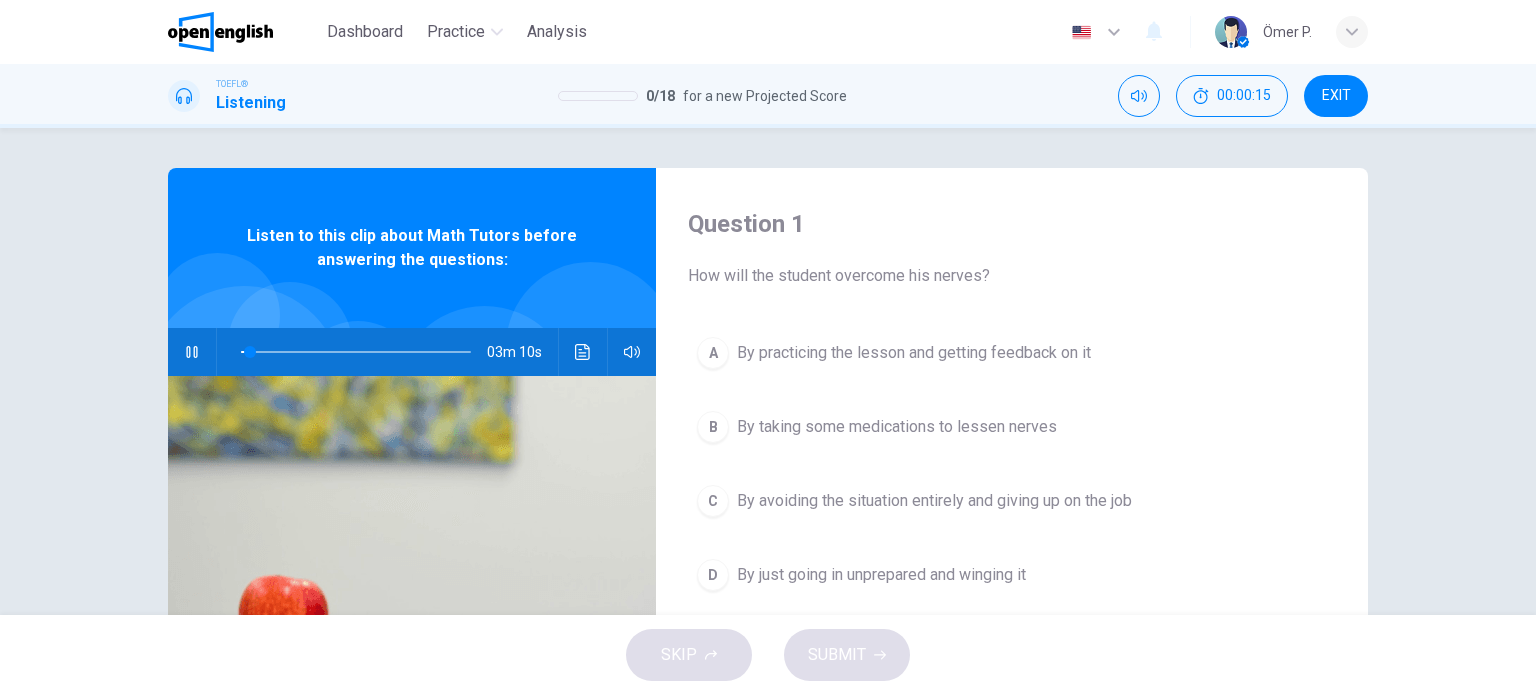 click on "Question 1 How will the student overcome his nerves? A By practicing the lesson and getting feedback on it B By taking some medications to lessen nerves C By avoiding the situation entirely and giving up on the job D By just going in unprepared and winging it Listen to this clip about Math Tutors before answering the questions:  03m 10s" at bounding box center (768, 371) 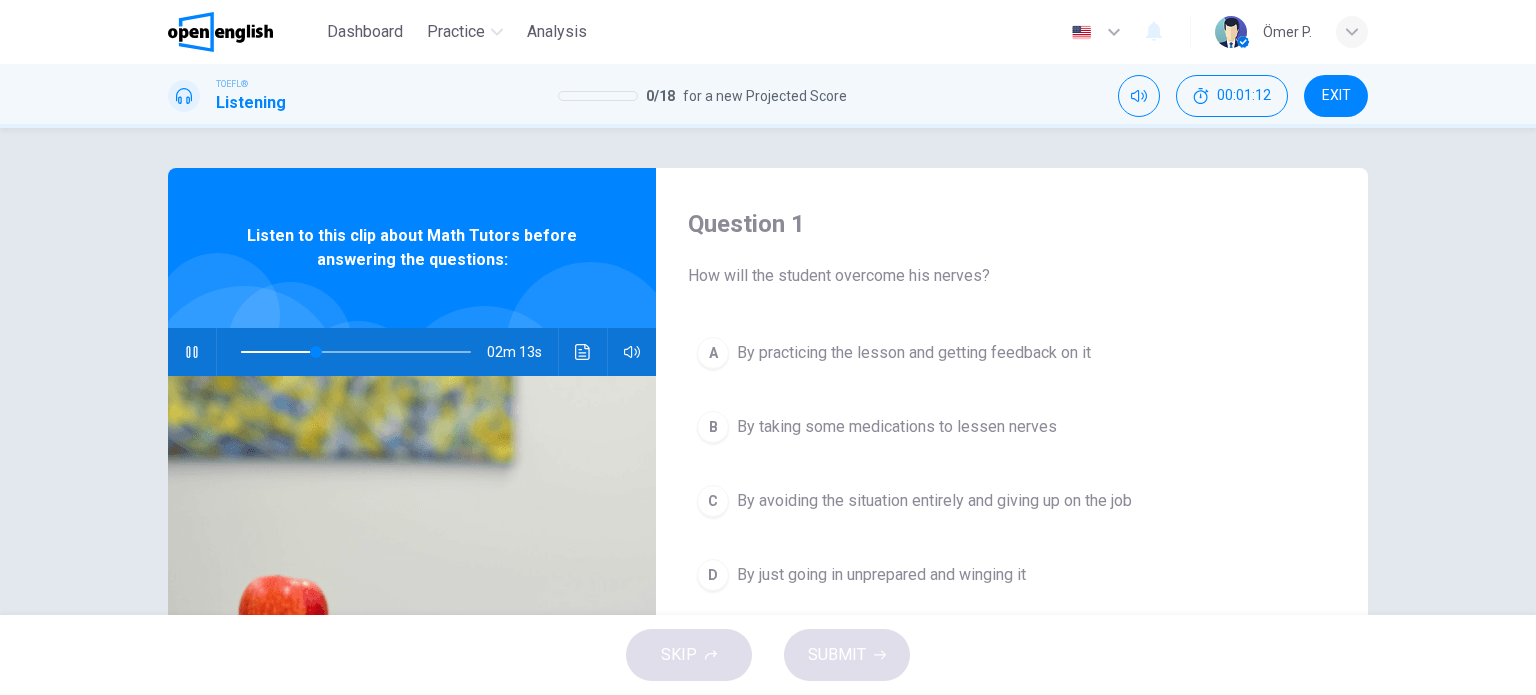 click on "Question 1 How will the student overcome his nerves? A By practicing the lesson and getting feedback on it B By taking some medications to lessen nerves C By avoiding the situation entirely and giving up on the job D By just going in unprepared and winging it Listen to this clip about Math Tutors before answering the questions:  02m 13s" at bounding box center (768, 371) 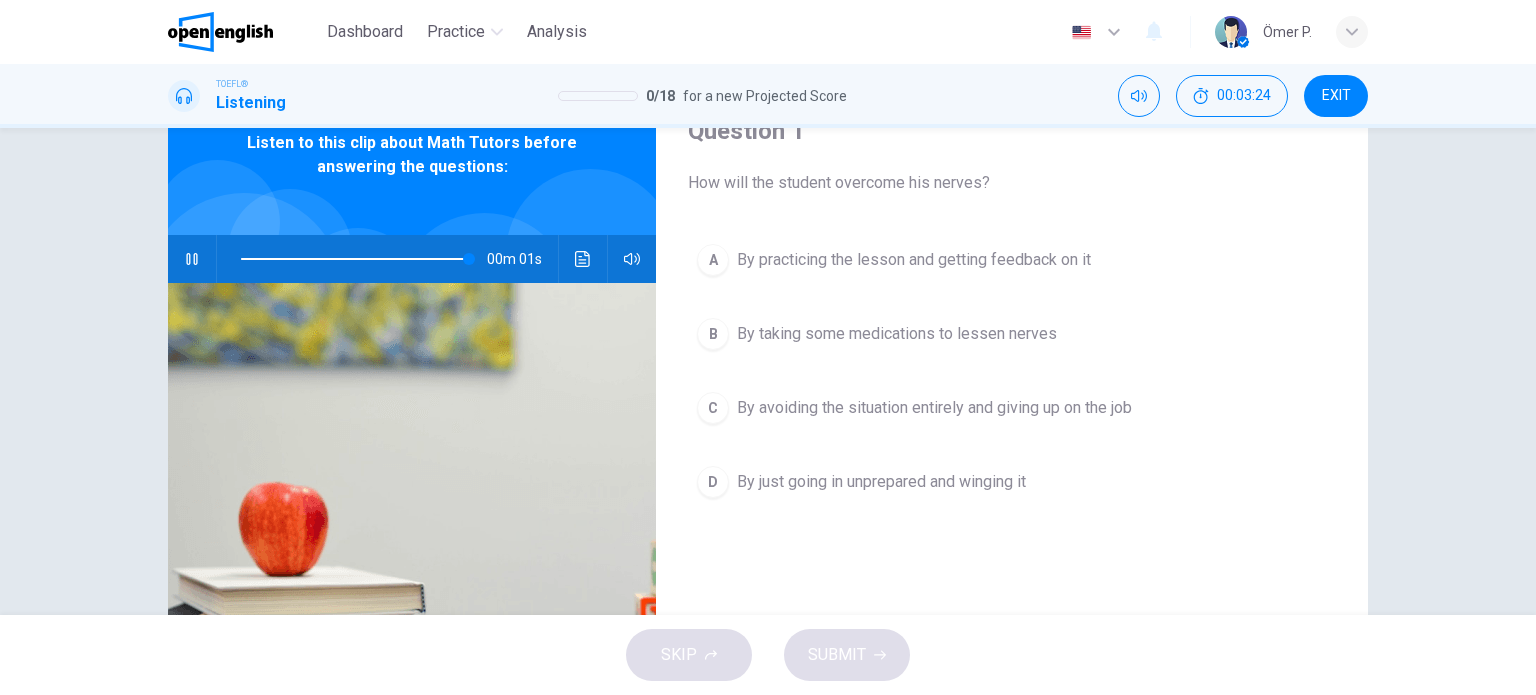 scroll, scrollTop: 100, scrollLeft: 0, axis: vertical 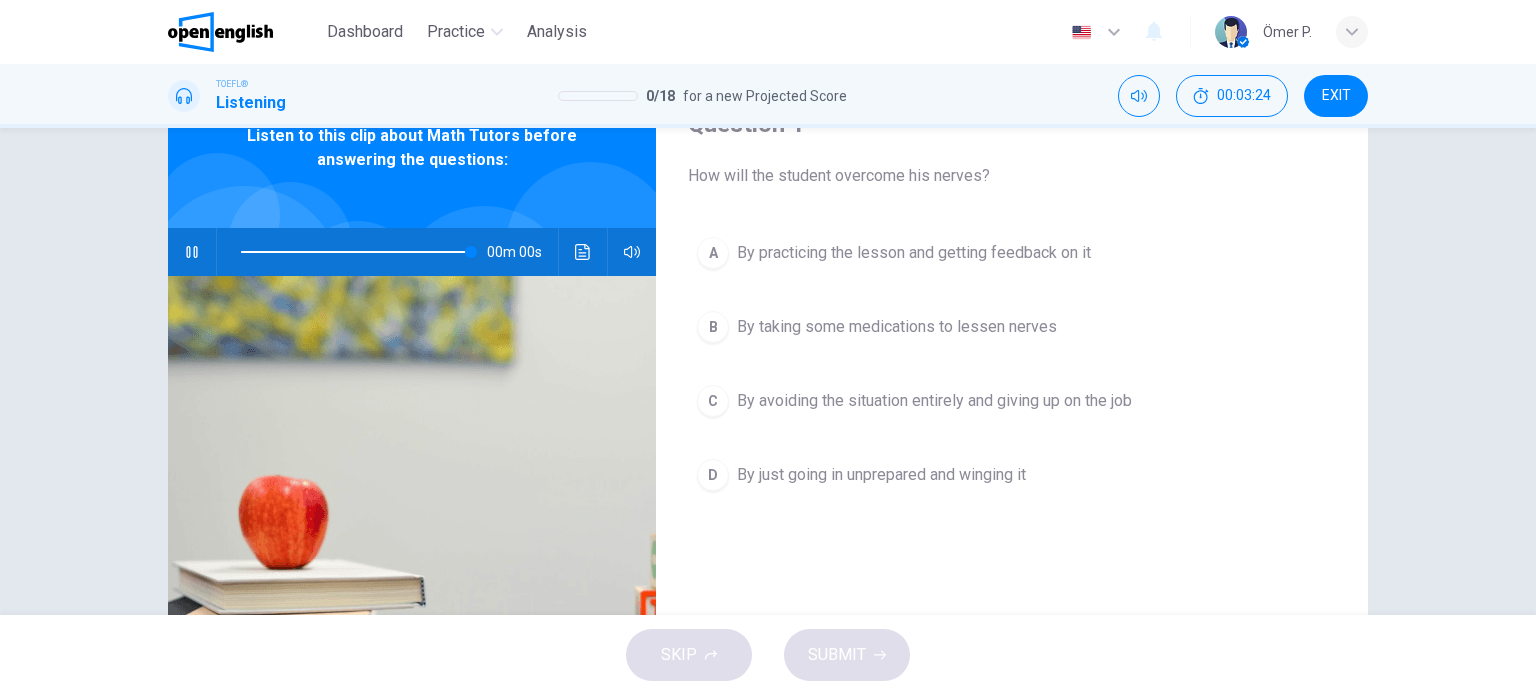 type on "*" 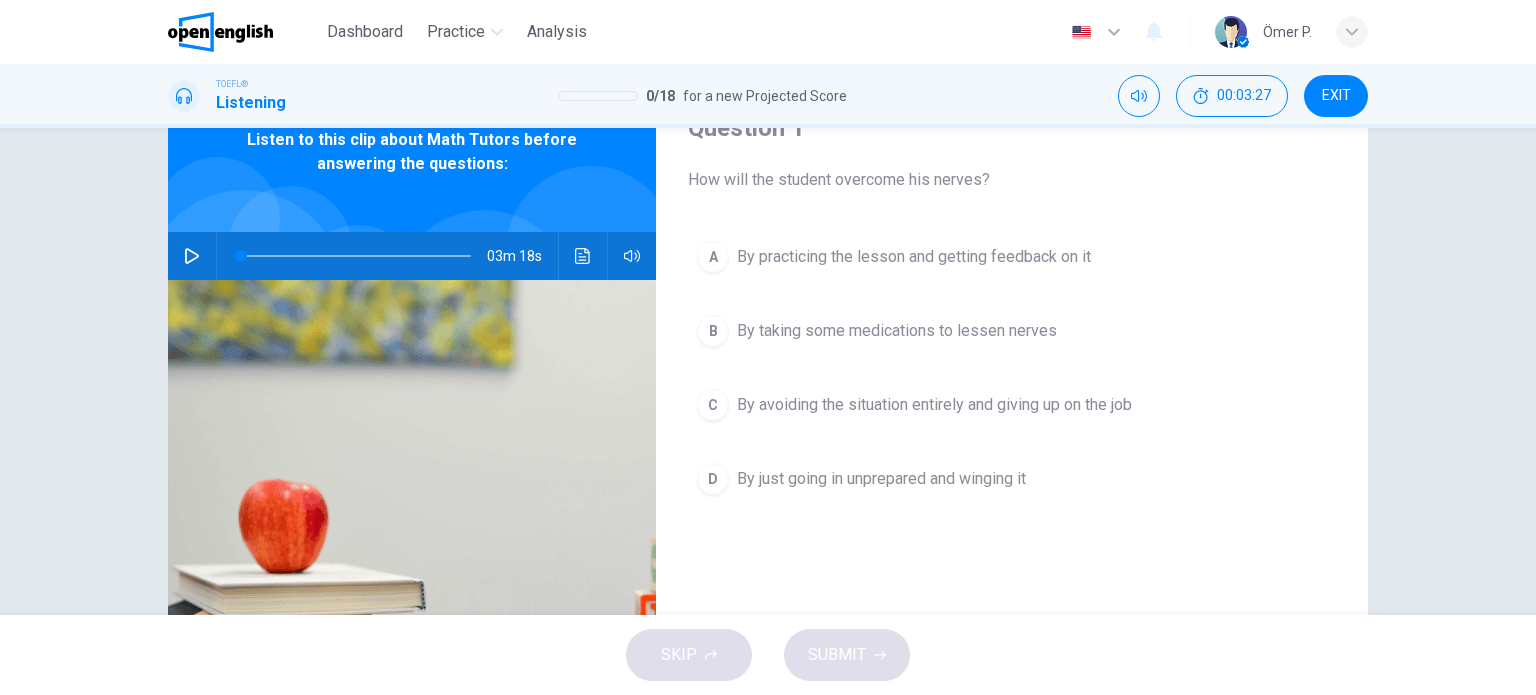 scroll, scrollTop: 100, scrollLeft: 0, axis: vertical 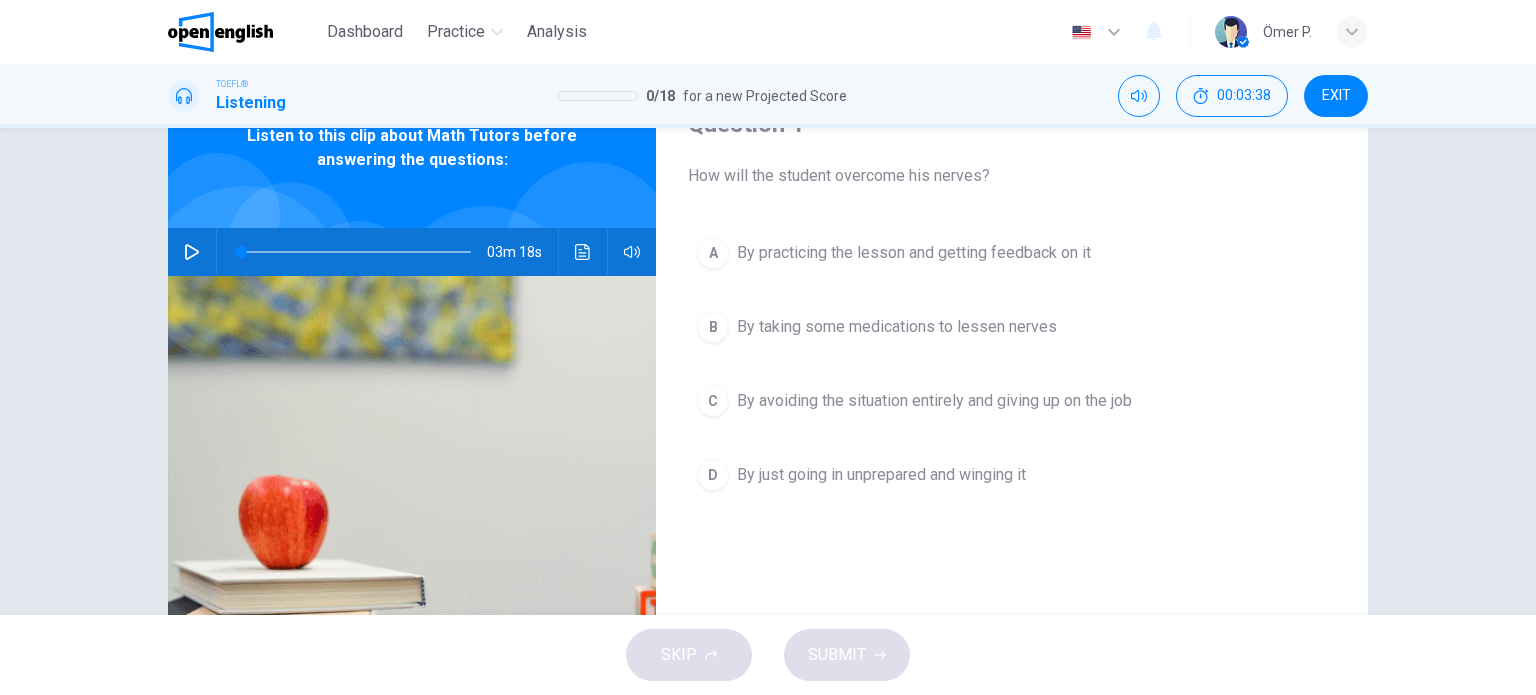 click on "By practicing the lesson and getting feedback on it" at bounding box center [914, 253] 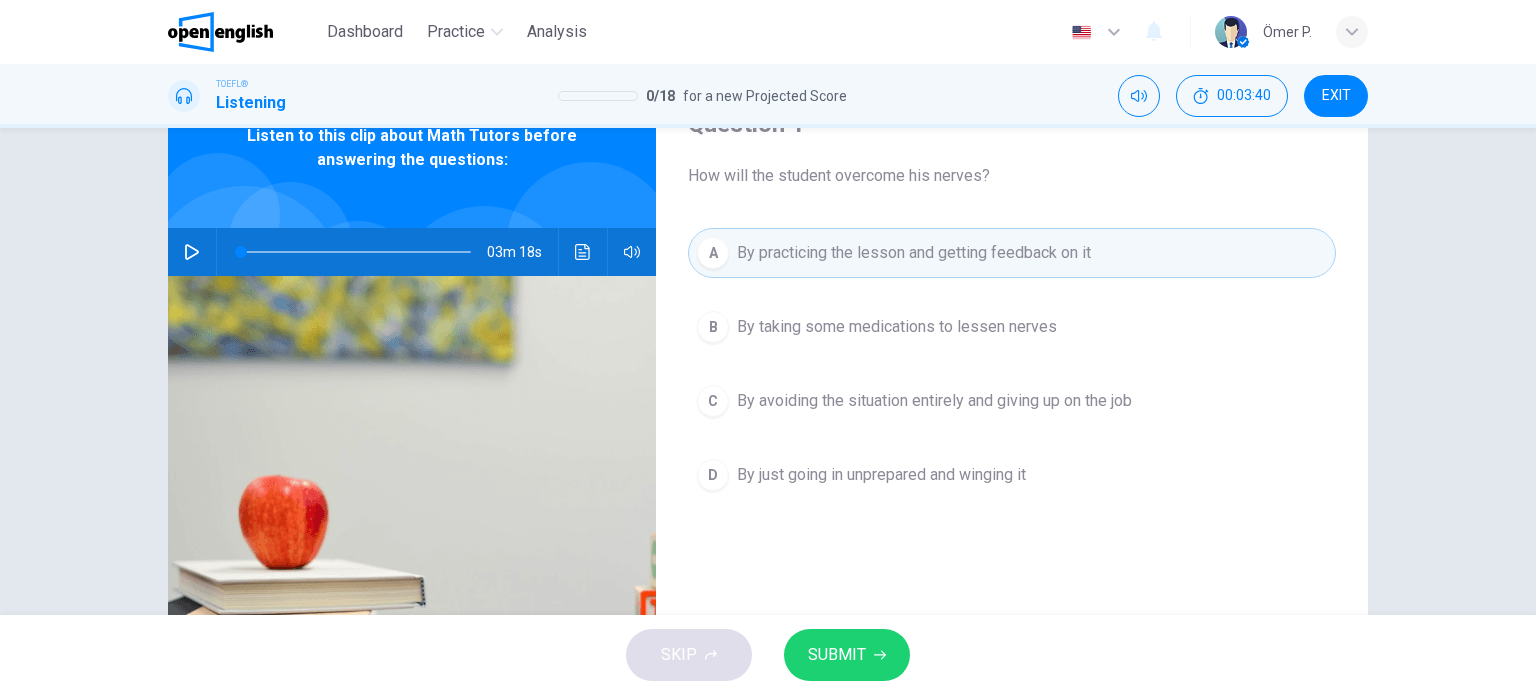 click on "SUBMIT" at bounding box center [837, 655] 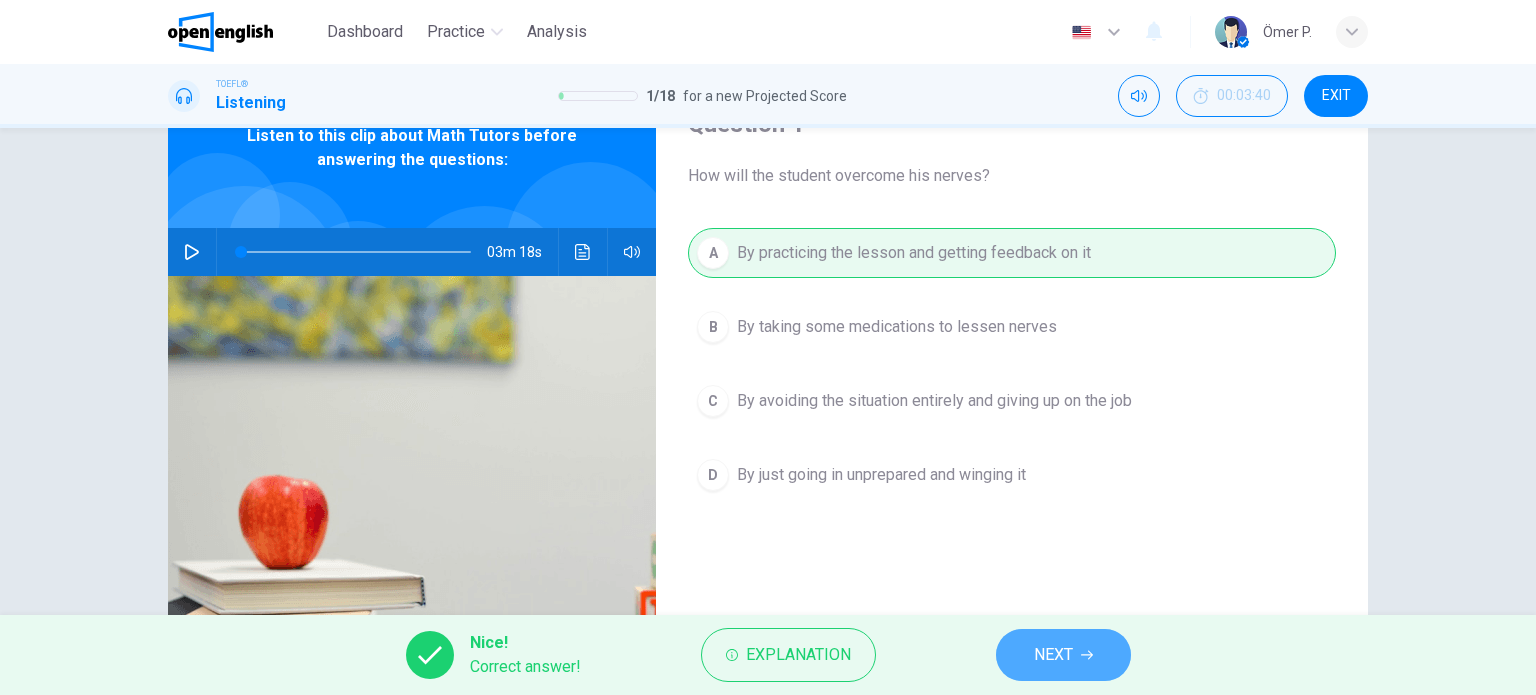 click on "NEXT" at bounding box center [1063, 655] 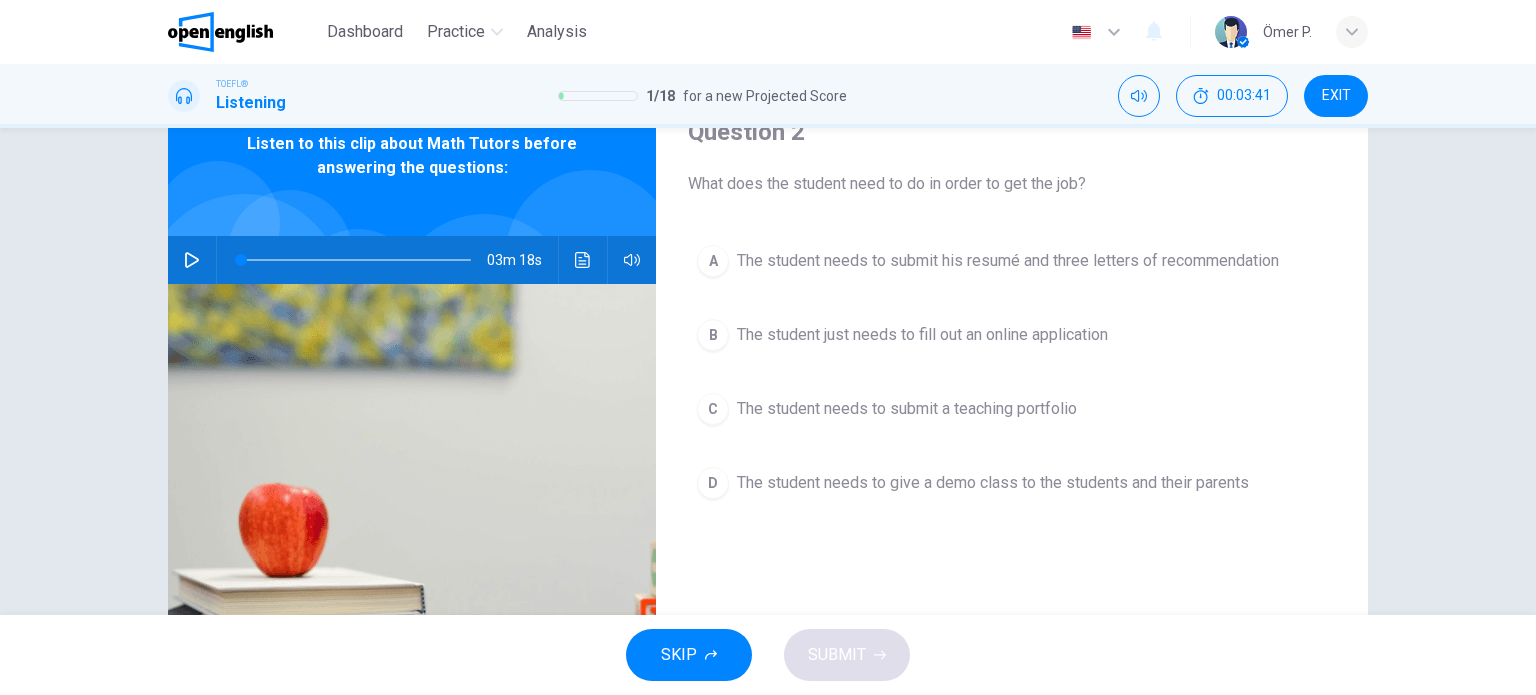 scroll, scrollTop: 100, scrollLeft: 0, axis: vertical 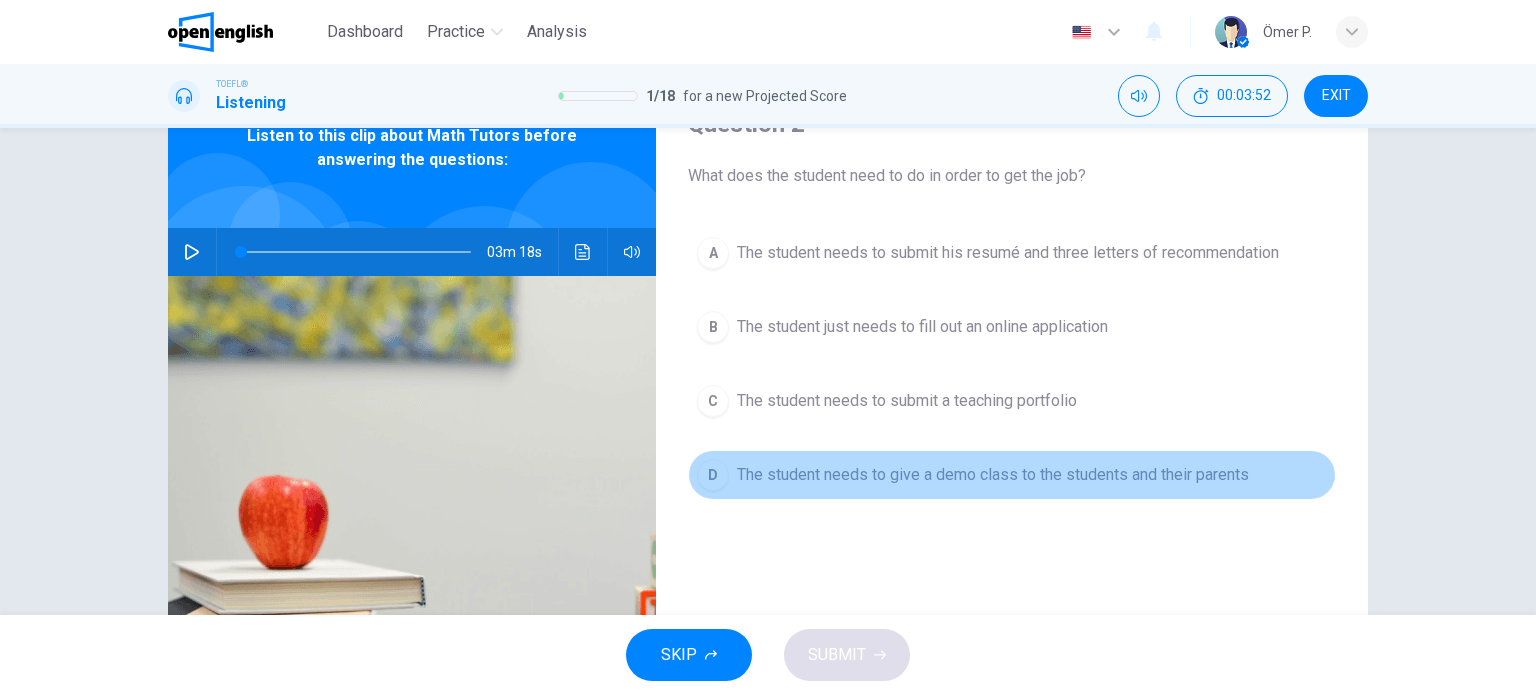 click on "The student needs to give a demo class to the students and their parents" at bounding box center [993, 475] 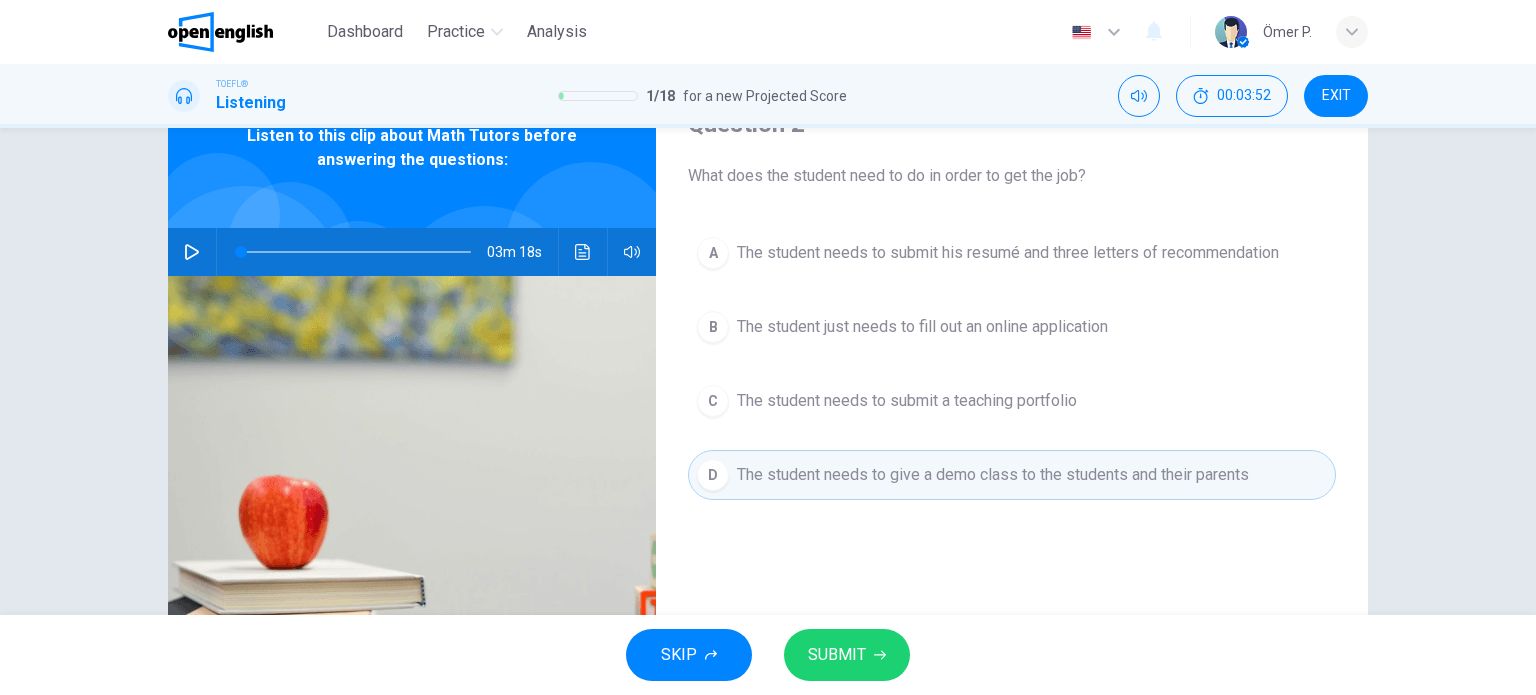 click on "SUBMIT" at bounding box center [837, 655] 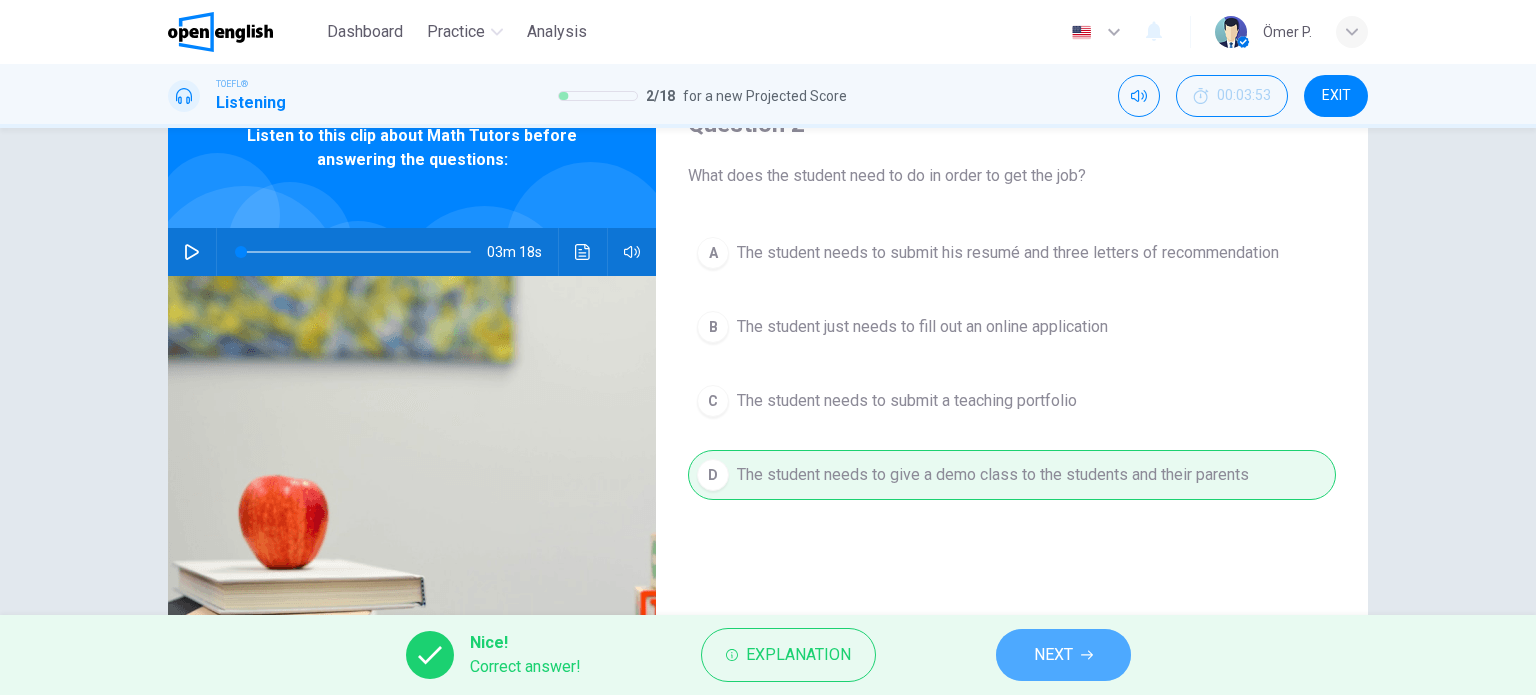 click on "NEXT" at bounding box center [1053, 655] 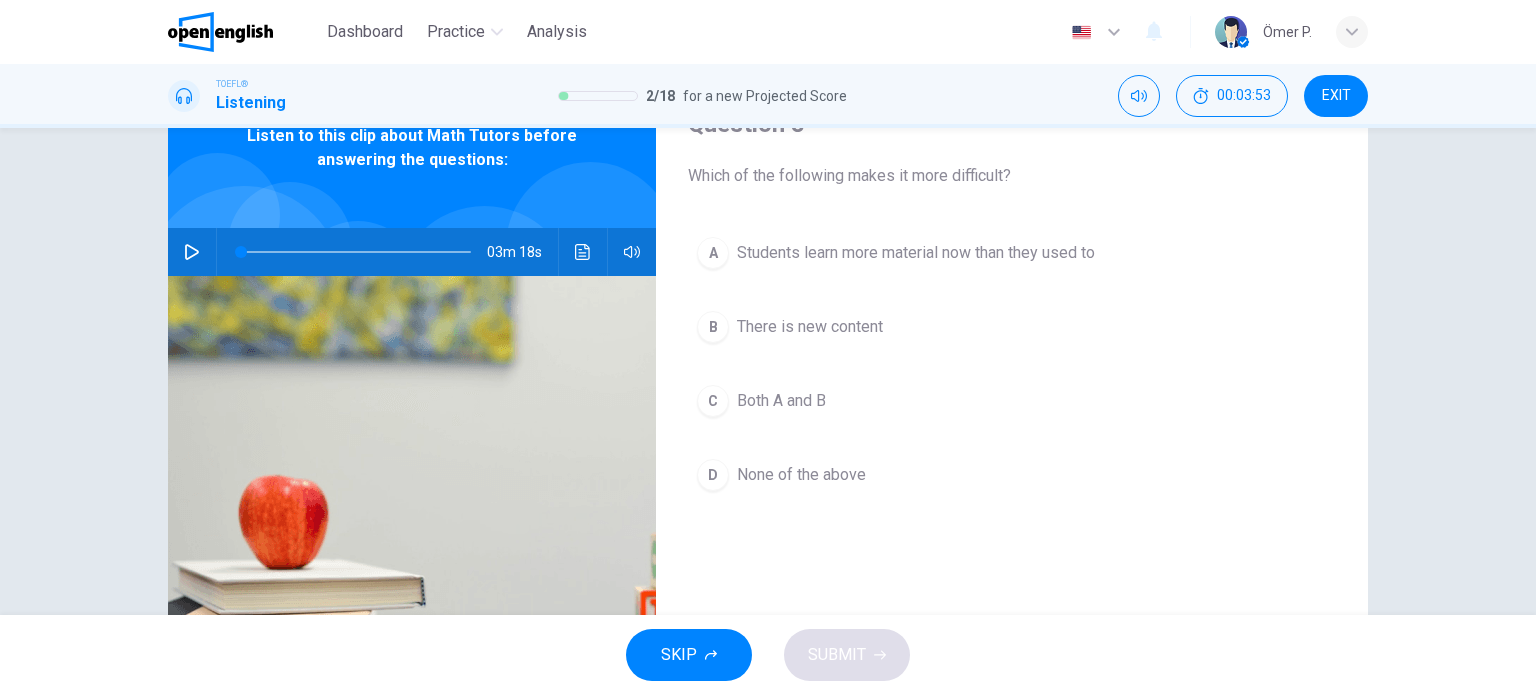 click on "SKIP SUBMIT" at bounding box center (768, 655) 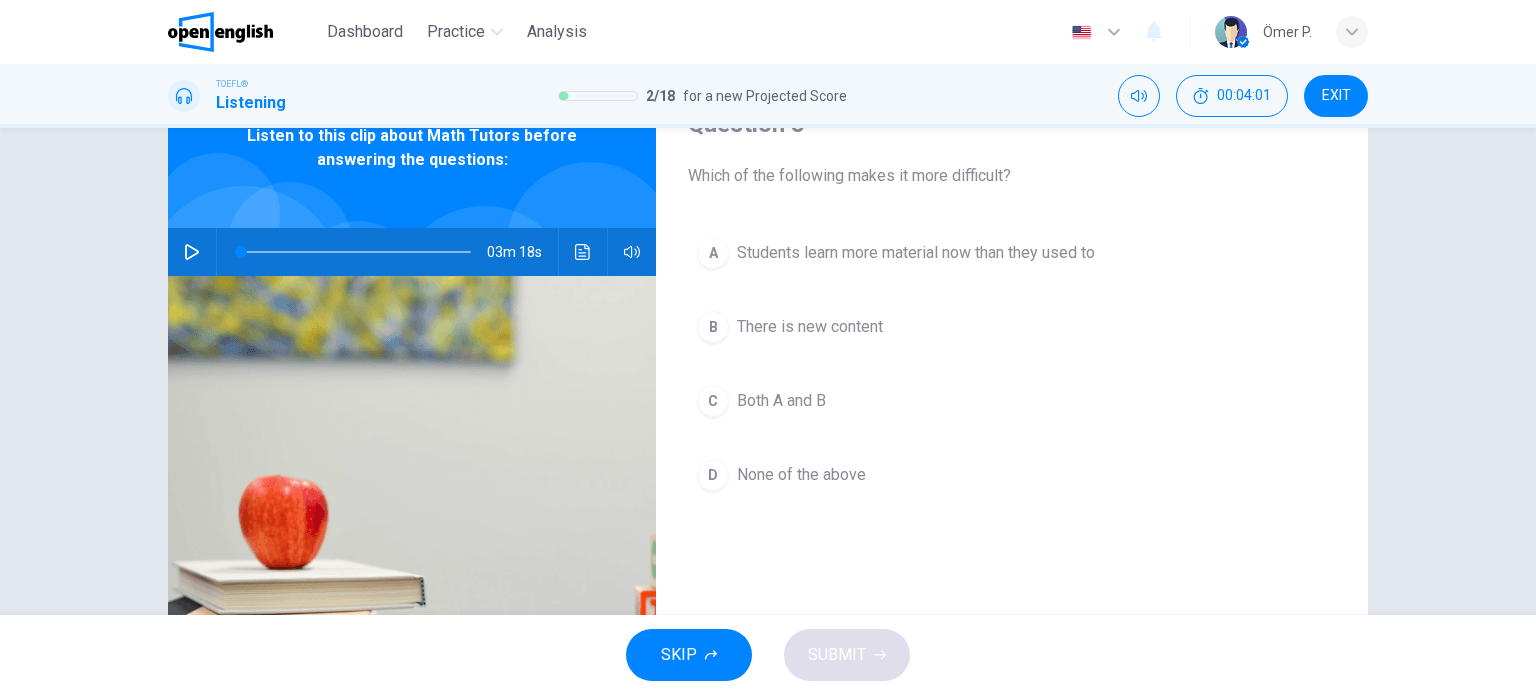 click on "B There is new content" at bounding box center (1012, 327) 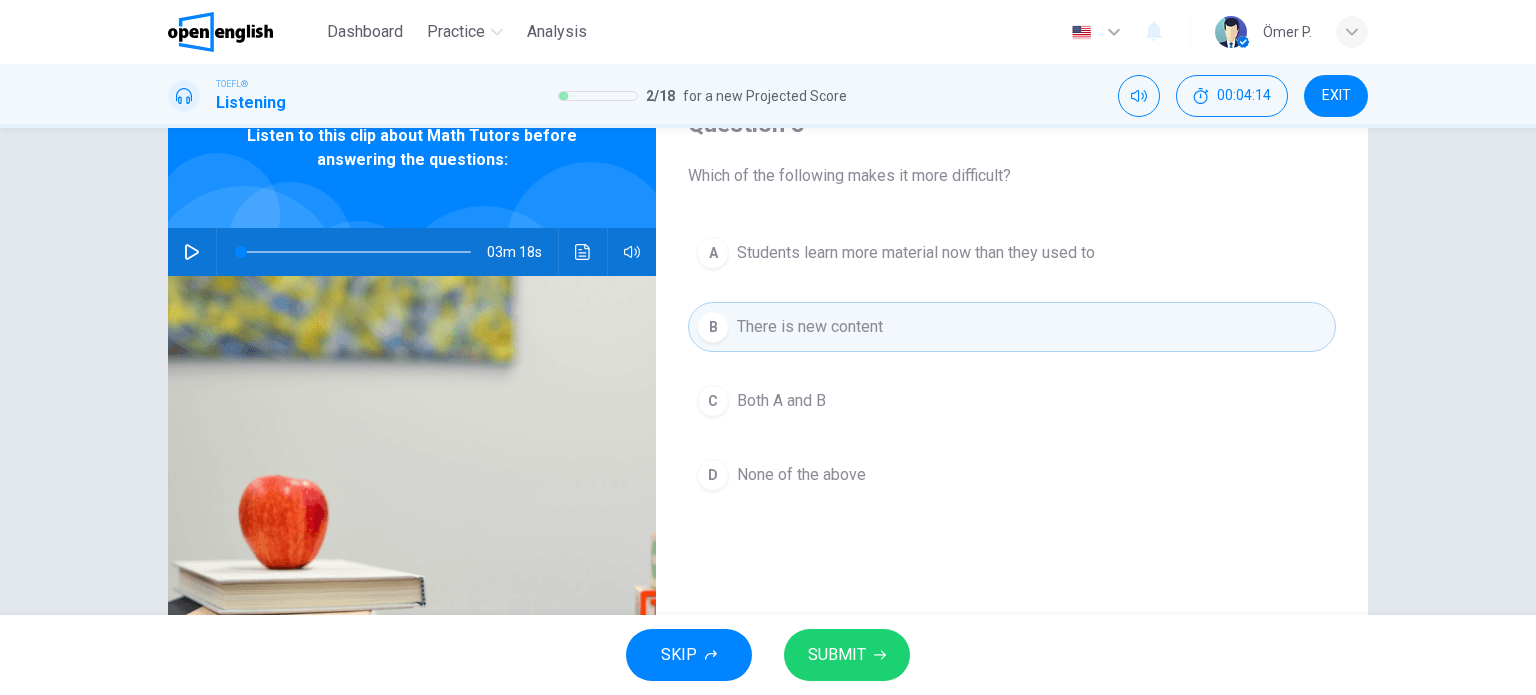 click on "A Students learn more material now than they used to B There is new content C Both A and B D None of the above" at bounding box center [1012, 384] 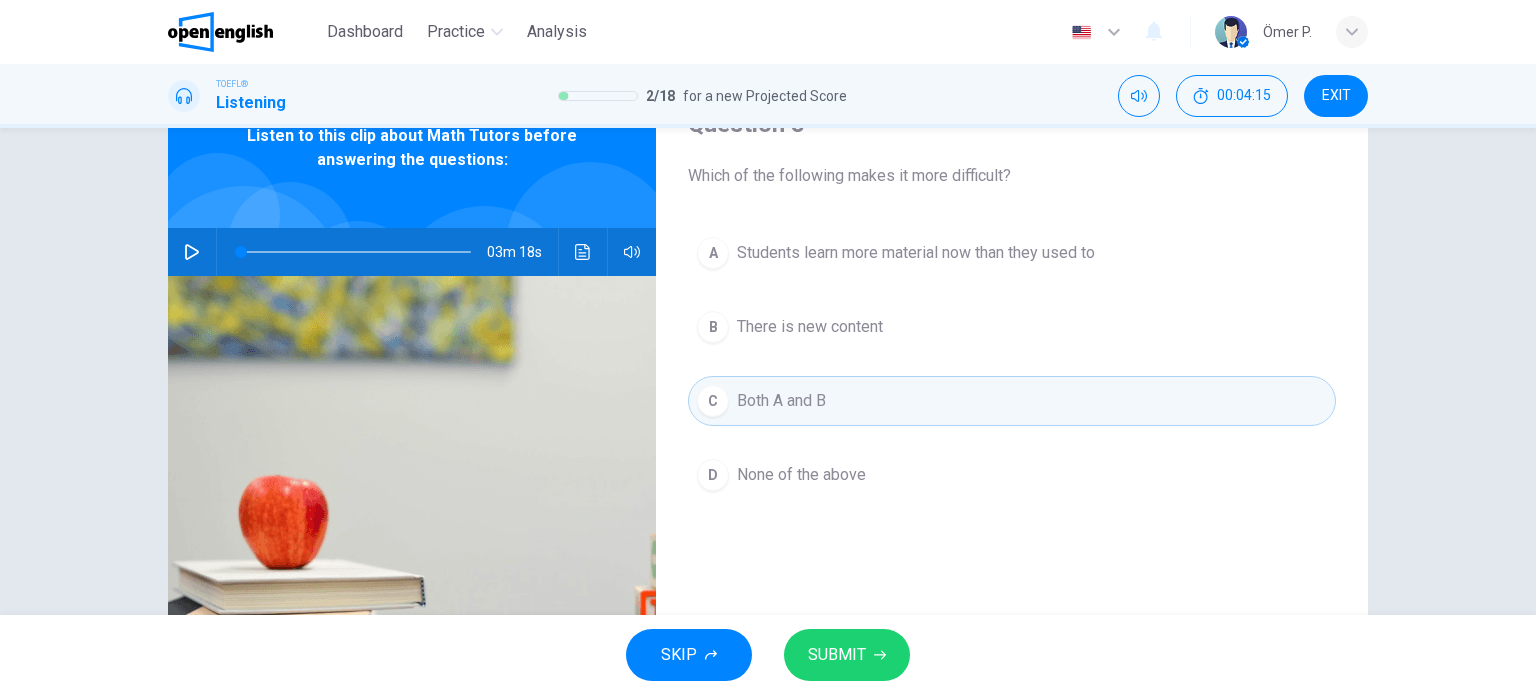 click 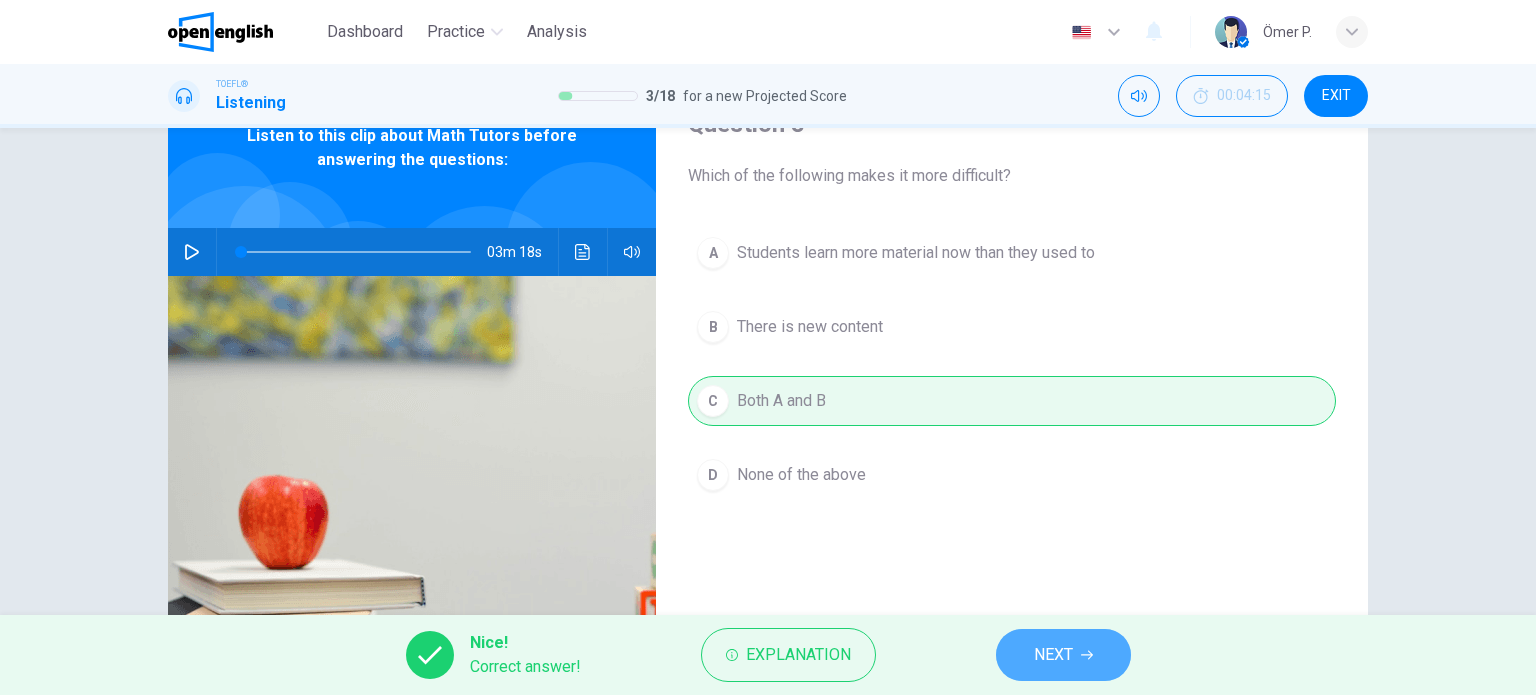 click on "NEXT" at bounding box center (1053, 655) 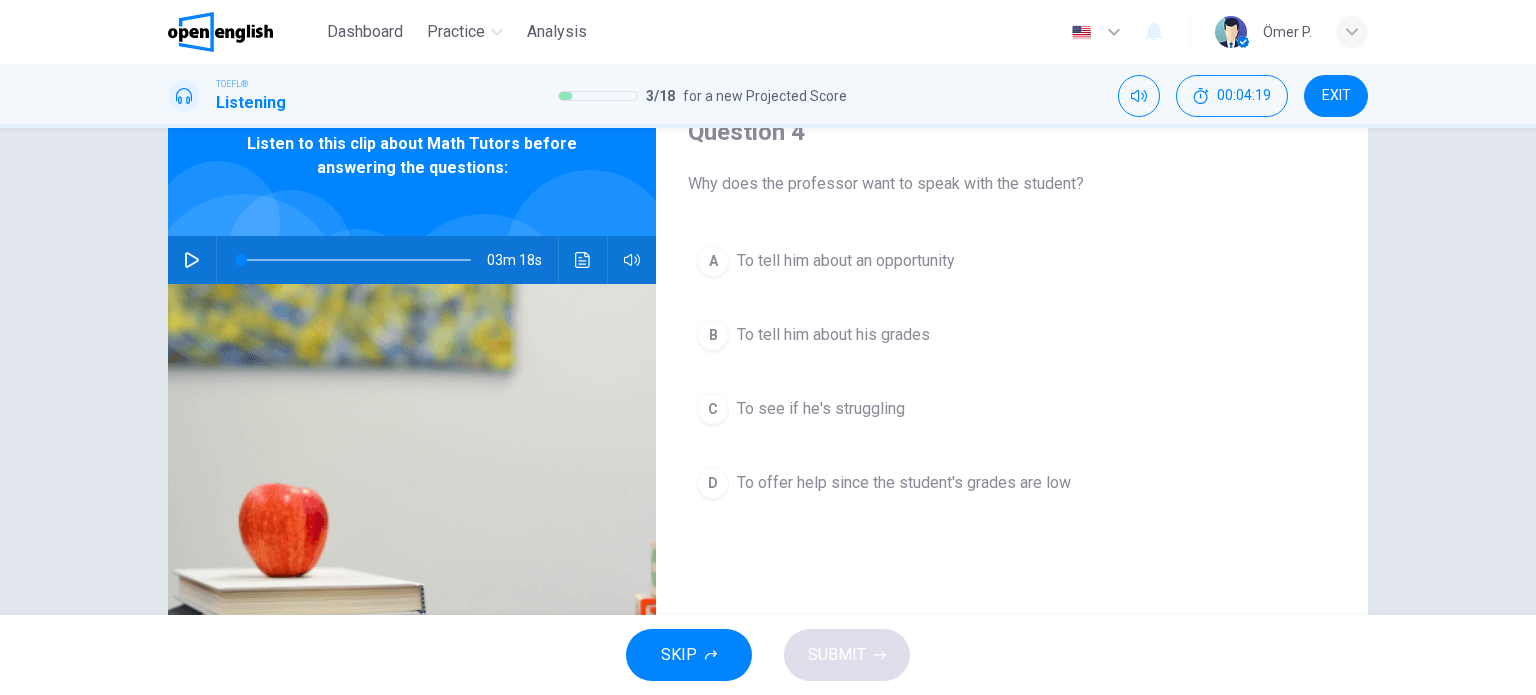 scroll, scrollTop: 100, scrollLeft: 0, axis: vertical 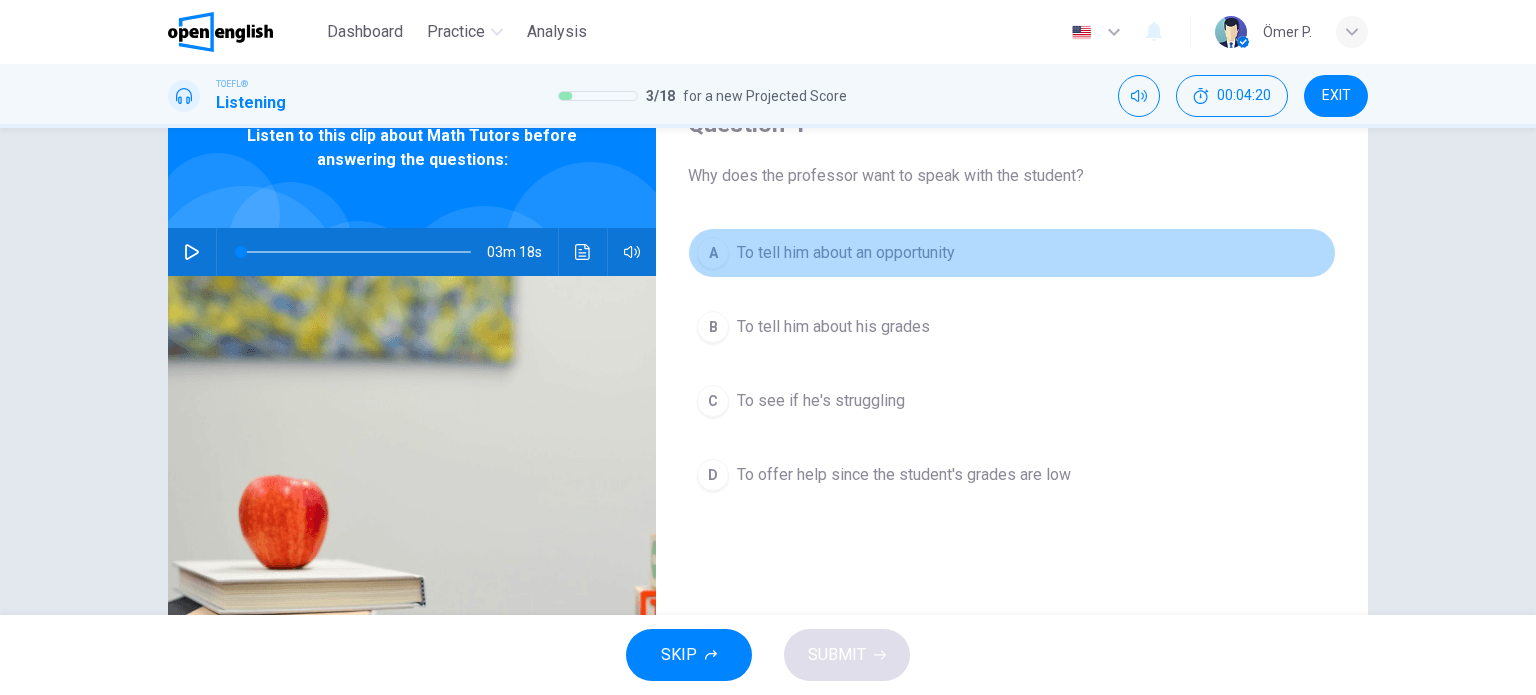 click on "A To tell him about an opportunity" at bounding box center (1012, 253) 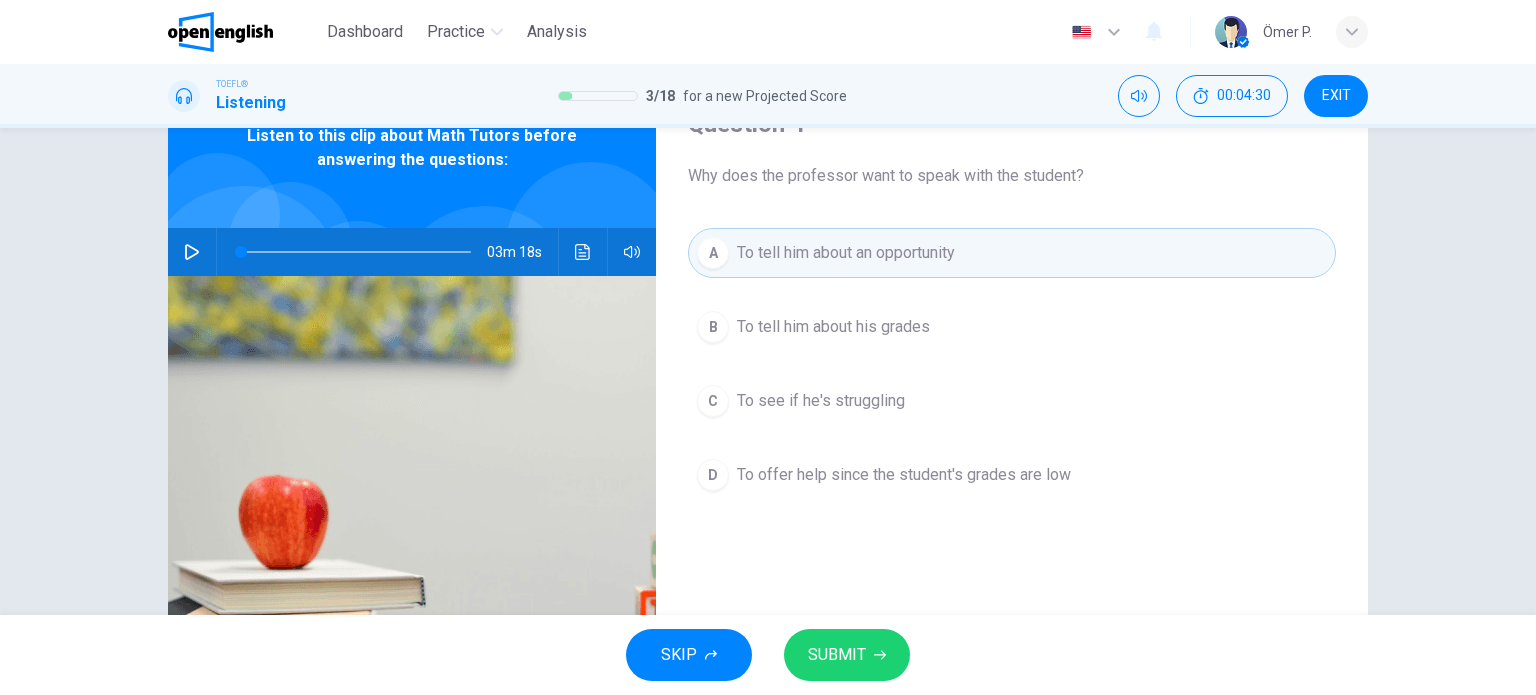 click on "SUBMIT" at bounding box center [847, 655] 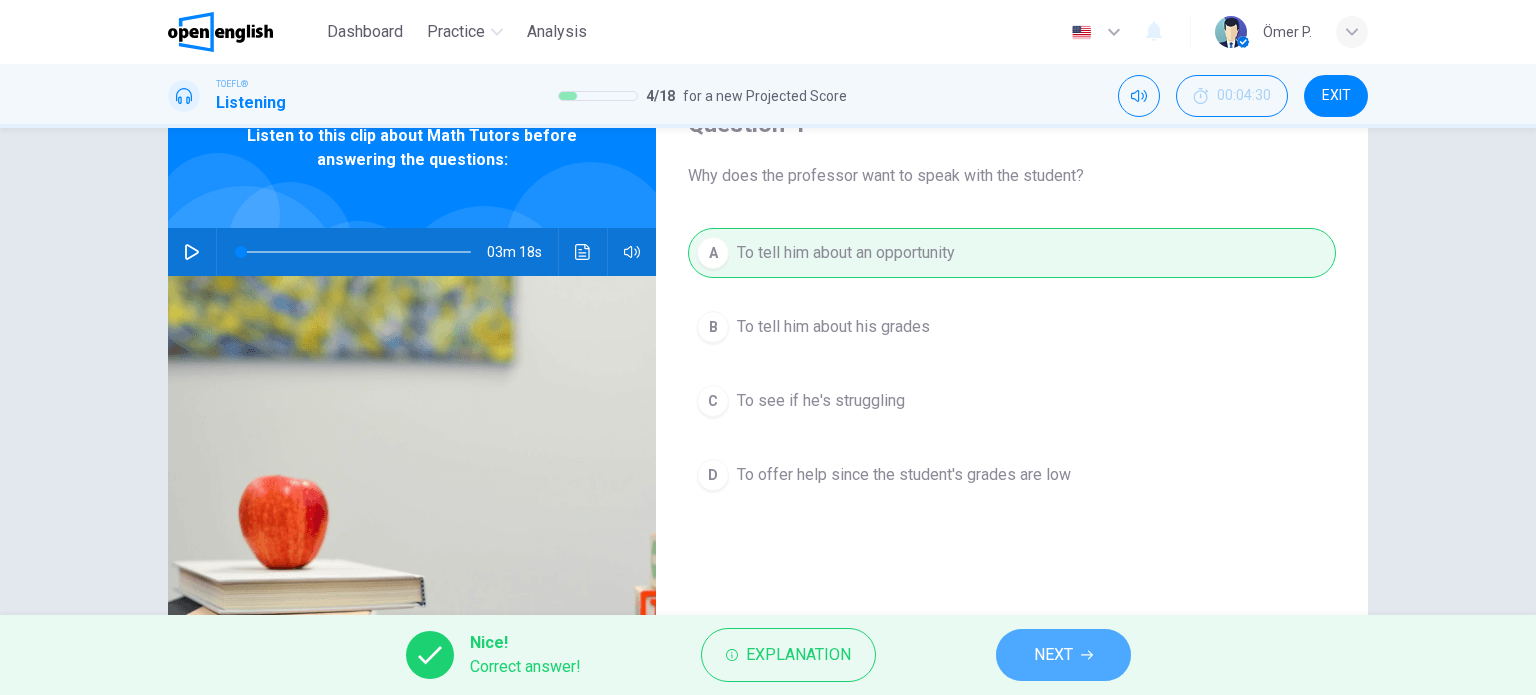 click on "NEXT" at bounding box center (1063, 655) 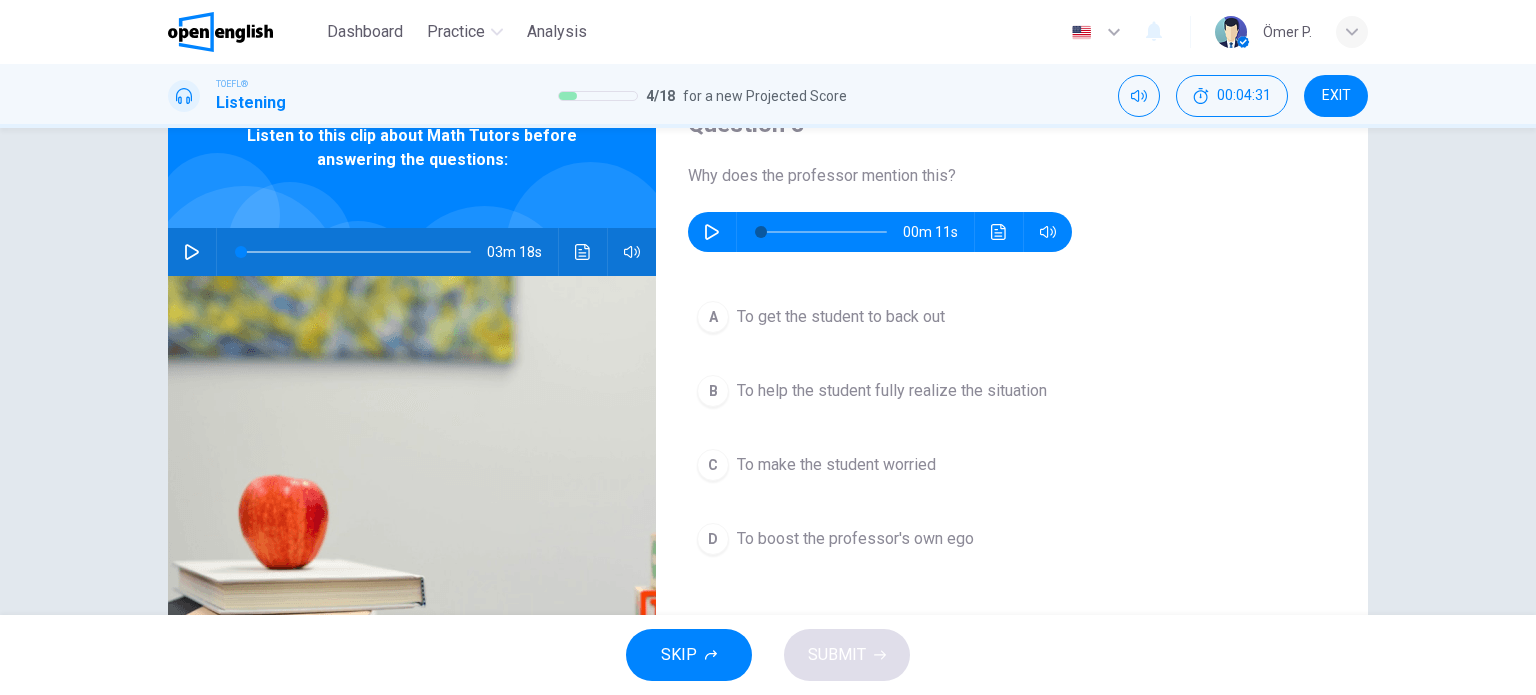 click at bounding box center (712, 232) 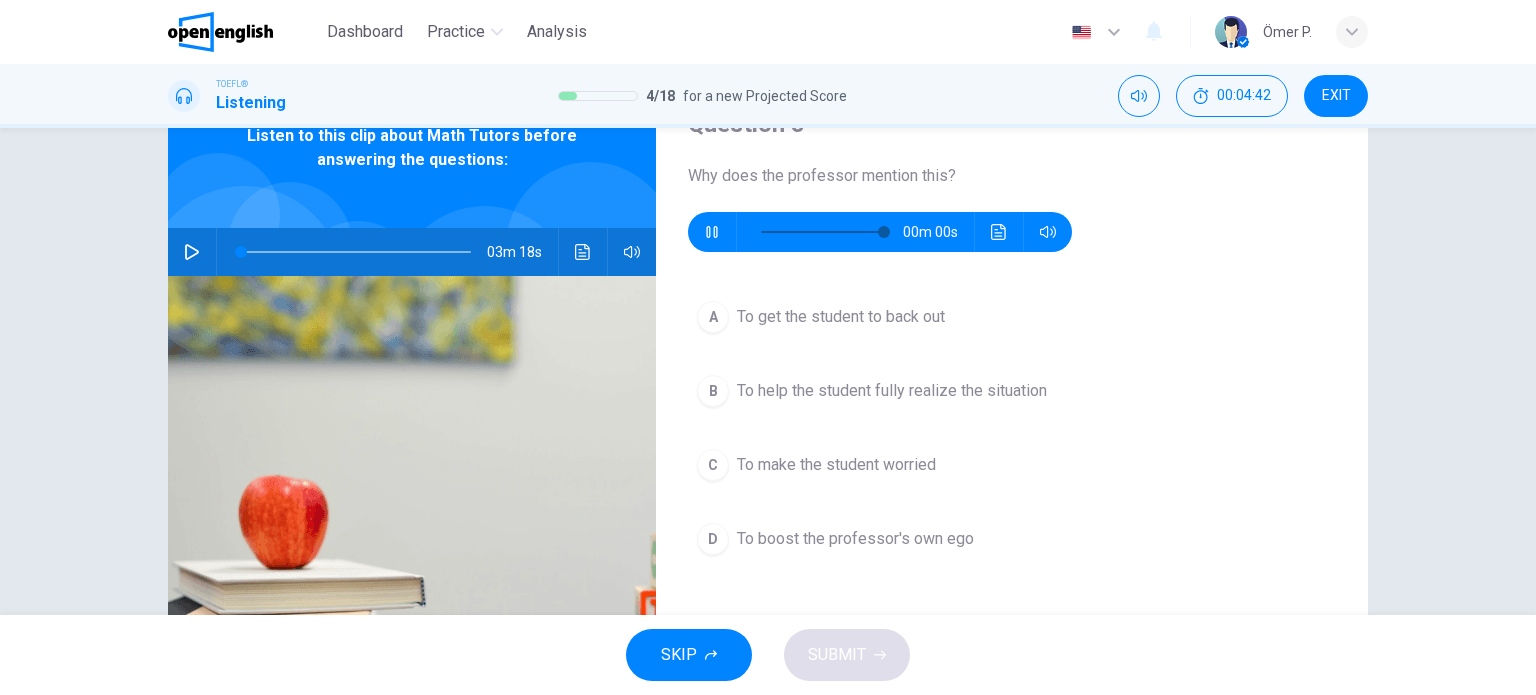 type on "*" 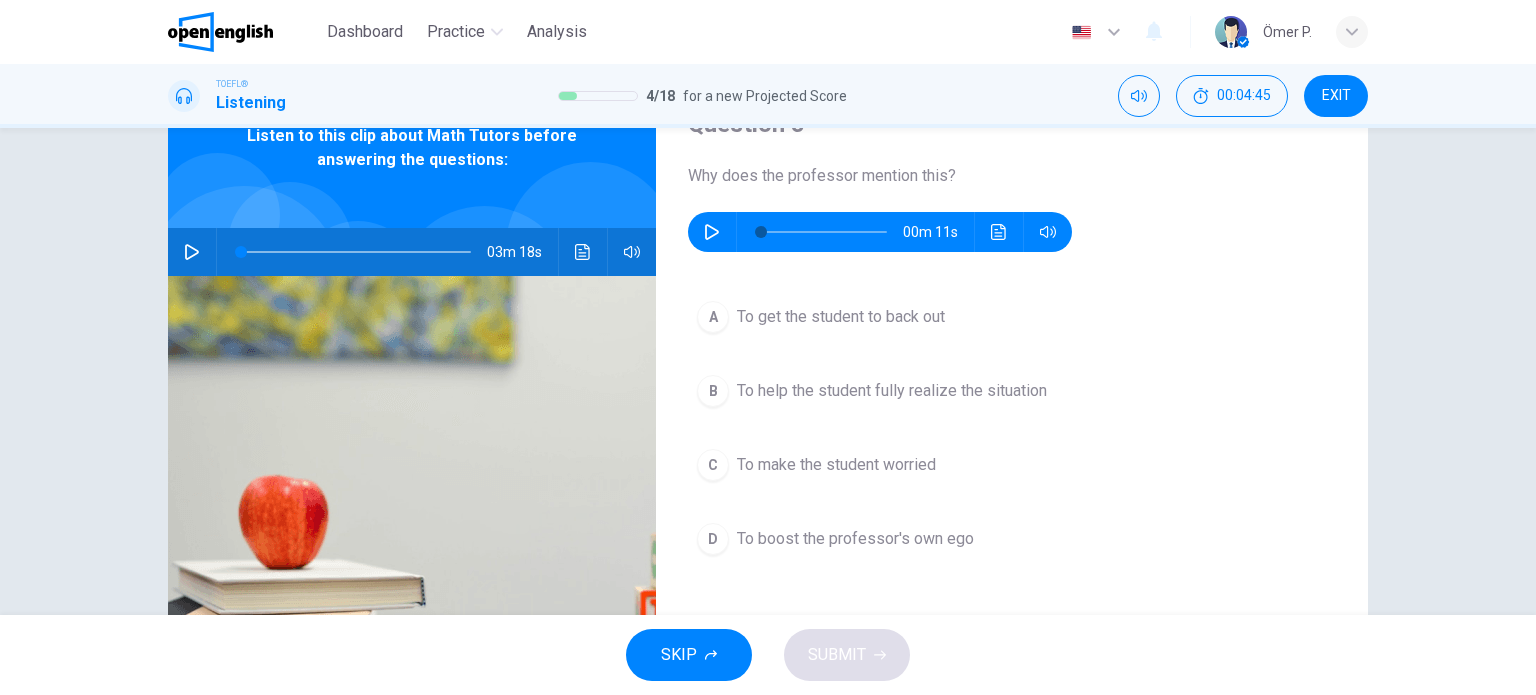 click on "To help the student fully realize the situation" at bounding box center [892, 391] 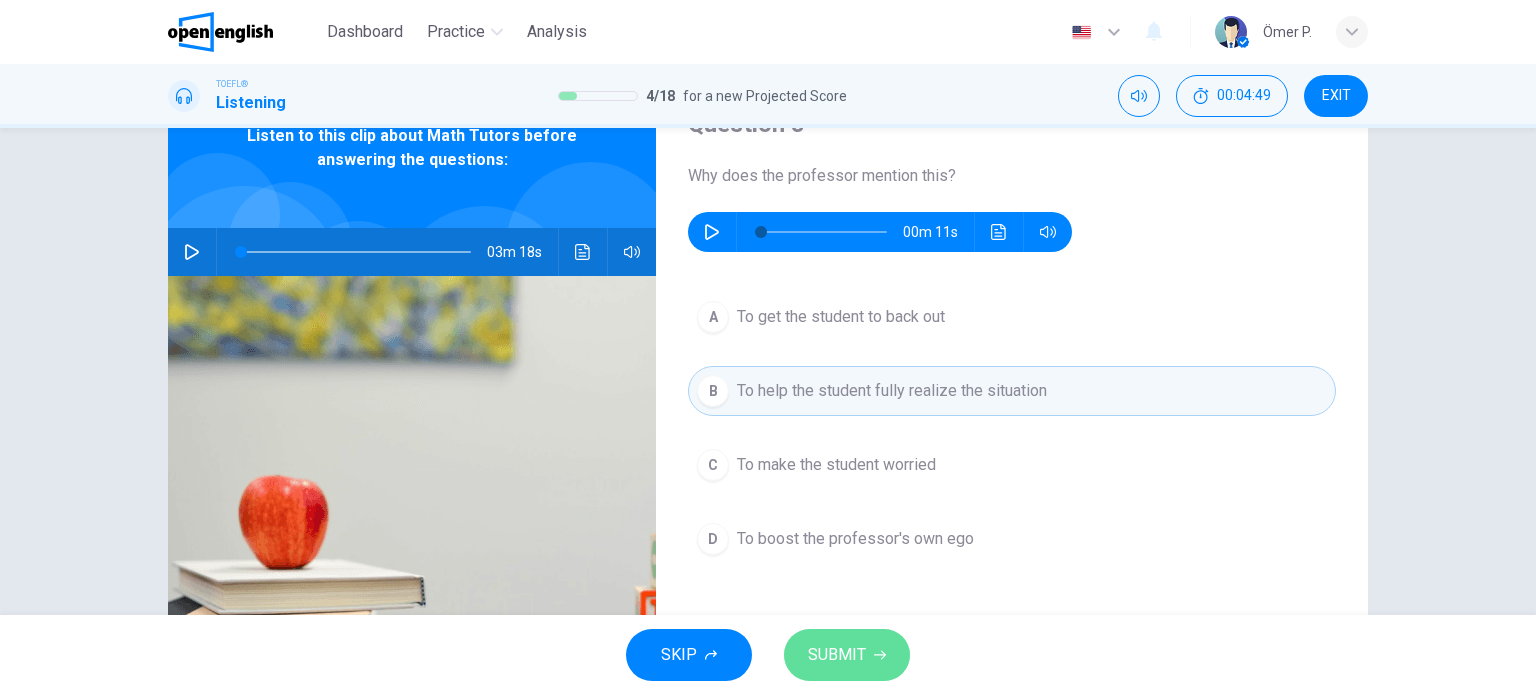 click on "SUBMIT" at bounding box center (847, 655) 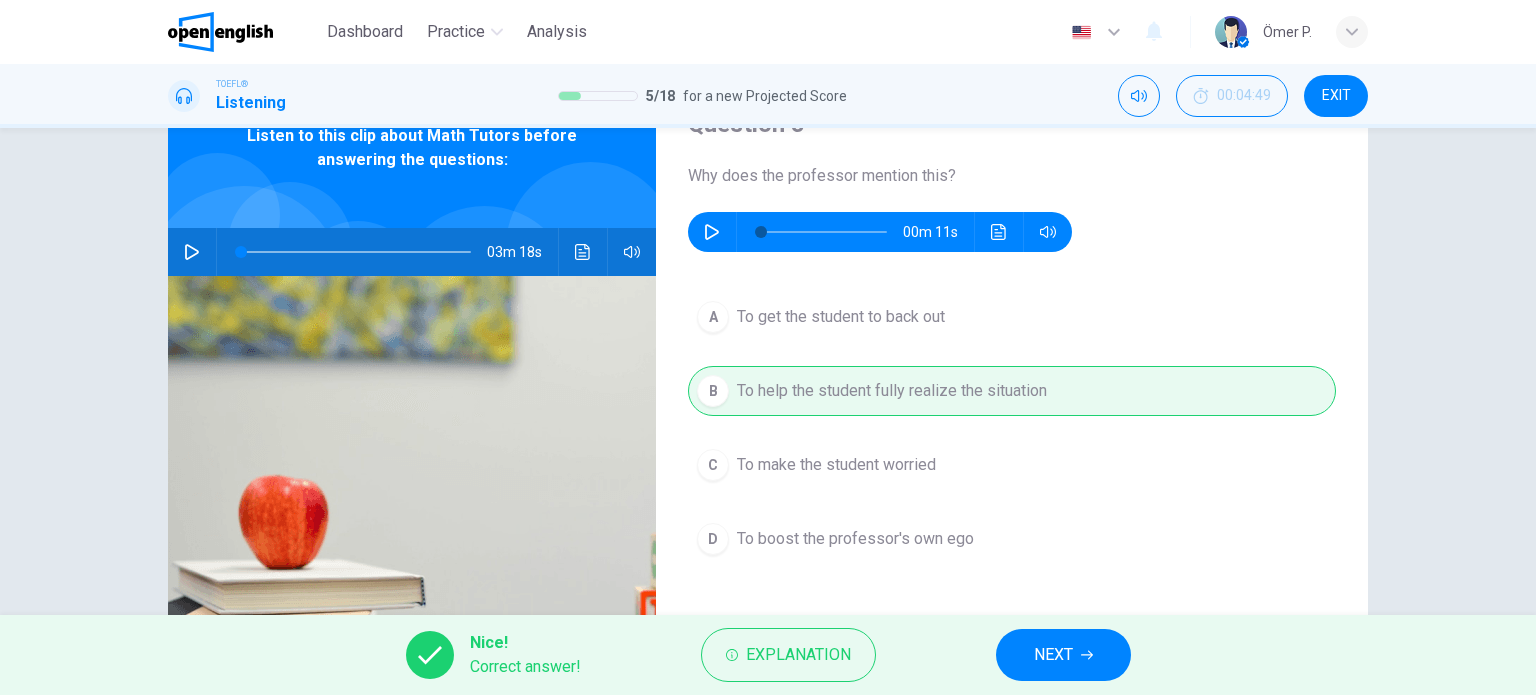 click on "NEXT" at bounding box center [1053, 655] 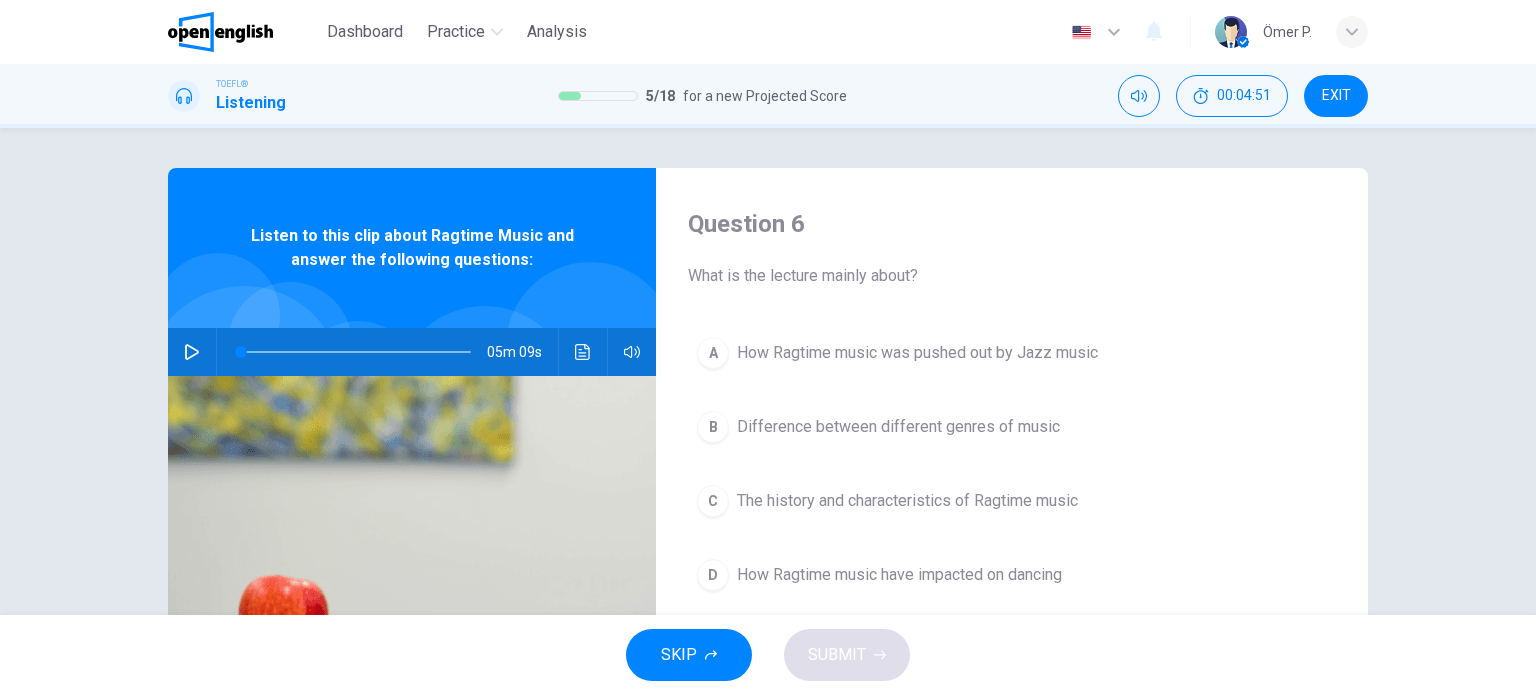 click 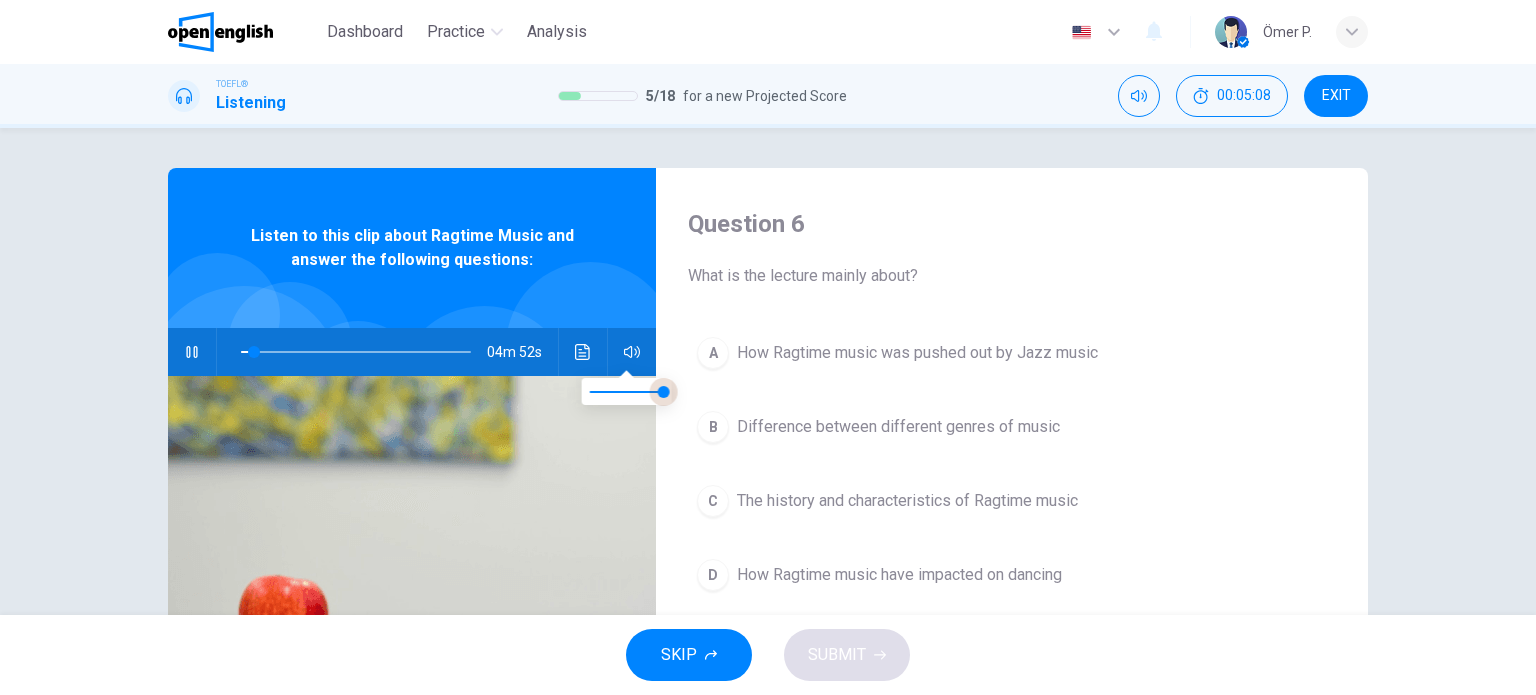 type on "*" 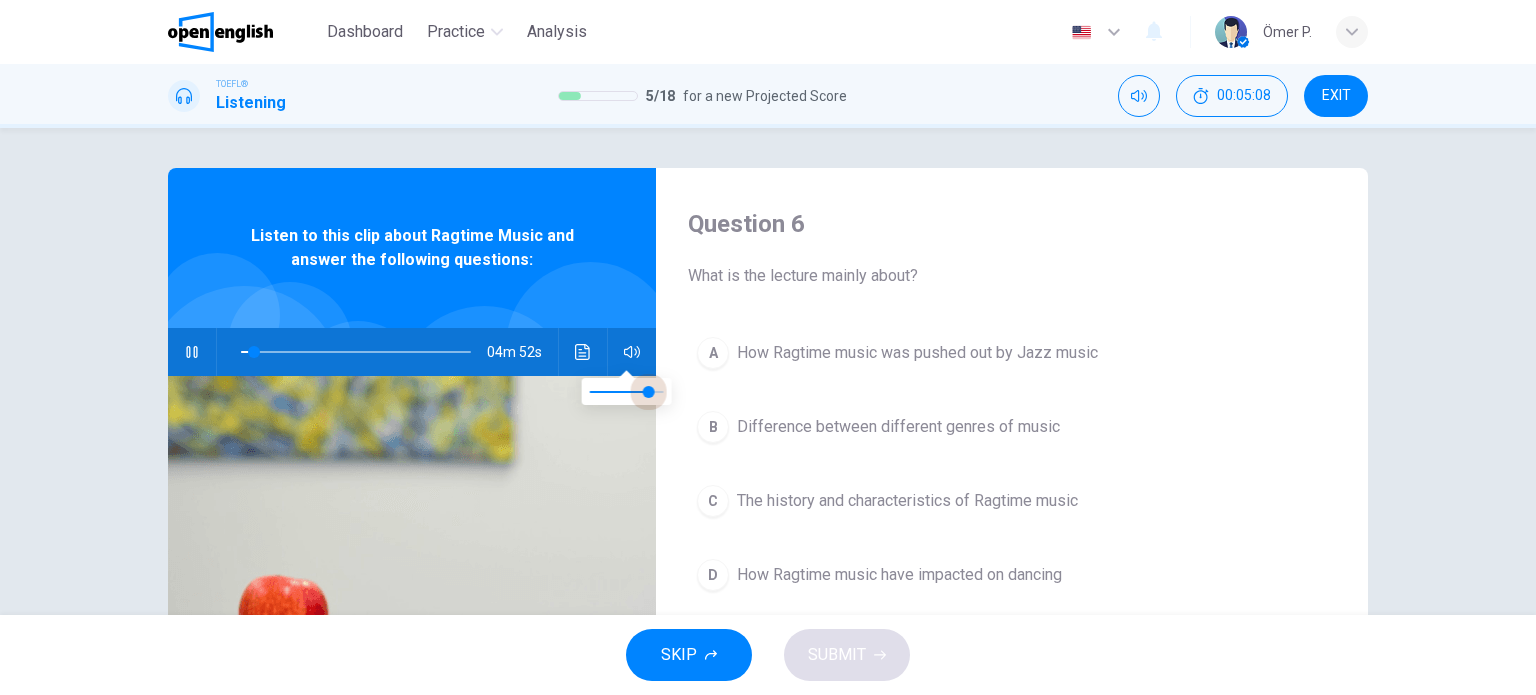 click at bounding box center [649, 392] 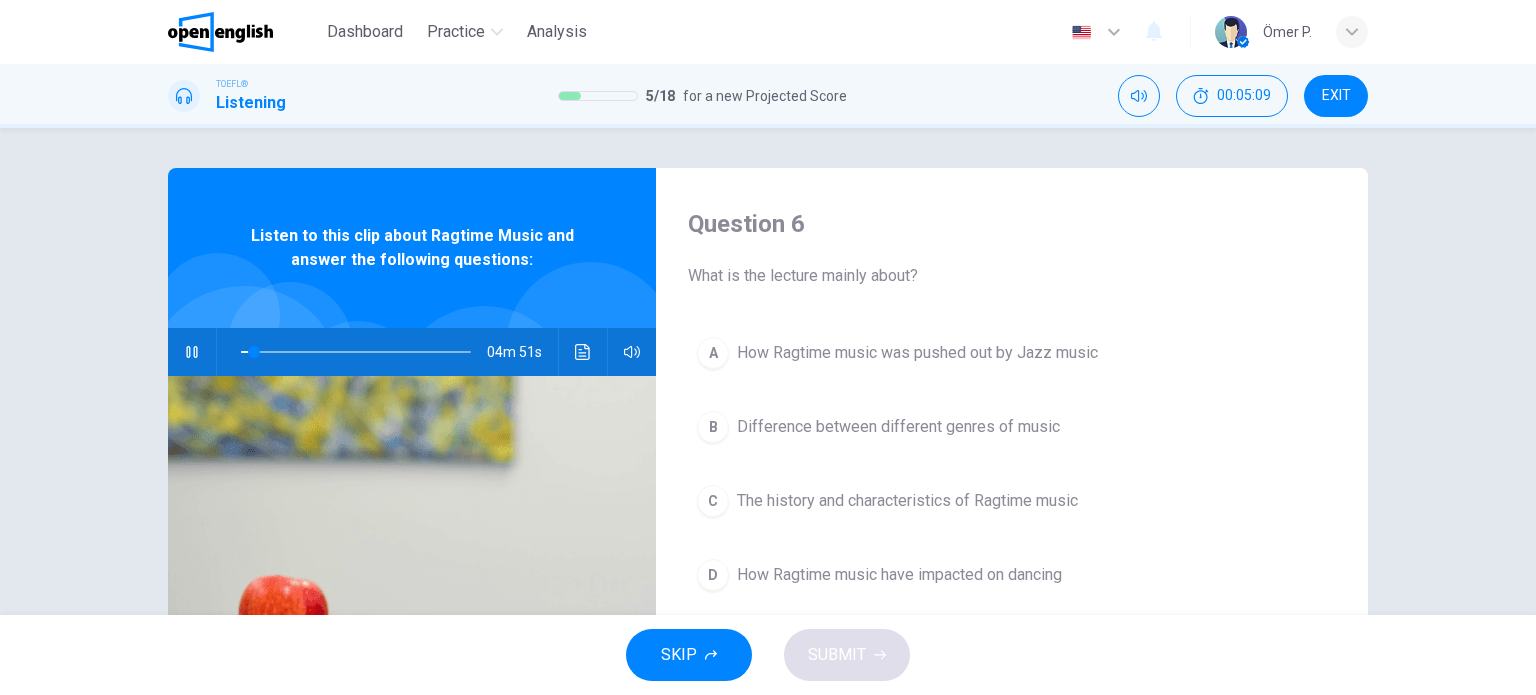 click at bounding box center (290, 344) 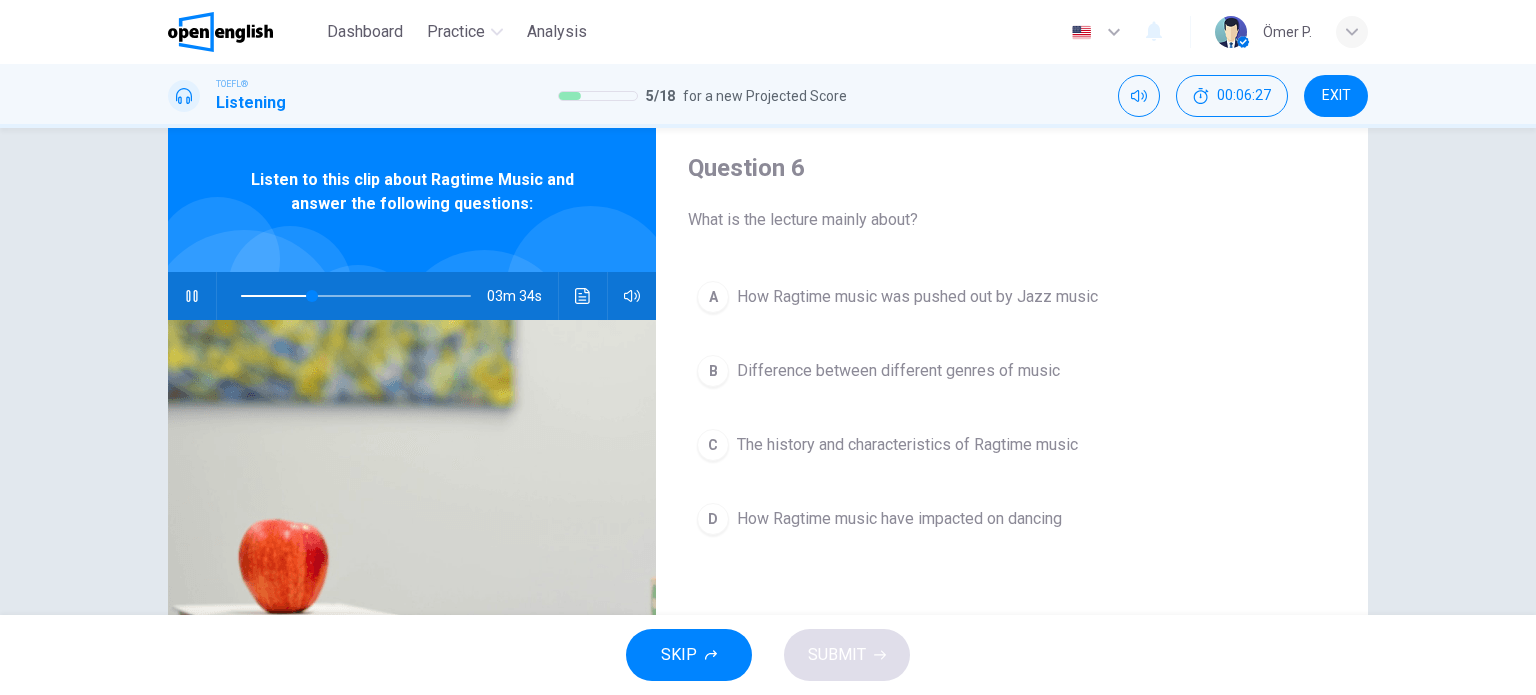 scroll, scrollTop: 0, scrollLeft: 0, axis: both 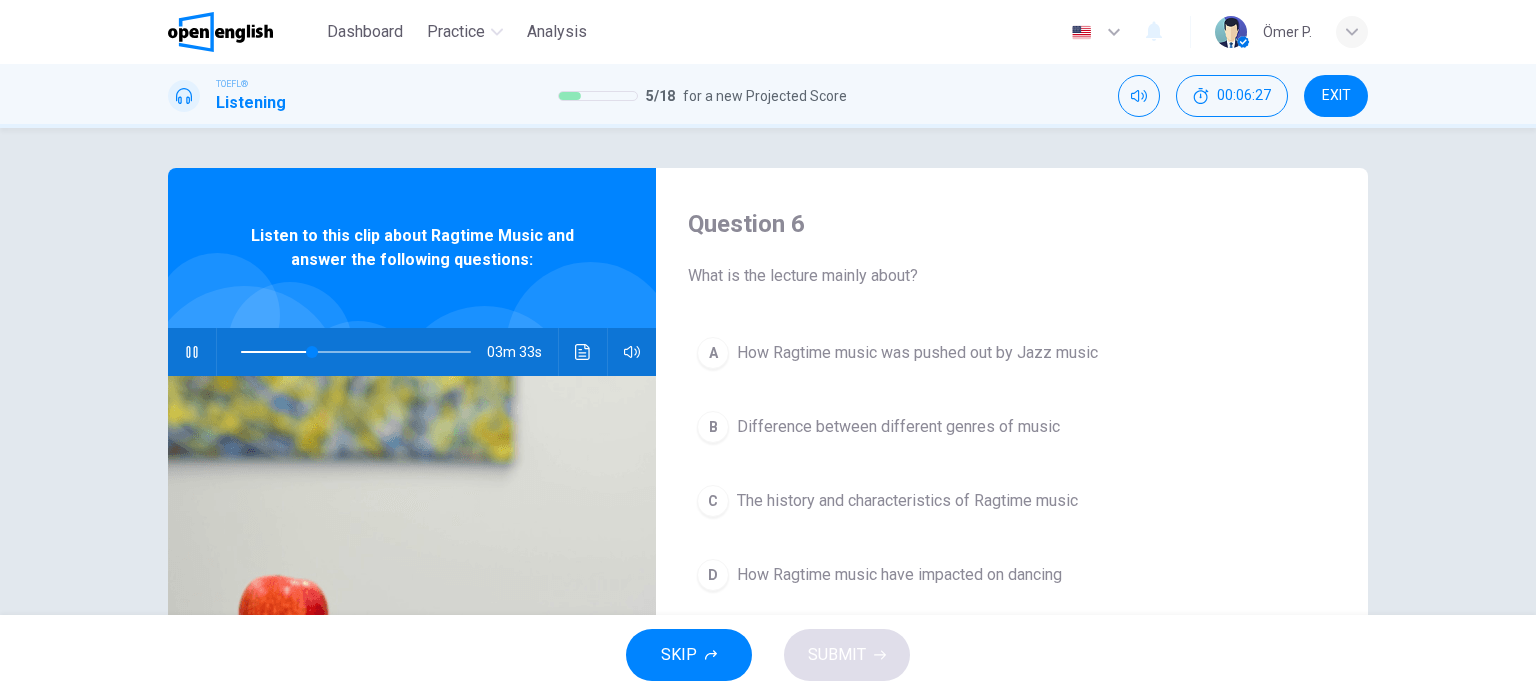 click at bounding box center [192, 352] 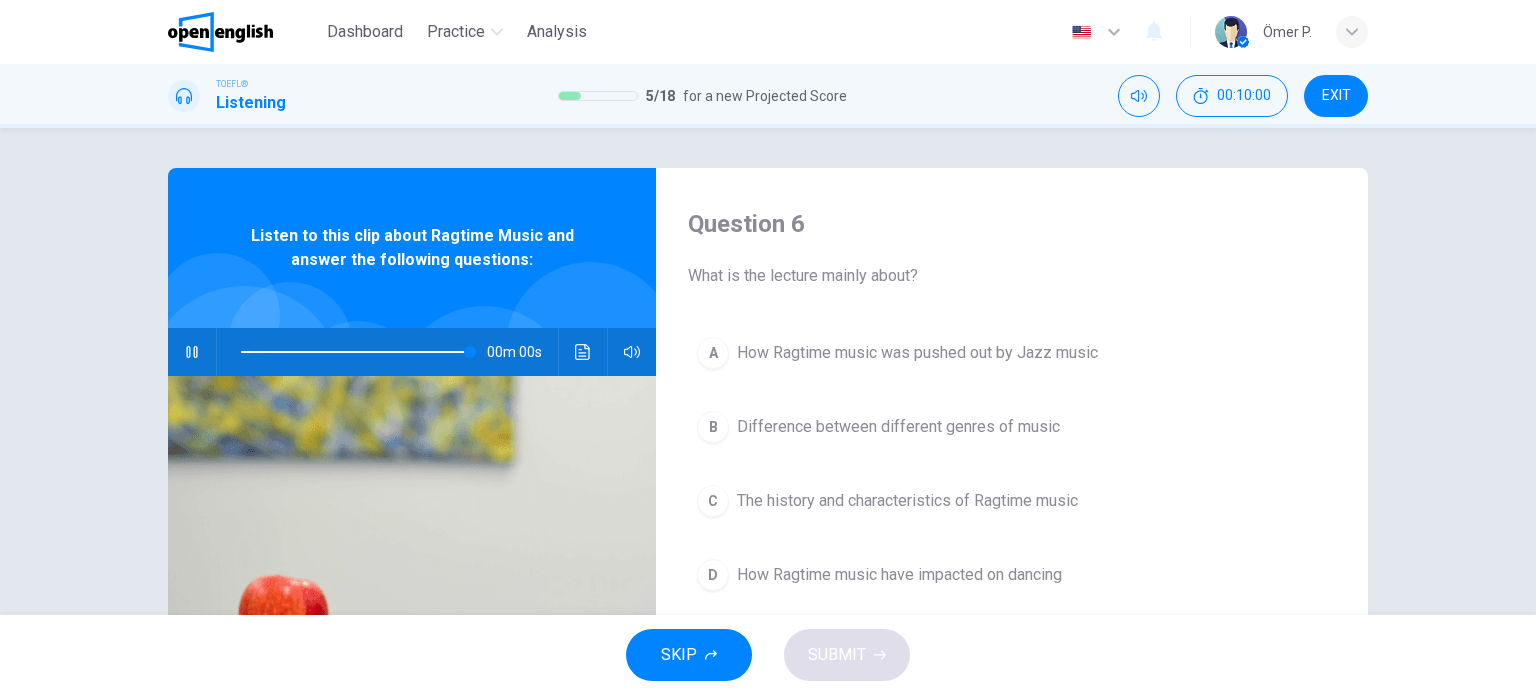 type on "*" 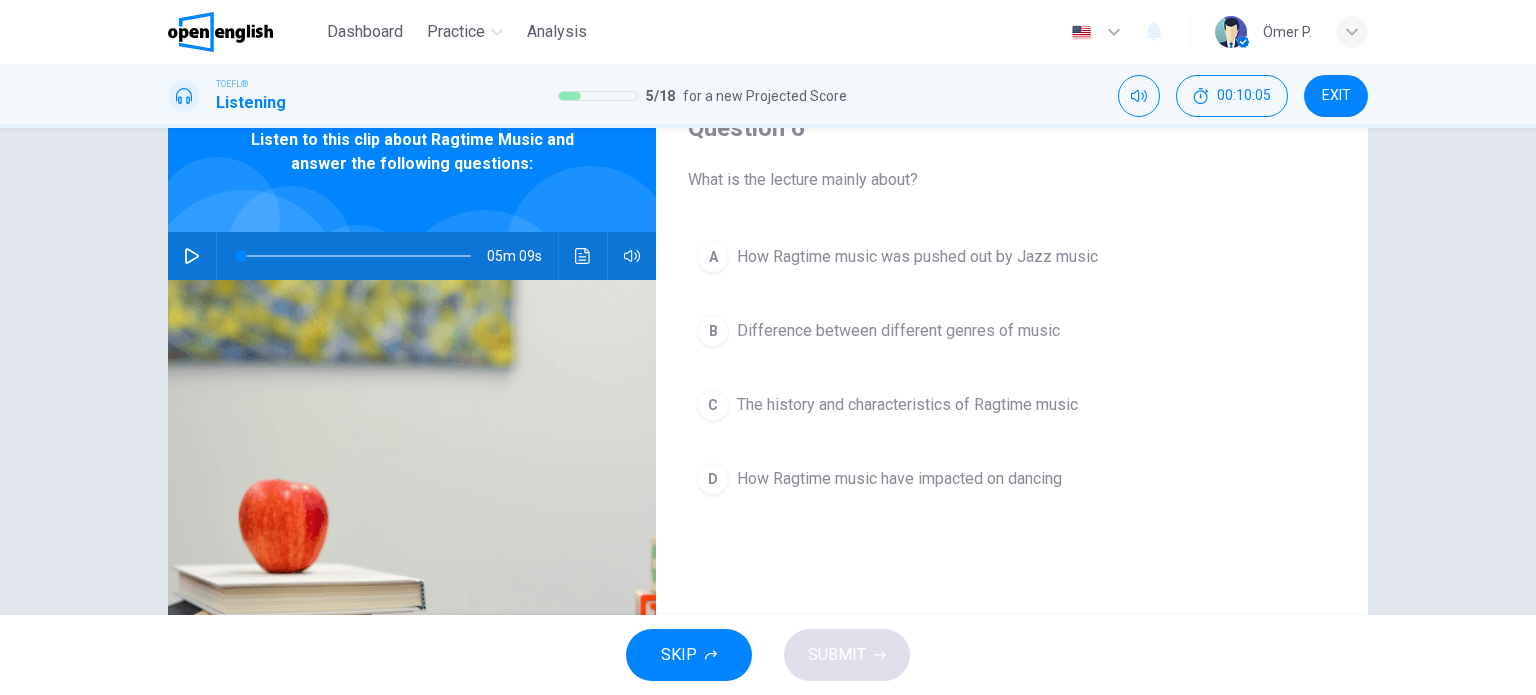 scroll, scrollTop: 100, scrollLeft: 0, axis: vertical 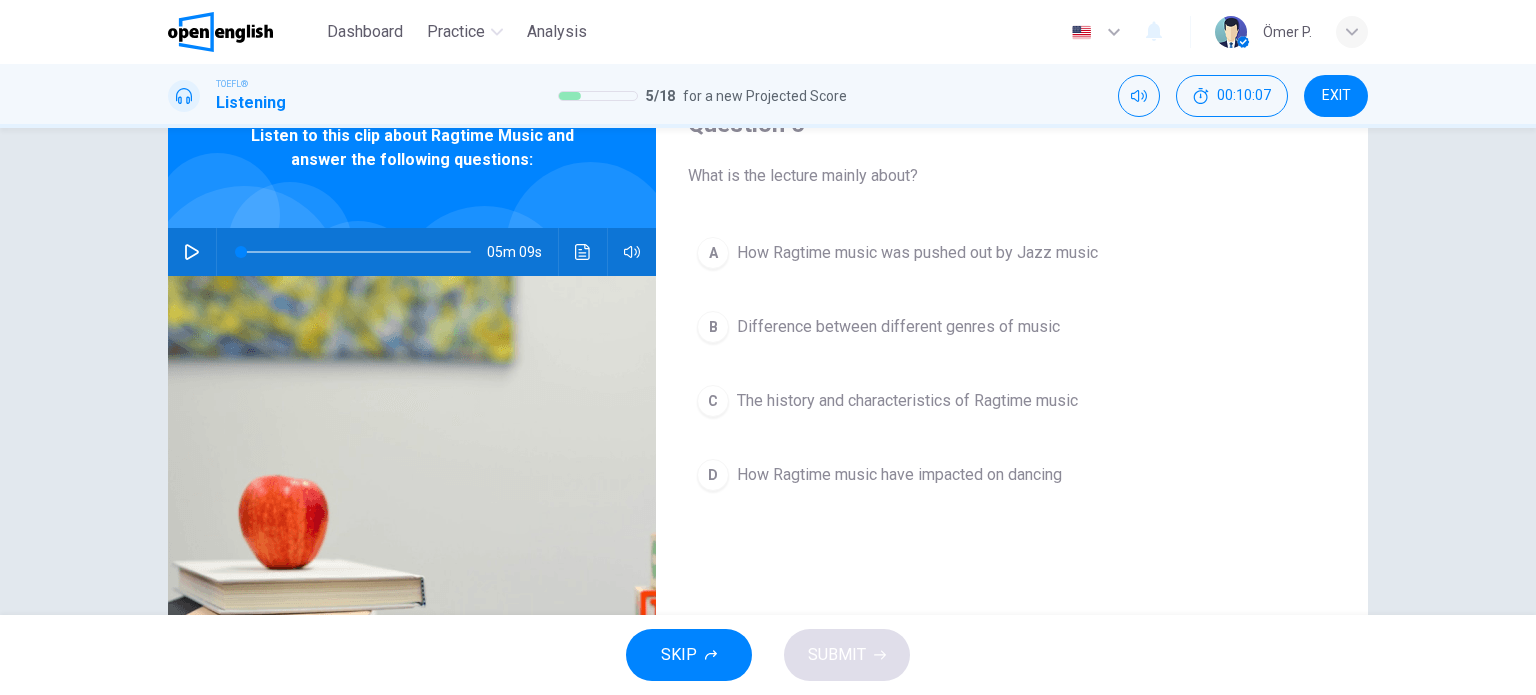 click on "The history and characteristics of Ragtime music" at bounding box center [907, 401] 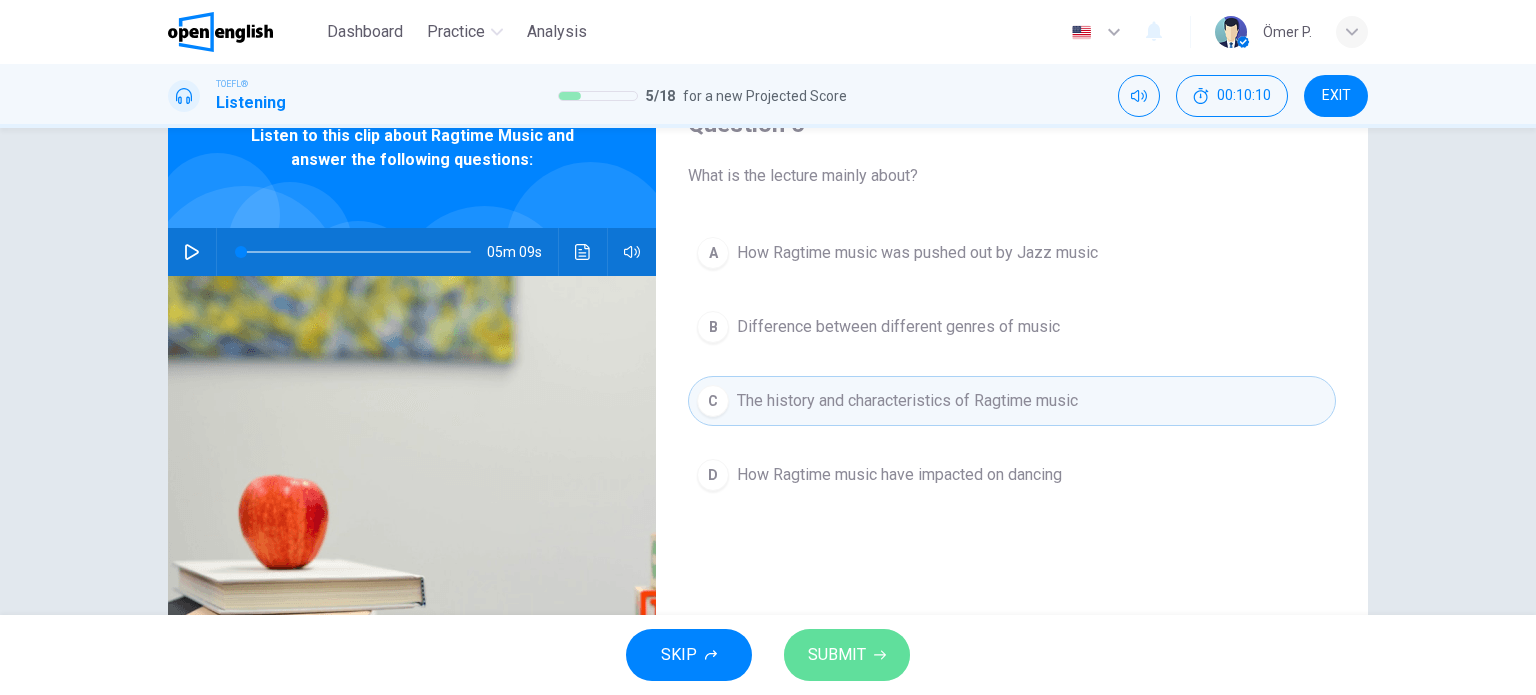 click on "SUBMIT" at bounding box center [837, 655] 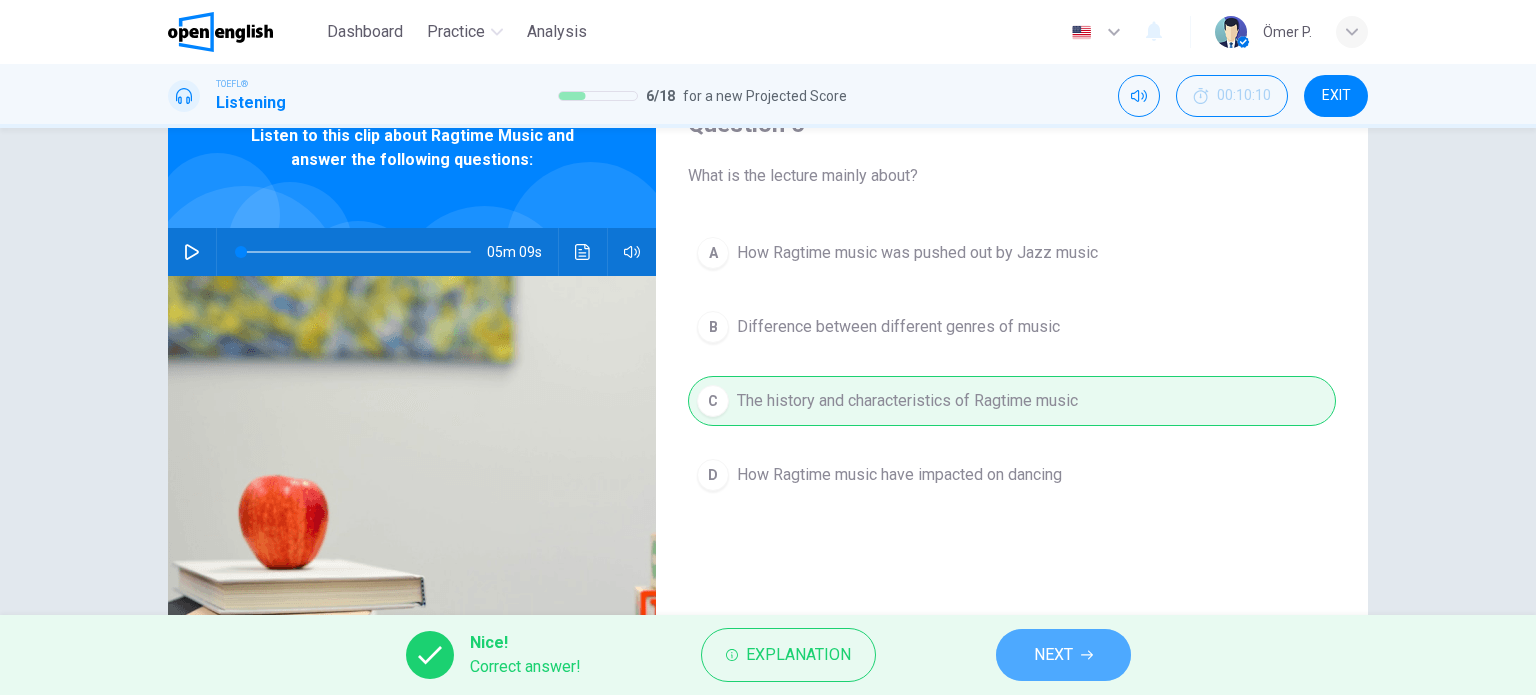 click on "NEXT" at bounding box center [1063, 655] 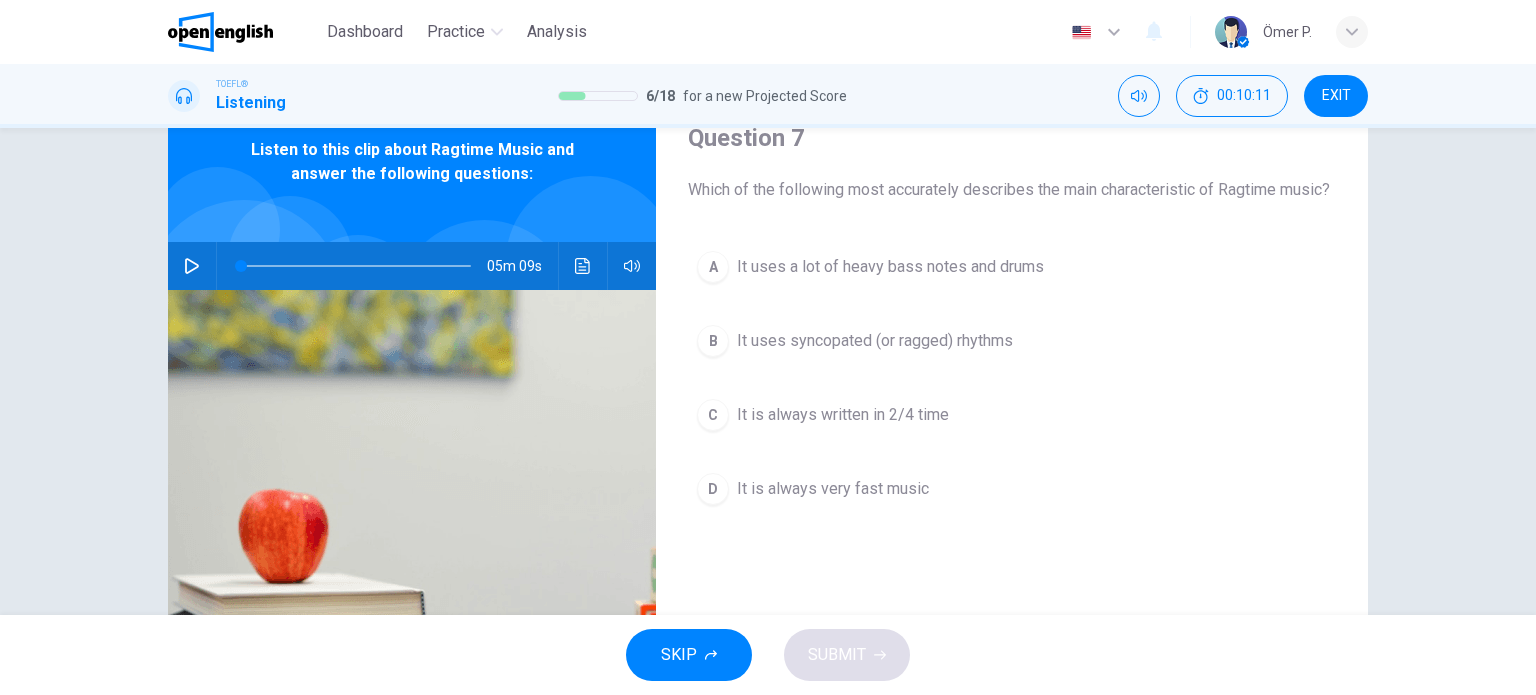 scroll, scrollTop: 100, scrollLeft: 0, axis: vertical 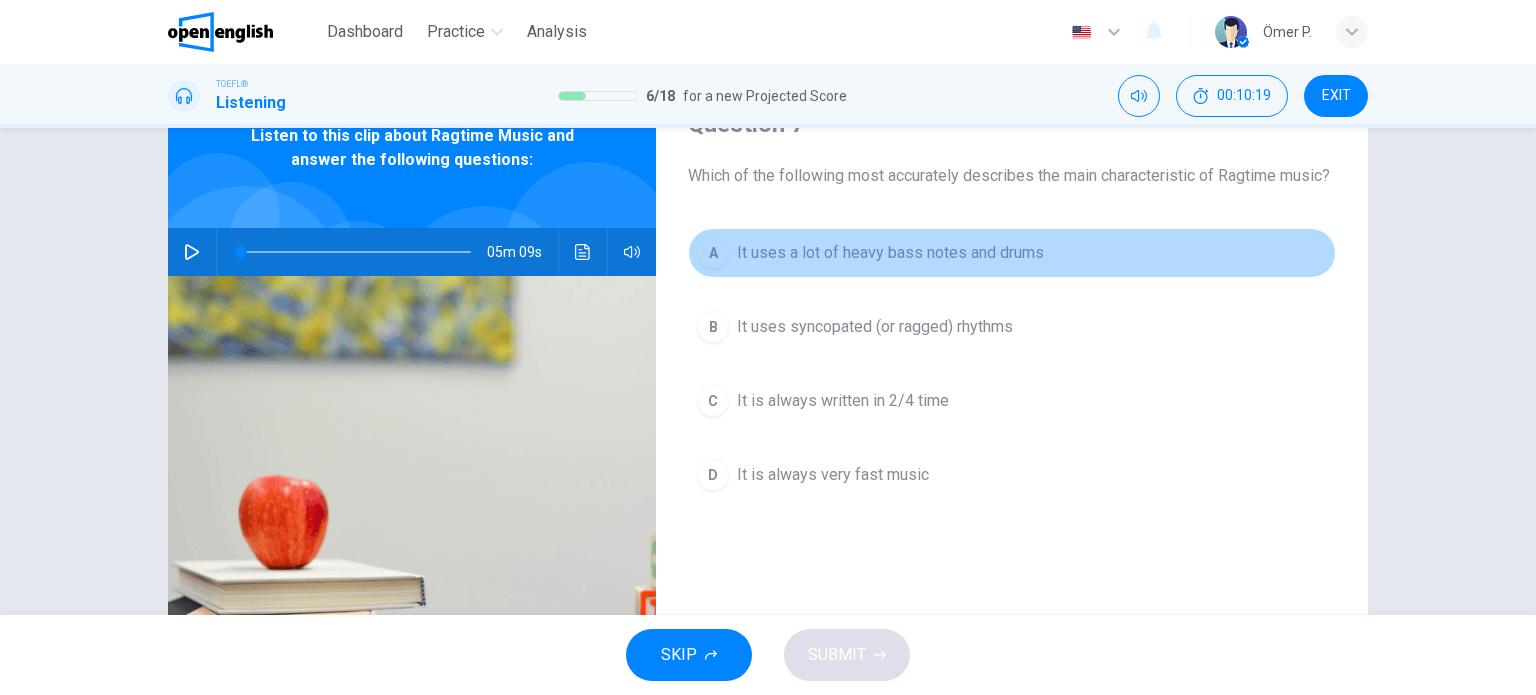 click on "A It uses a lot of heavy bass notes and drums" at bounding box center (1012, 253) 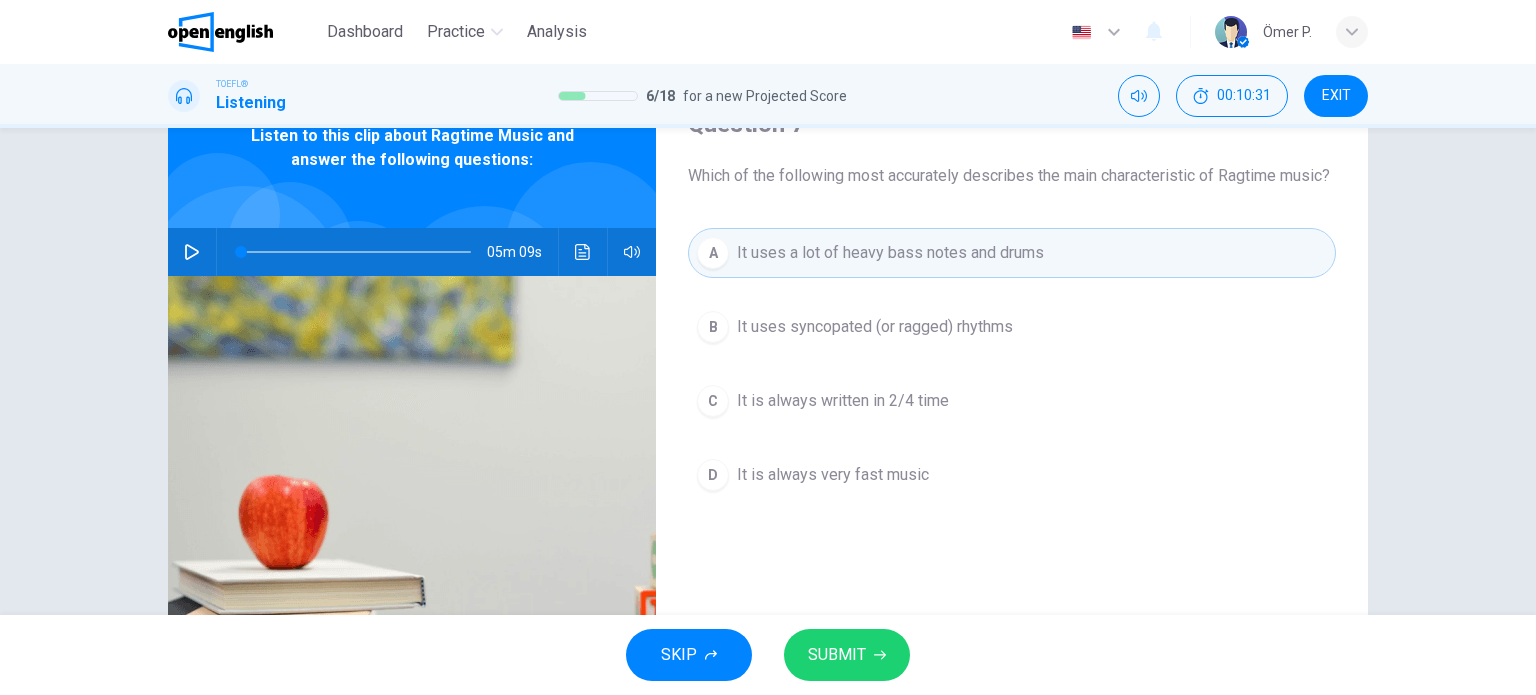click on "SUBMIT" at bounding box center (847, 655) 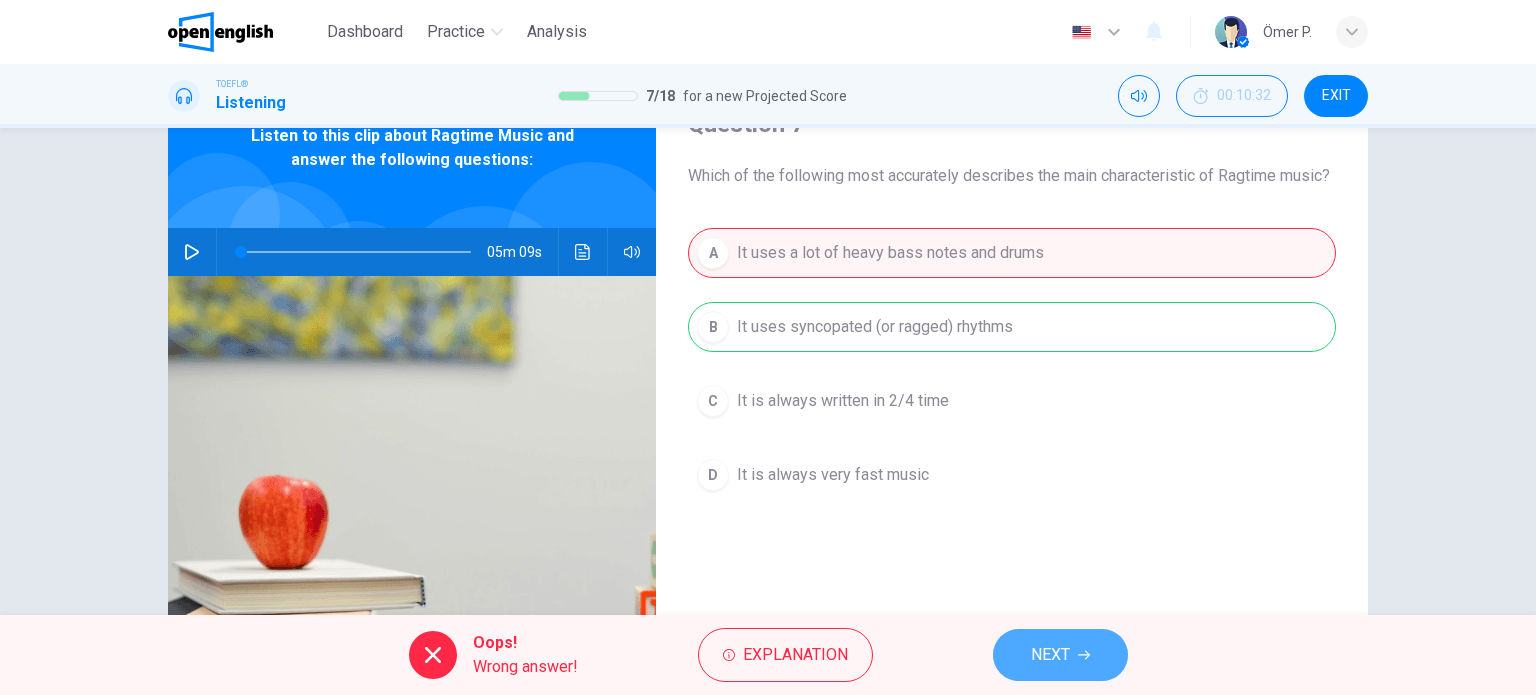 click on "NEXT" at bounding box center (1060, 655) 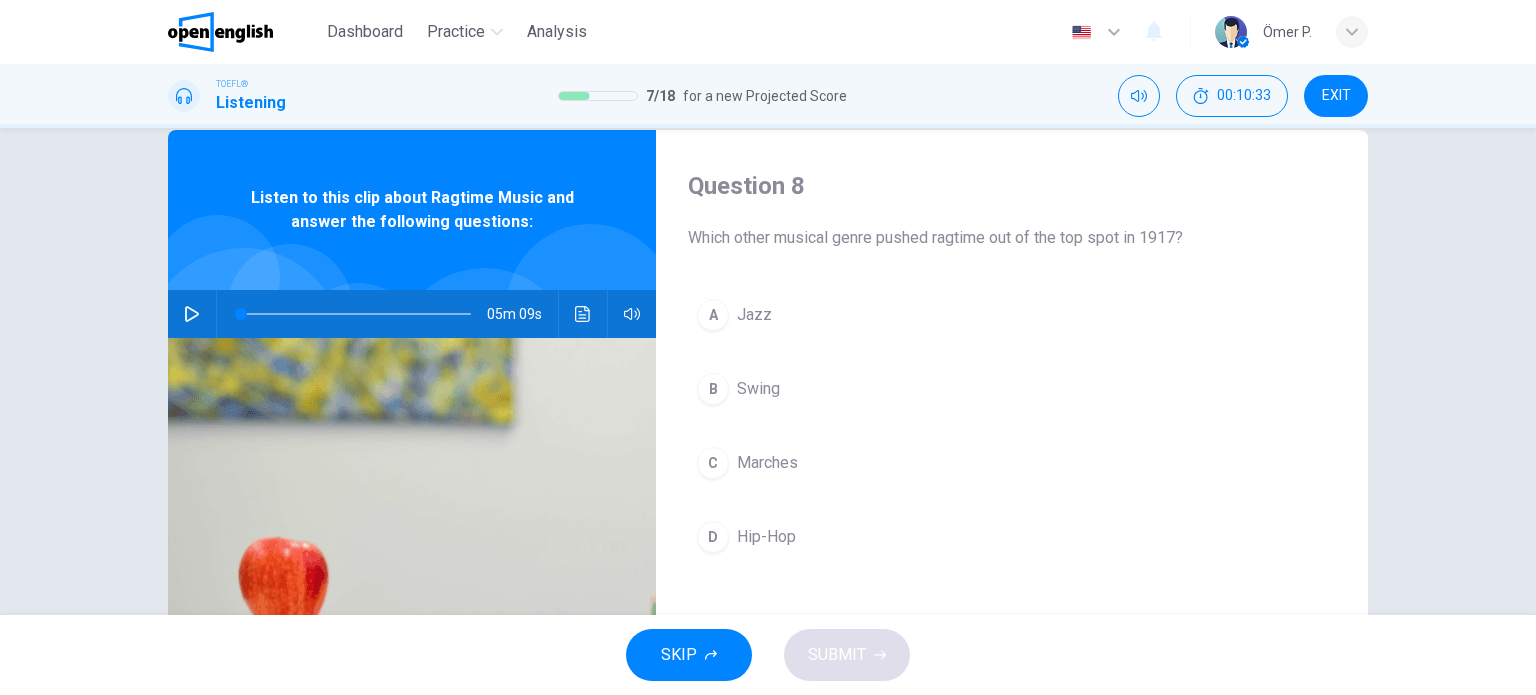 scroll, scrollTop: 100, scrollLeft: 0, axis: vertical 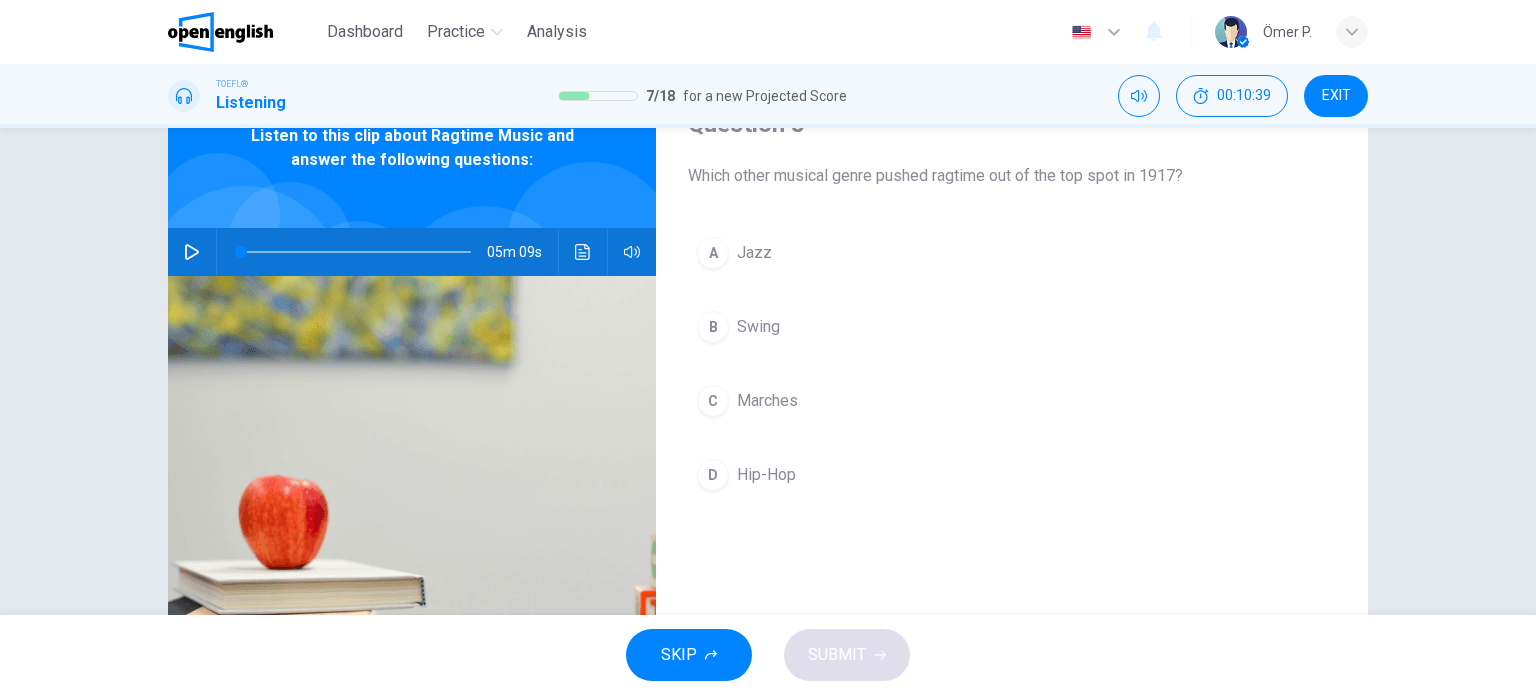 click on "A Jazz" at bounding box center (1012, 253) 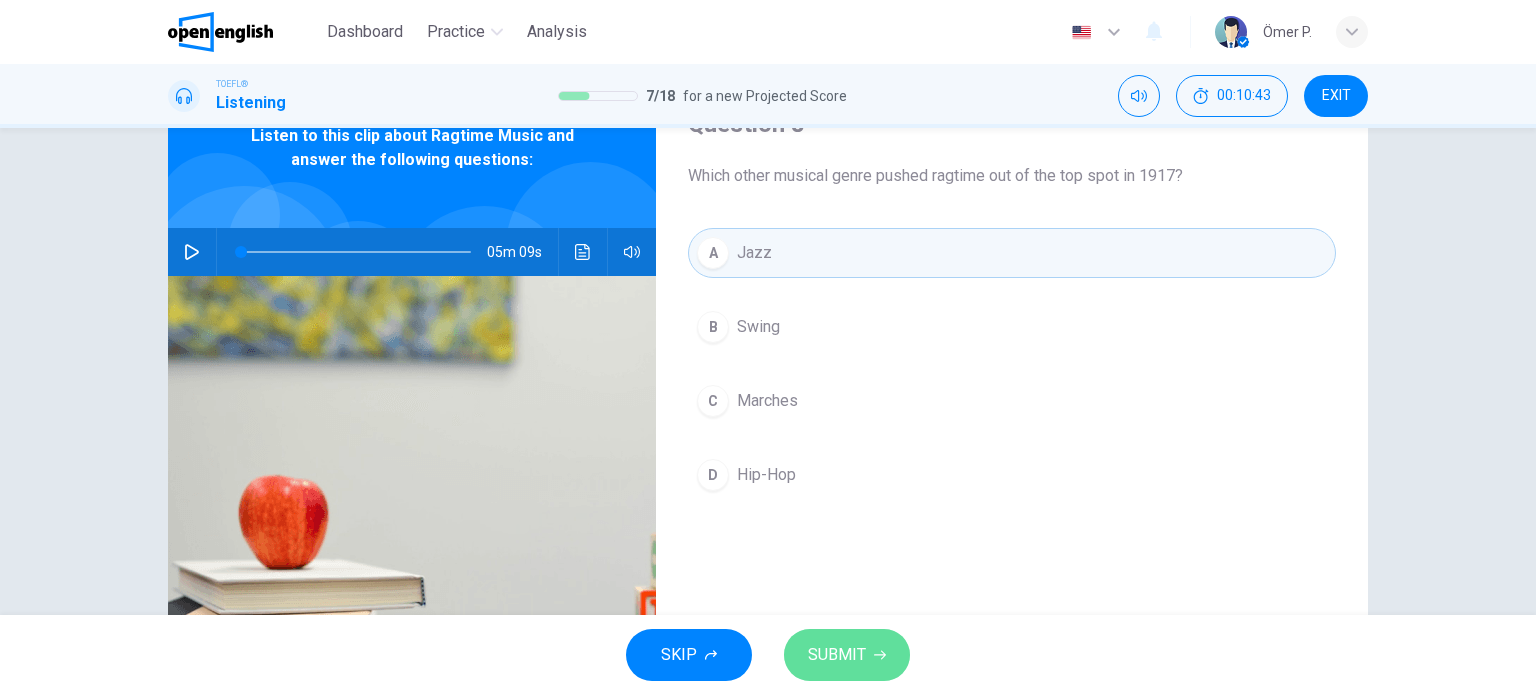 click on "SUBMIT" at bounding box center [847, 655] 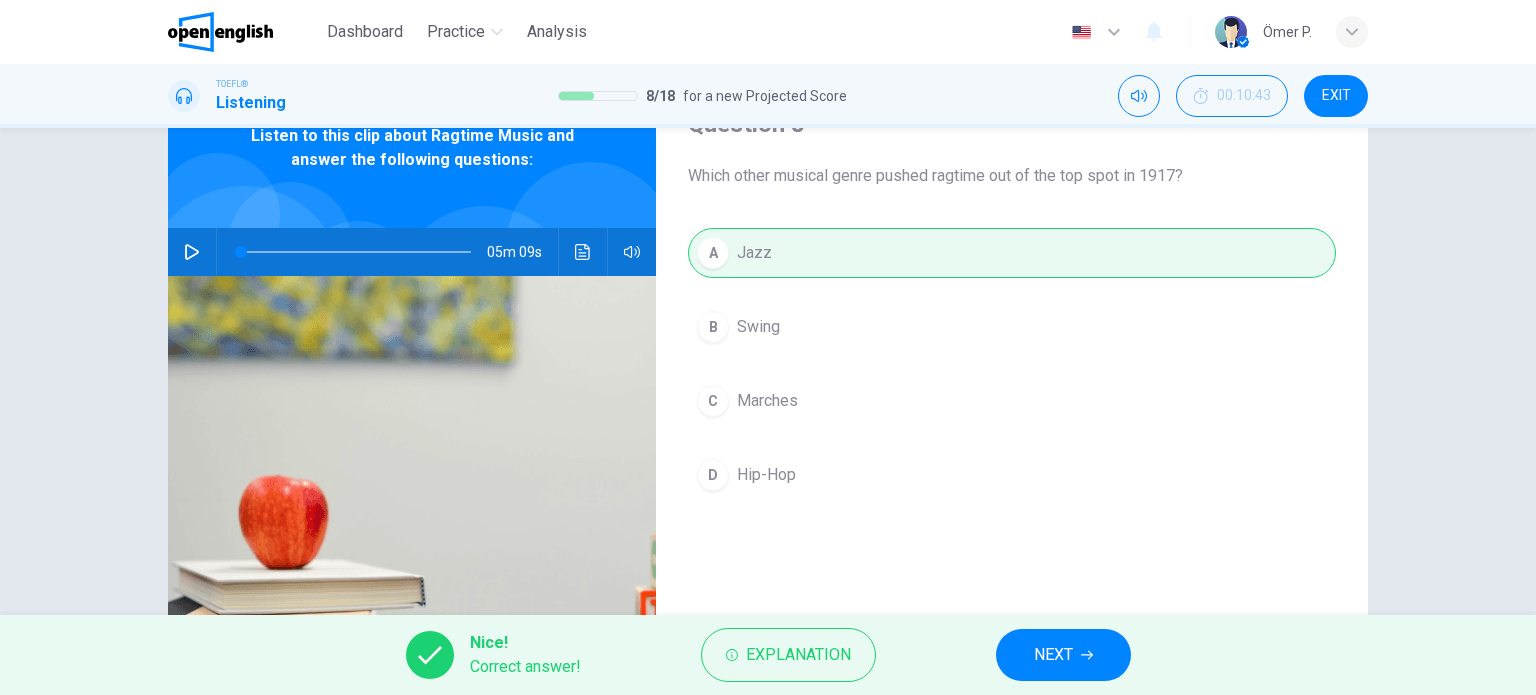 click on "NEXT" at bounding box center [1063, 655] 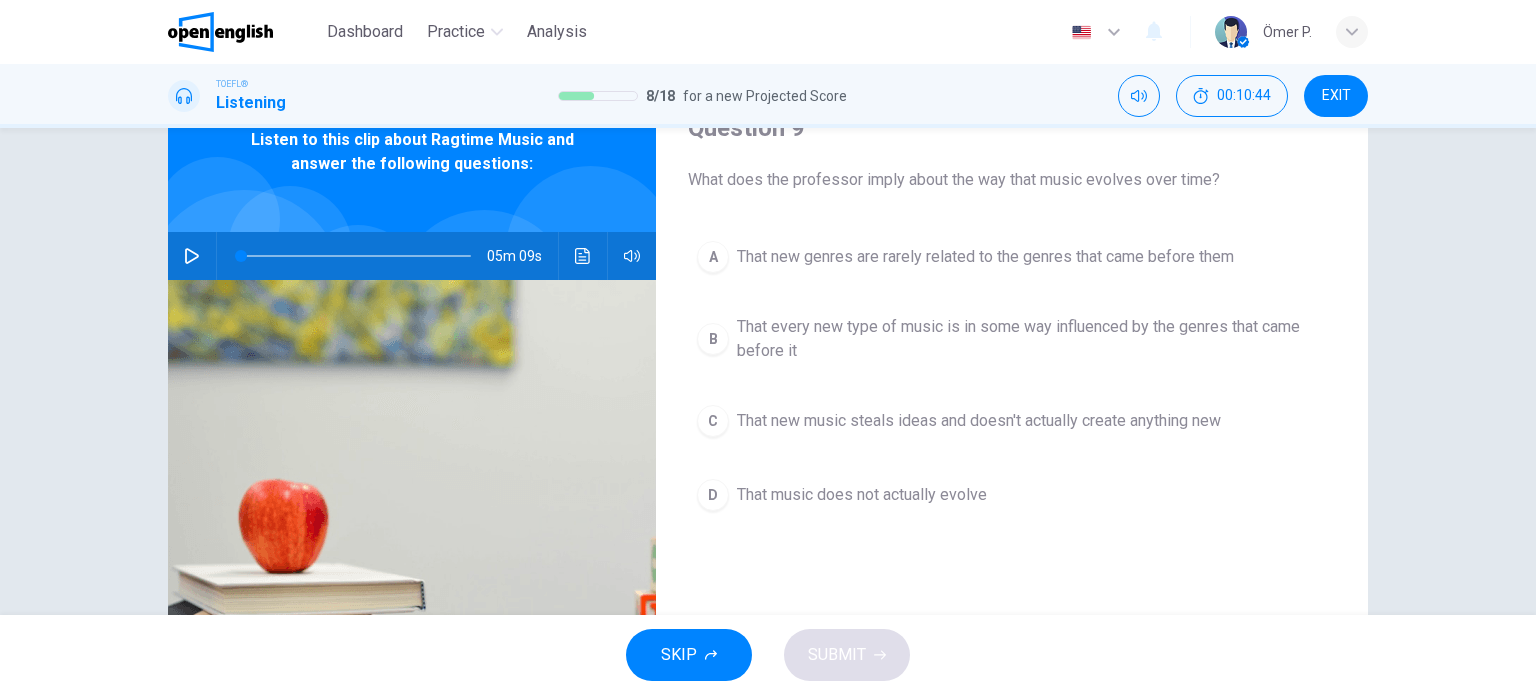 scroll, scrollTop: 100, scrollLeft: 0, axis: vertical 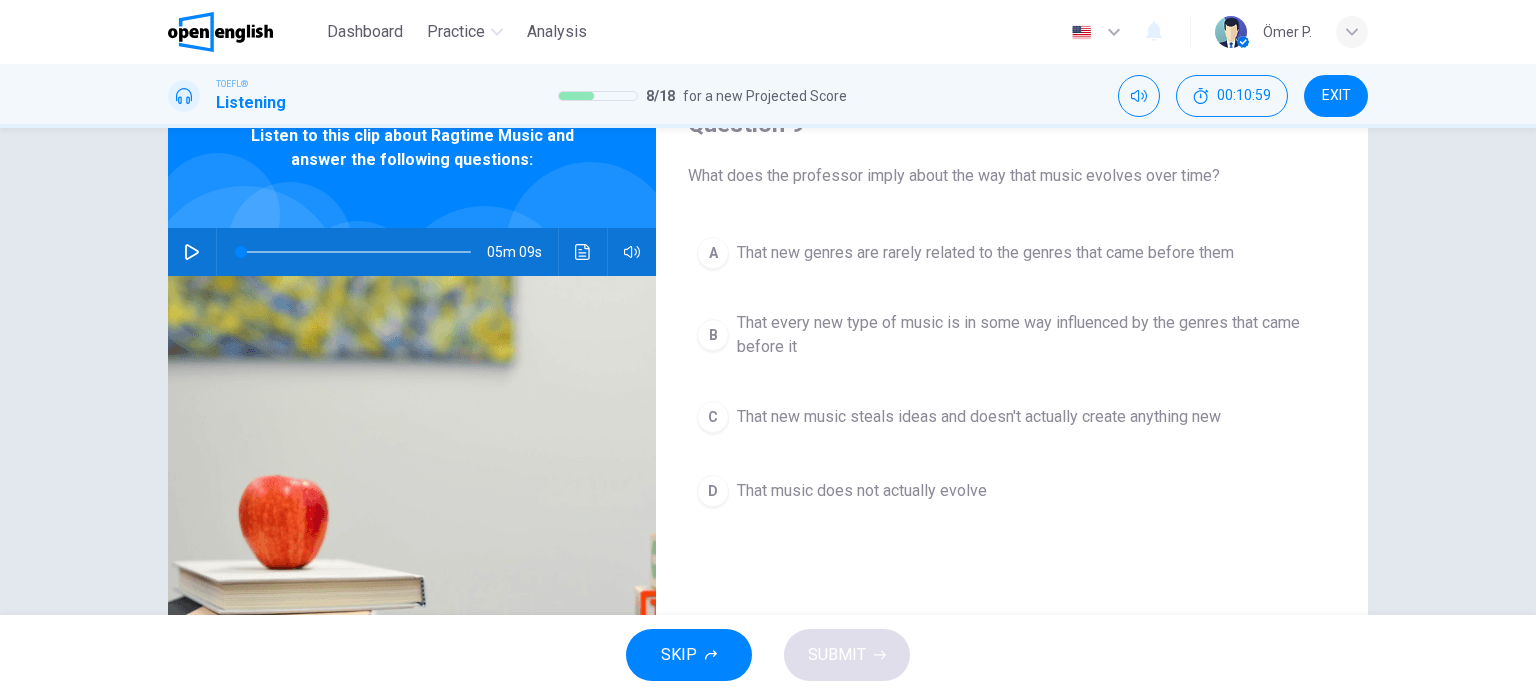 click on "That new genres are rarely related to the genres that came before them" at bounding box center [985, 253] 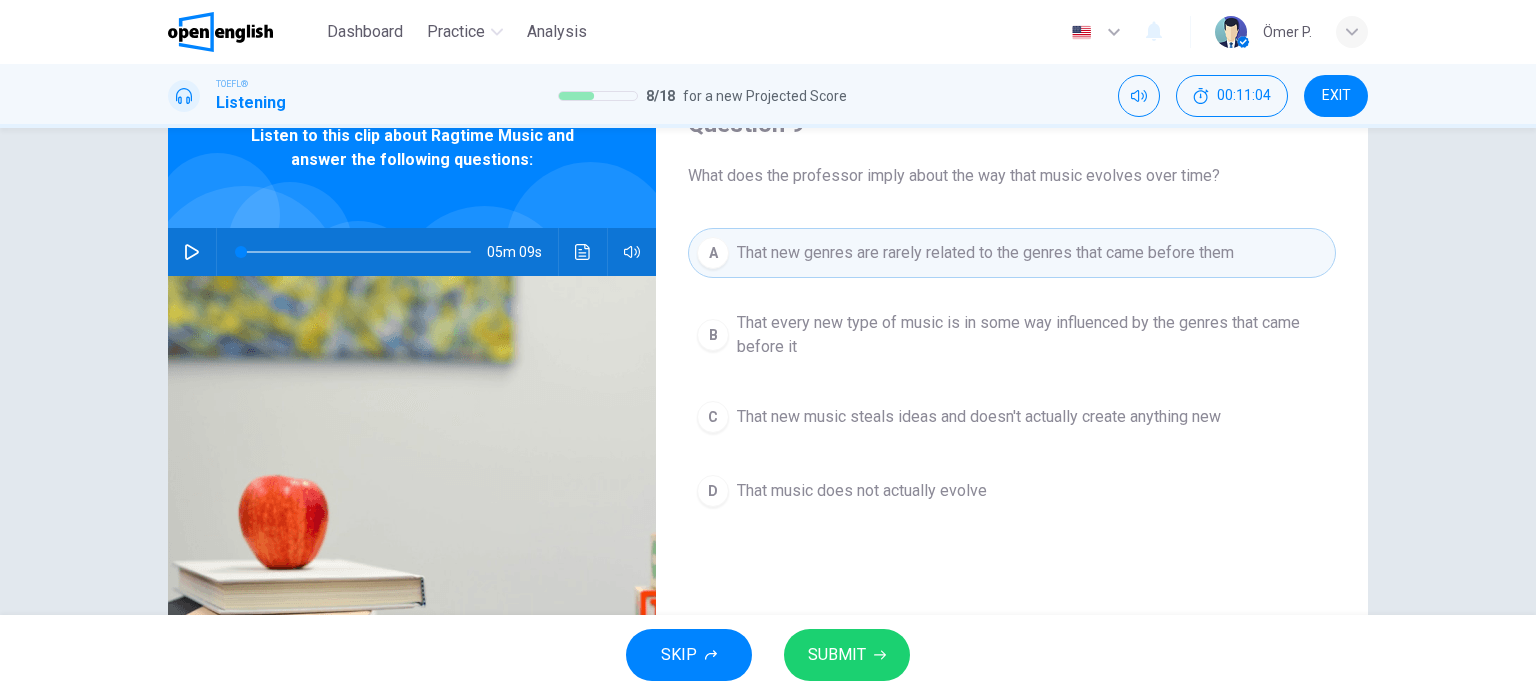 click on "That every new type of music is in some way influenced by the genres that came before it" at bounding box center [1032, 335] 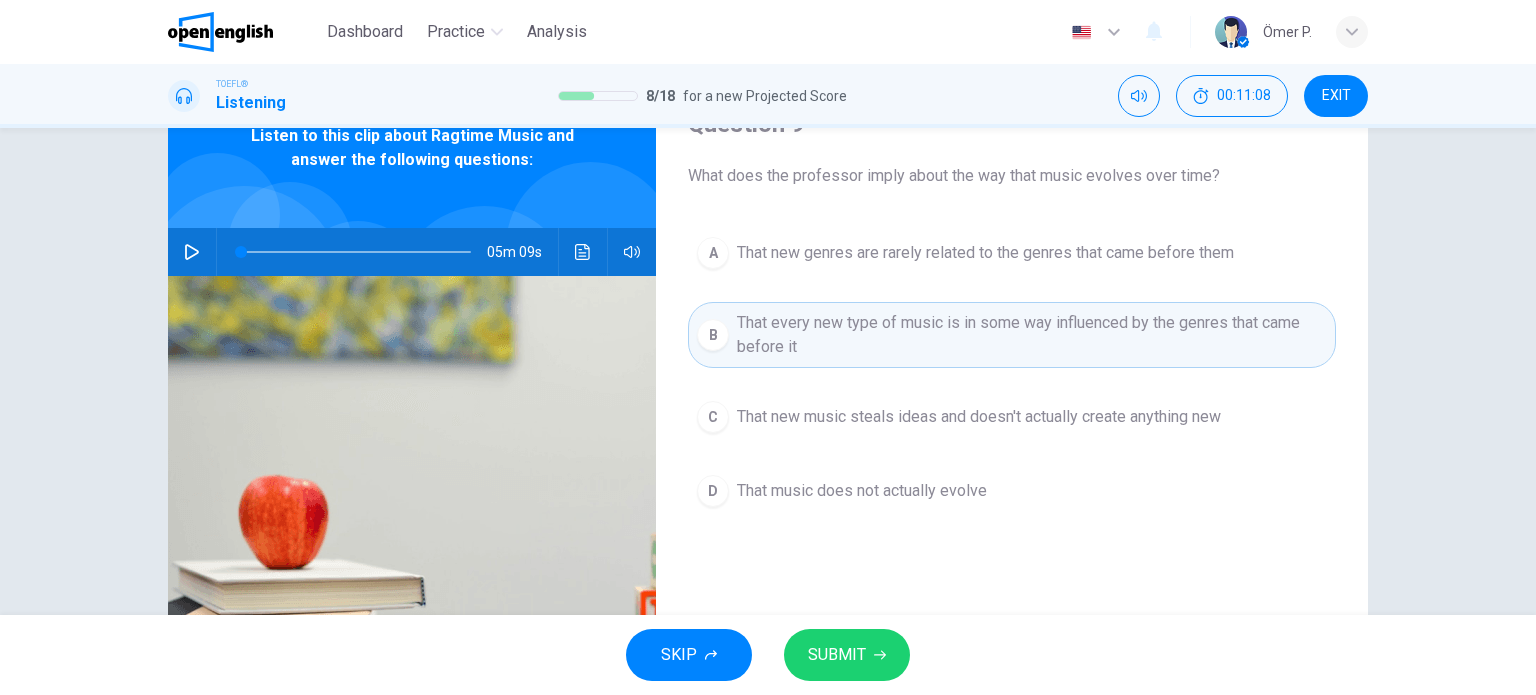 click 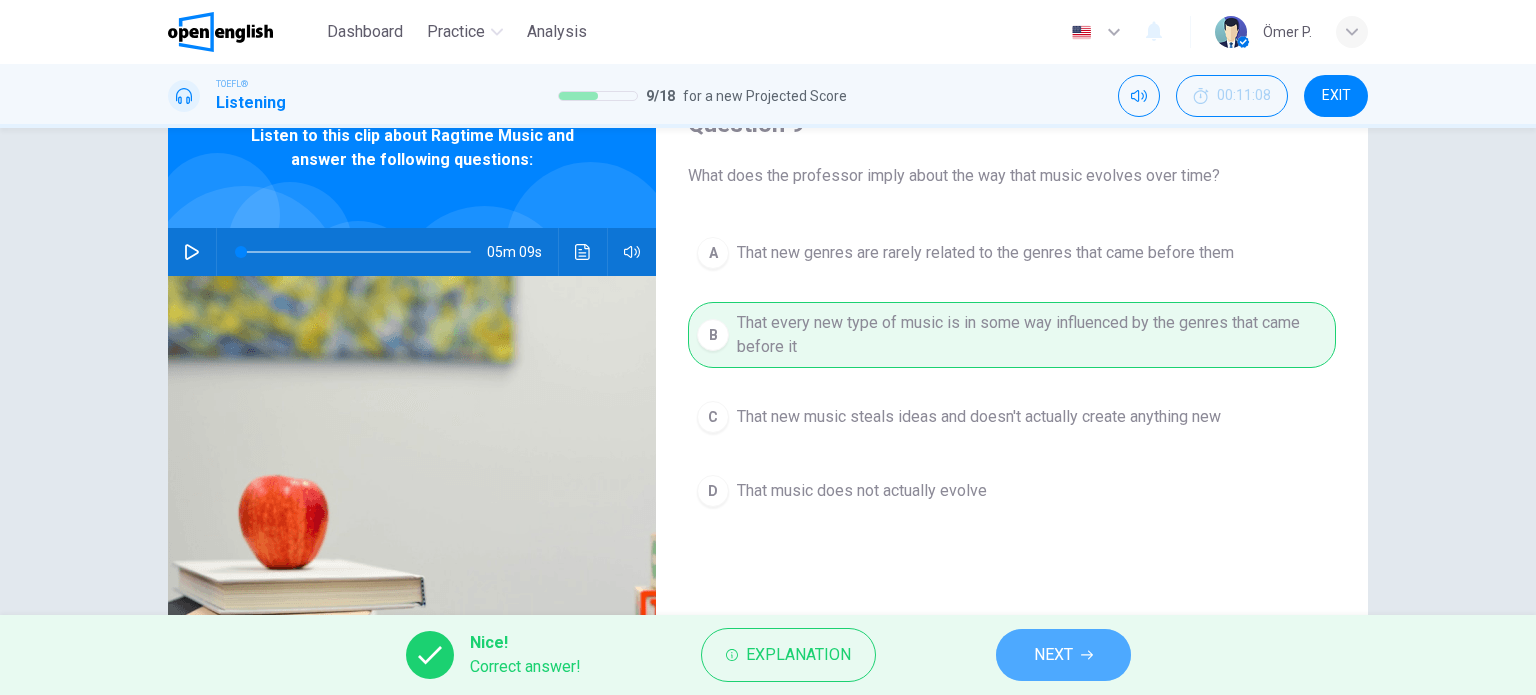 click on "NEXT" at bounding box center (1063, 655) 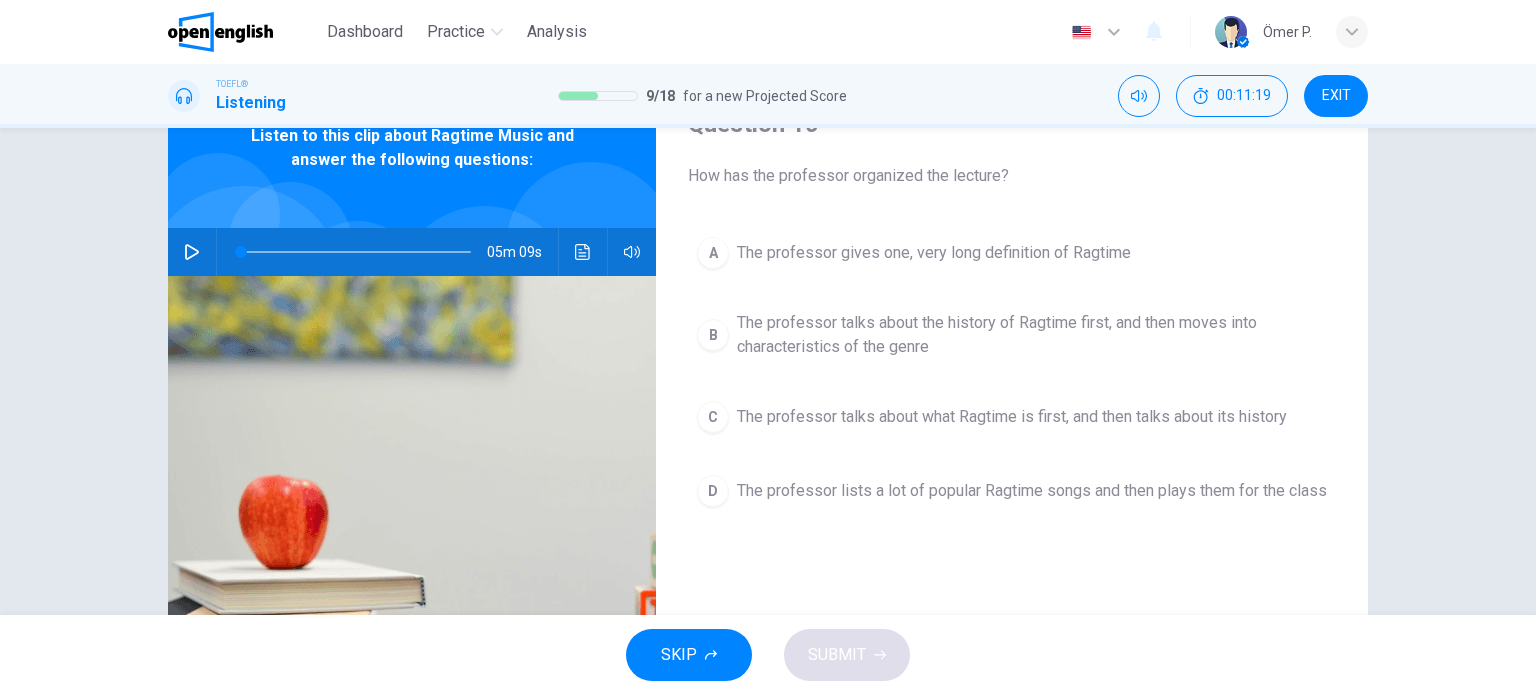 click on "The professor talks about what Ragtime is first, and then talks about its history" at bounding box center [1012, 417] 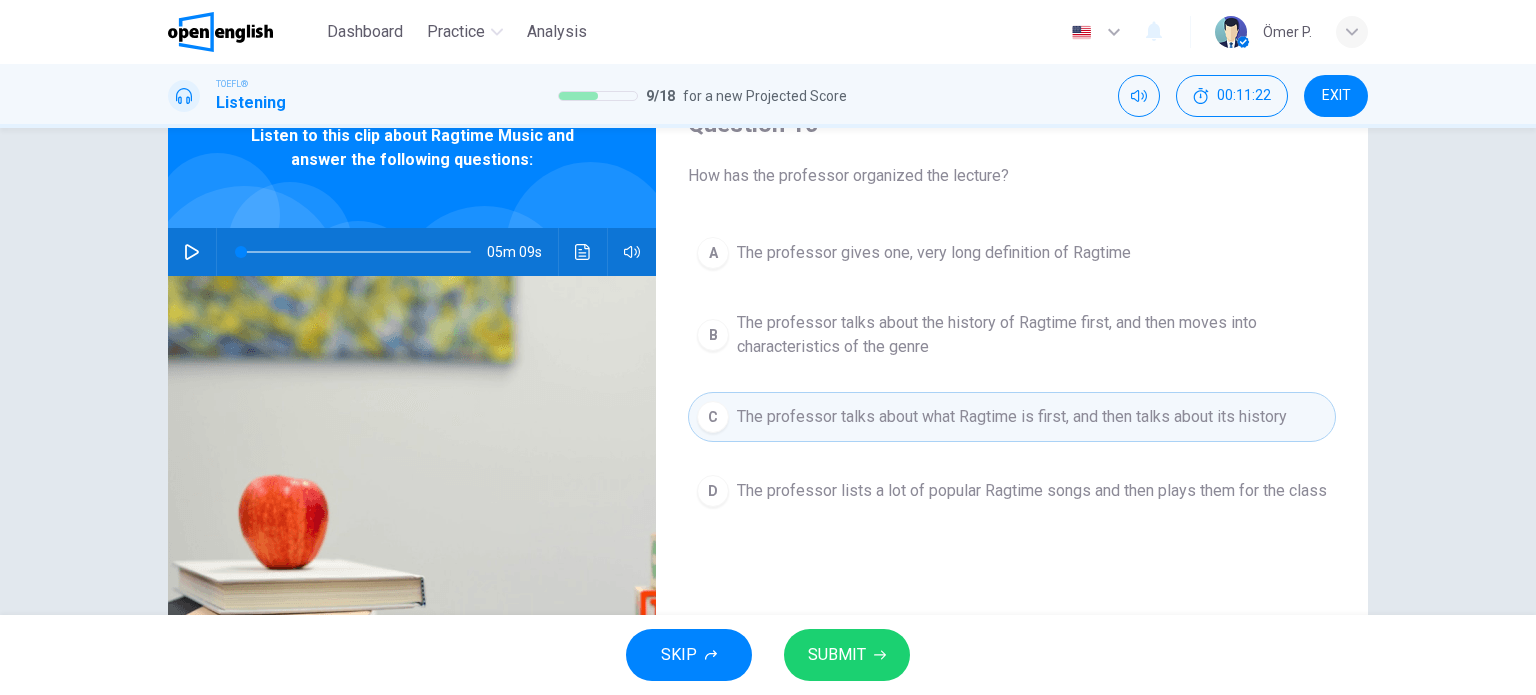 click on "SUBMIT" at bounding box center [847, 655] 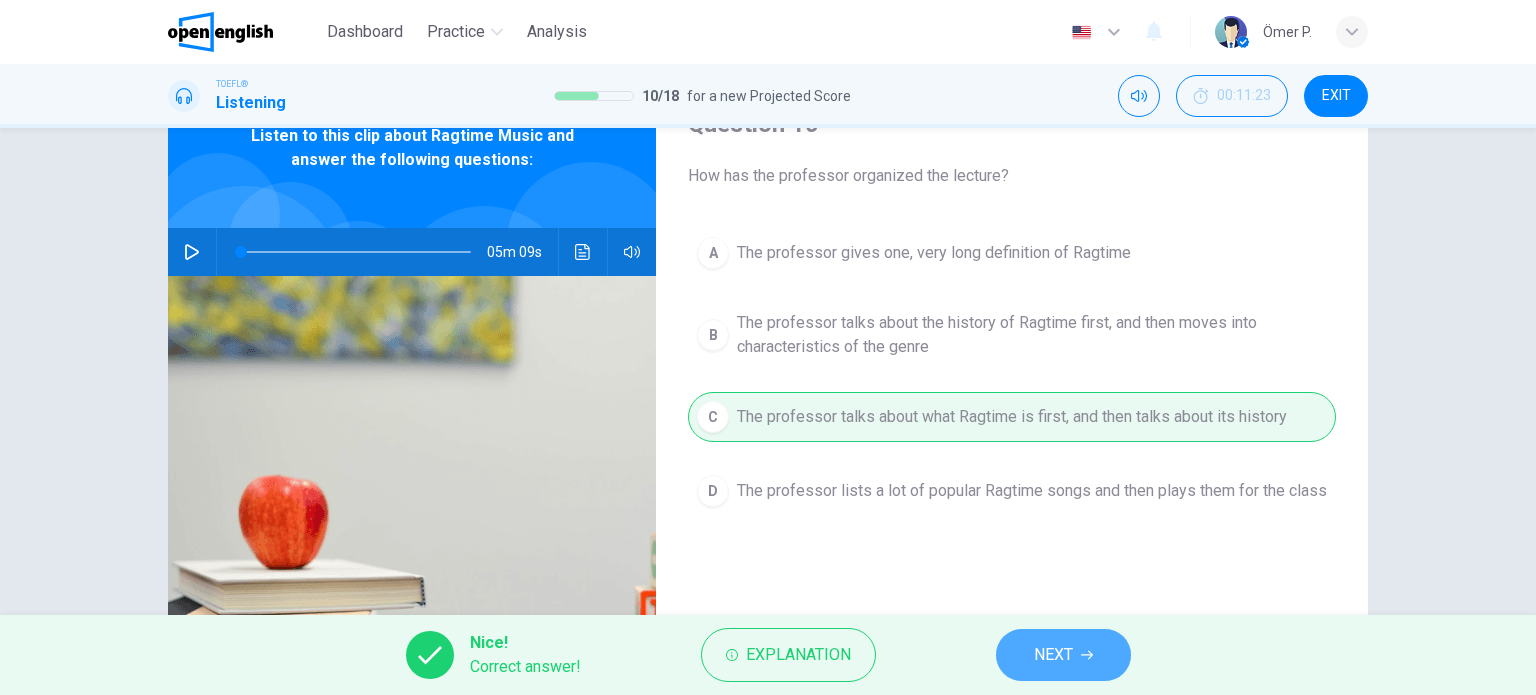 click on "NEXT" at bounding box center [1063, 655] 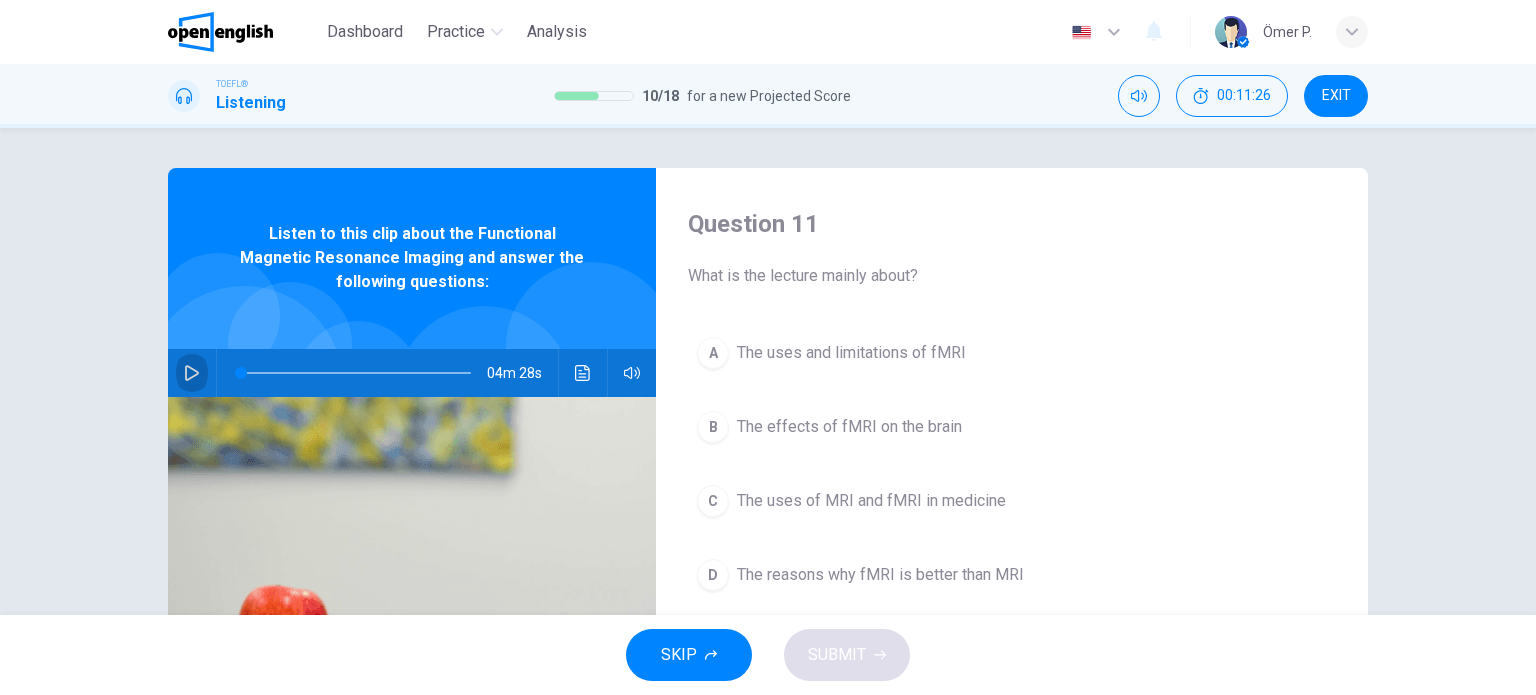 click at bounding box center [192, 373] 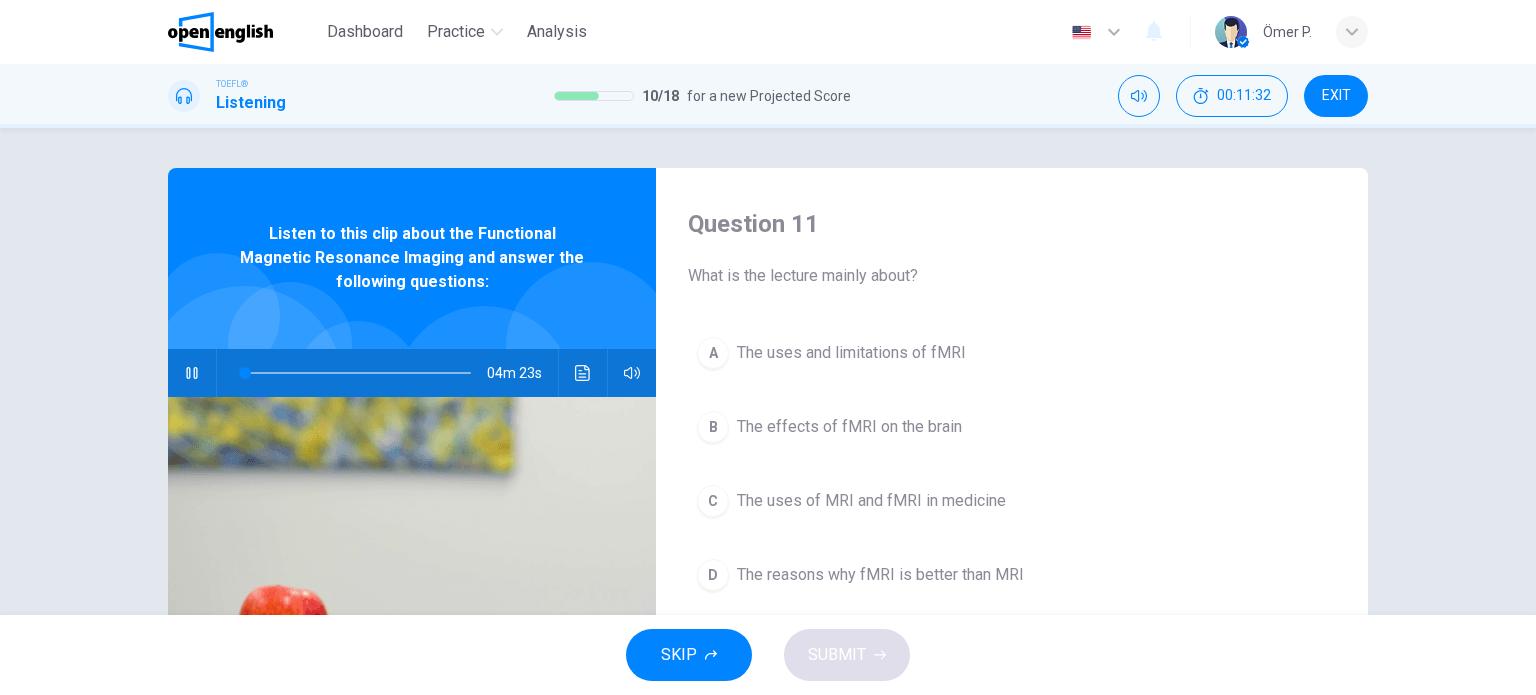 type on "*" 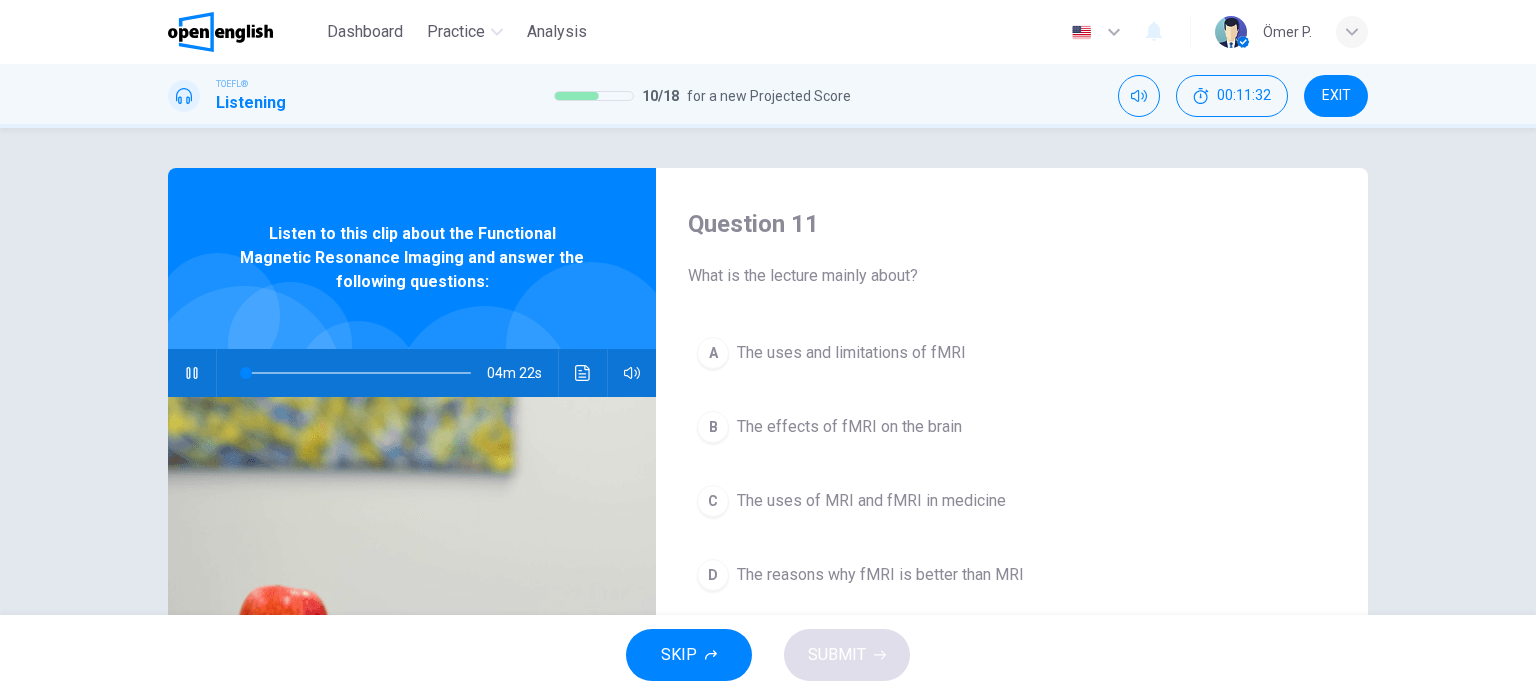 type 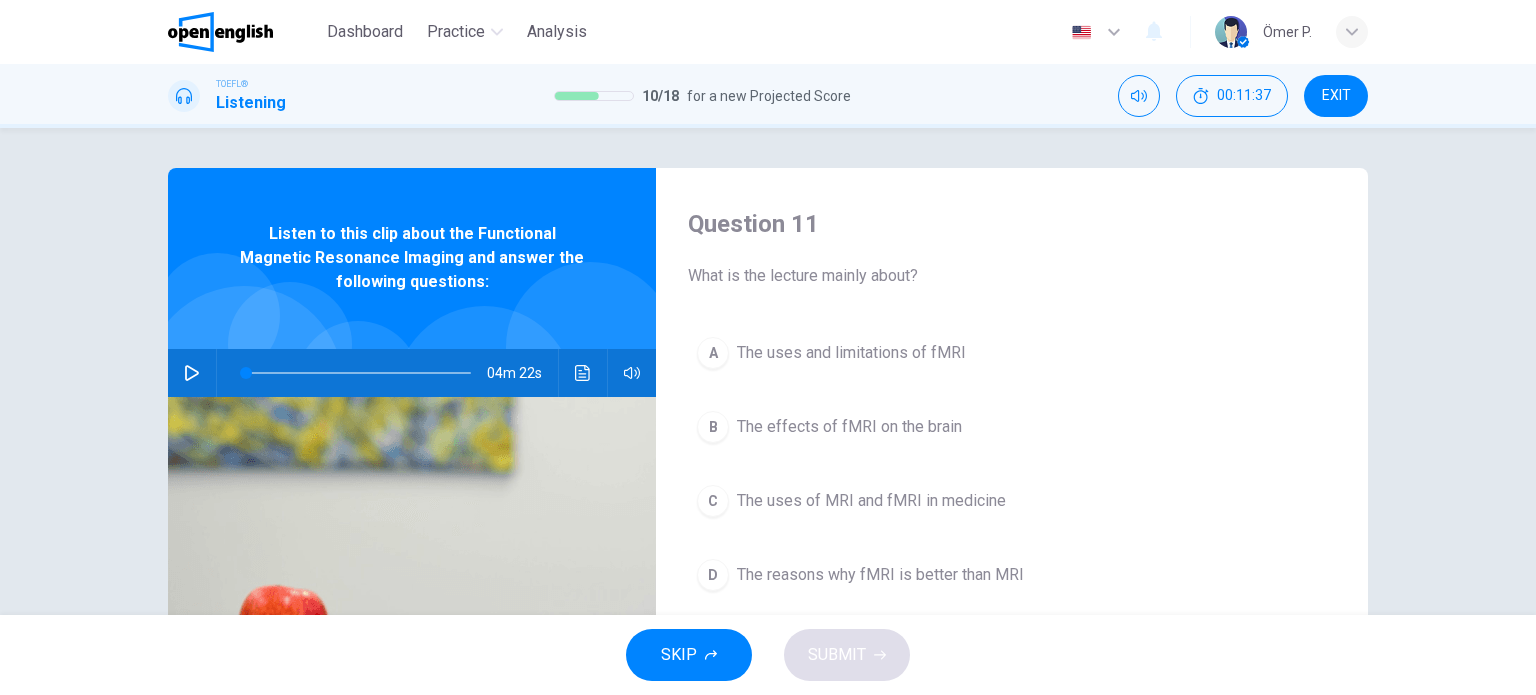 click at bounding box center (192, 373) 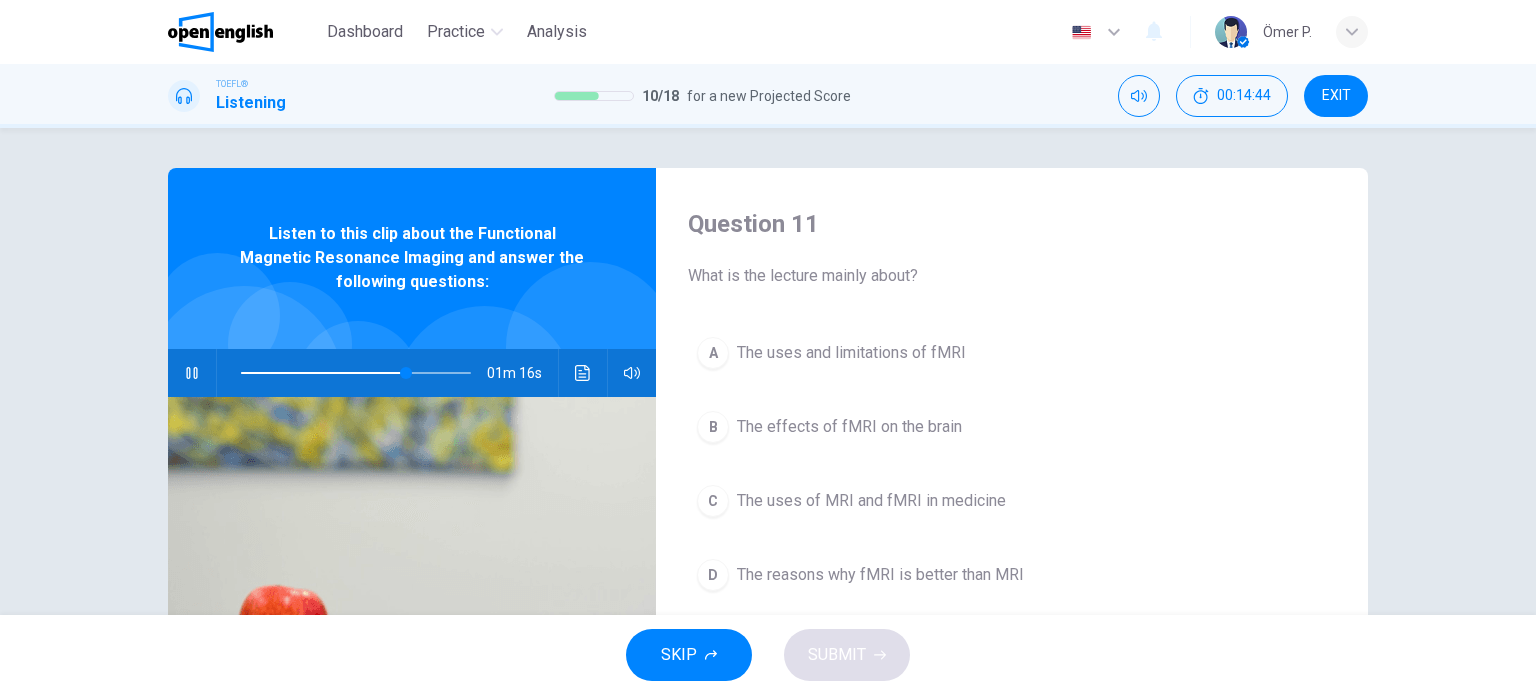 click at bounding box center [290, 344] 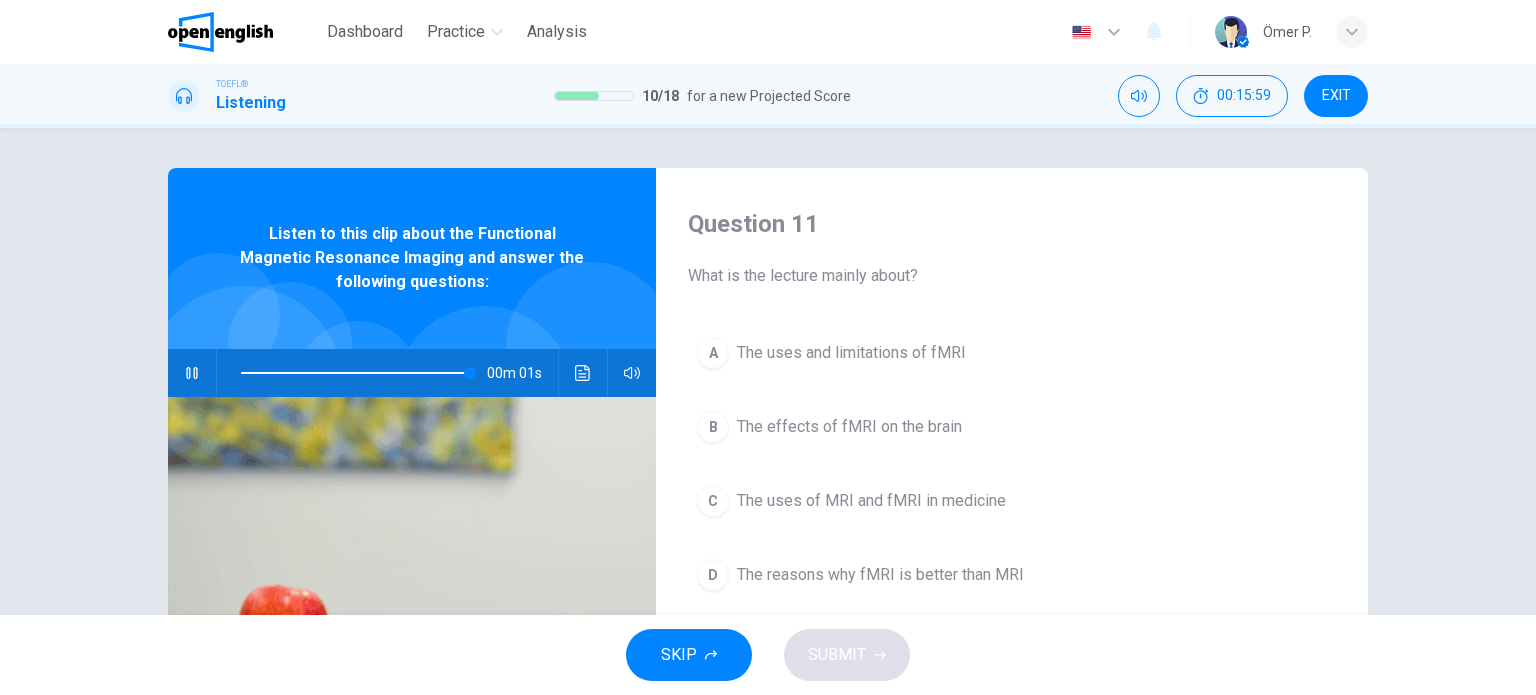 type on "*" 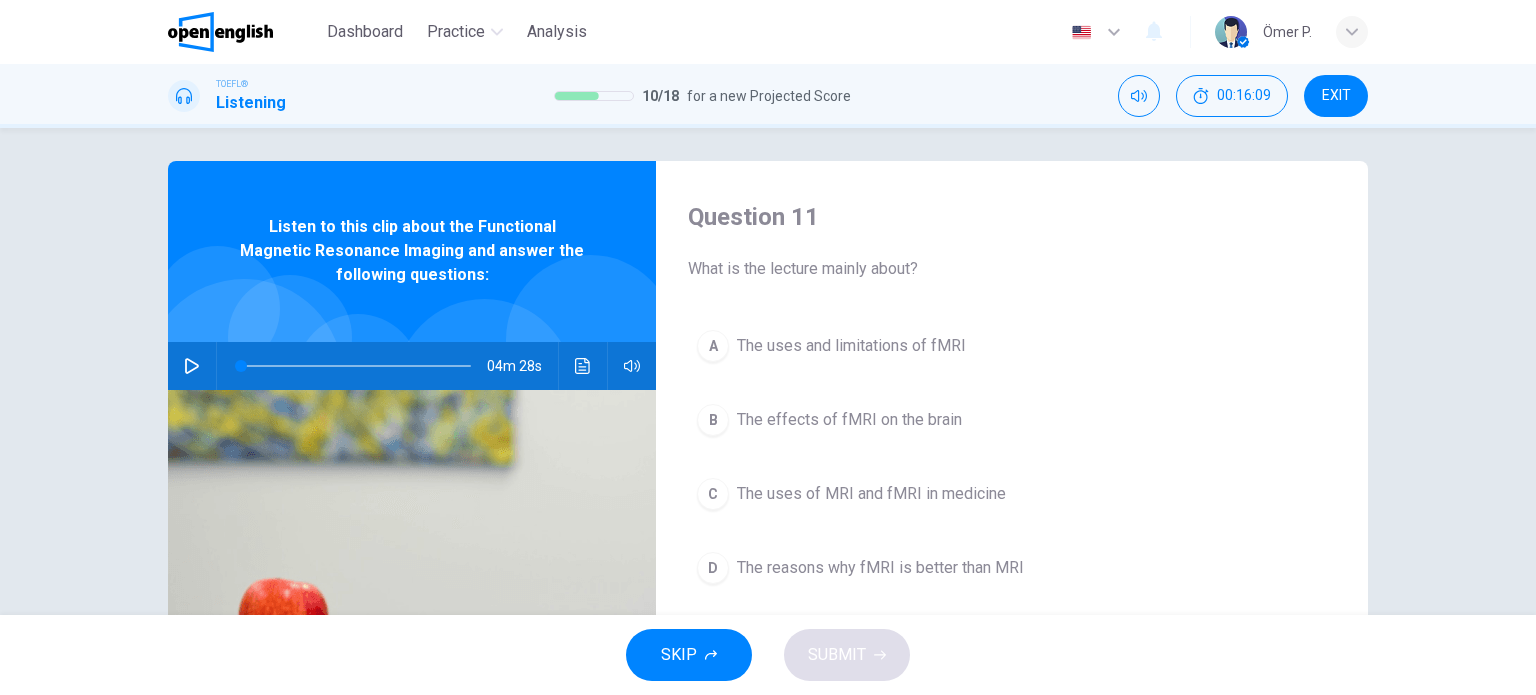 scroll, scrollTop: 0, scrollLeft: 0, axis: both 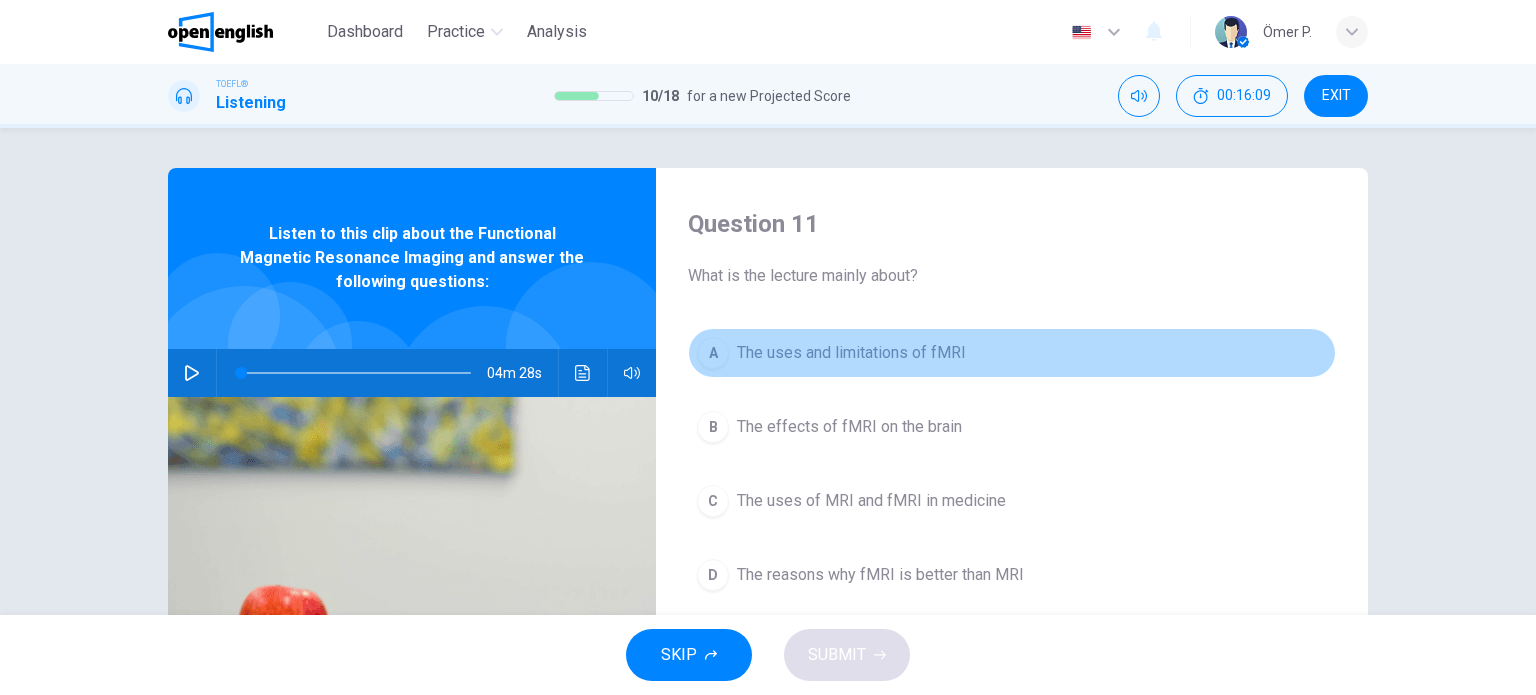 drag, startPoint x: 792, startPoint y: 367, endPoint x: 809, endPoint y: 407, distance: 43.462627 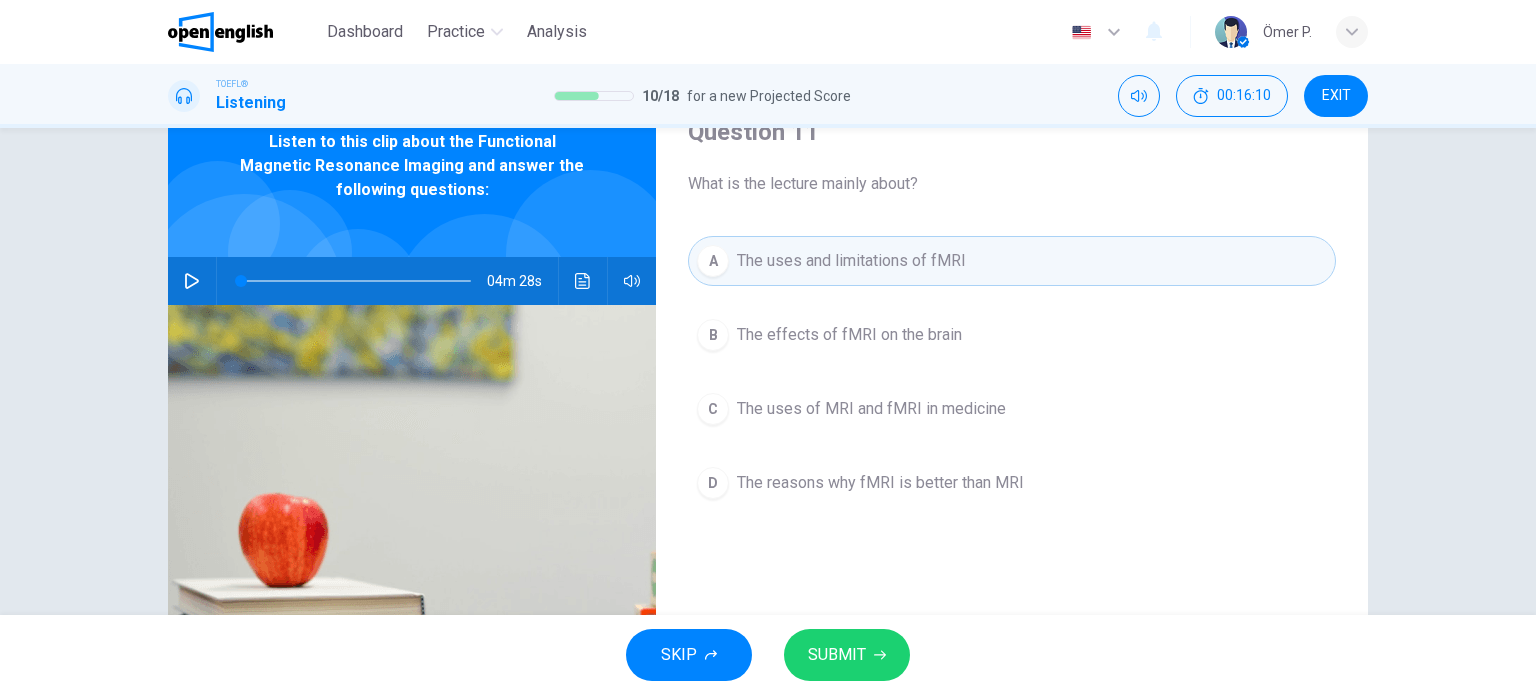 scroll, scrollTop: 100, scrollLeft: 0, axis: vertical 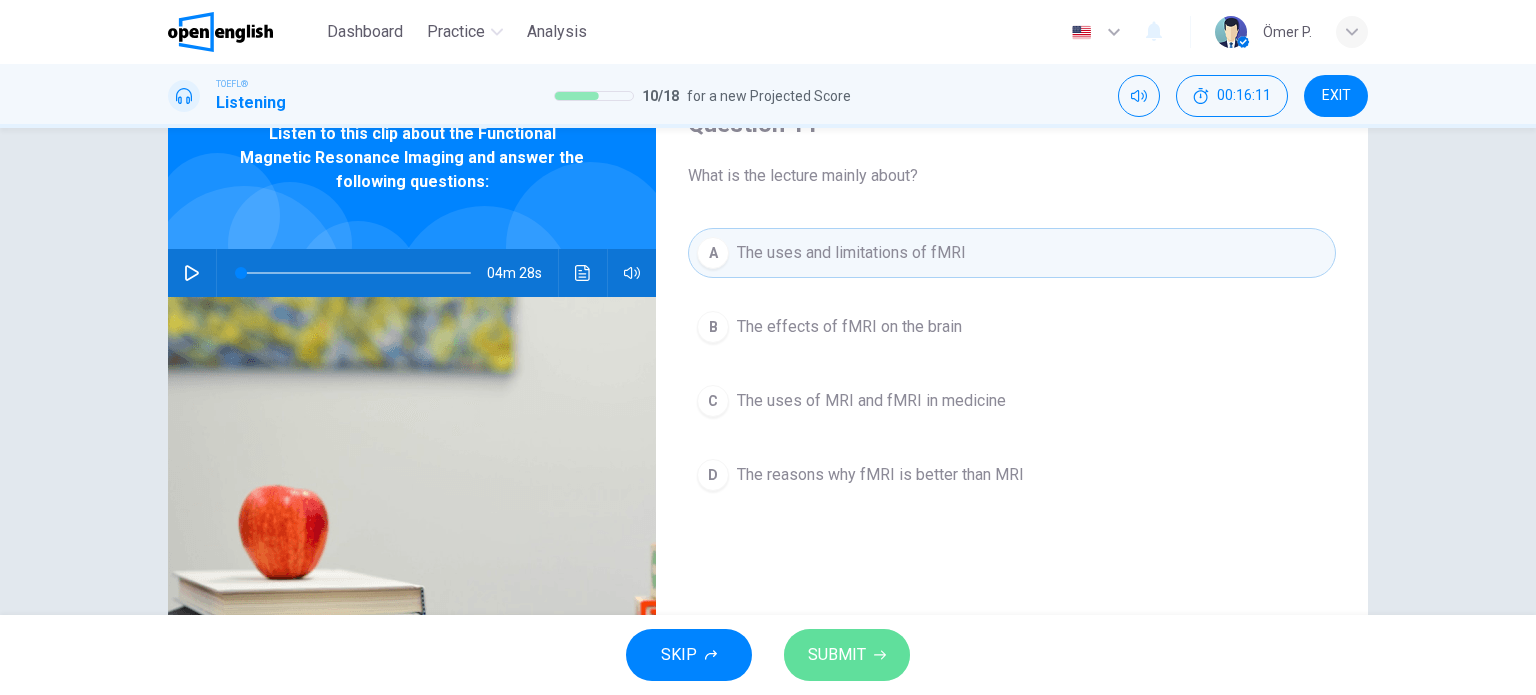 click on "SUBMIT" at bounding box center [837, 655] 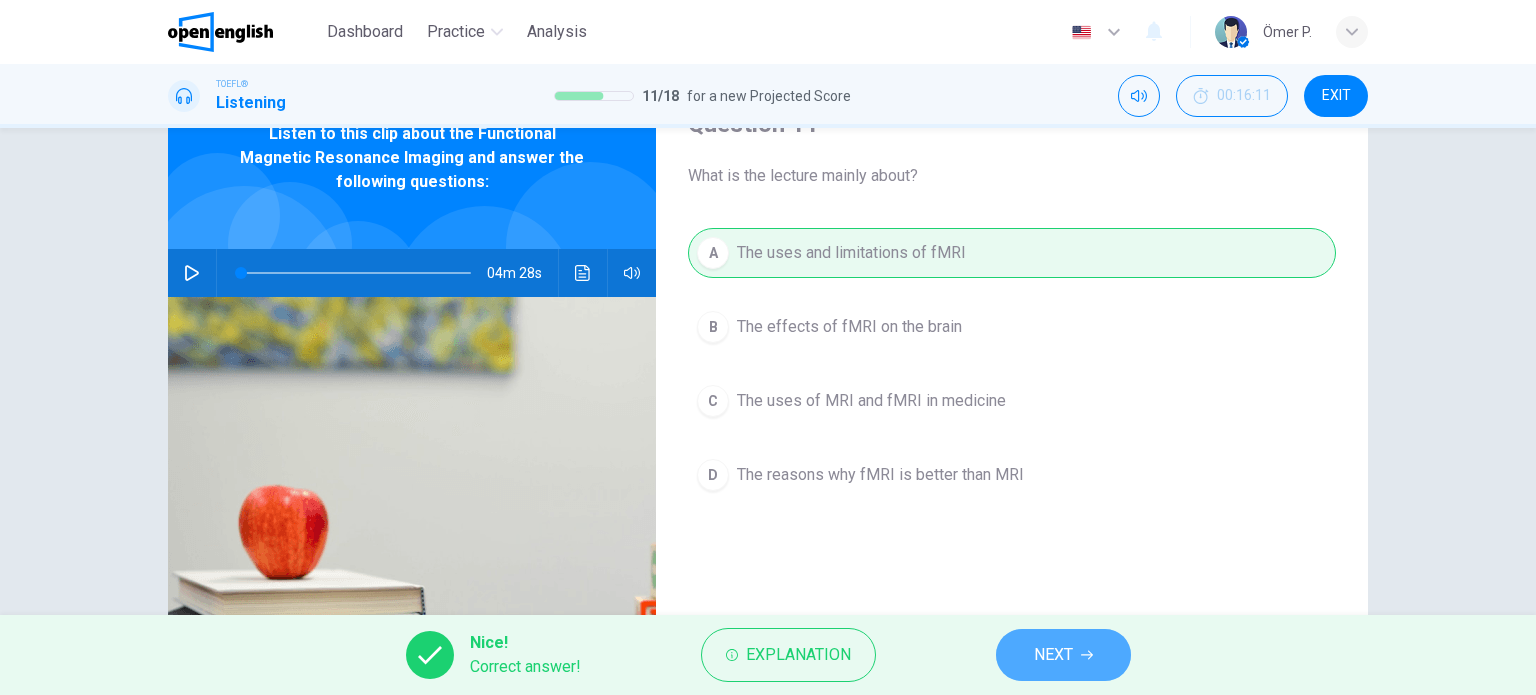click on "NEXT" at bounding box center (1053, 655) 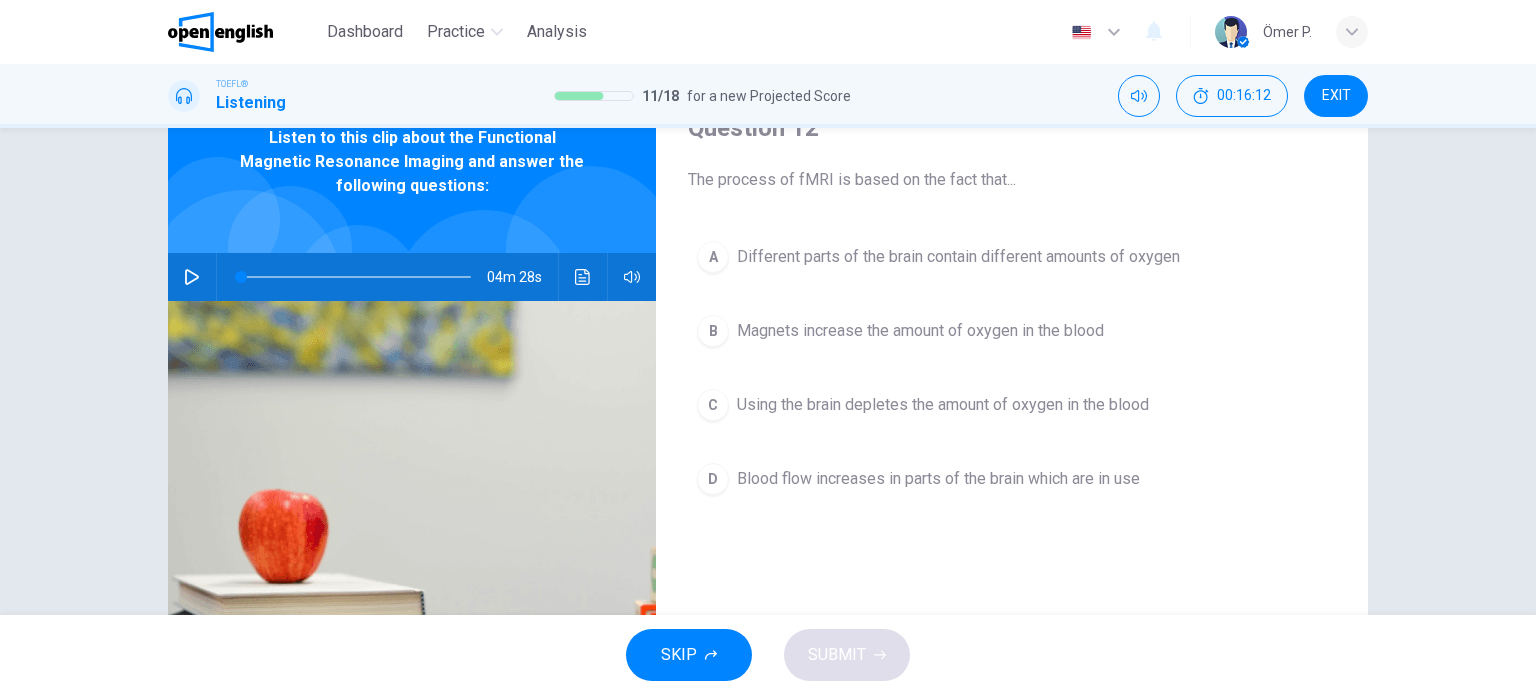 scroll, scrollTop: 100, scrollLeft: 0, axis: vertical 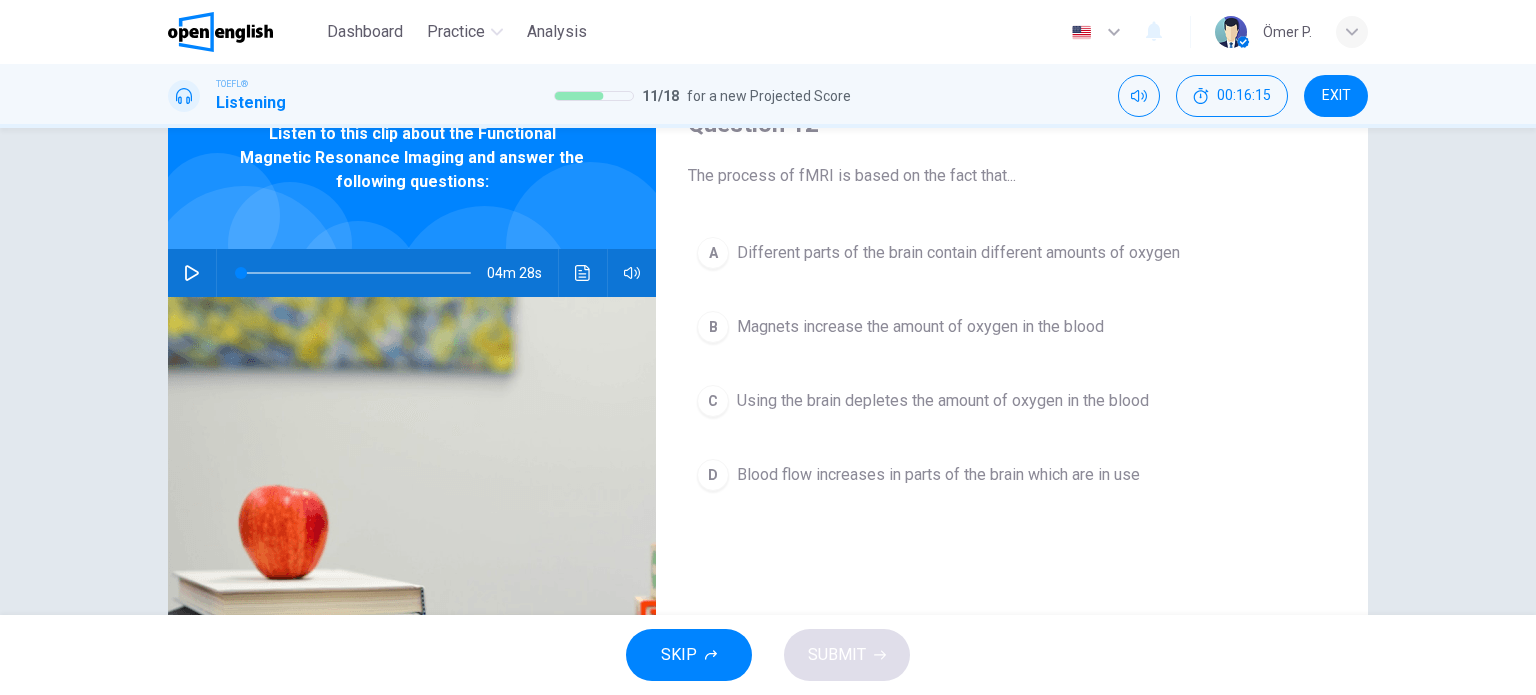click on "A Different parts of the brain contain different amounts of oxygen" at bounding box center [1012, 253] 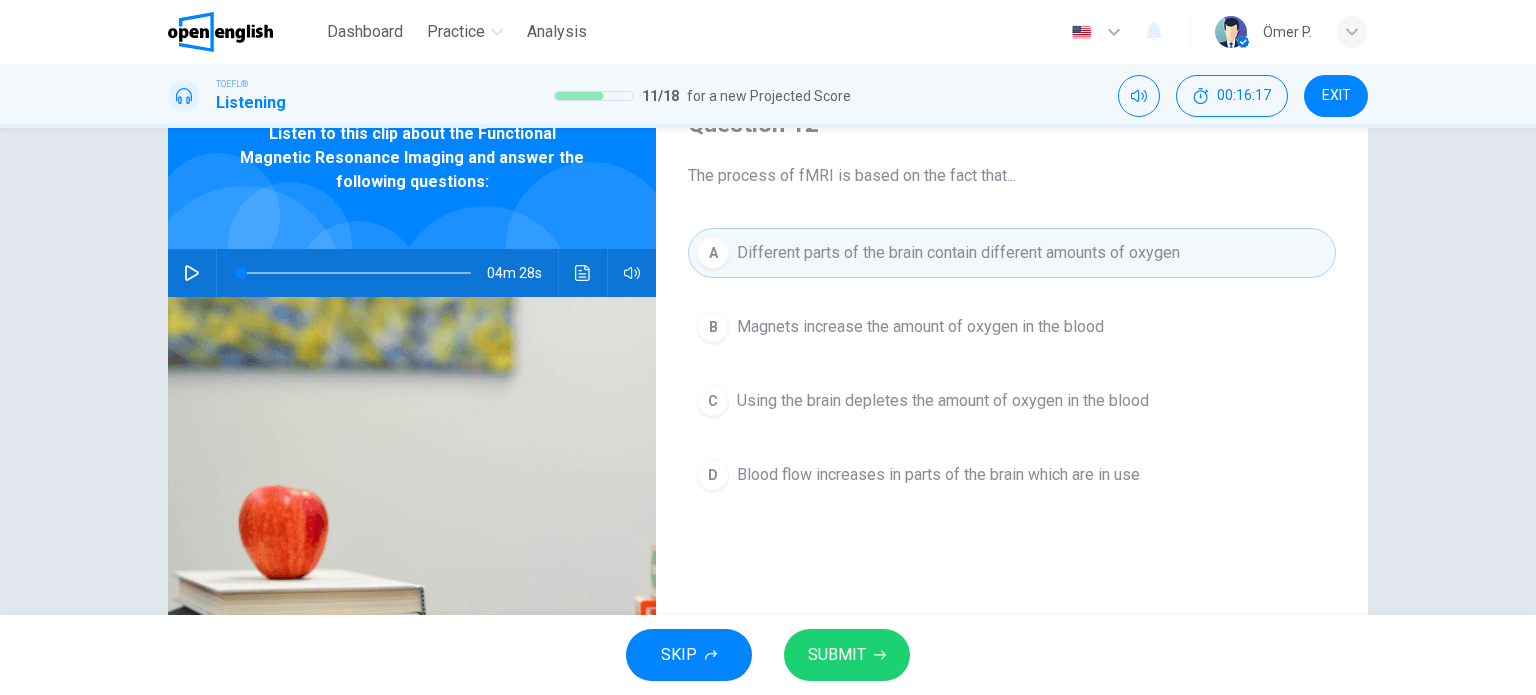 click on "B Magnets increase the amount of oxygen in the blood" at bounding box center [1012, 327] 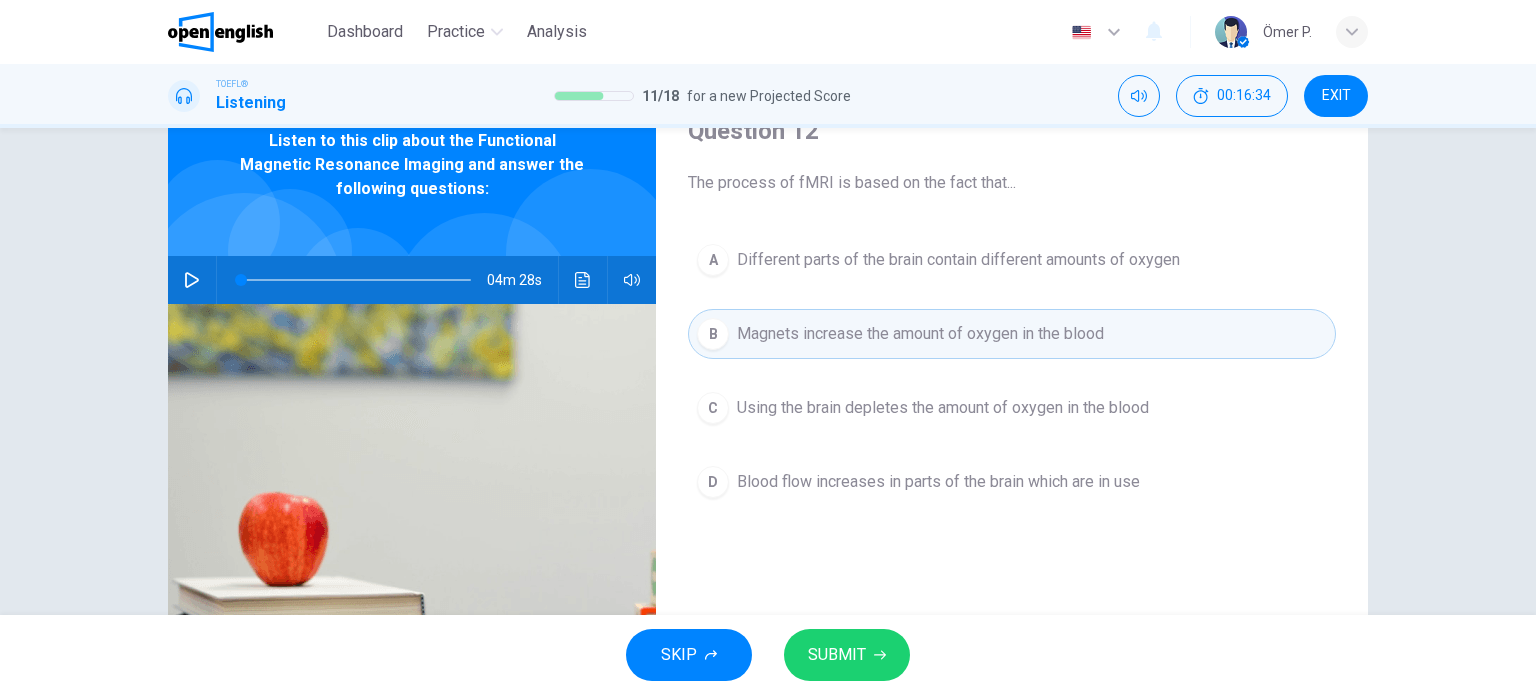 scroll, scrollTop: 100, scrollLeft: 0, axis: vertical 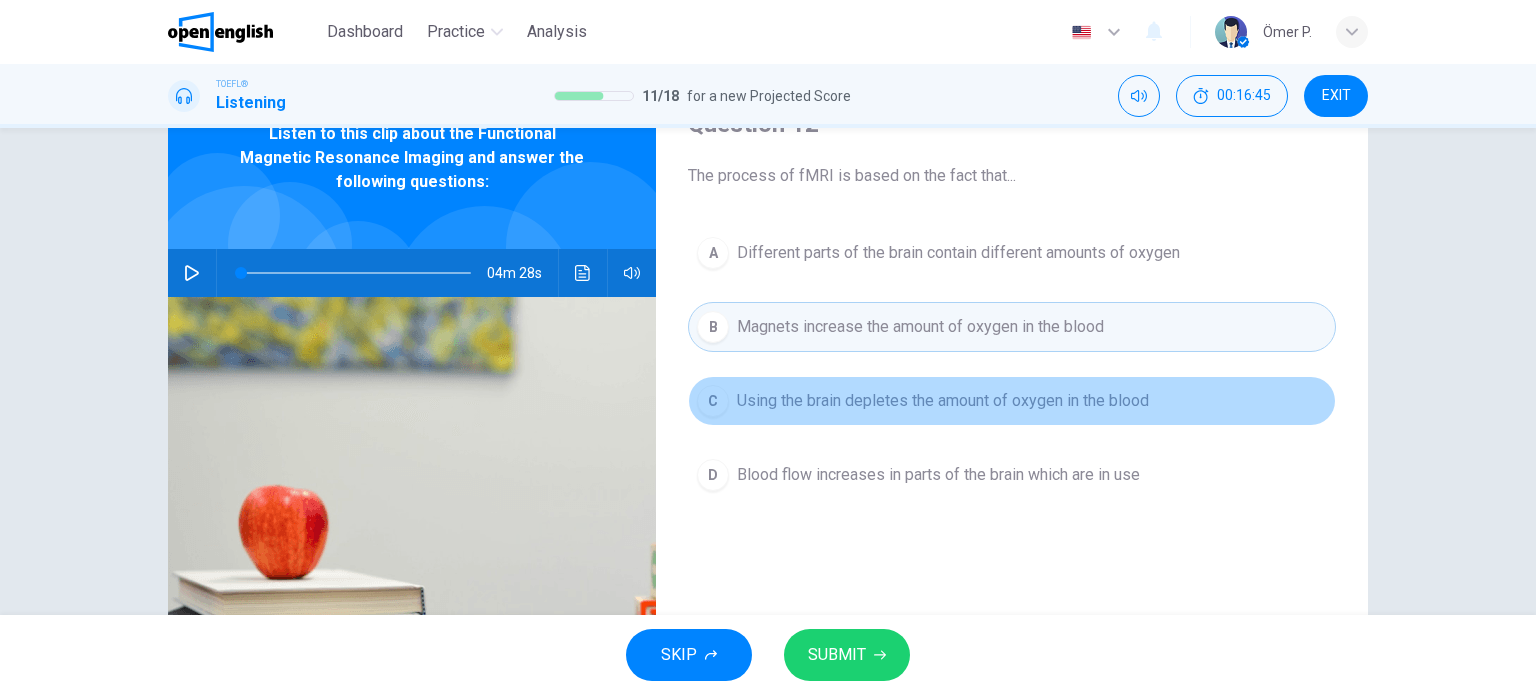 click on "Using the brain depletes the amount of oxygen in the blood" at bounding box center (943, 401) 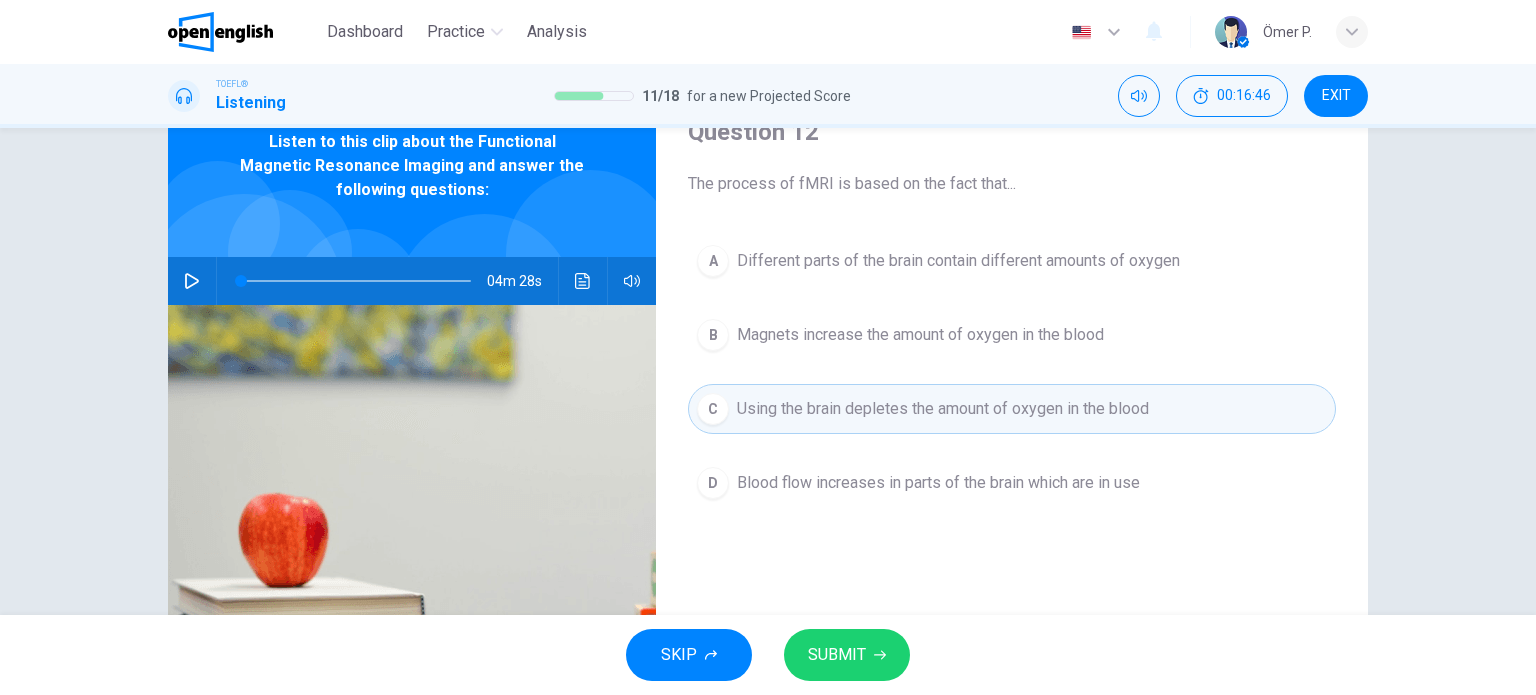 scroll, scrollTop: 100, scrollLeft: 0, axis: vertical 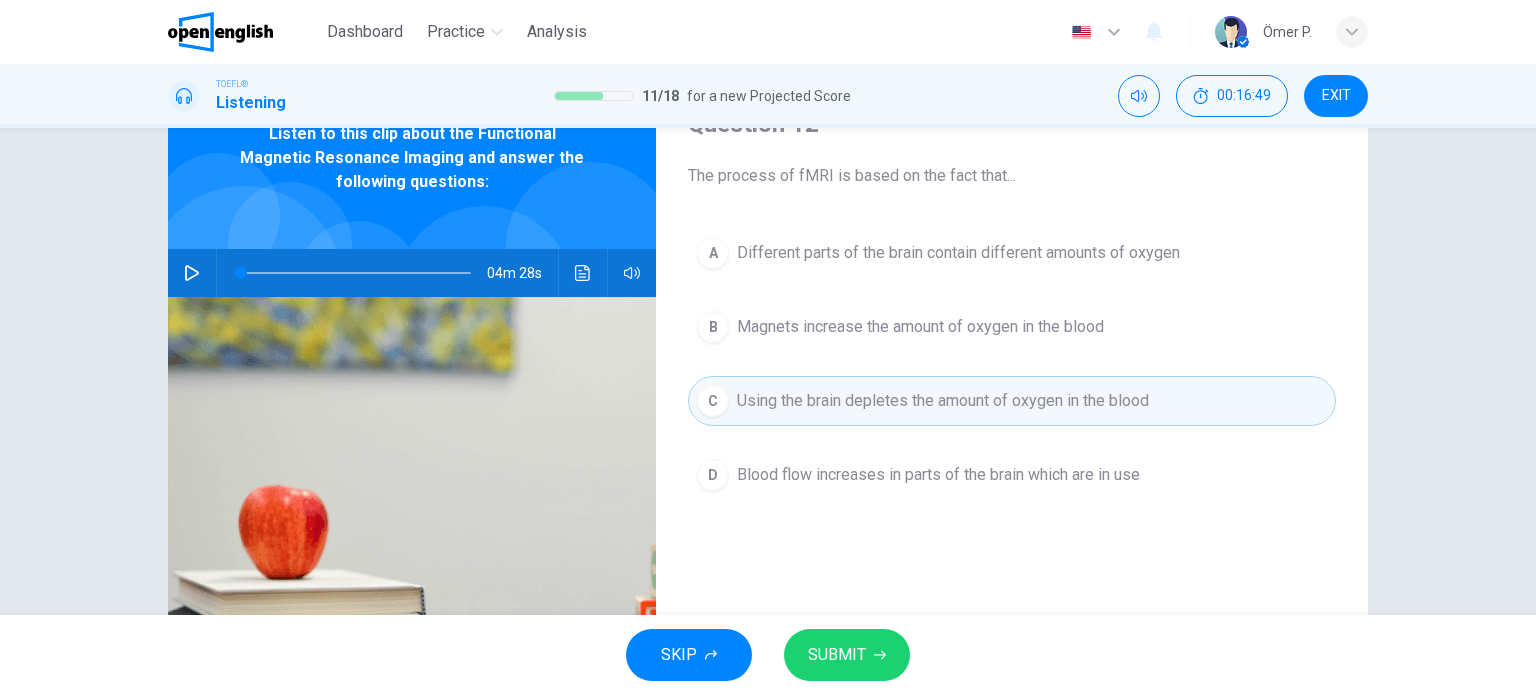 click on "SUBMIT" at bounding box center [837, 655] 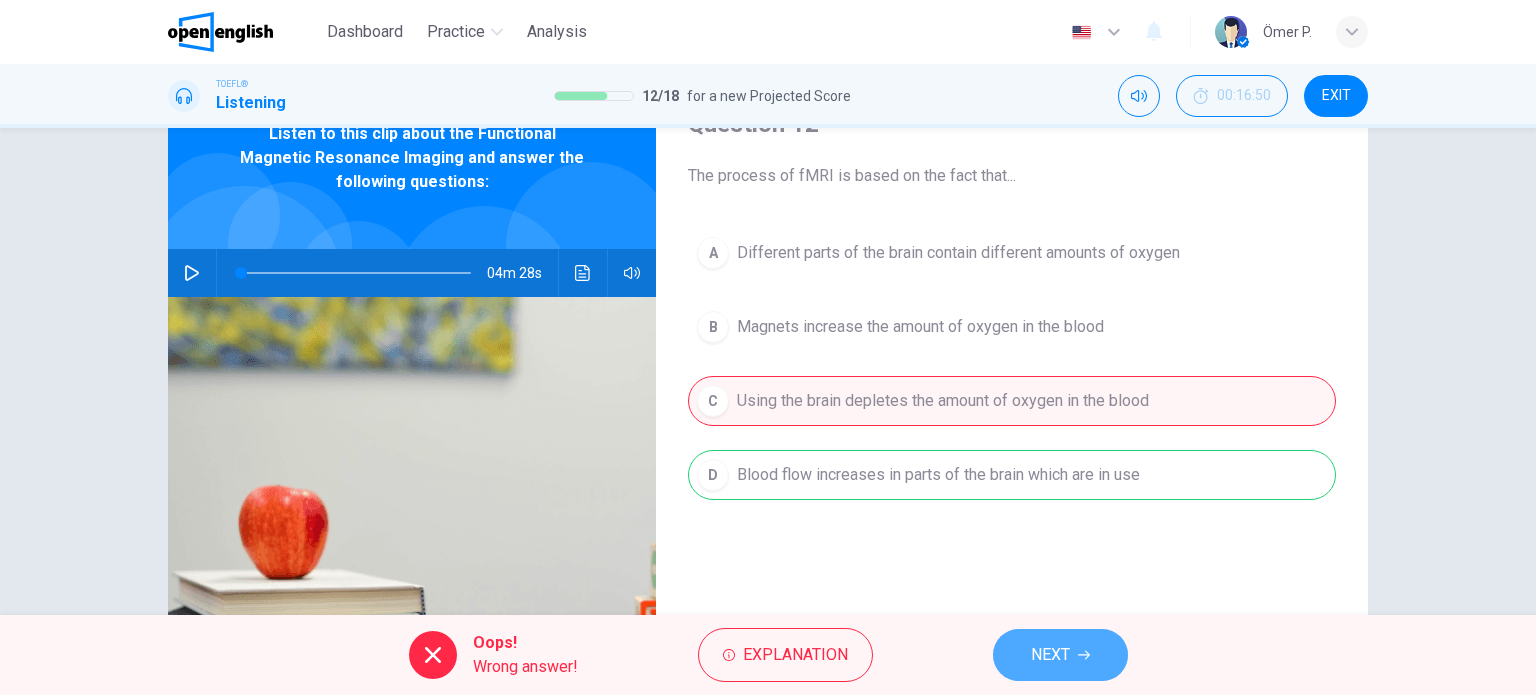 click on "NEXT" at bounding box center (1060, 655) 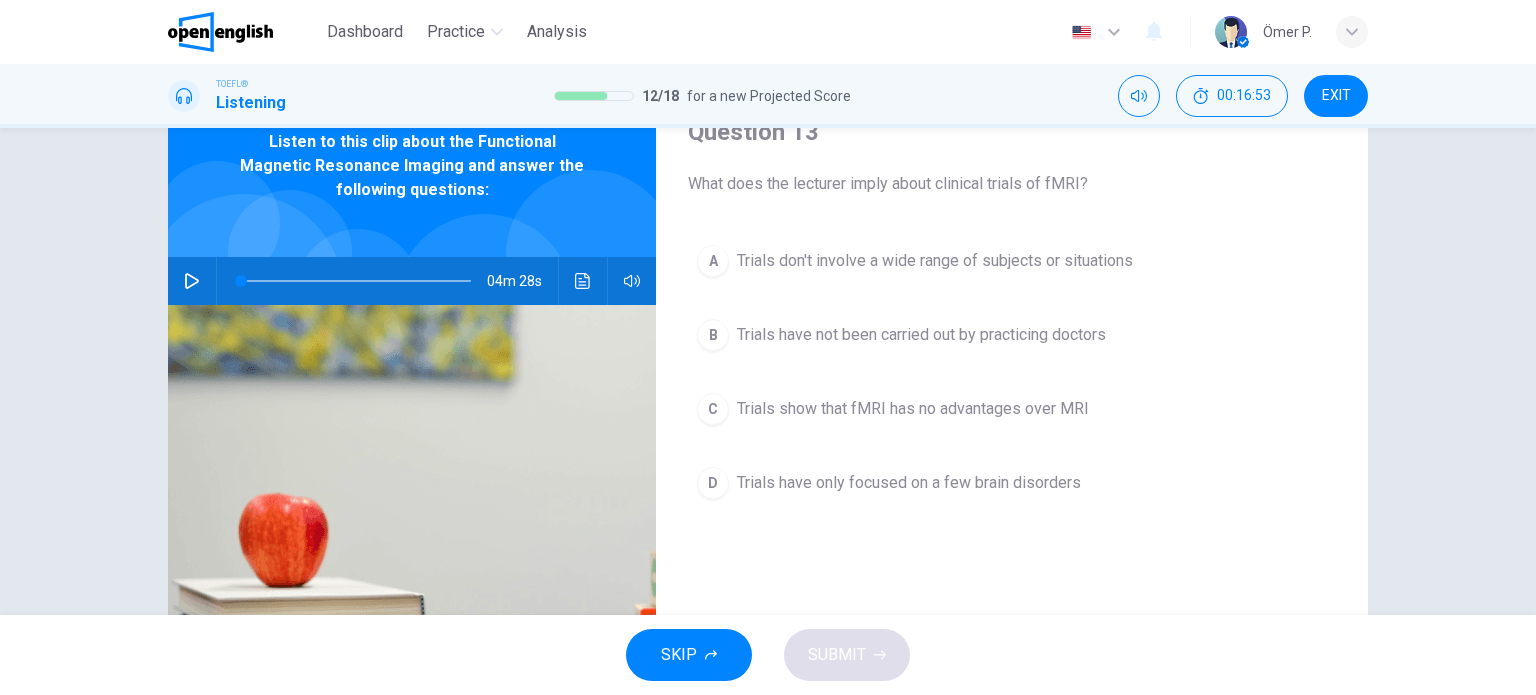 scroll, scrollTop: 100, scrollLeft: 0, axis: vertical 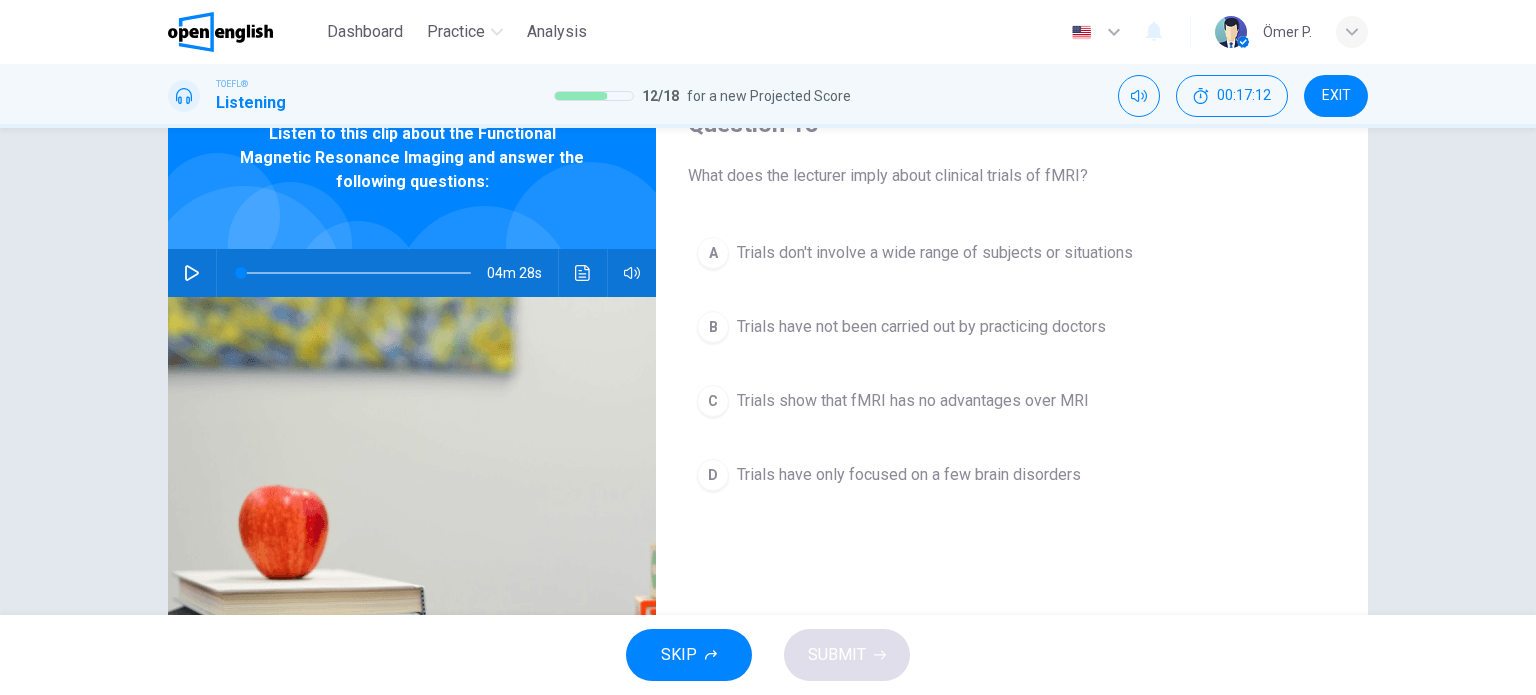 click on "Trials don't involve a wide range of subjects or situations" at bounding box center [935, 253] 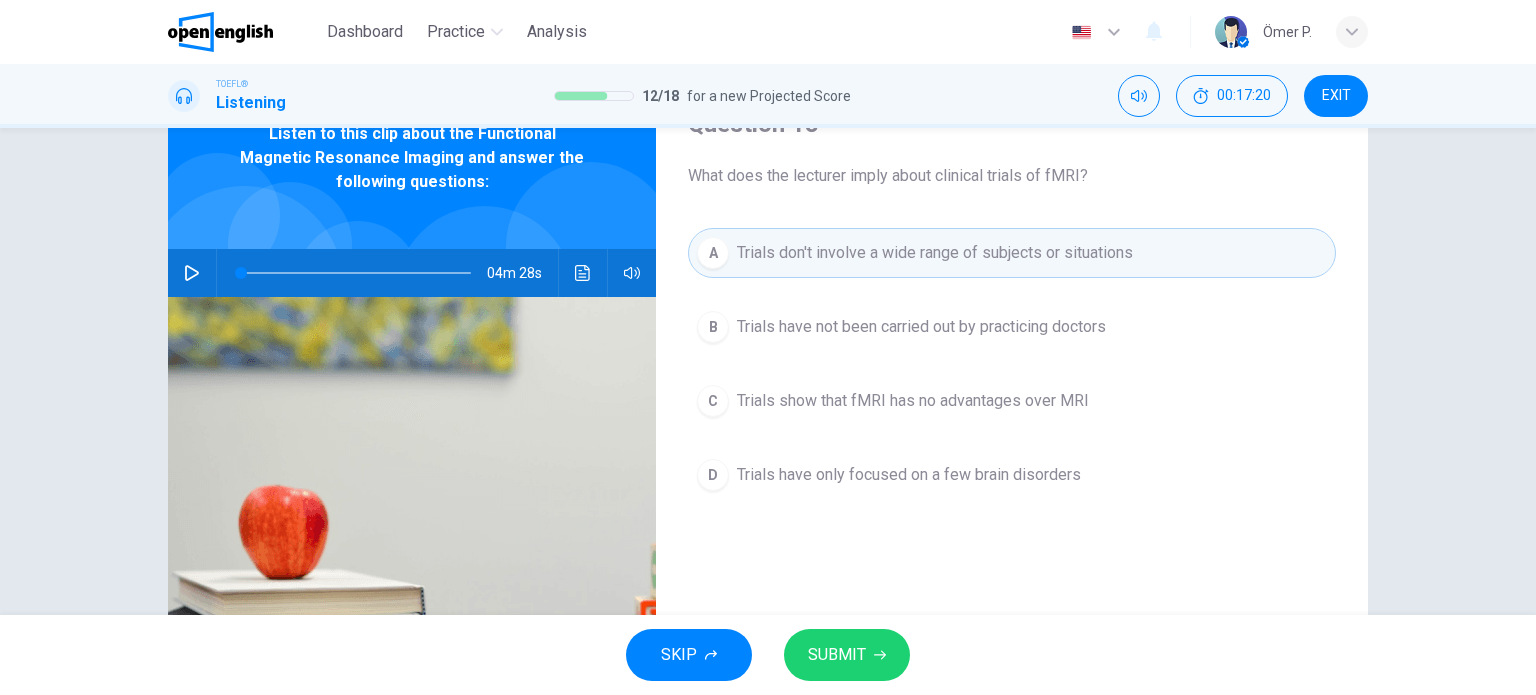 click on "SUBMIT" at bounding box center [837, 655] 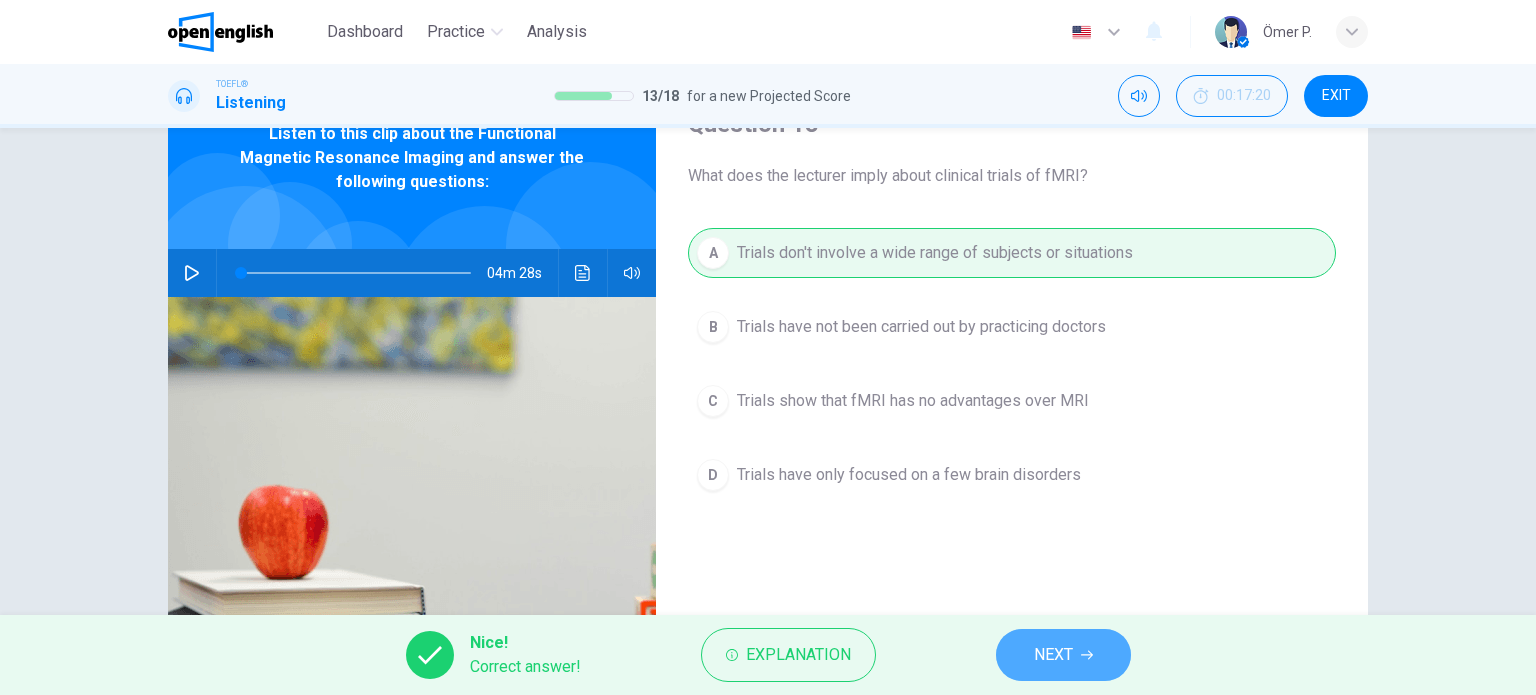 click on "NEXT" at bounding box center [1053, 655] 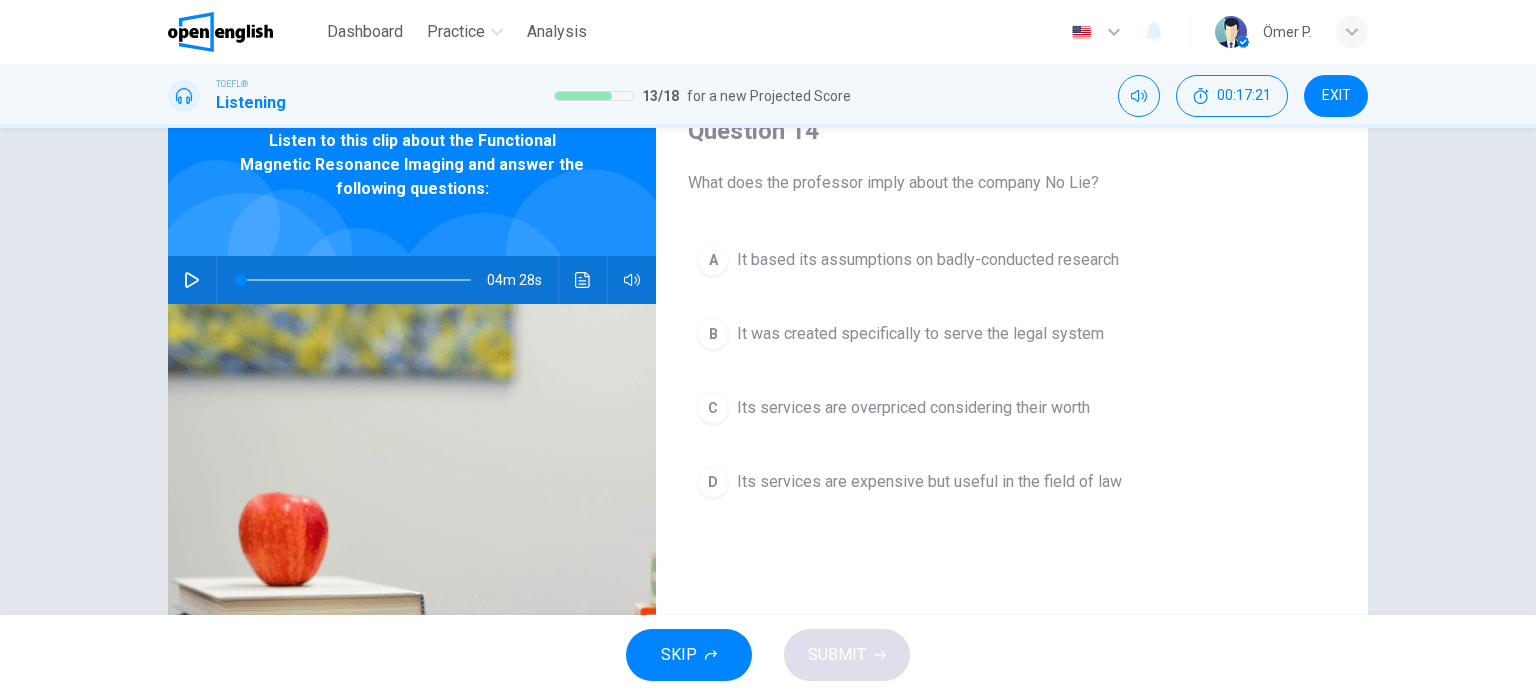 scroll, scrollTop: 100, scrollLeft: 0, axis: vertical 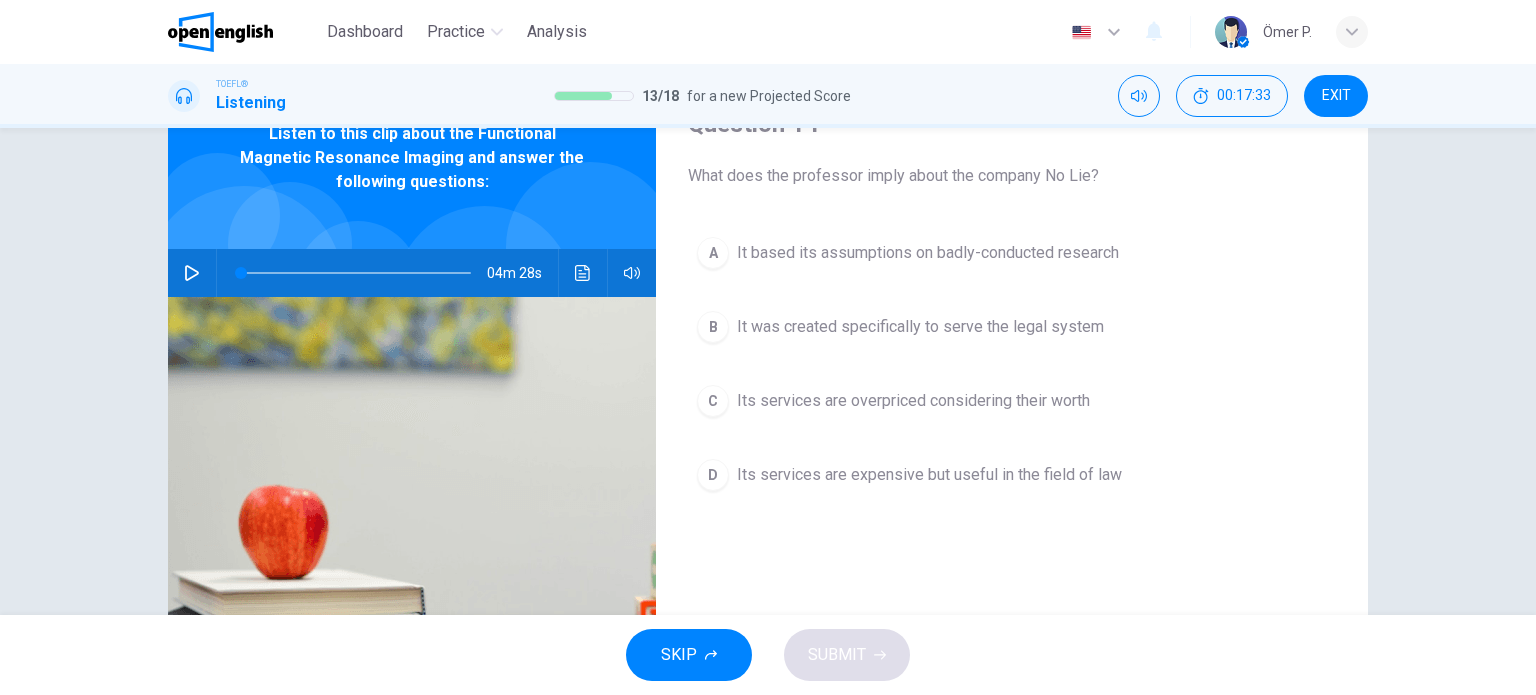 click on "C Its services are overpriced considering their worth" at bounding box center (1012, 401) 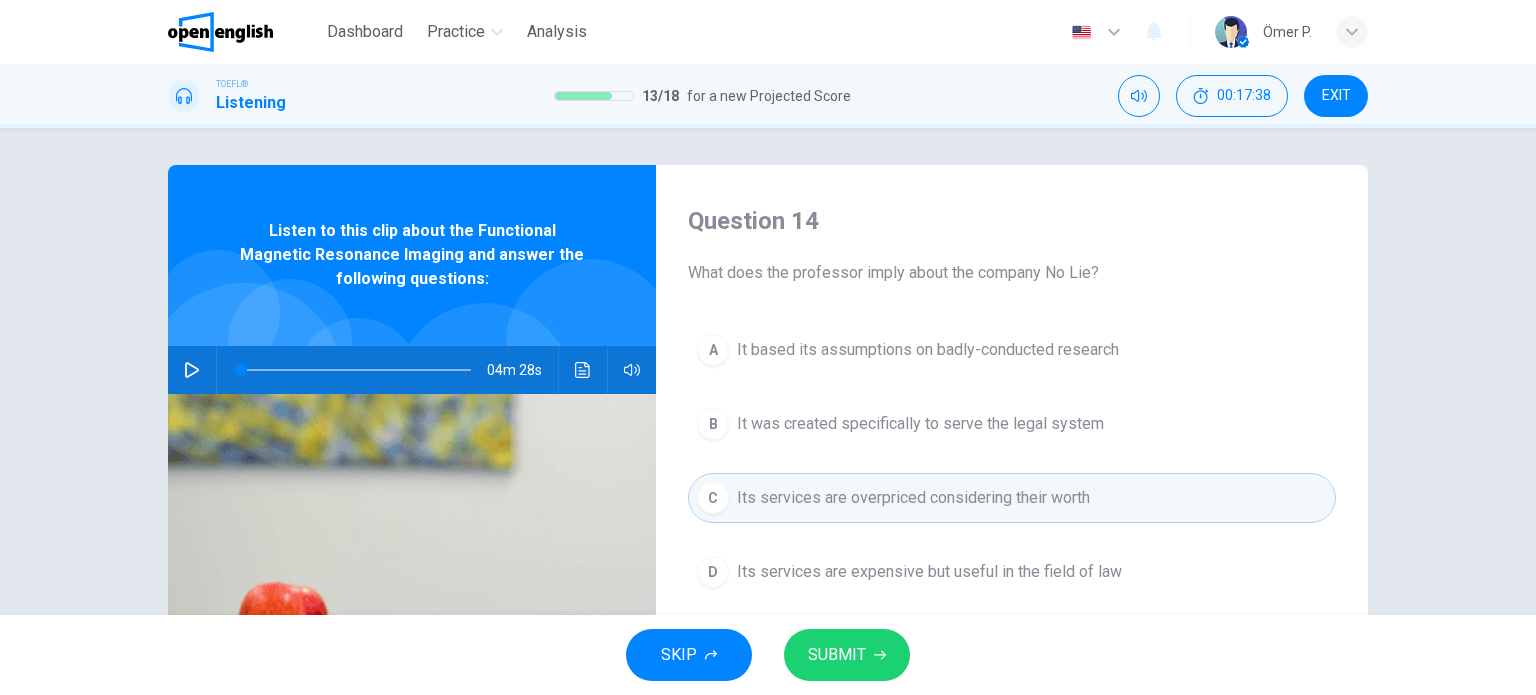 scroll, scrollTop: 0, scrollLeft: 0, axis: both 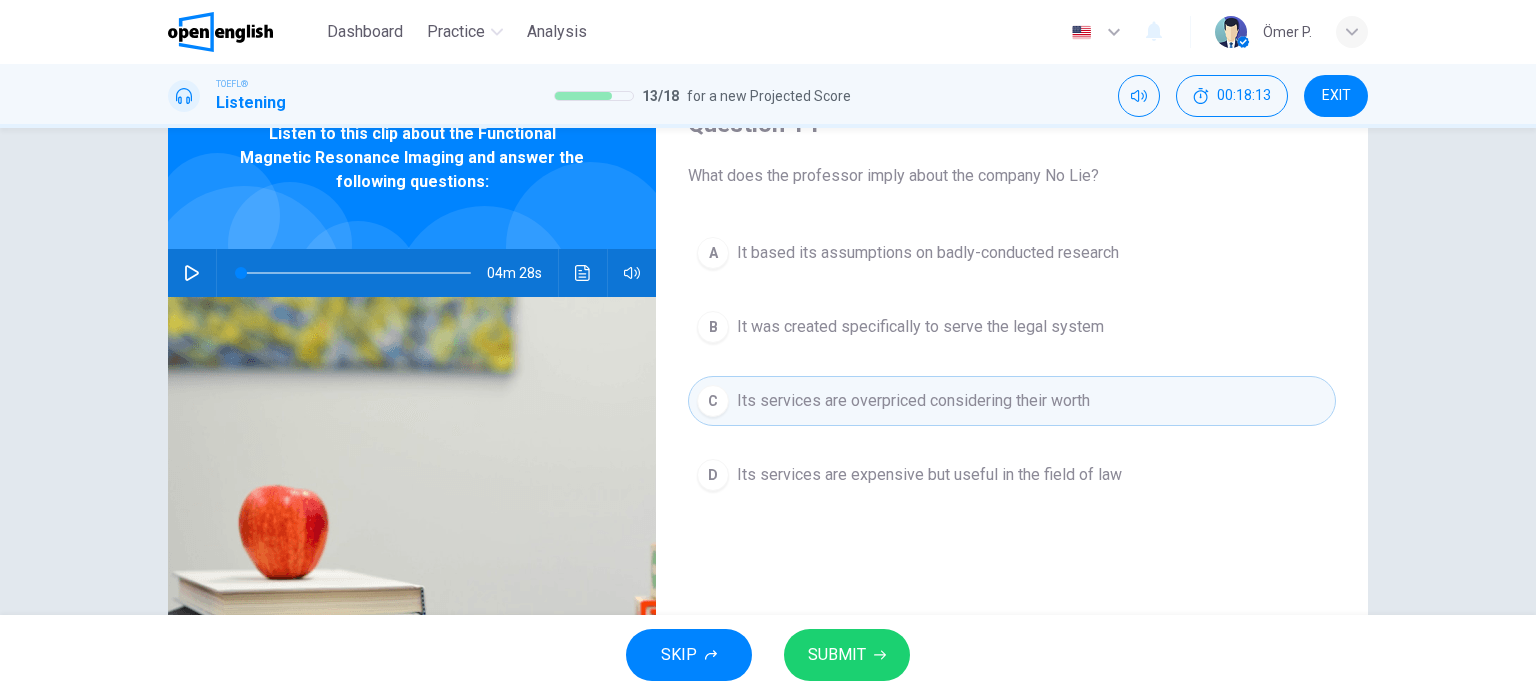 click on "D Its services are expensive but useful in the field of law" at bounding box center (1012, 475) 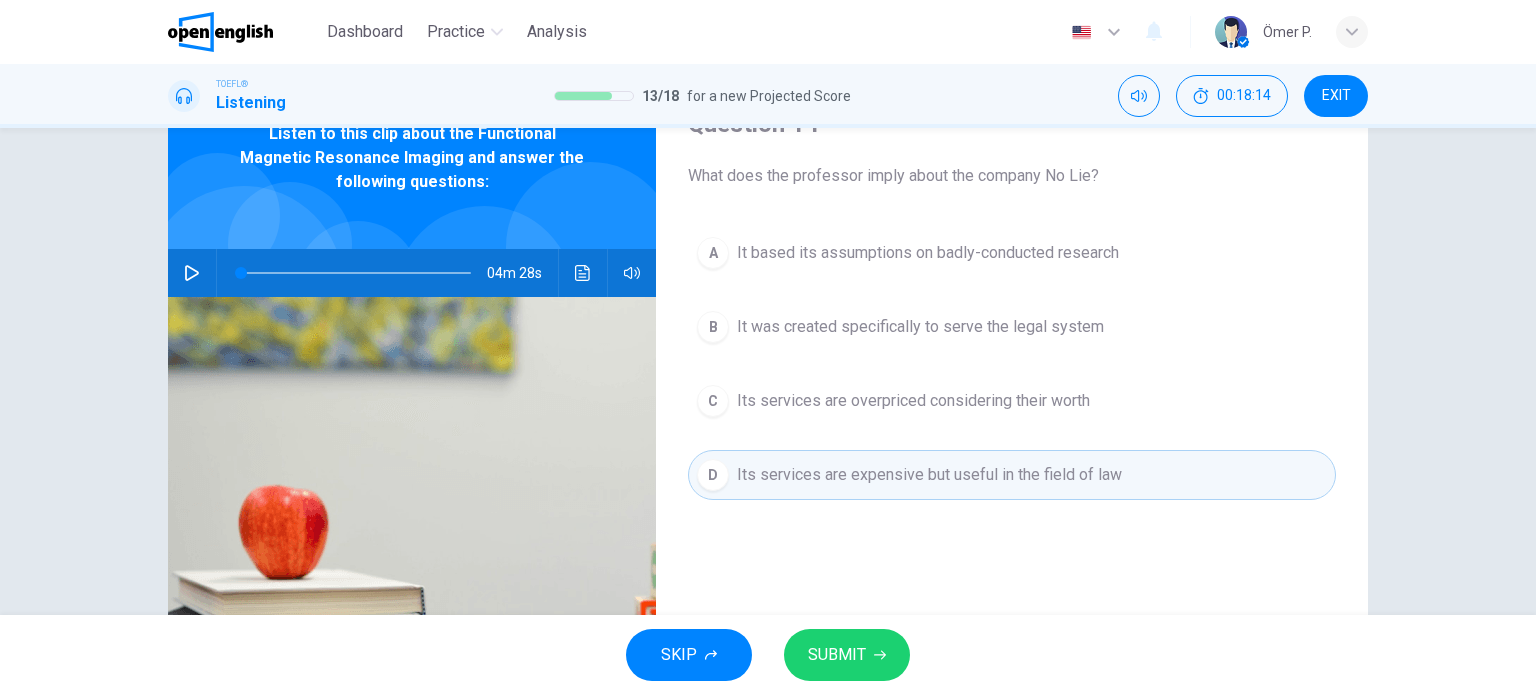 click on "A It based its assumptions on badly-conducted research B It was created specifically to serve the legal system C Its services are overpriced considering their worth D Its services are expensive but useful in the field of law" at bounding box center [1012, 384] 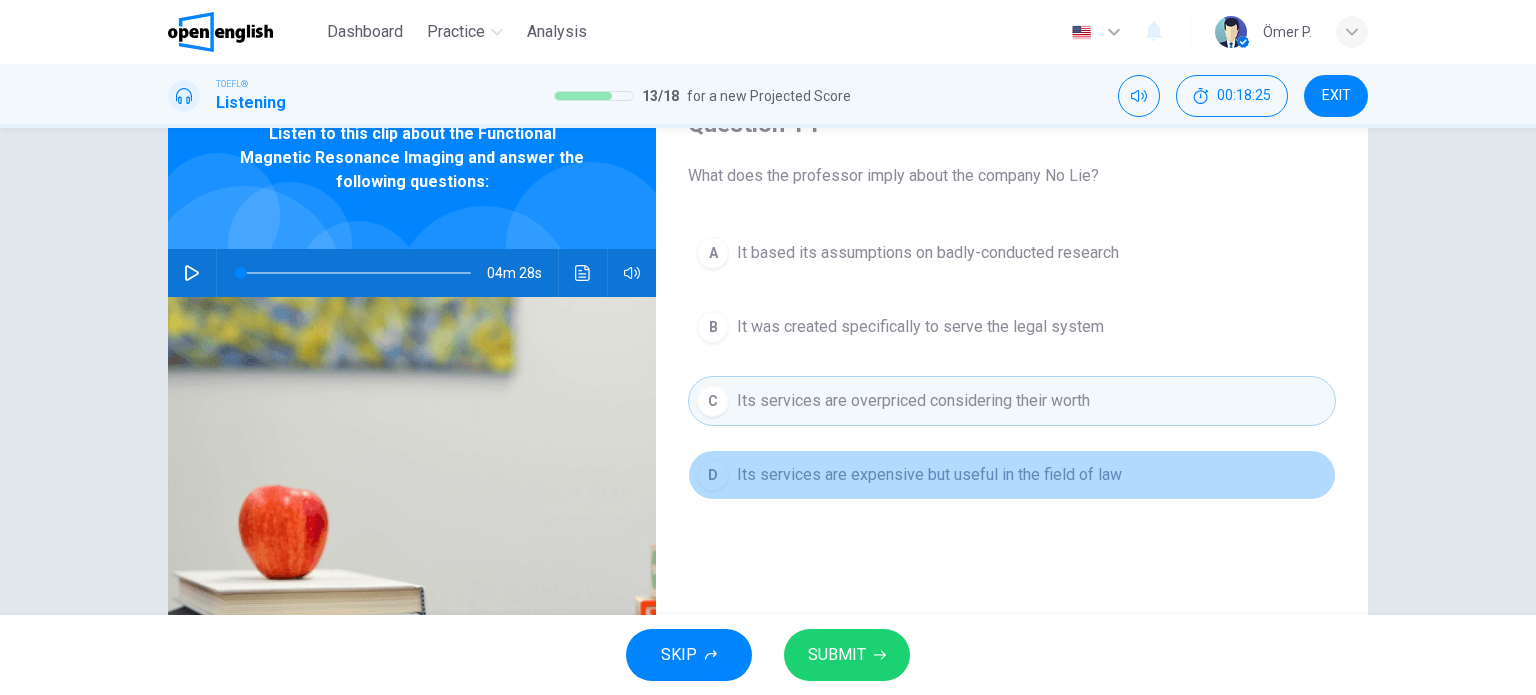 click on "Its services are expensive but useful in the field of law" at bounding box center [929, 475] 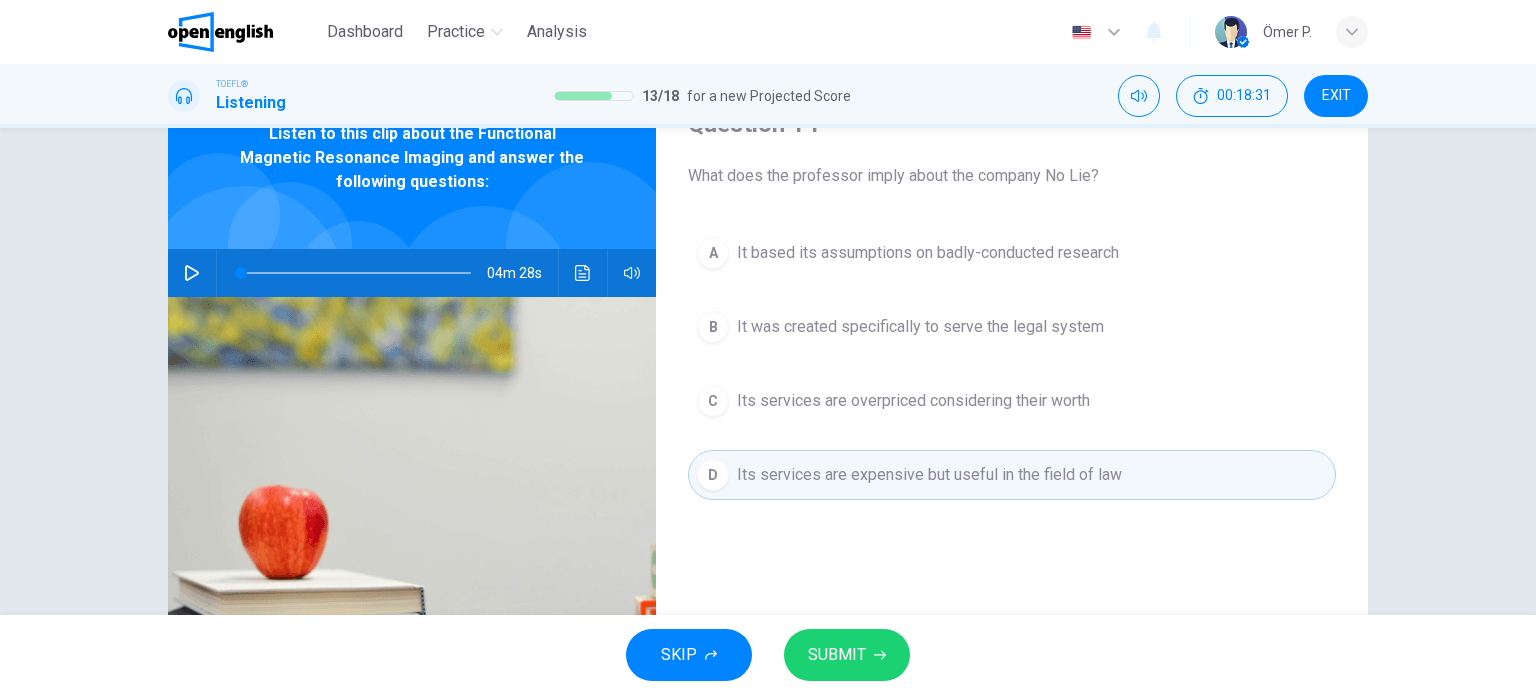 click on "SUBMIT" at bounding box center [837, 655] 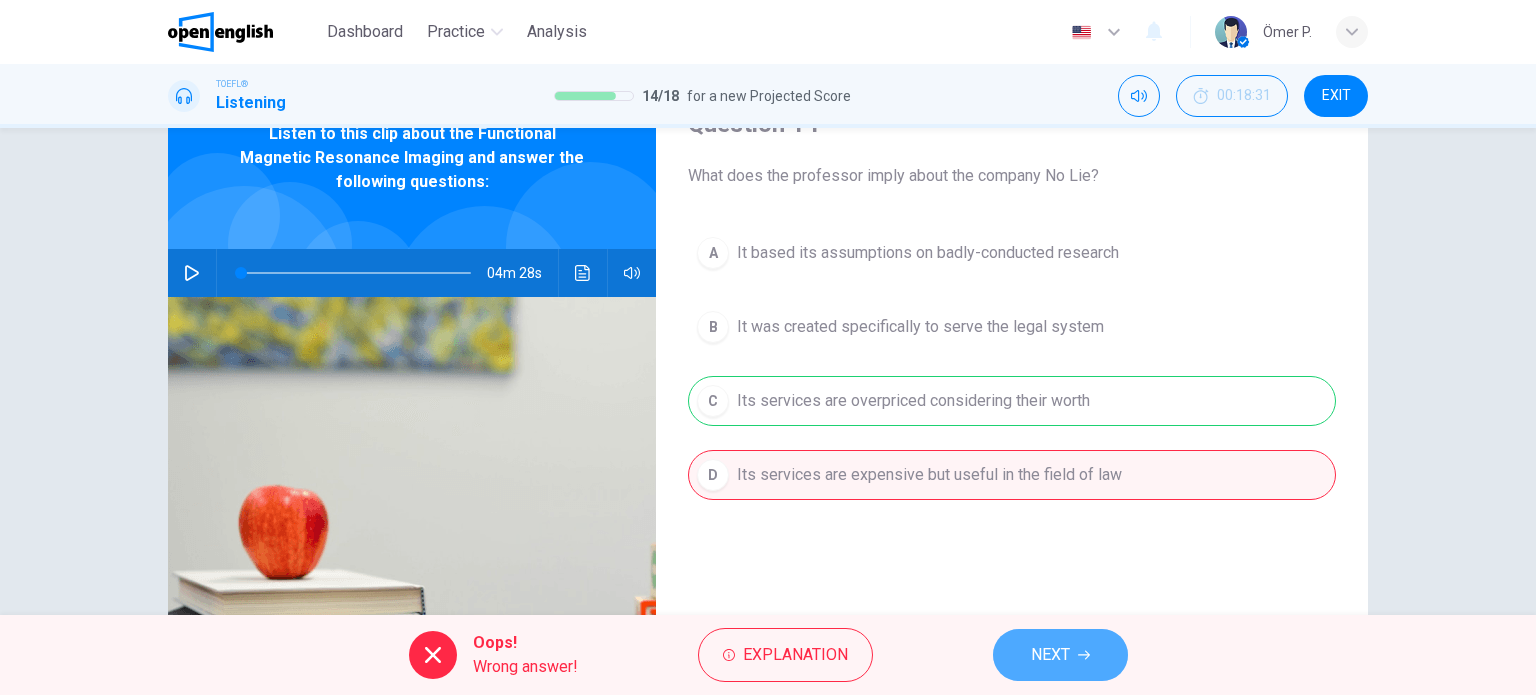 click on "NEXT" at bounding box center (1050, 655) 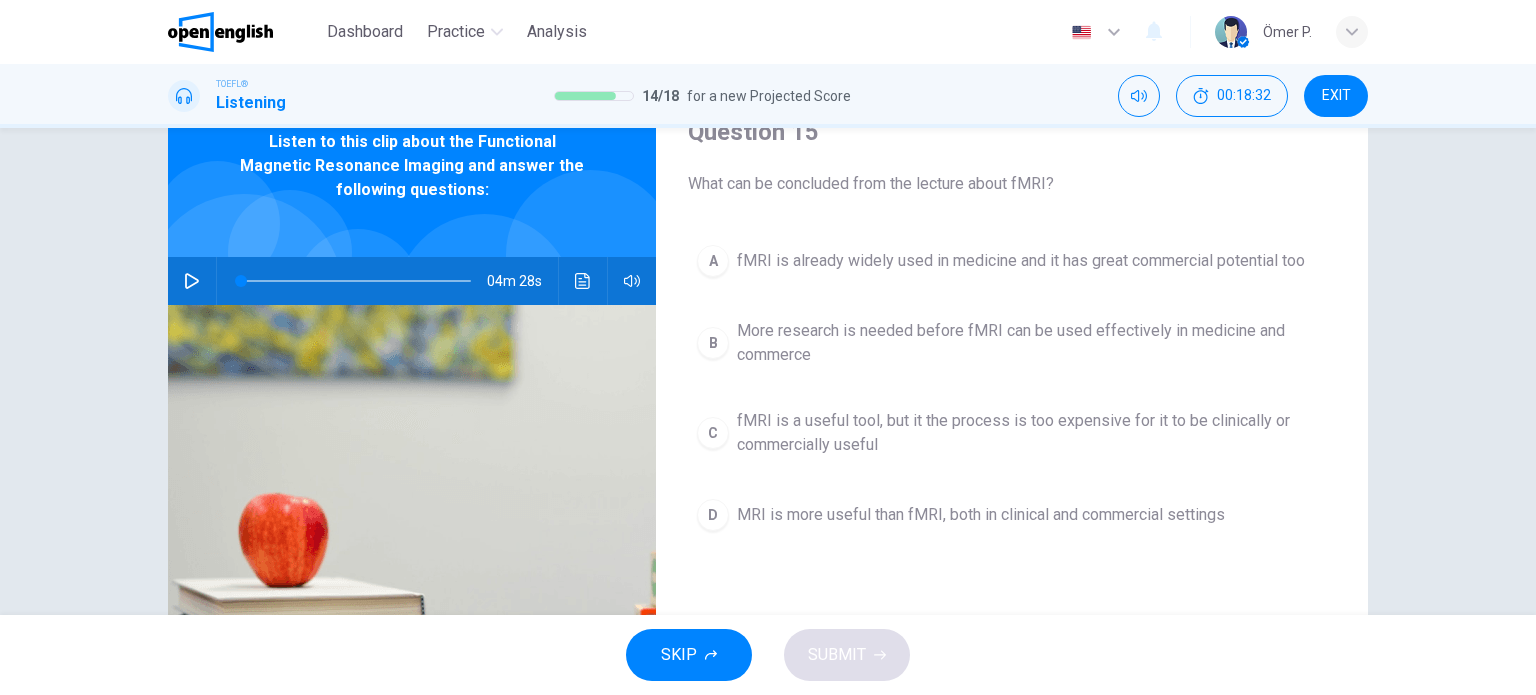 scroll, scrollTop: 100, scrollLeft: 0, axis: vertical 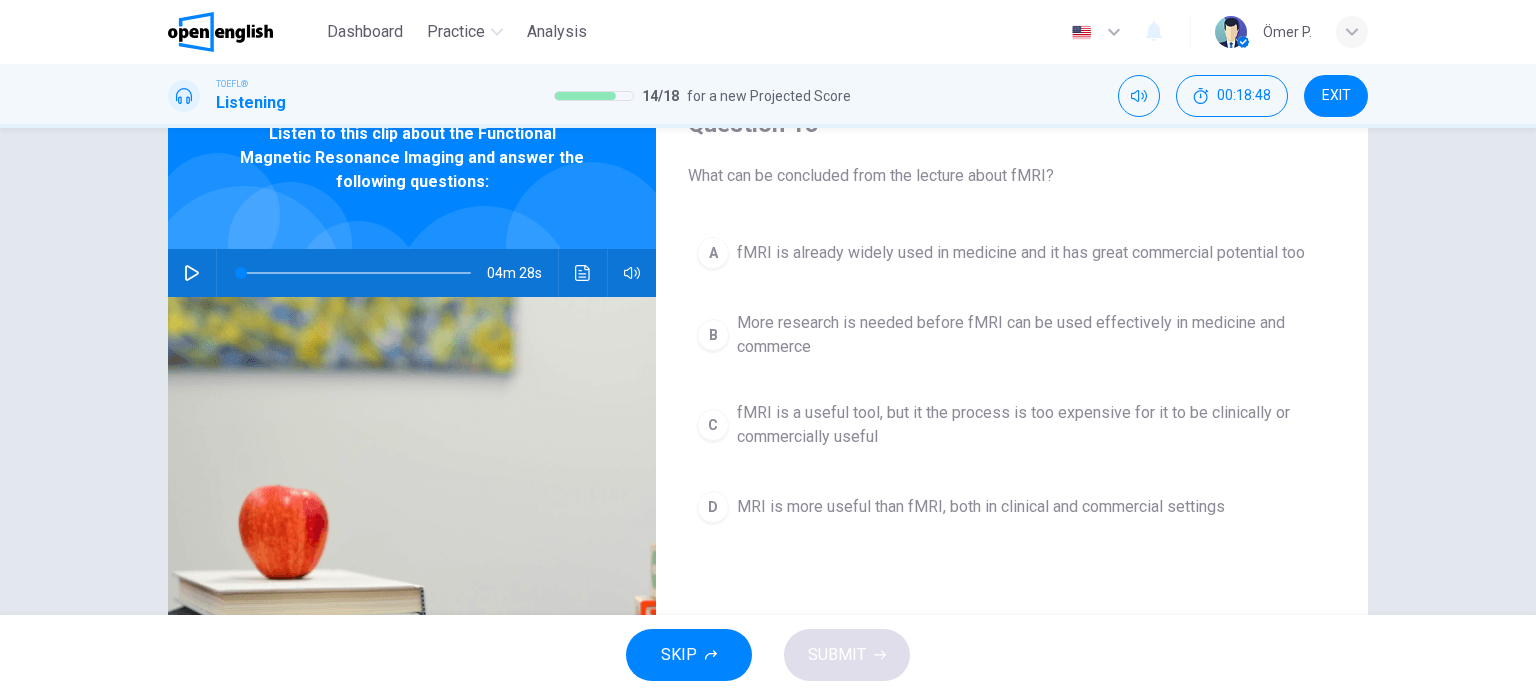 click on "fMRI is a useful tool, but it the process is too expensive for it to be clinically or commercially useful" at bounding box center (1032, 425) 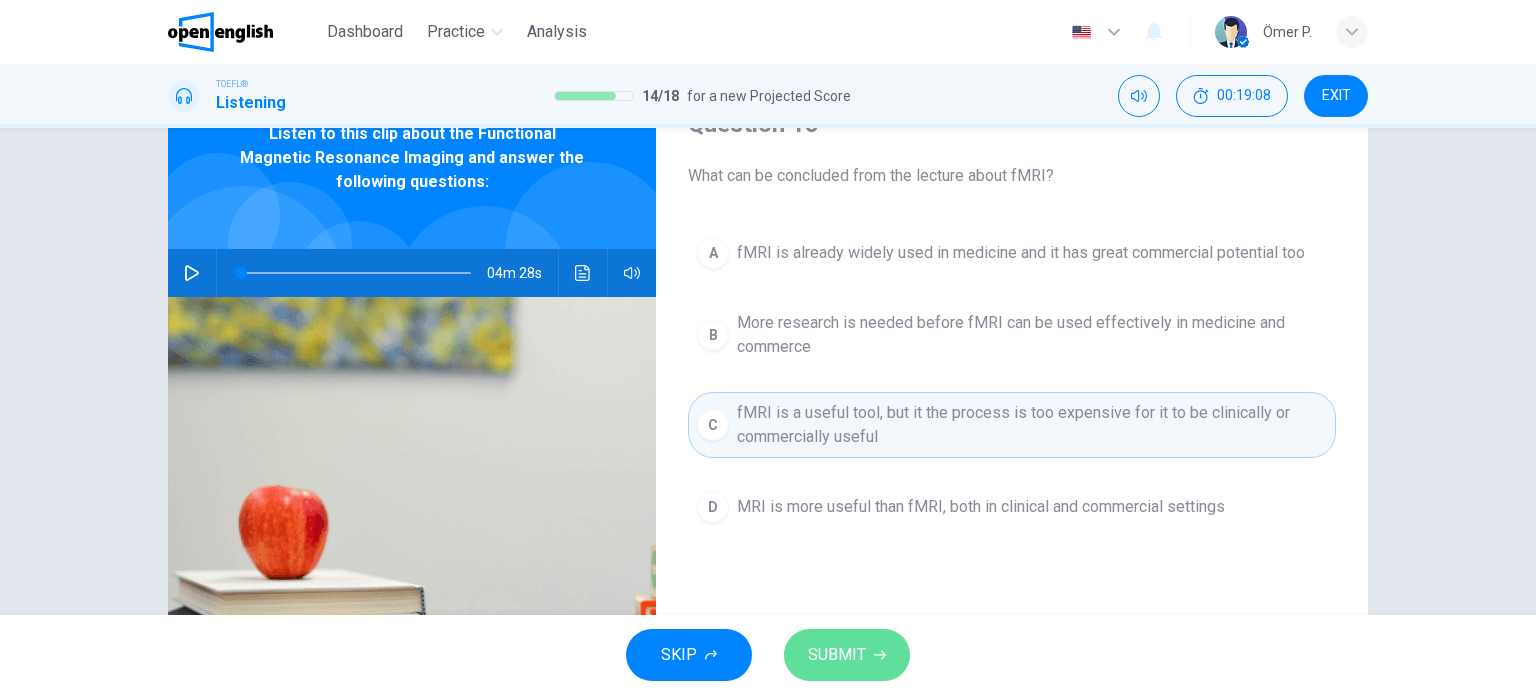 click on "SUBMIT" at bounding box center [847, 655] 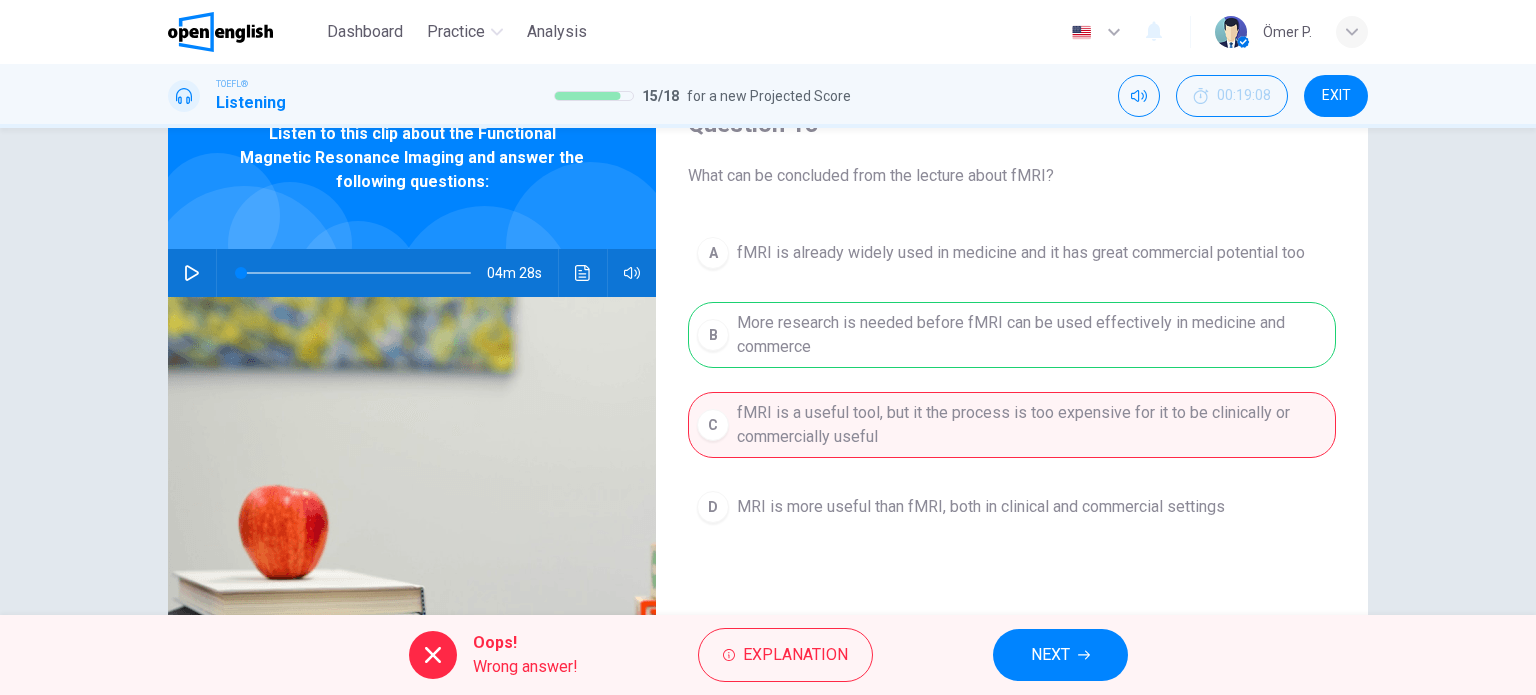 click on "Oops! Wrong answer! Explanation NEXT" at bounding box center (768, 655) 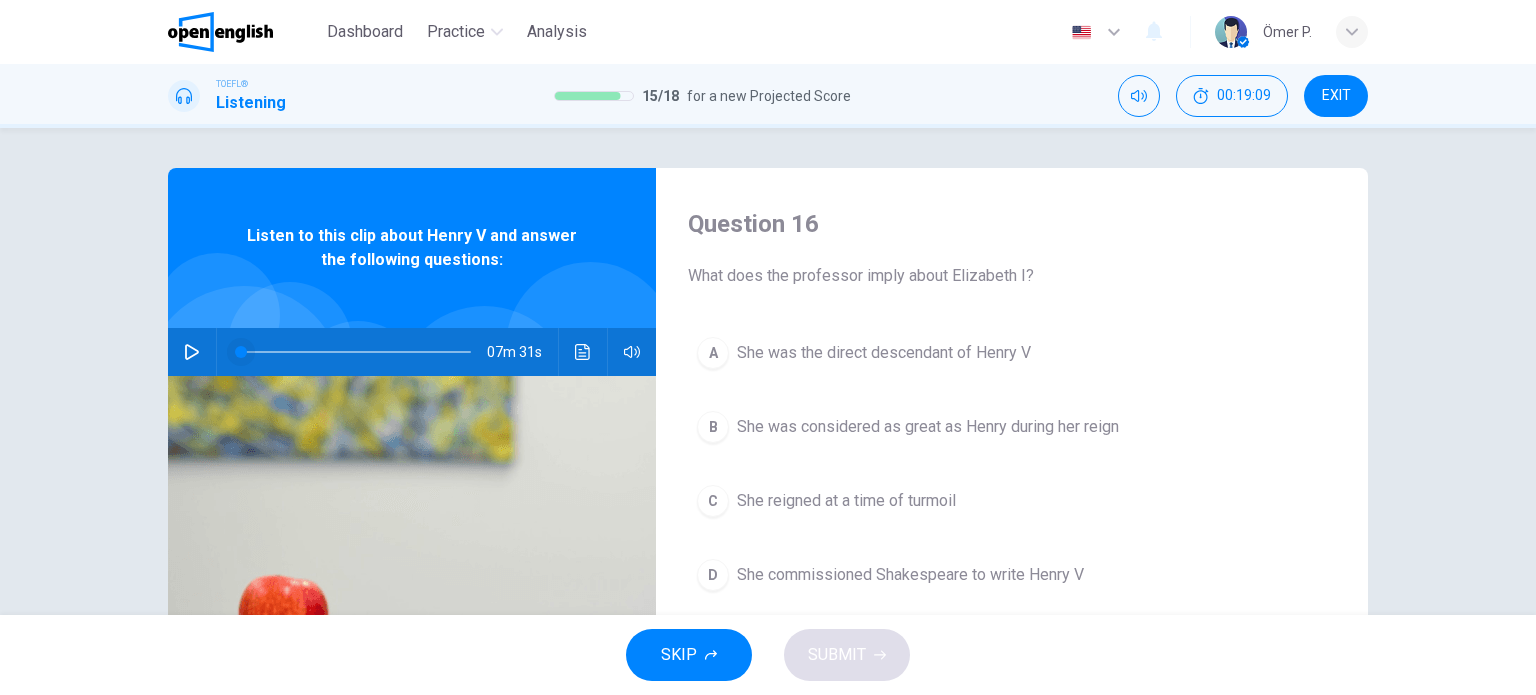 click at bounding box center (241, 352) 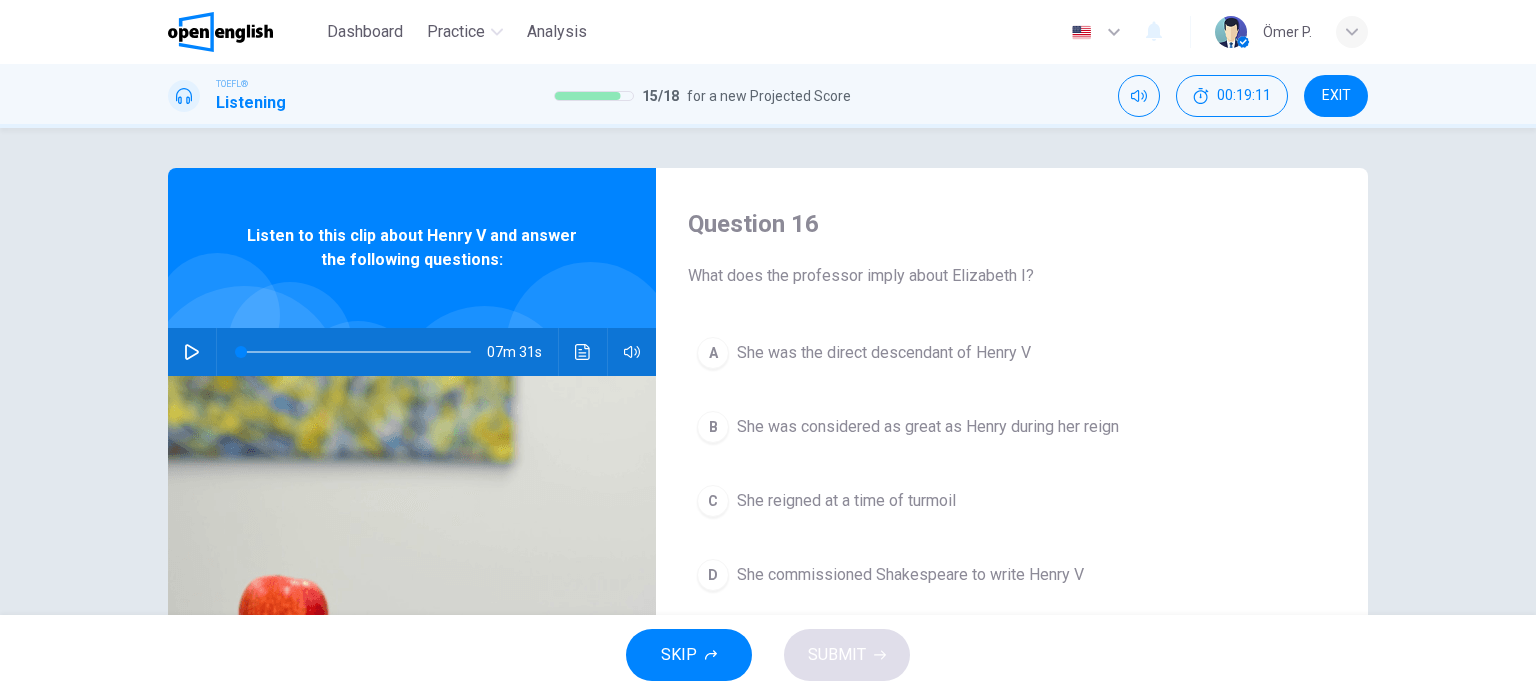 click 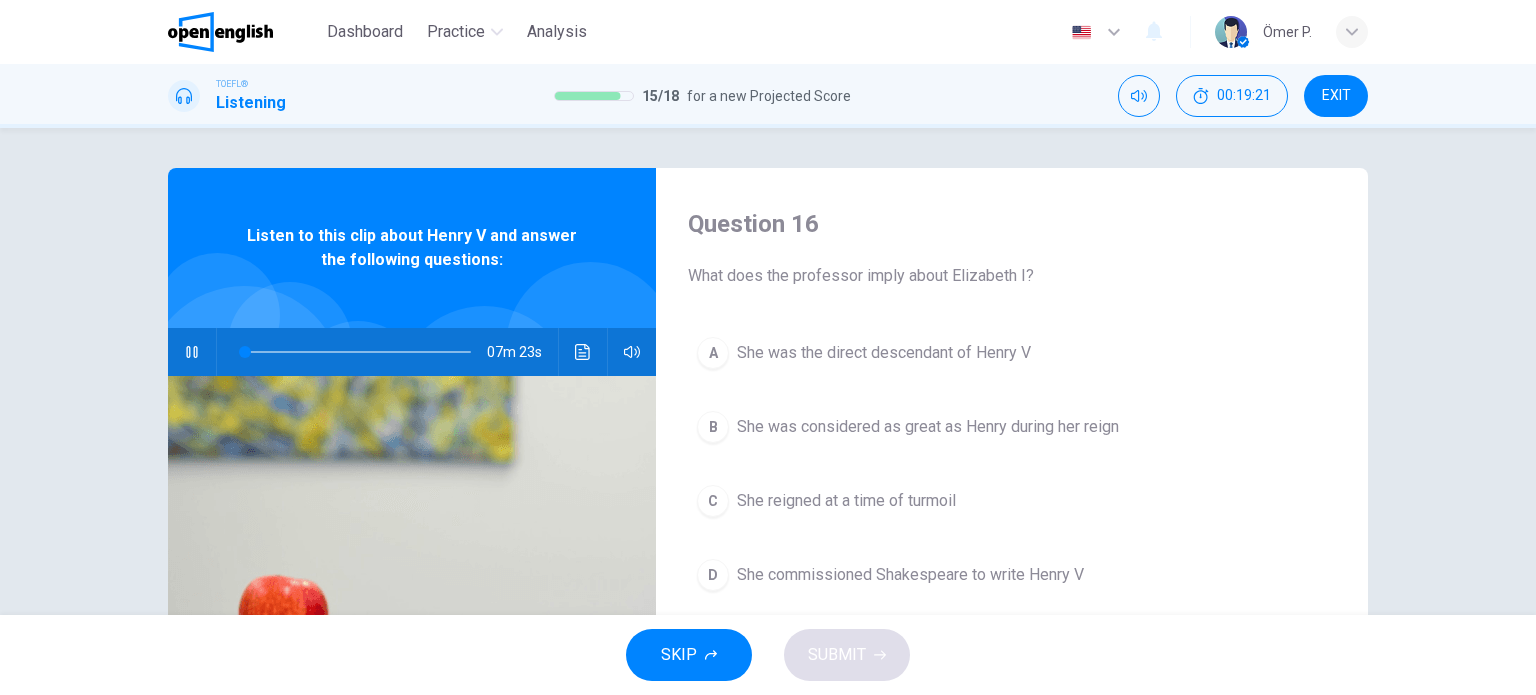 click at bounding box center [192, 352] 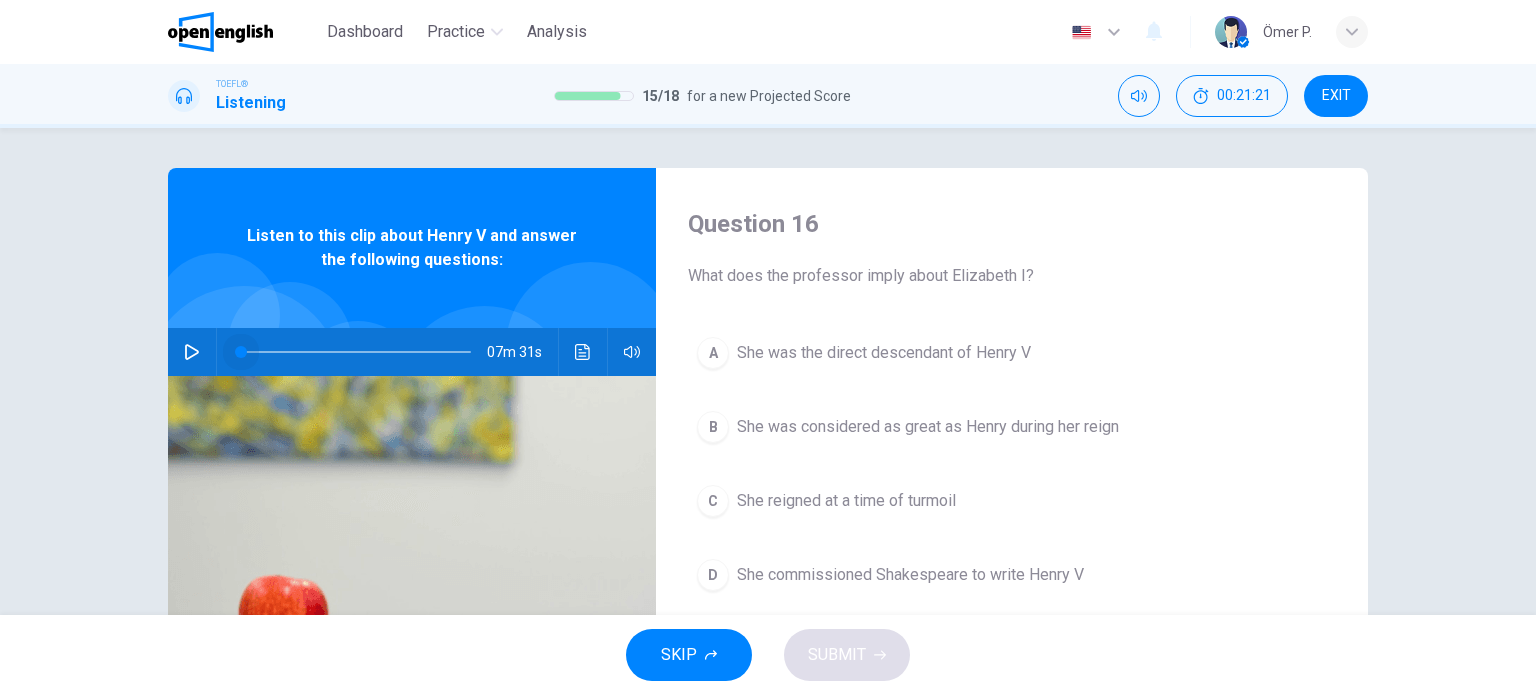 drag, startPoint x: 236, startPoint y: 351, endPoint x: 188, endPoint y: 346, distance: 48.259712 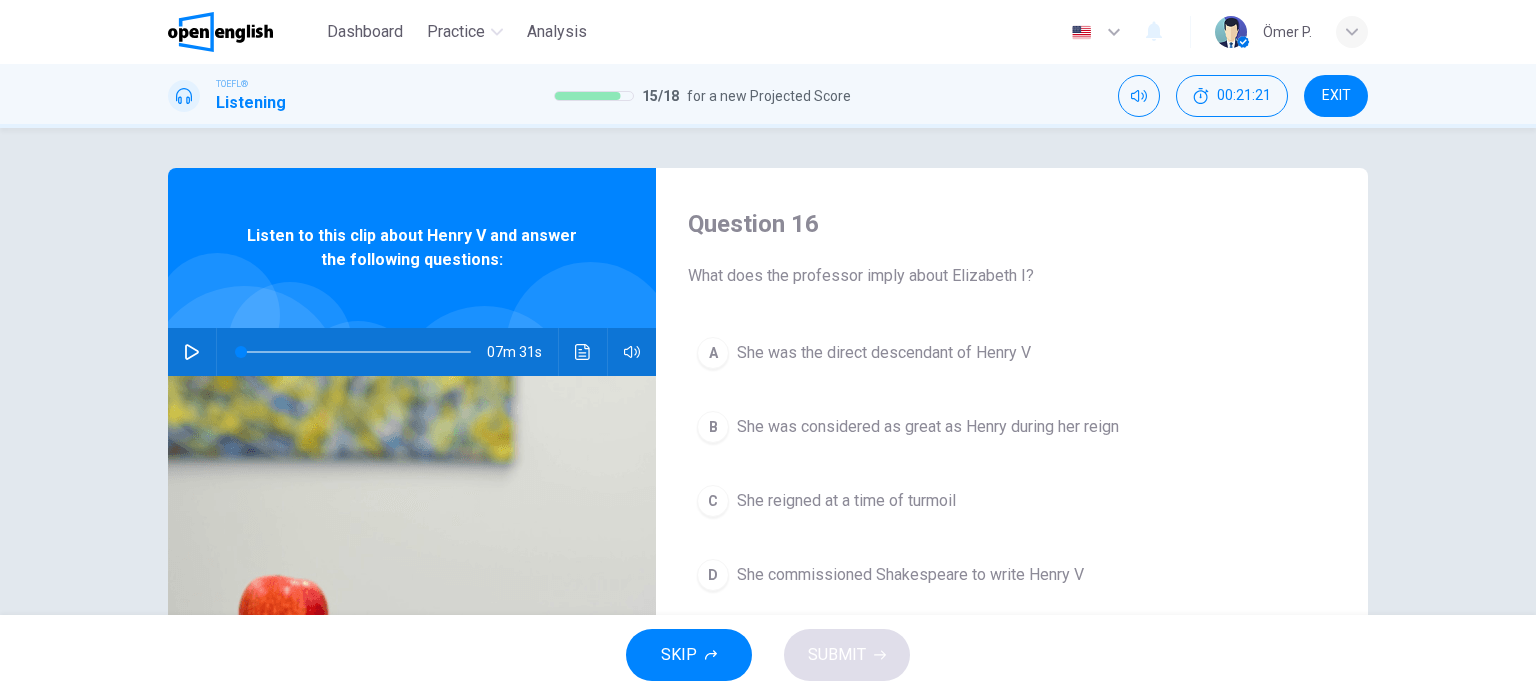 click at bounding box center [192, 352] 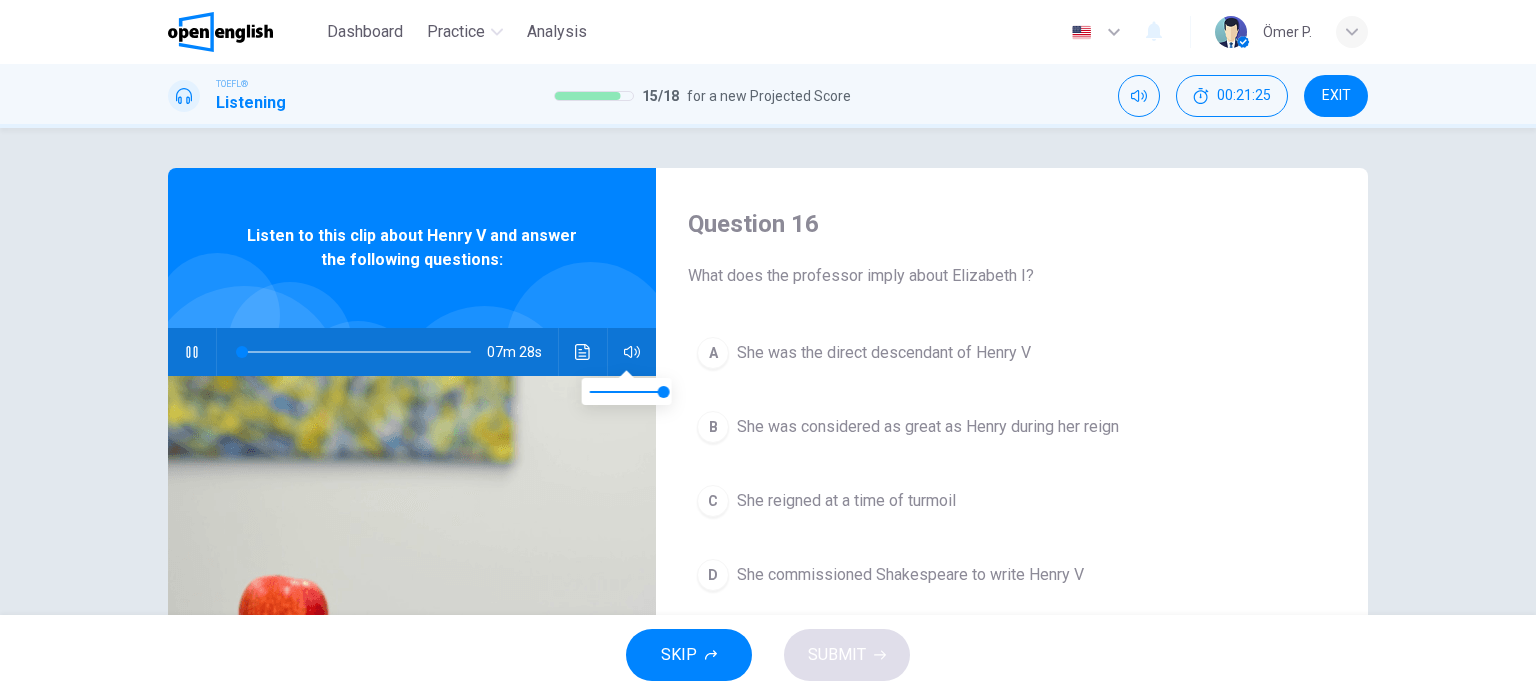 type on "*" 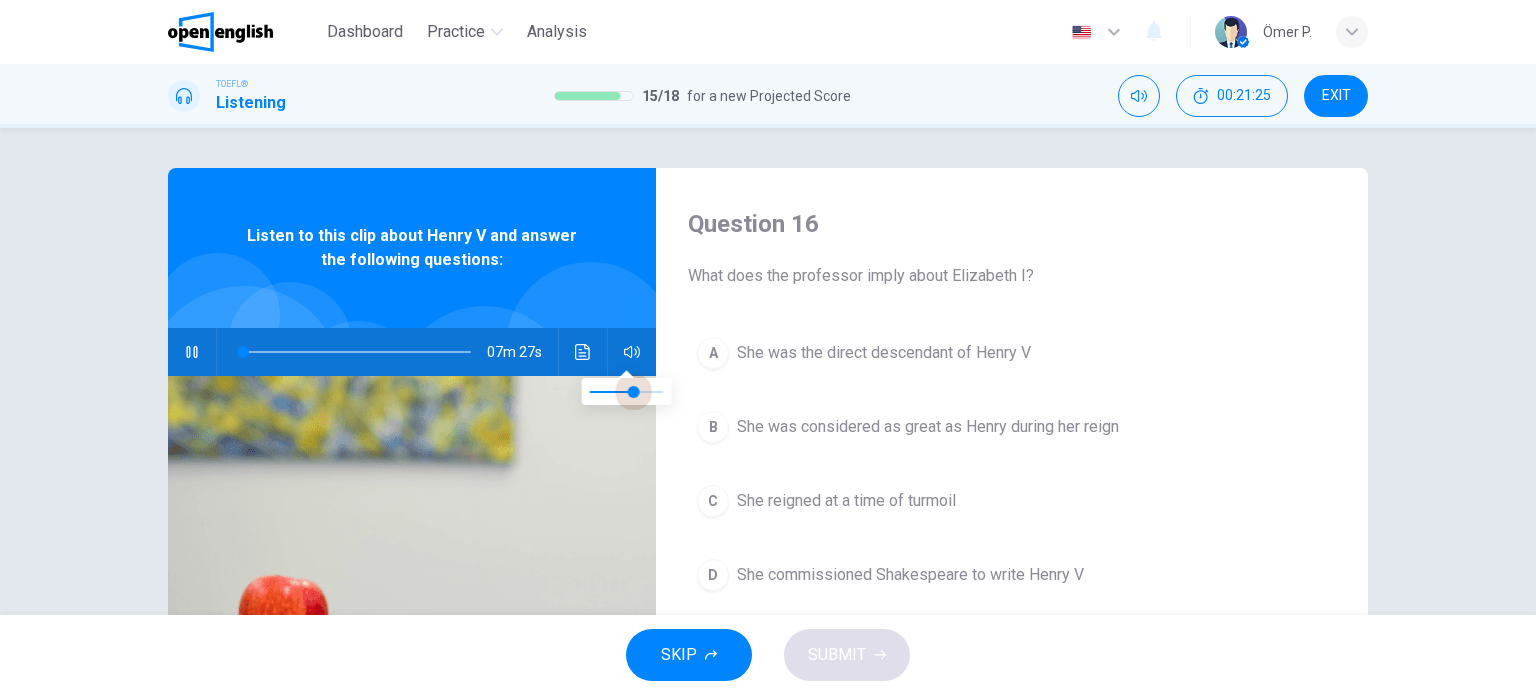 type on "*" 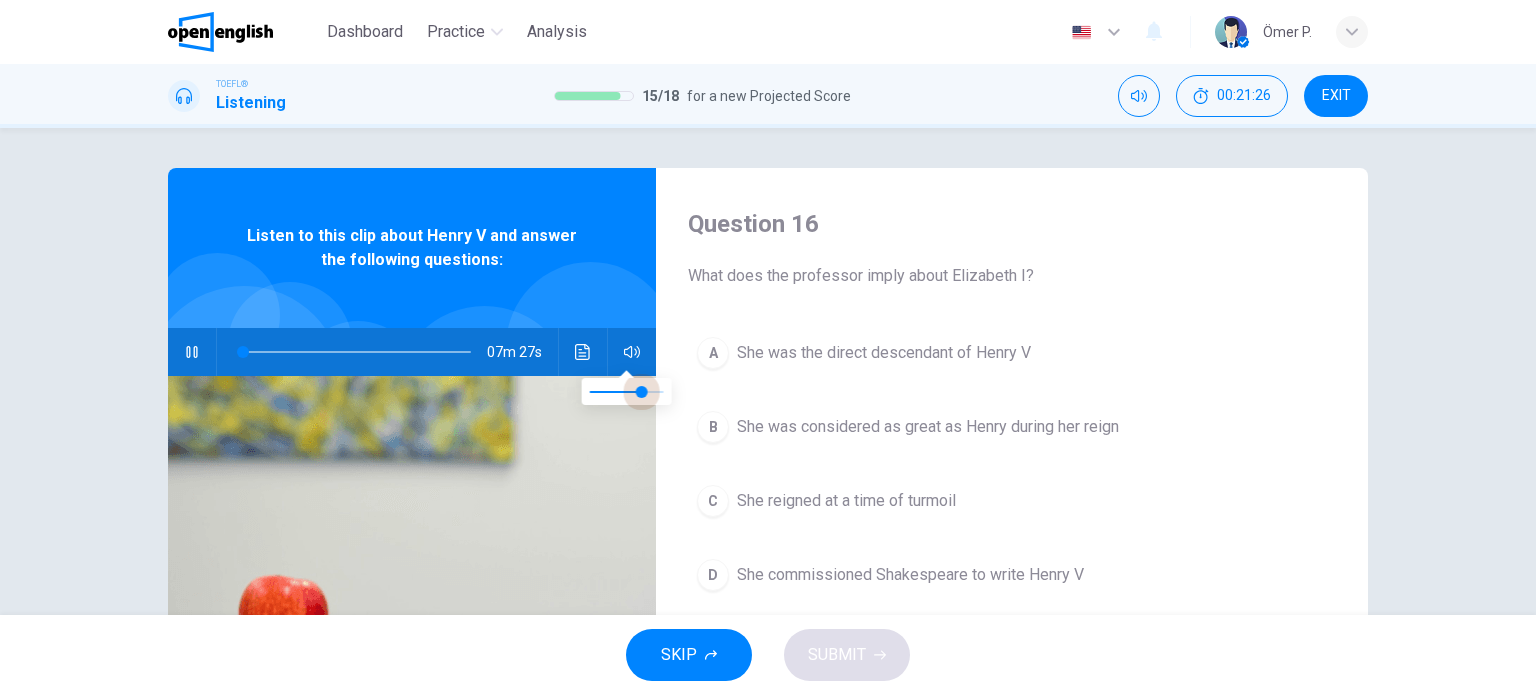 type on "*" 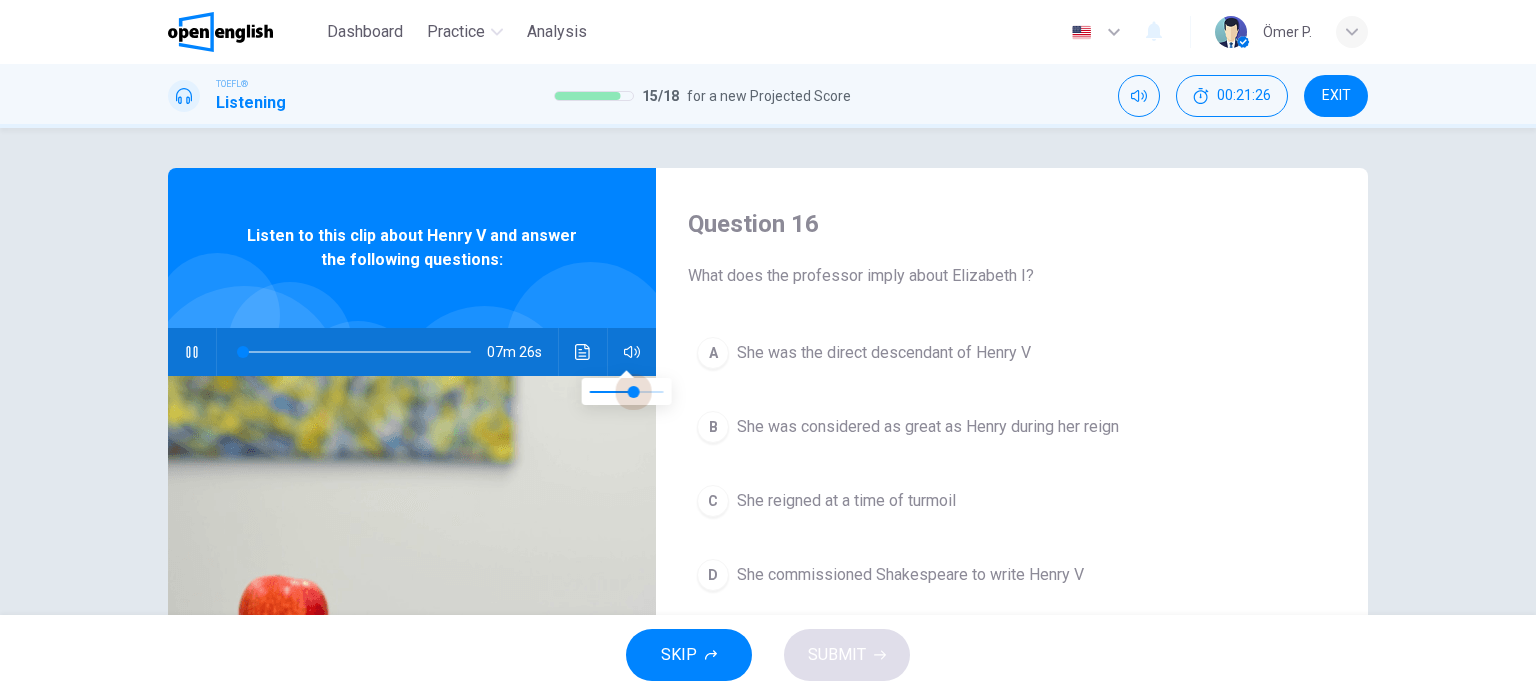 click at bounding box center (627, 392) 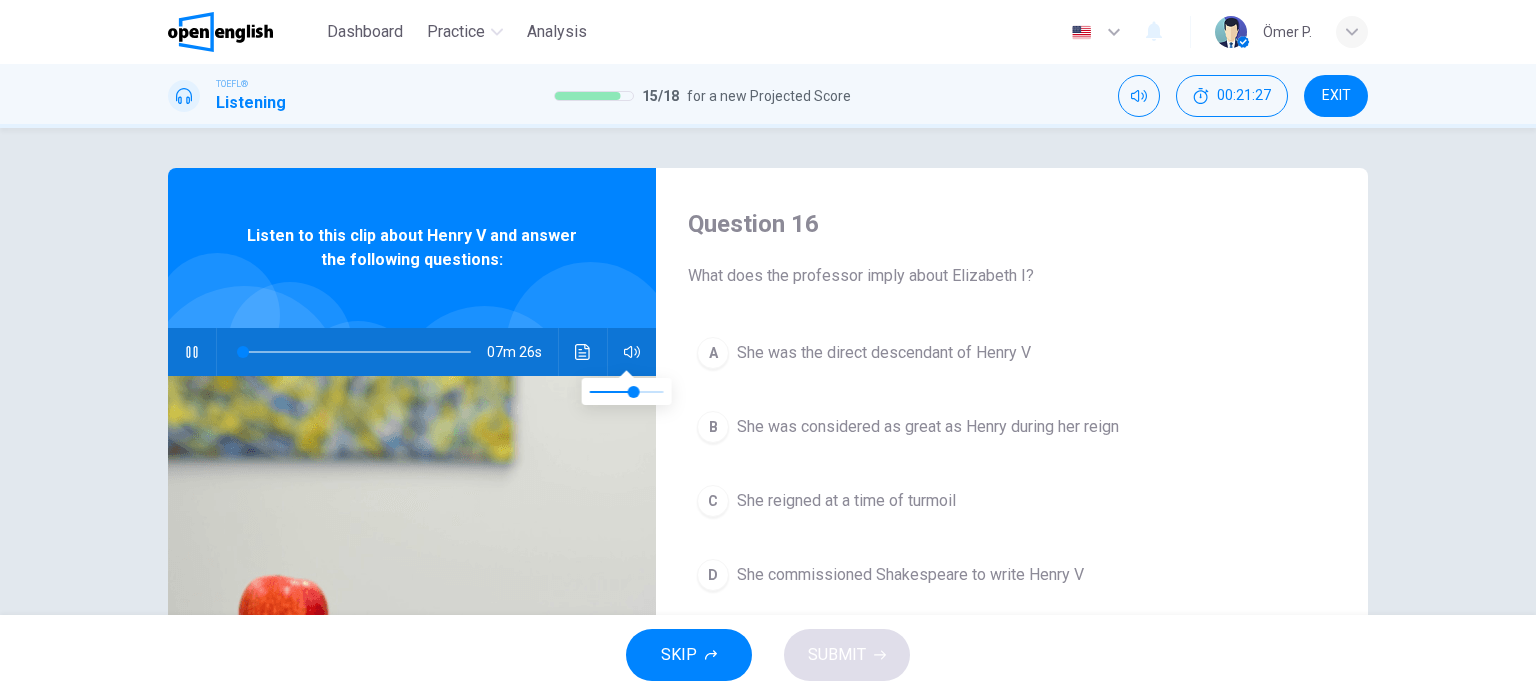 click at bounding box center (590, 346) 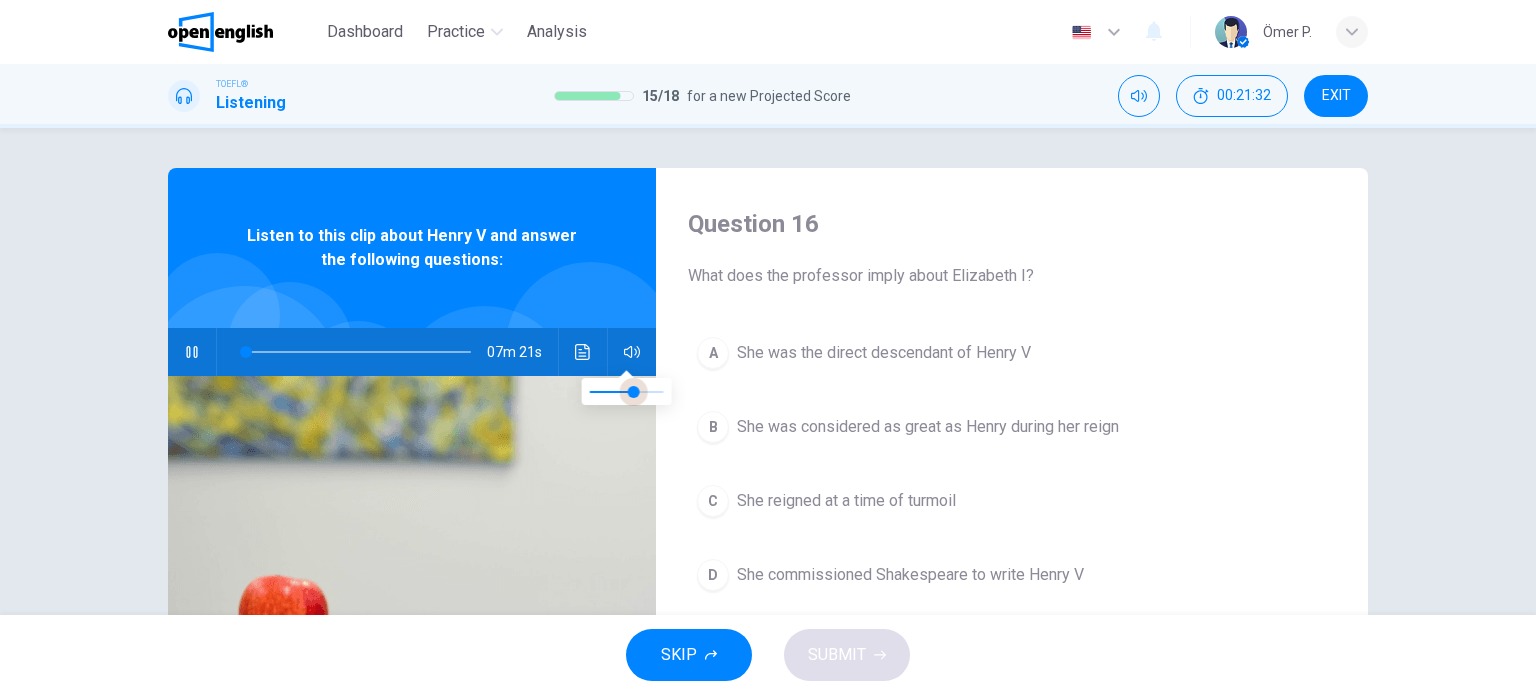 type on "*" 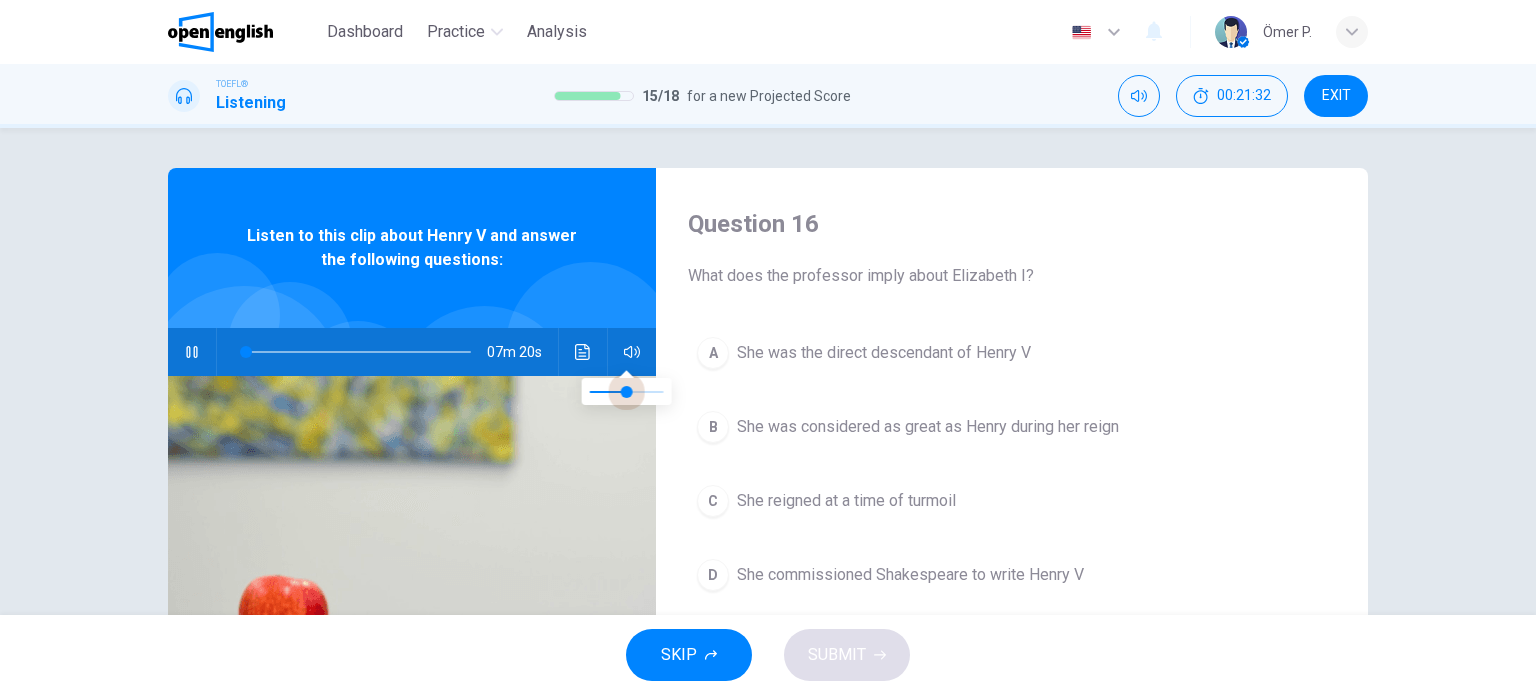 click at bounding box center (627, 392) 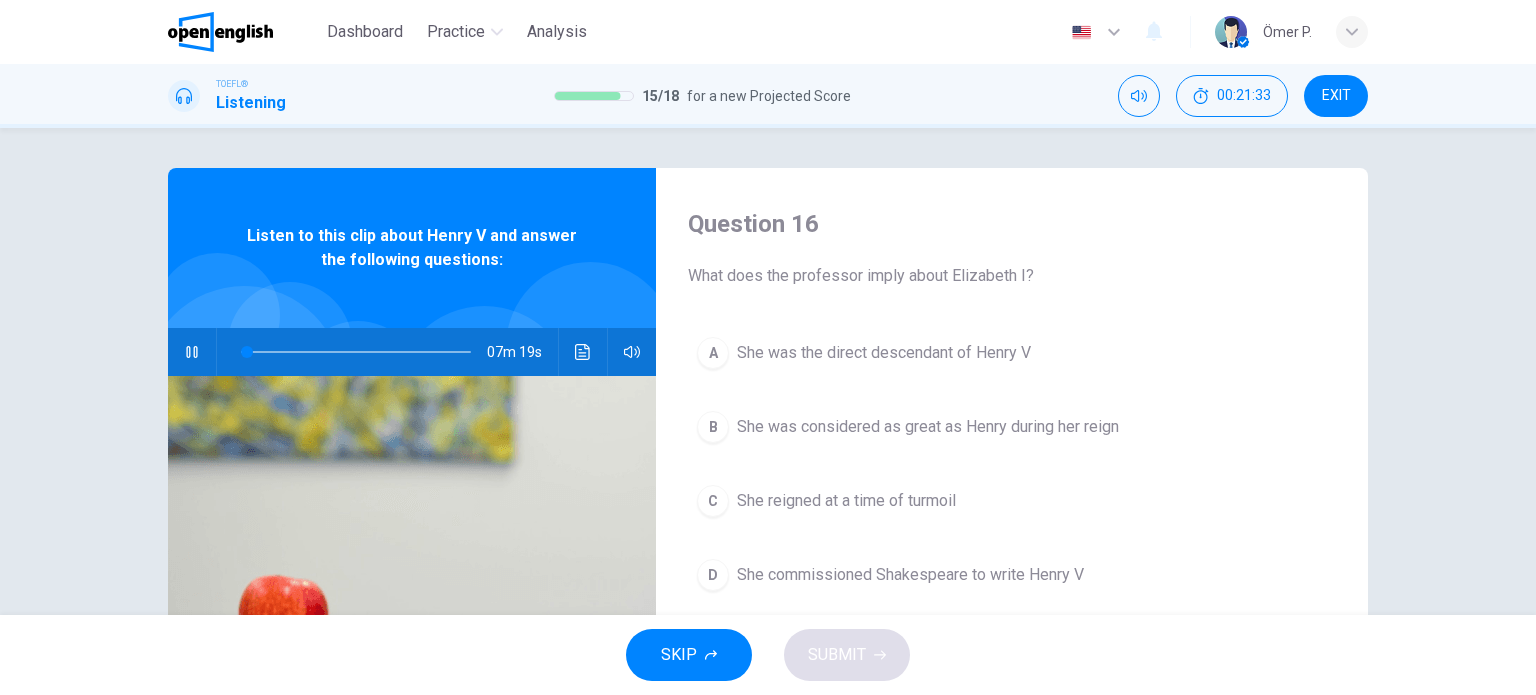 click at bounding box center (590, 346) 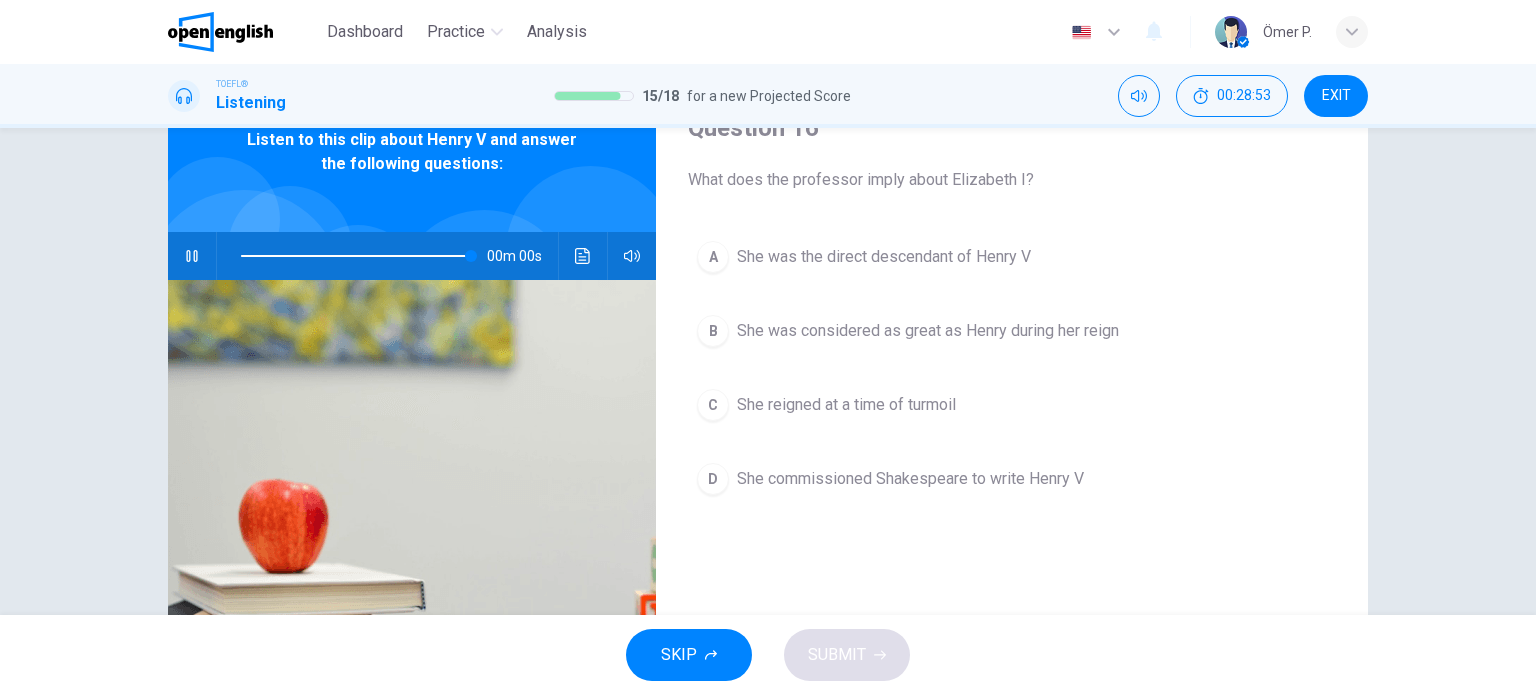 scroll, scrollTop: 100, scrollLeft: 0, axis: vertical 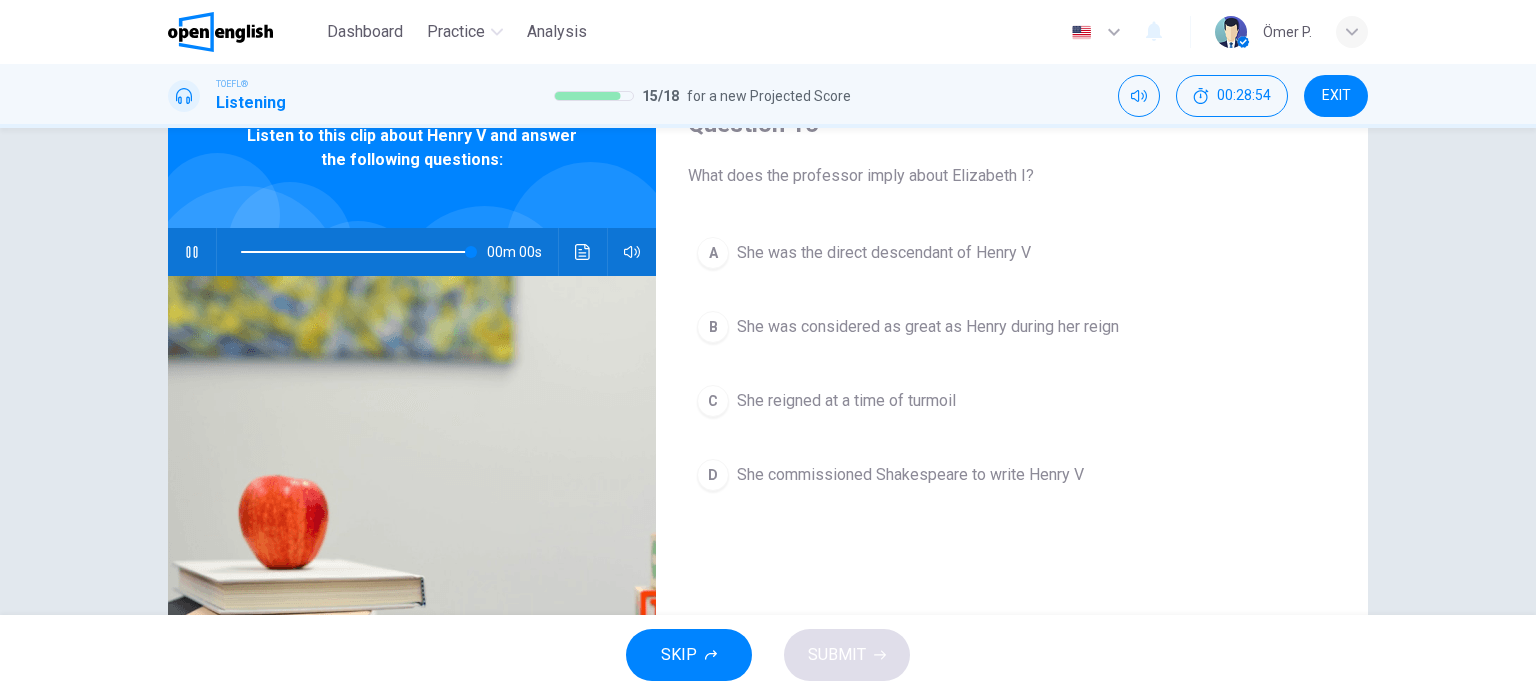 type on "*" 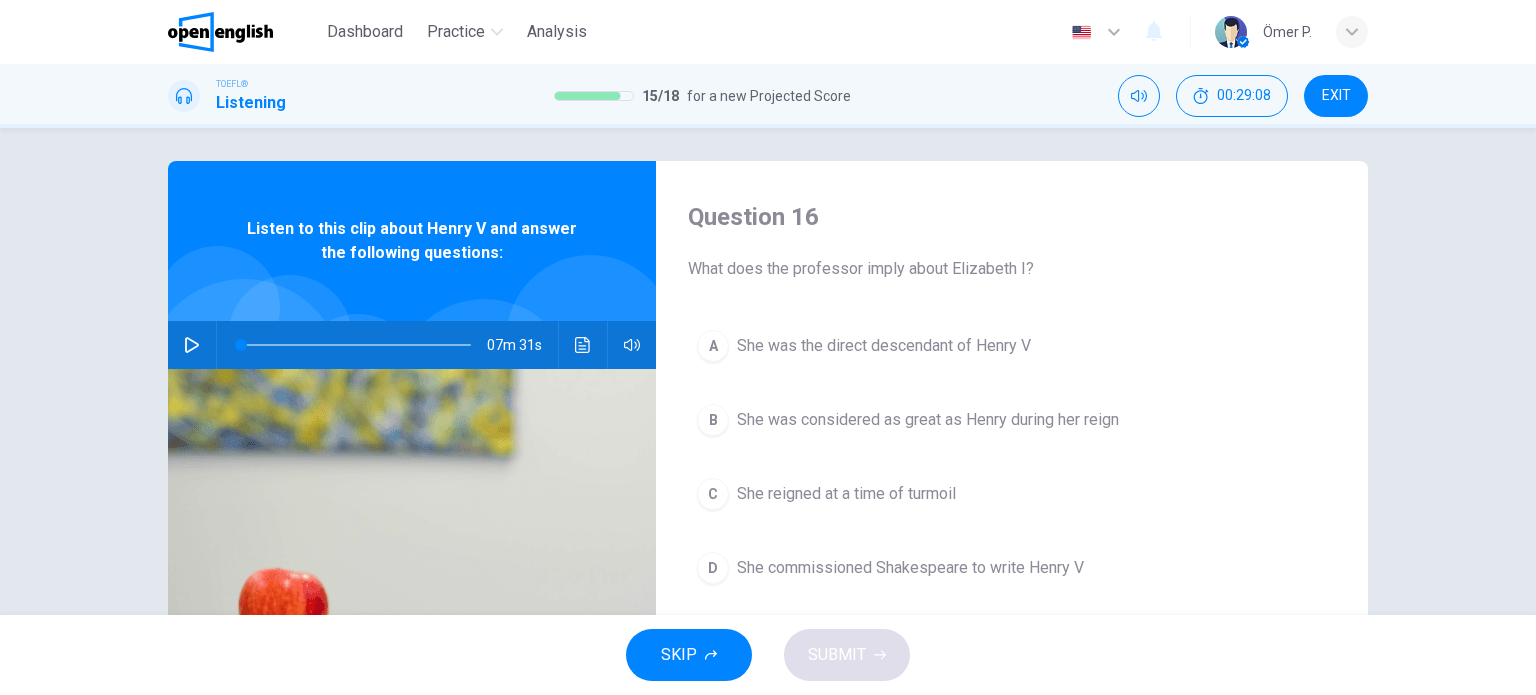 scroll, scrollTop: 0, scrollLeft: 0, axis: both 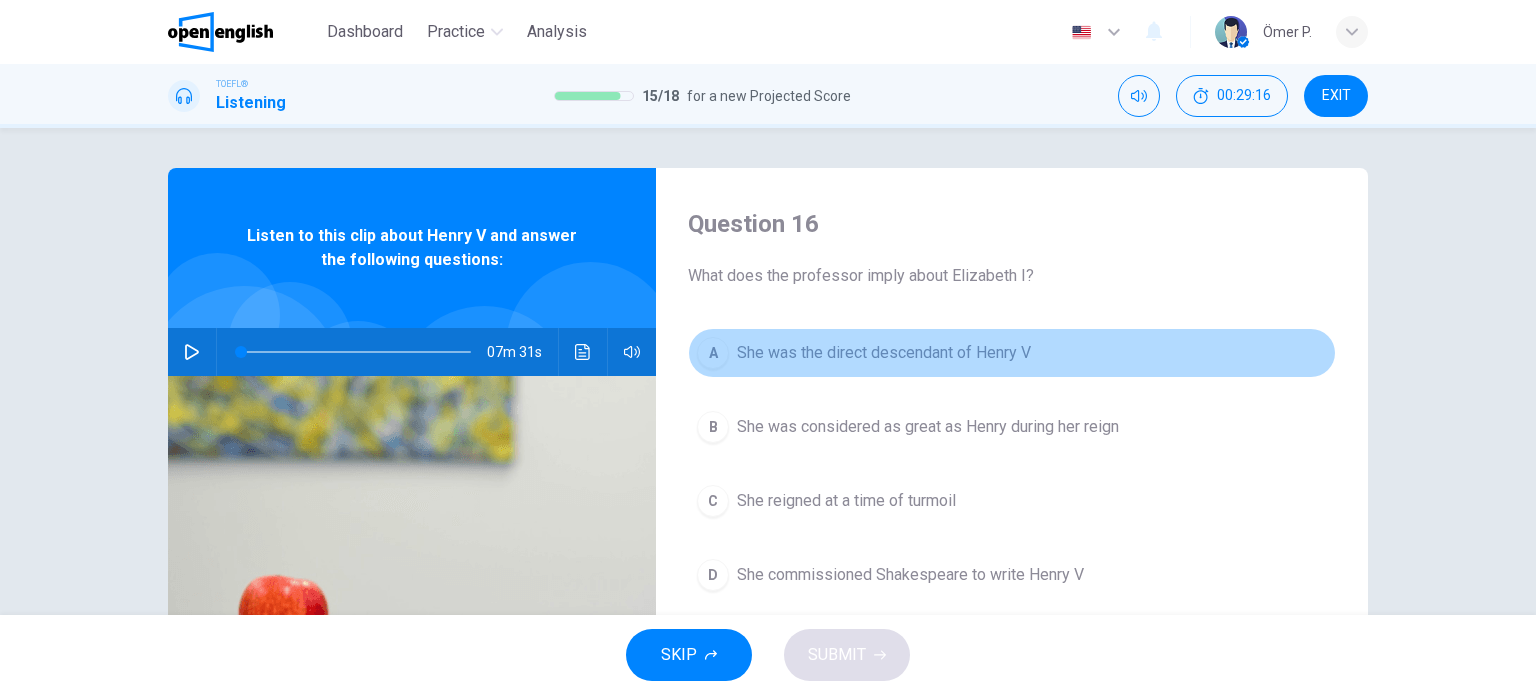 click on "She was the direct descendant of Henry V" at bounding box center (884, 353) 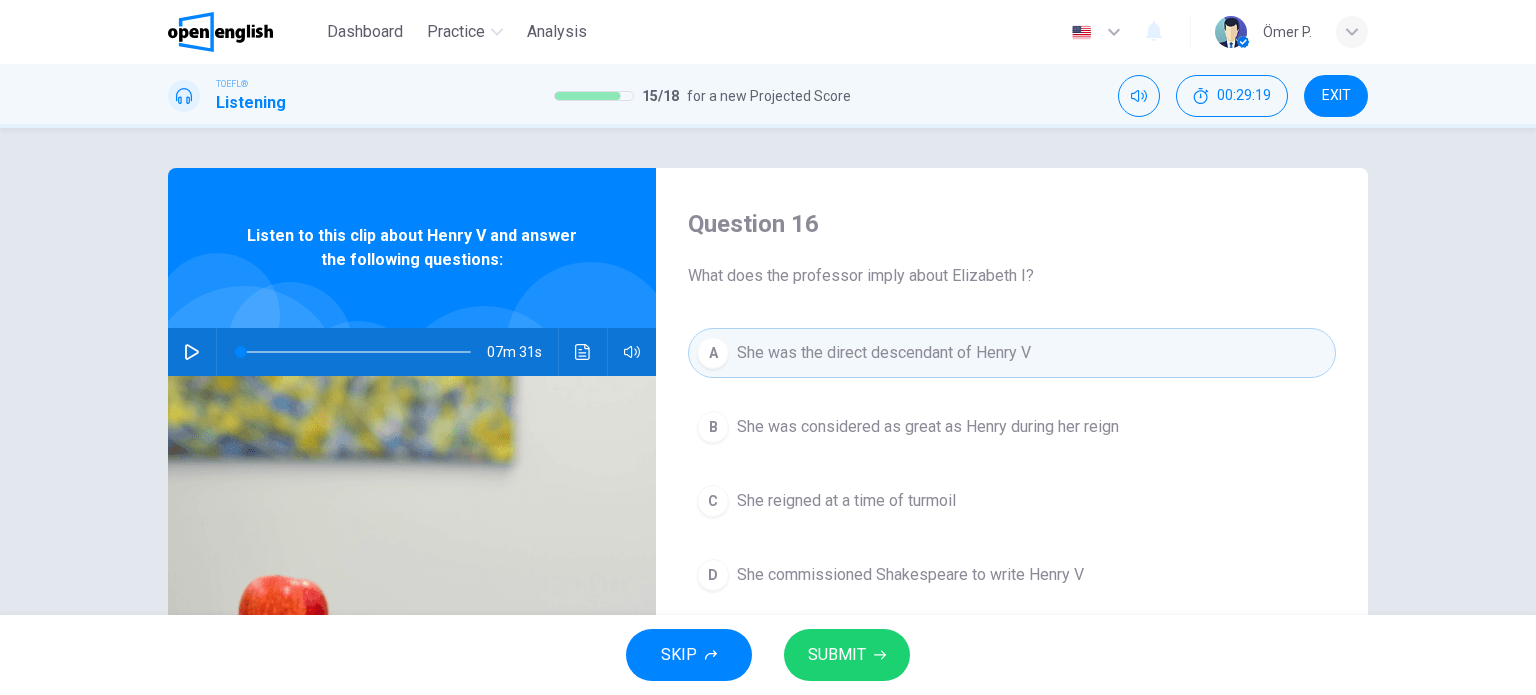 click on "SUBMIT" at bounding box center (837, 655) 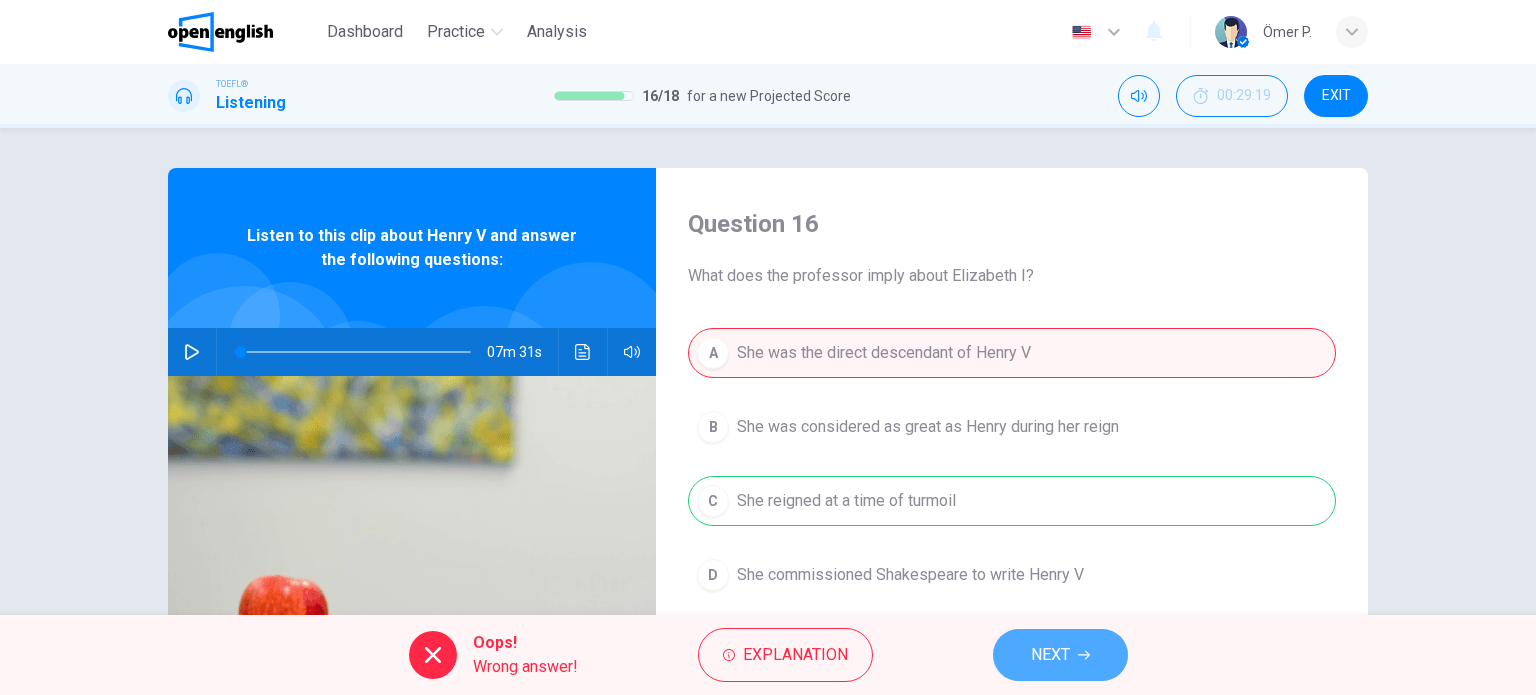 click on "NEXT" at bounding box center (1060, 655) 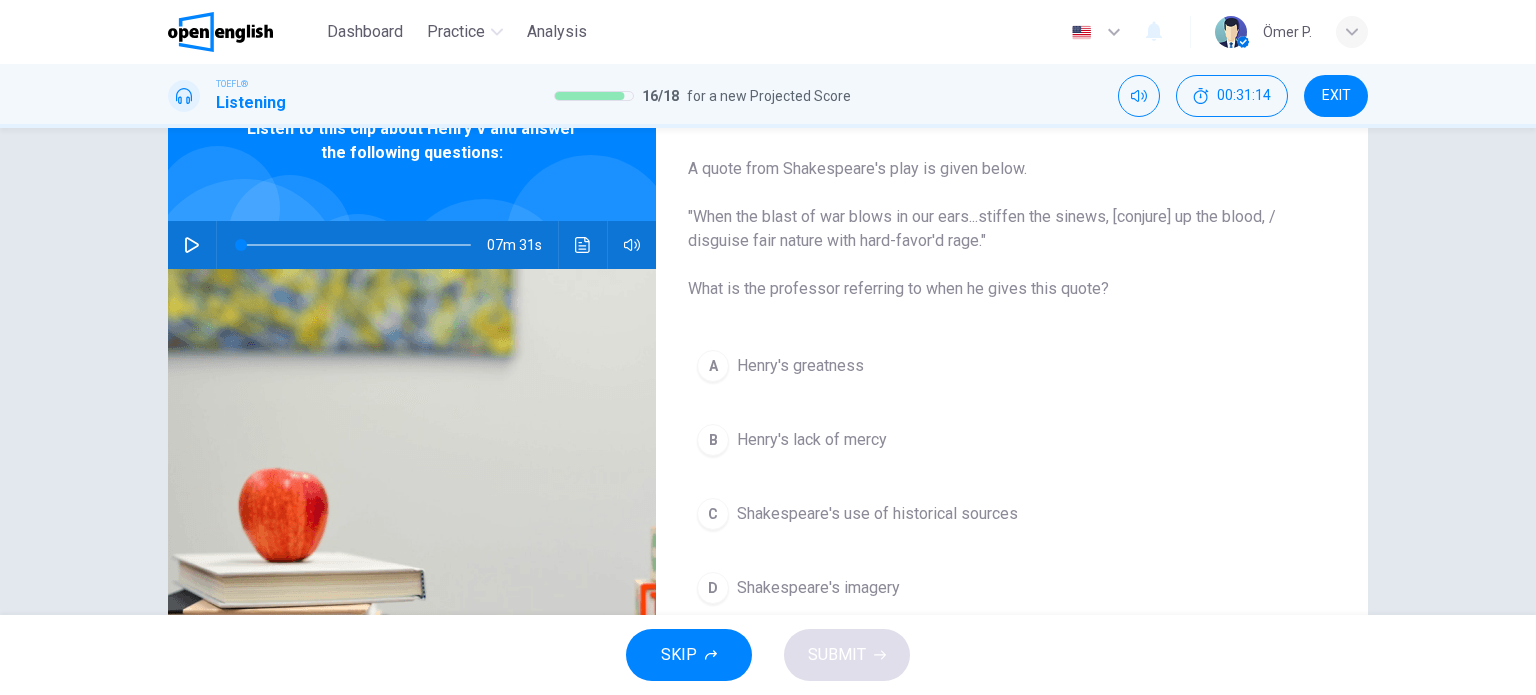 scroll, scrollTop: 100, scrollLeft: 0, axis: vertical 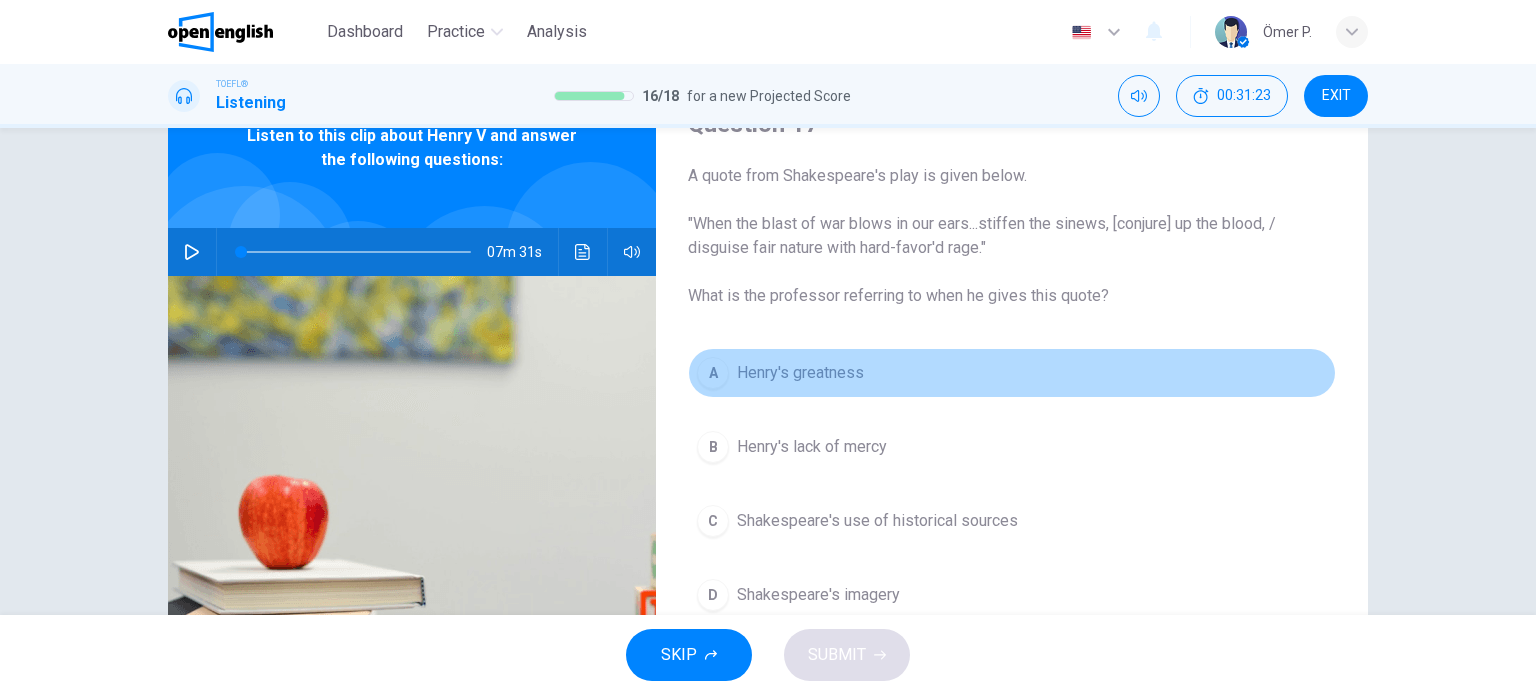 click on "A Henry's greatness" at bounding box center (1012, 373) 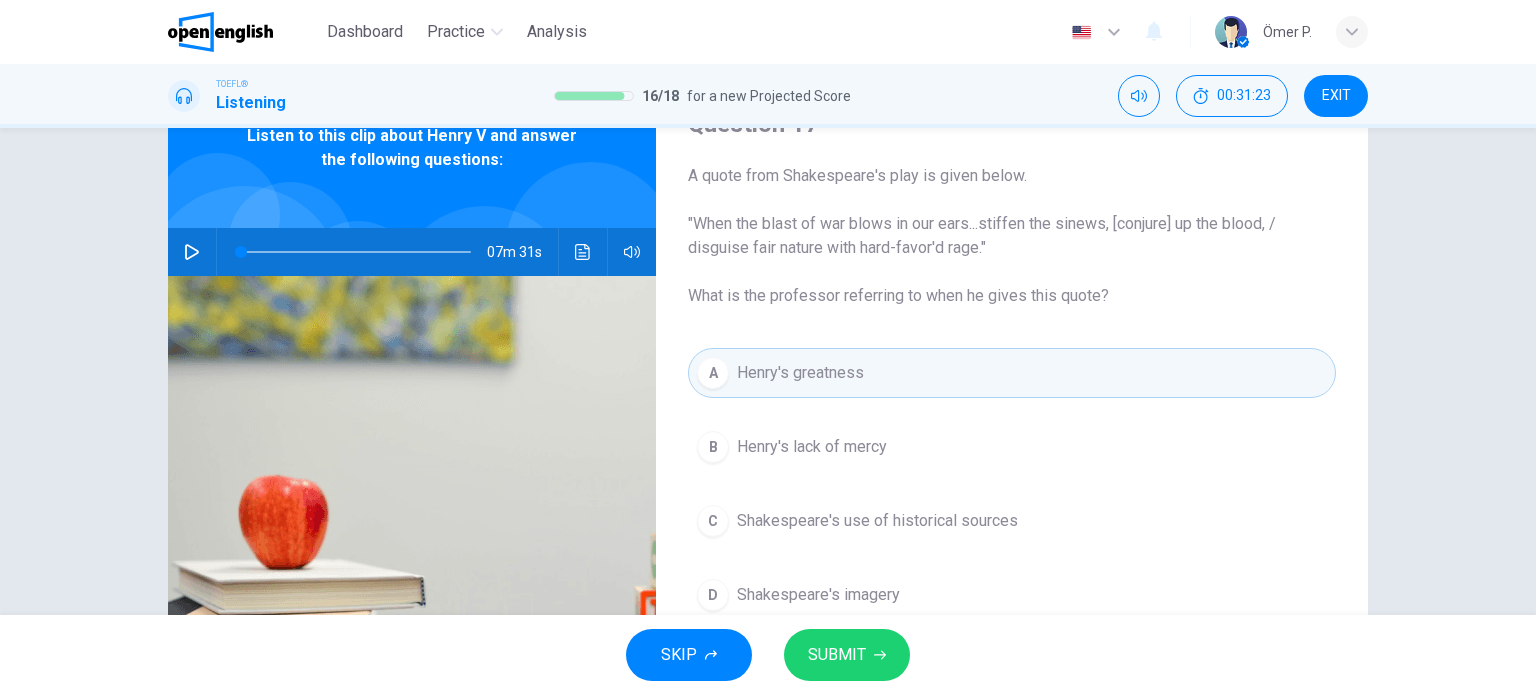 click on "B Henry's lack of mercy" at bounding box center (1012, 447) 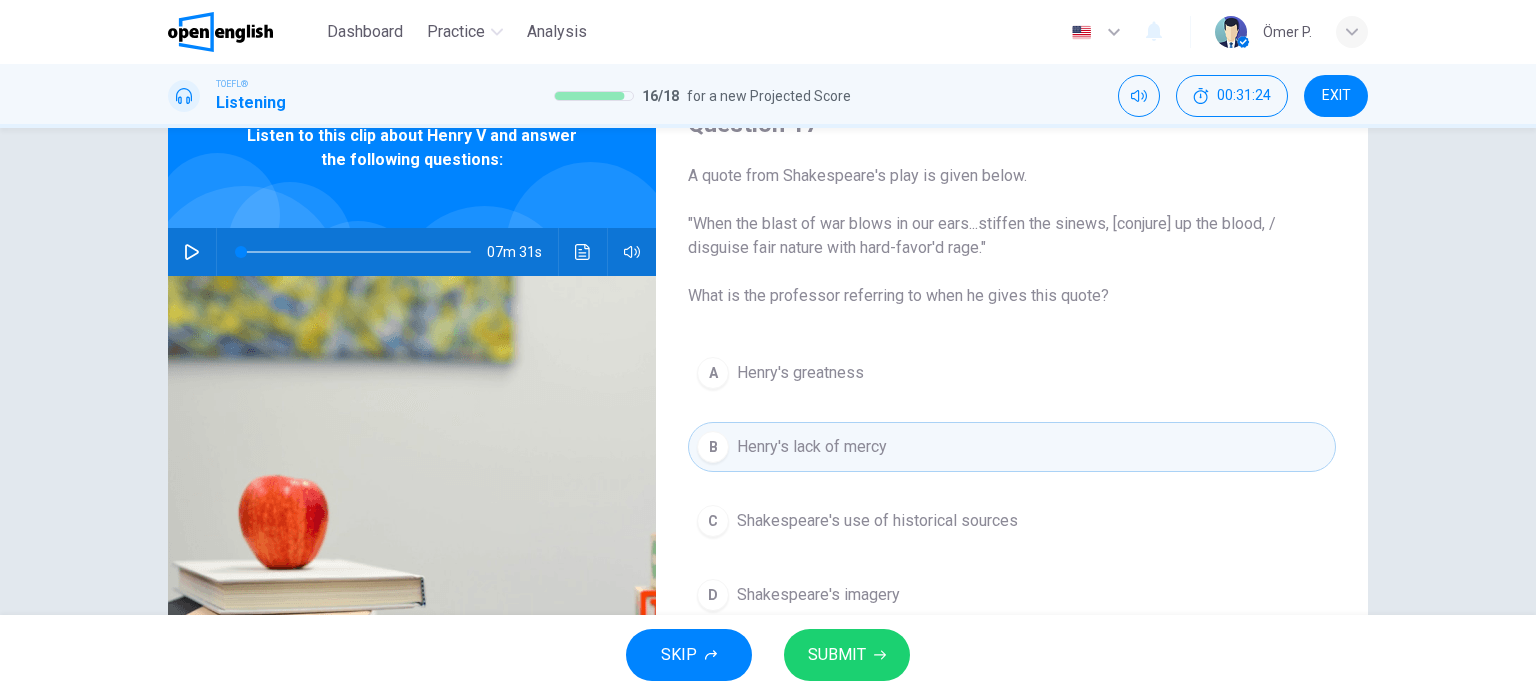 click on "SUBMIT" at bounding box center [837, 655] 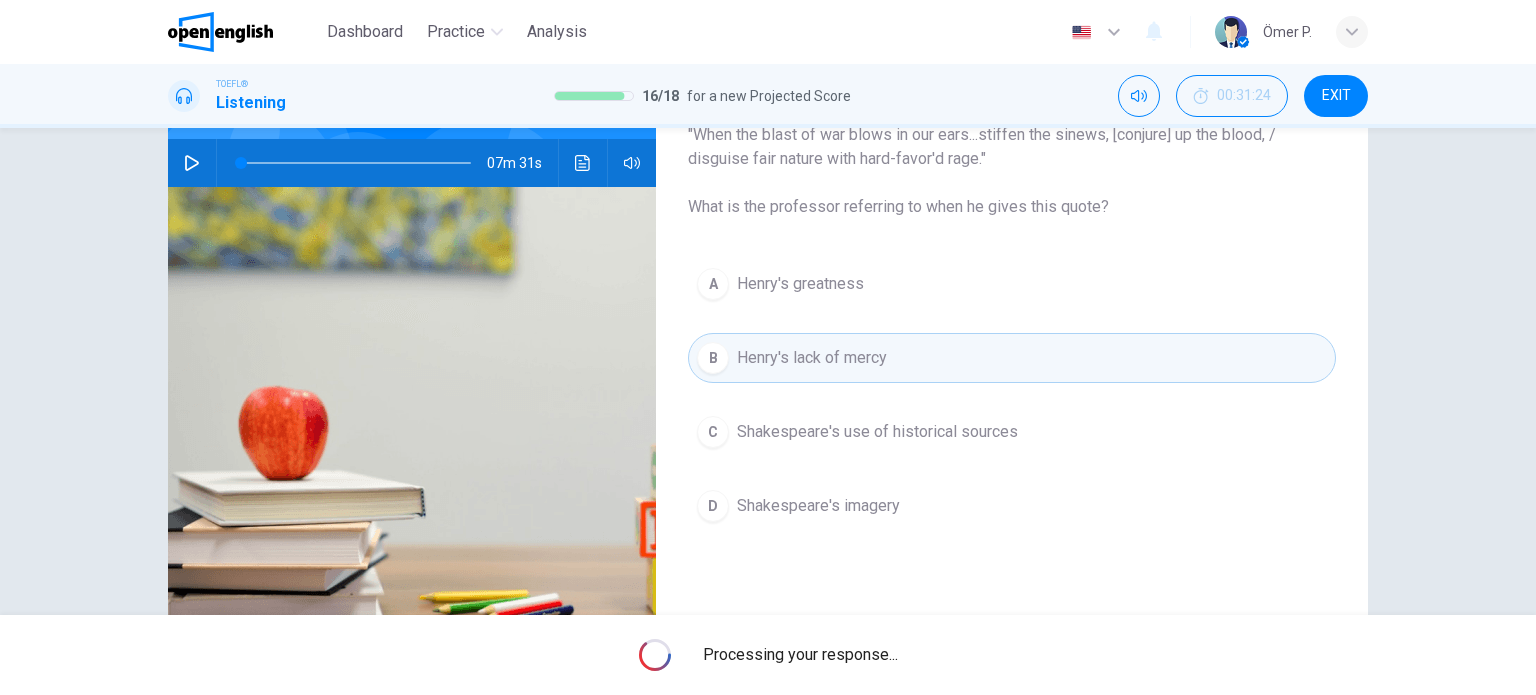scroll, scrollTop: 200, scrollLeft: 0, axis: vertical 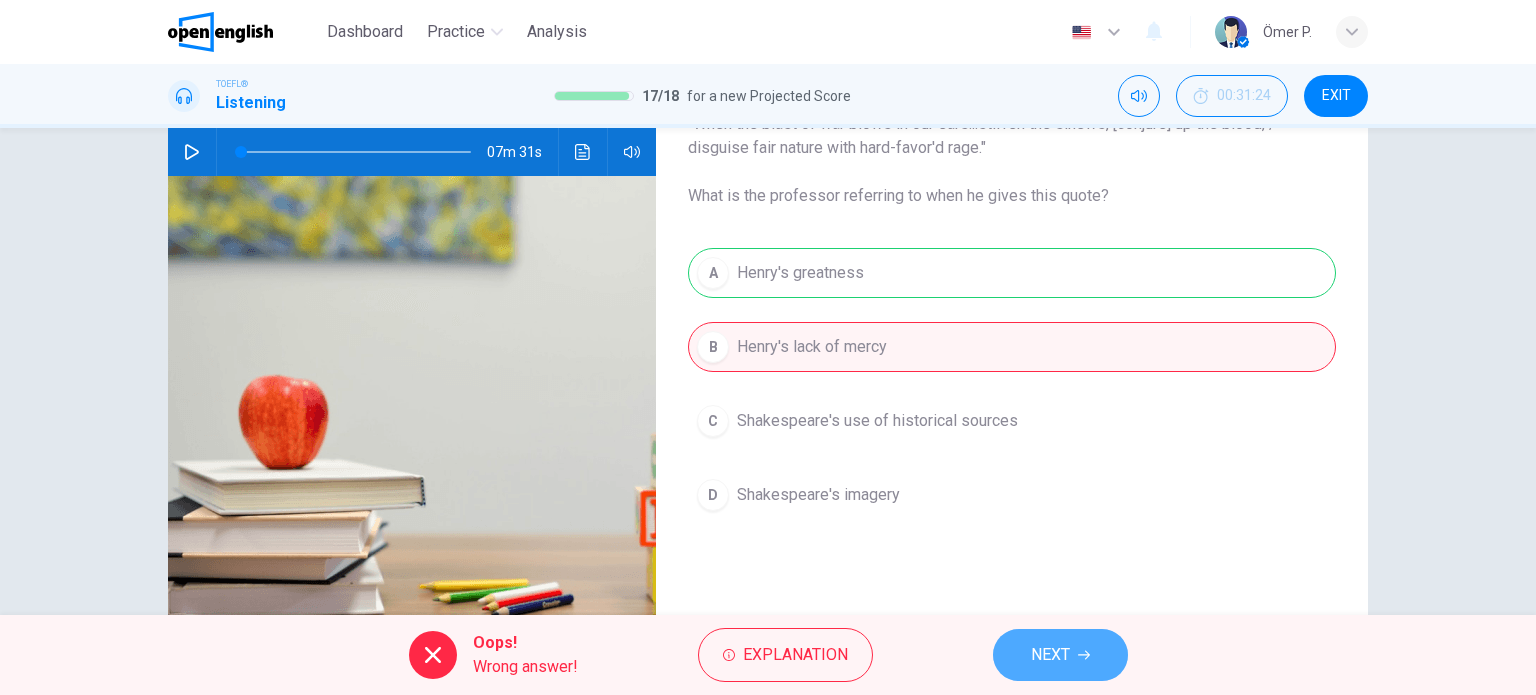 click on "NEXT" at bounding box center (1060, 655) 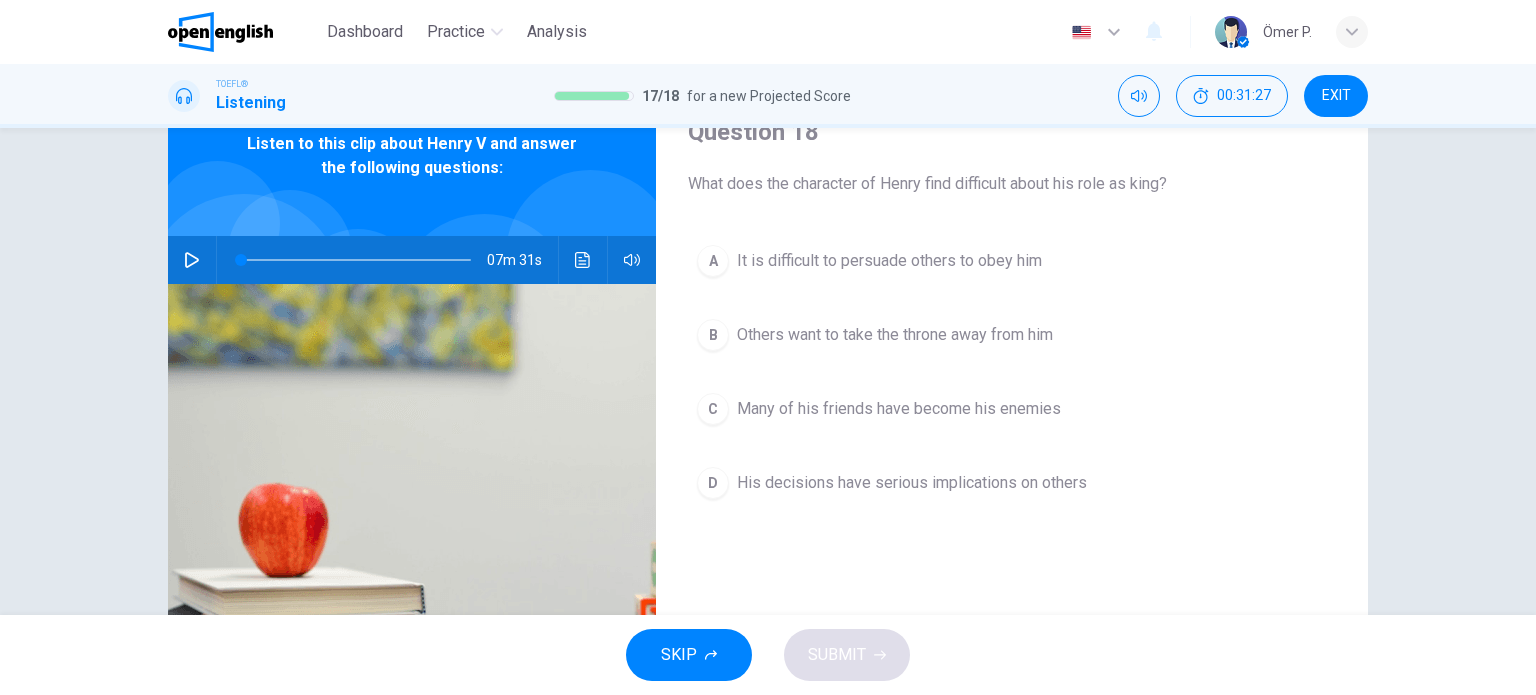 scroll, scrollTop: 100, scrollLeft: 0, axis: vertical 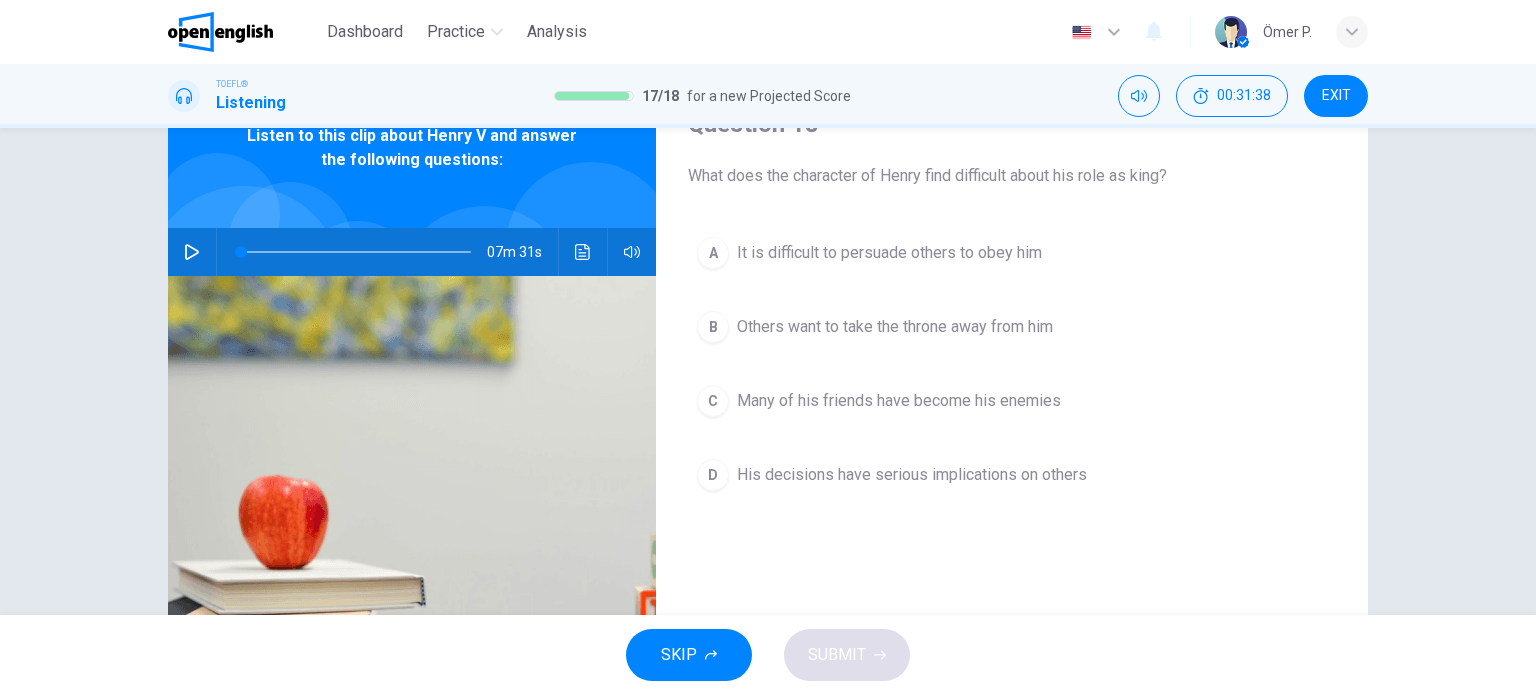 click on "His decisions have serious implications on others" at bounding box center (912, 475) 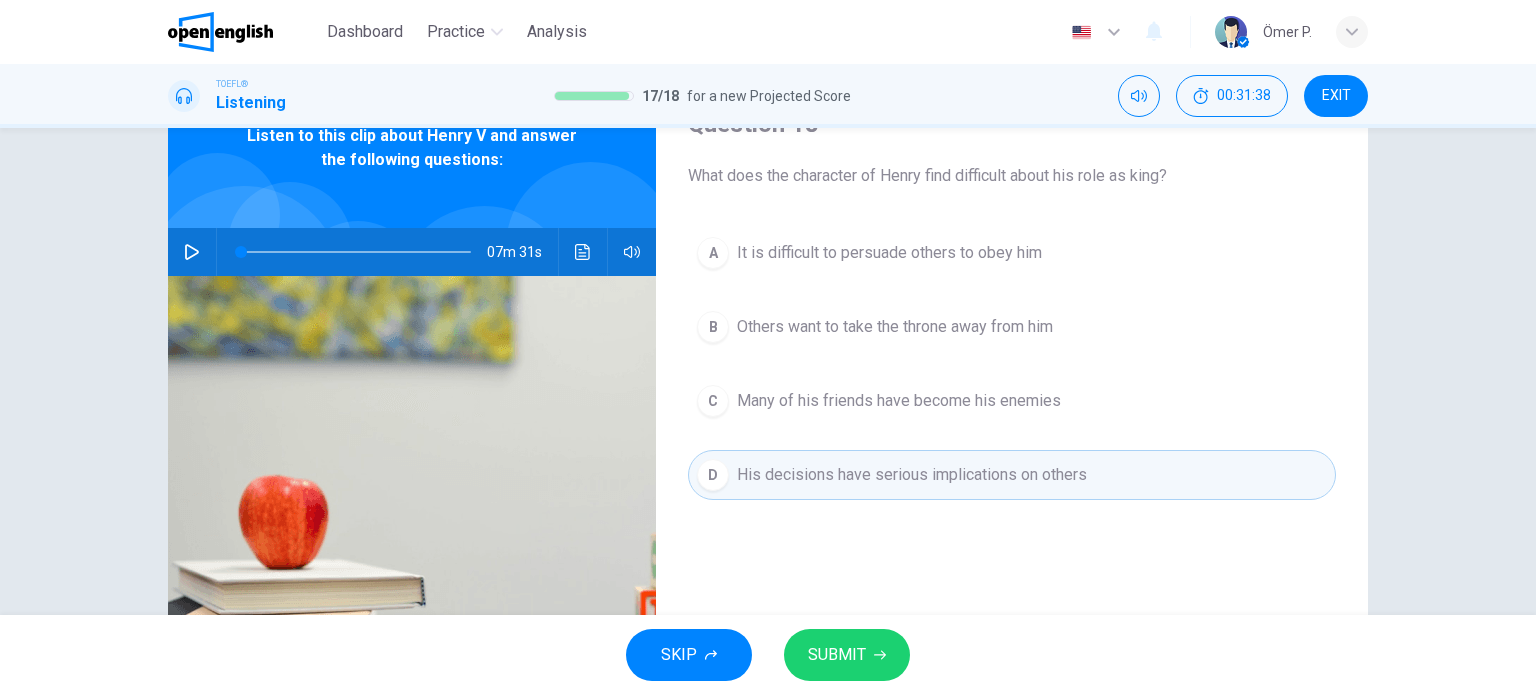 click on "SUBMIT" at bounding box center (837, 655) 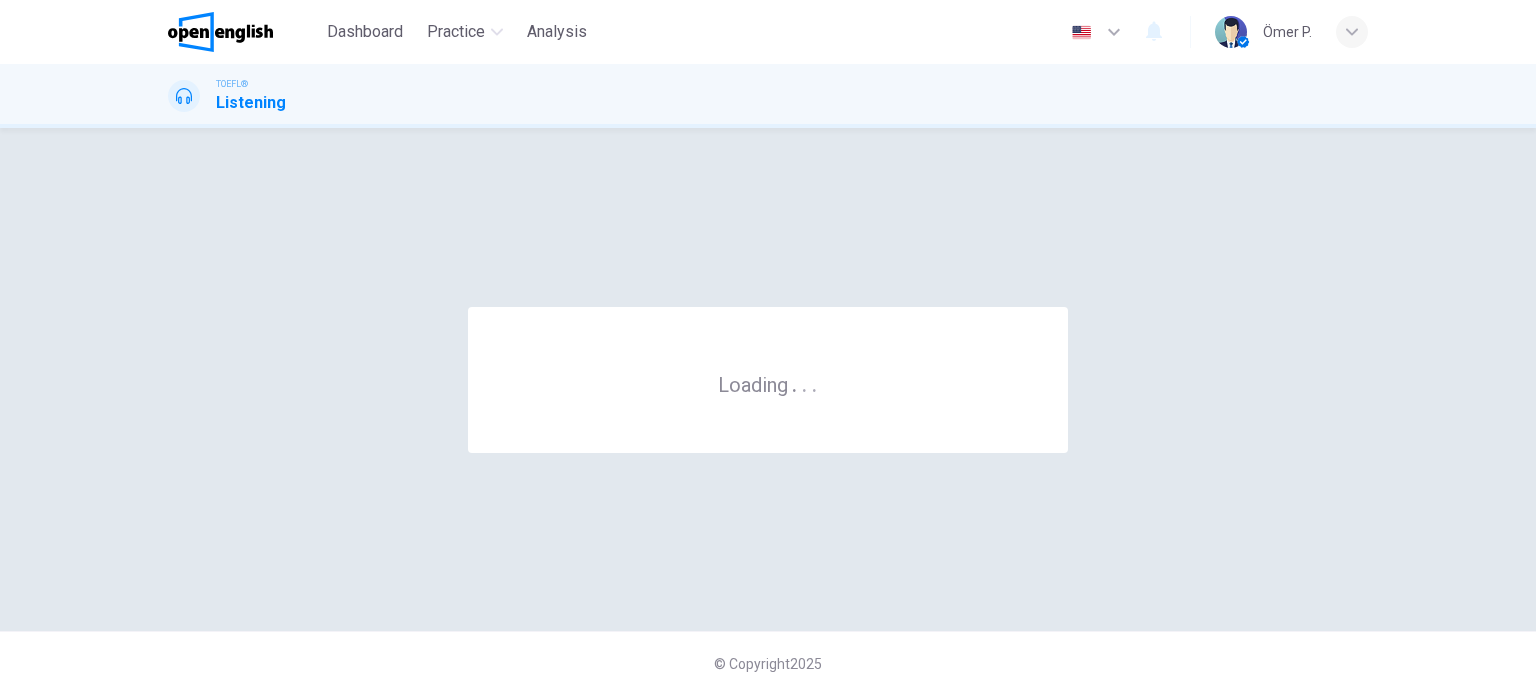 scroll, scrollTop: 0, scrollLeft: 0, axis: both 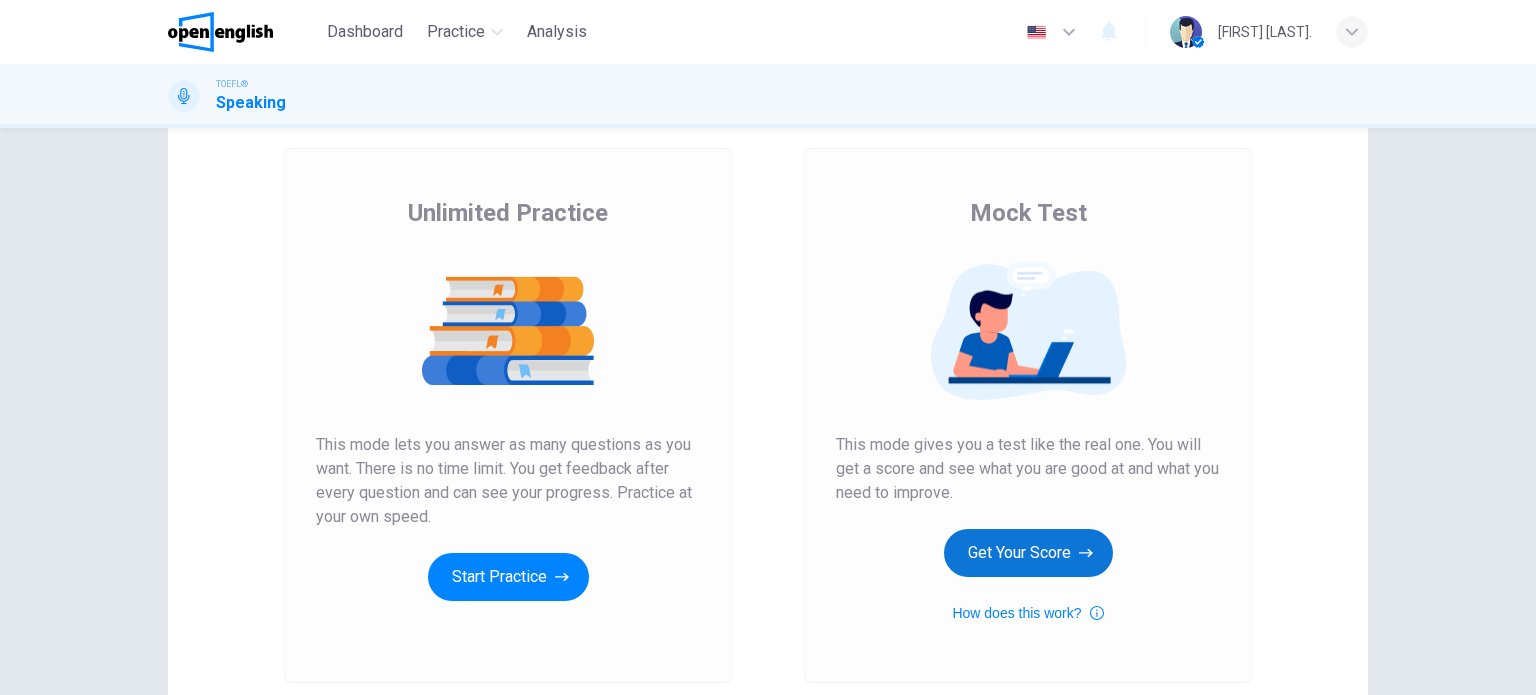 click on "Get Your Score" at bounding box center (1028, 553) 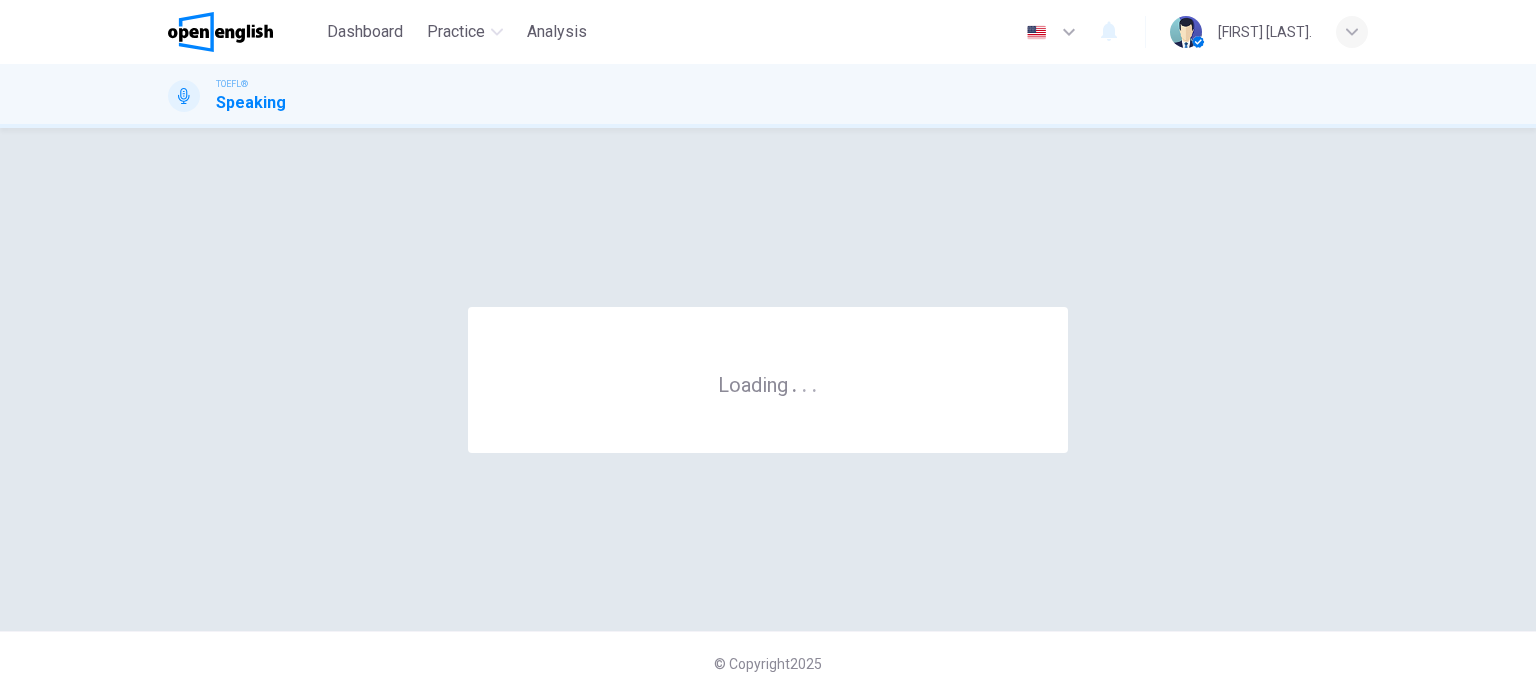 scroll, scrollTop: 0, scrollLeft: 0, axis: both 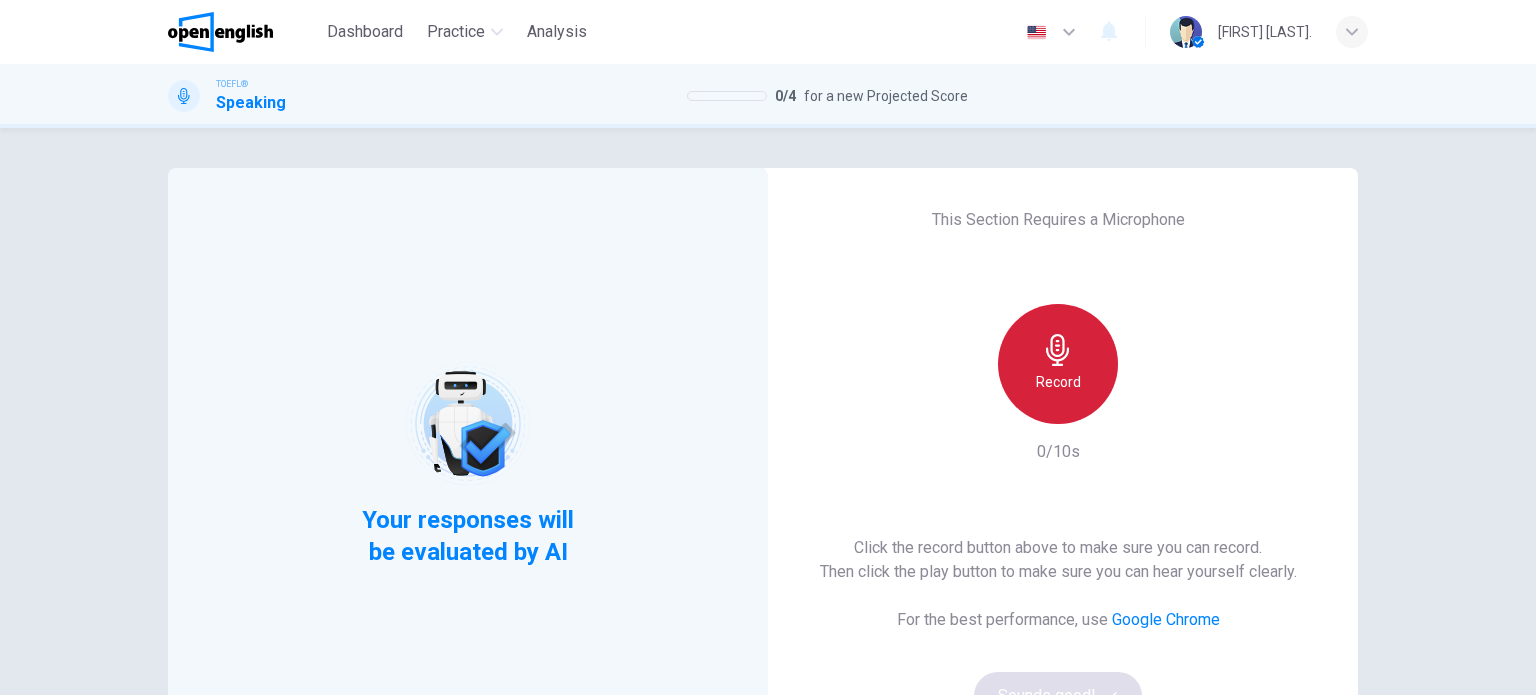 click on "Record" at bounding box center (1058, 364) 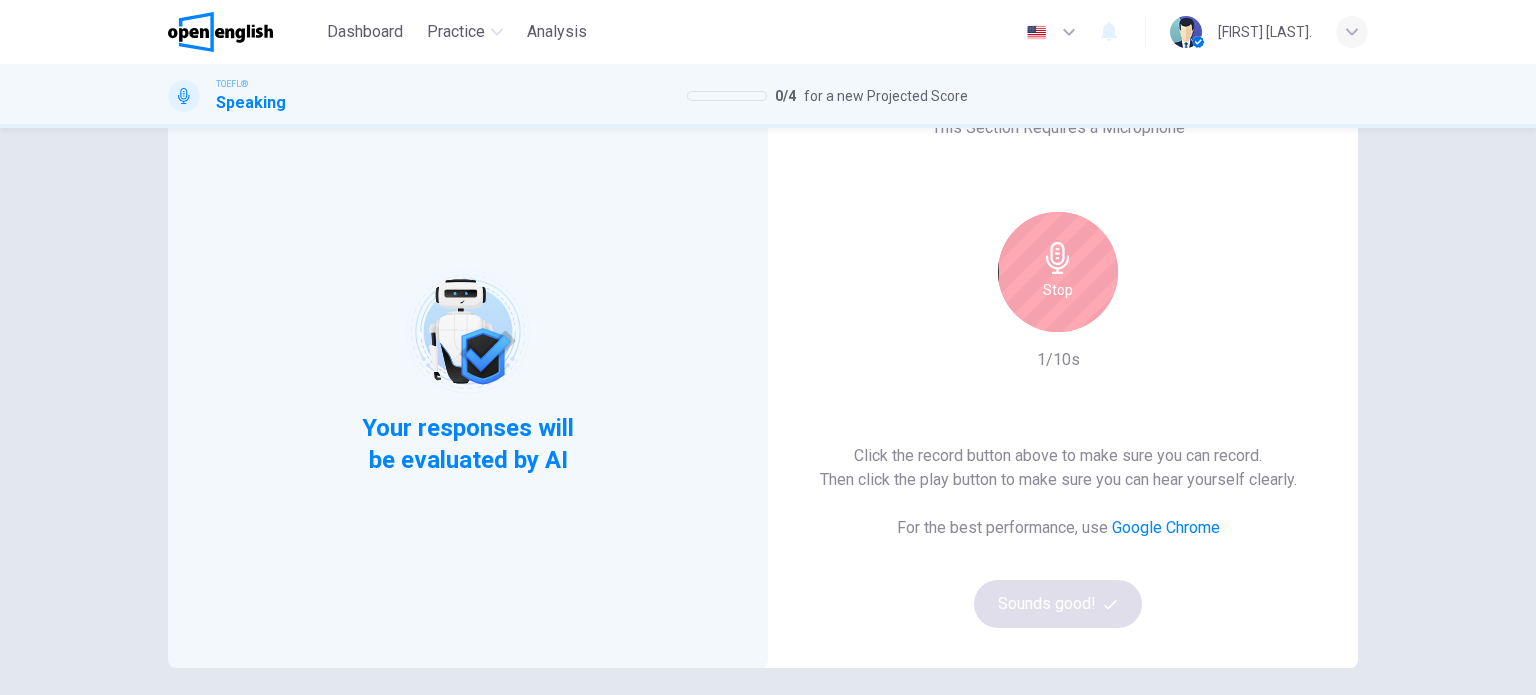 scroll, scrollTop: 100, scrollLeft: 0, axis: vertical 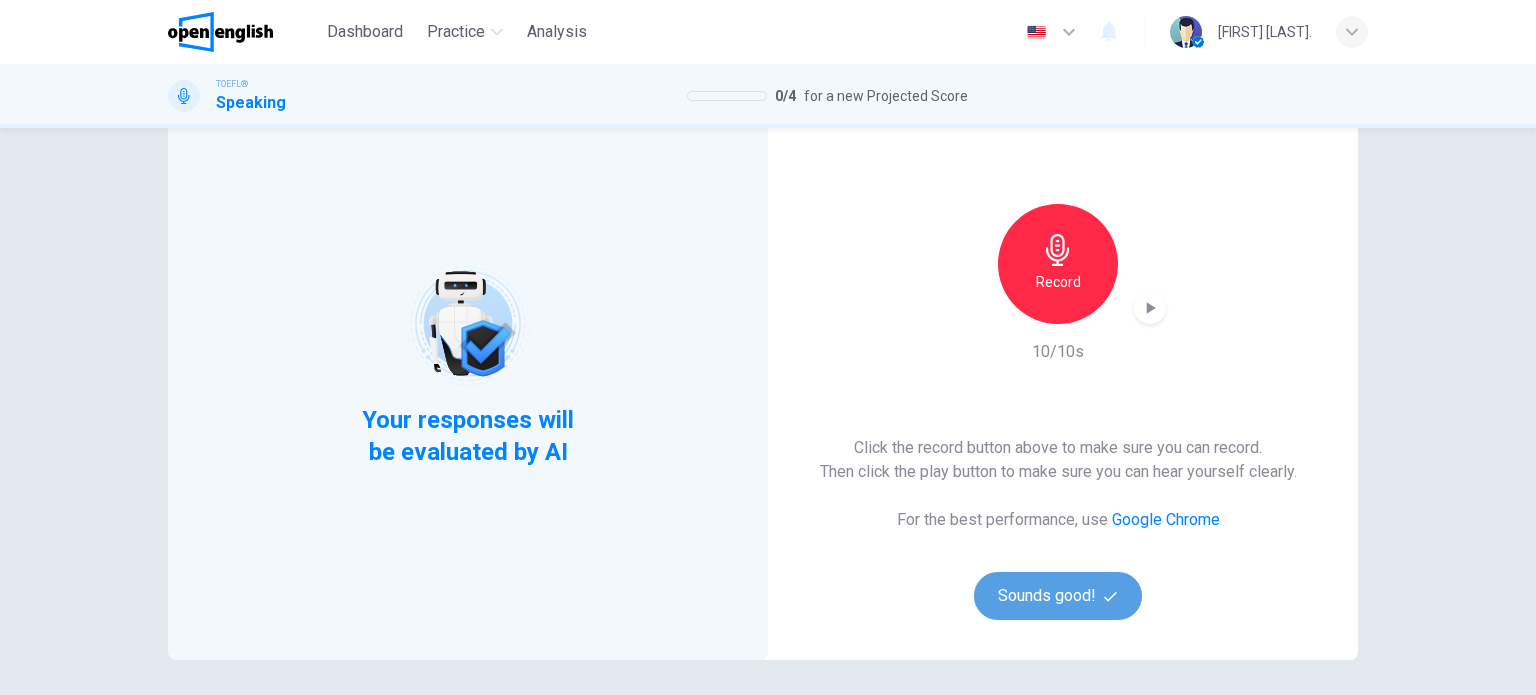 click on "Sounds good!" at bounding box center [1058, 596] 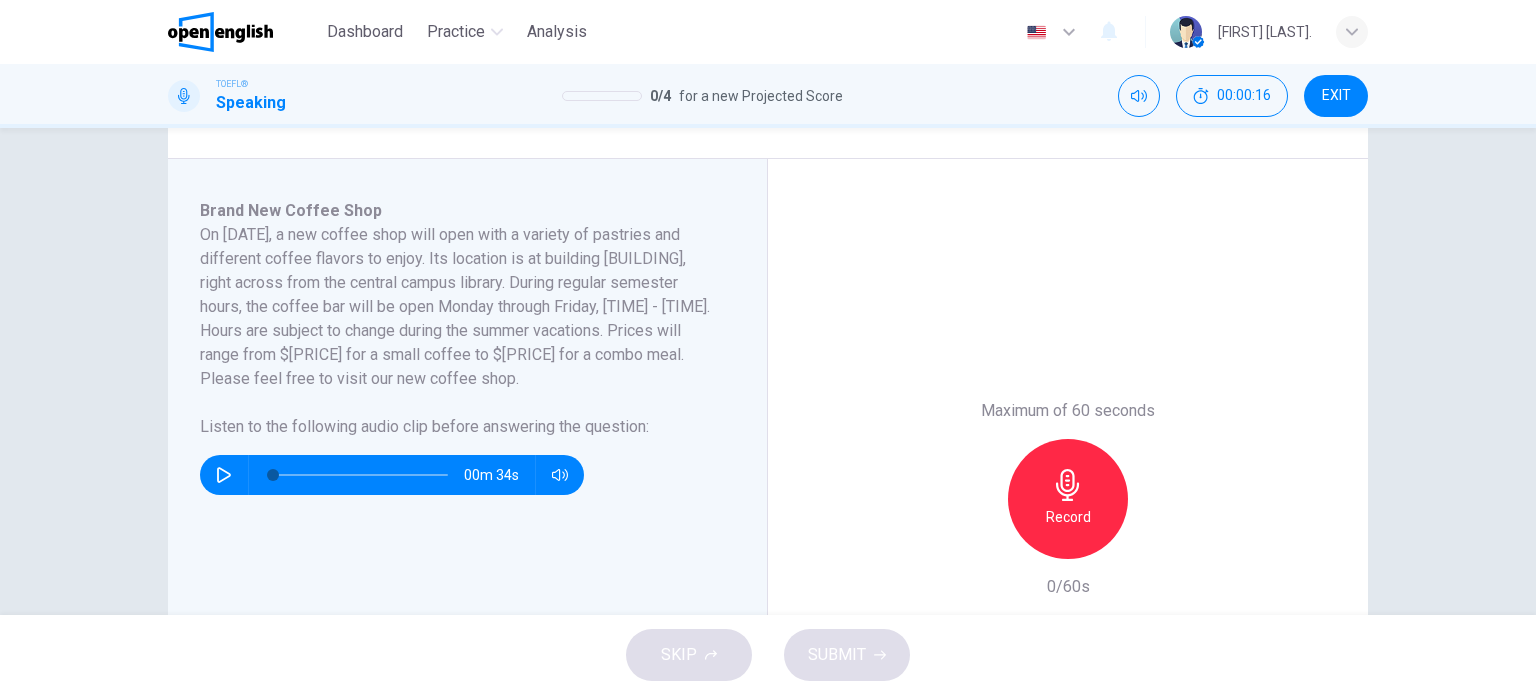 scroll, scrollTop: 300, scrollLeft: 0, axis: vertical 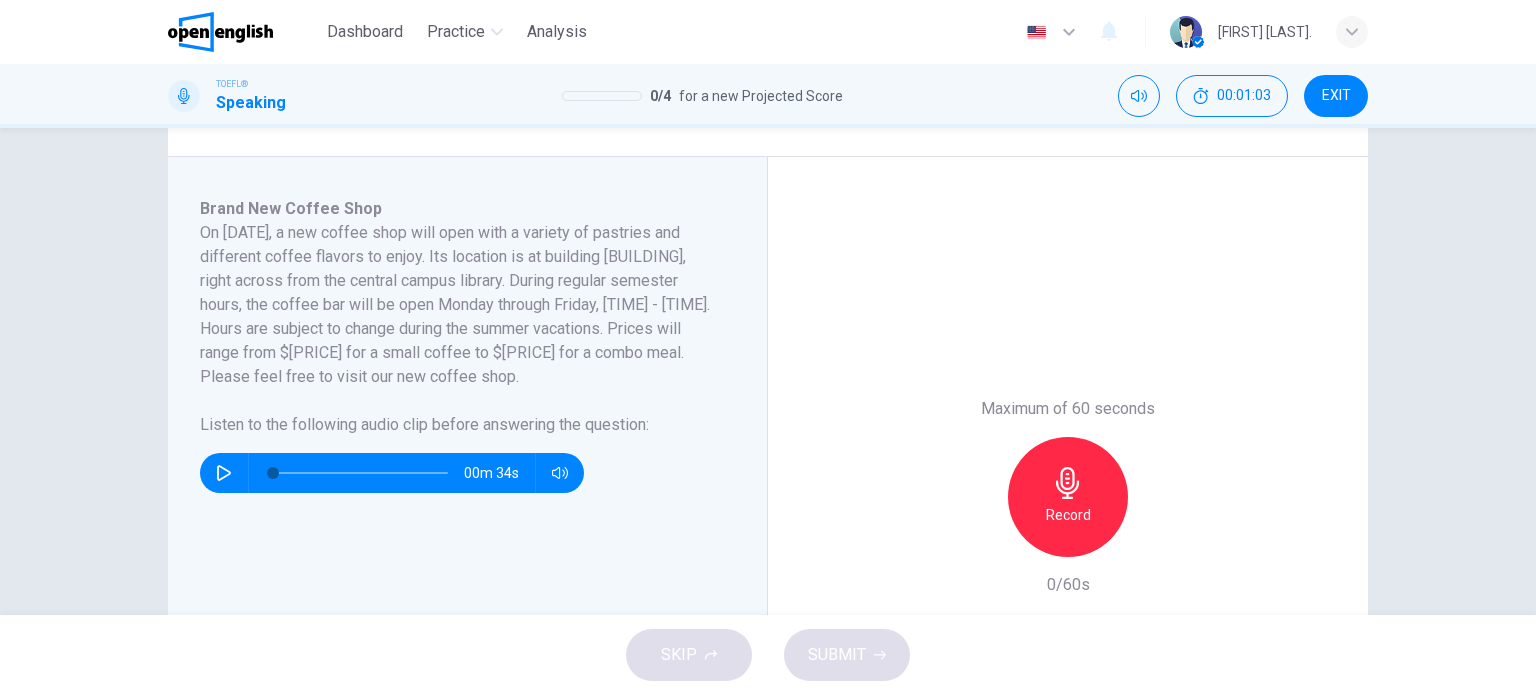 click 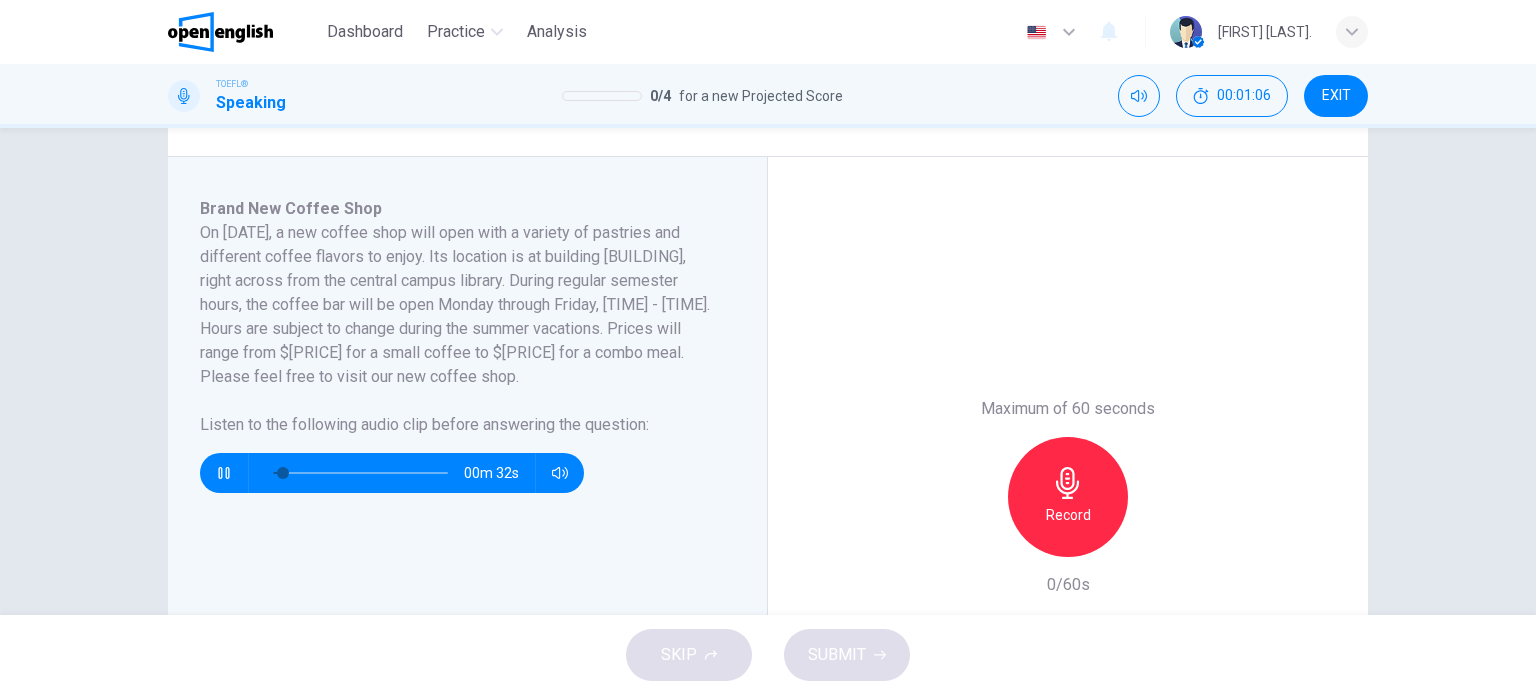 type on "*" 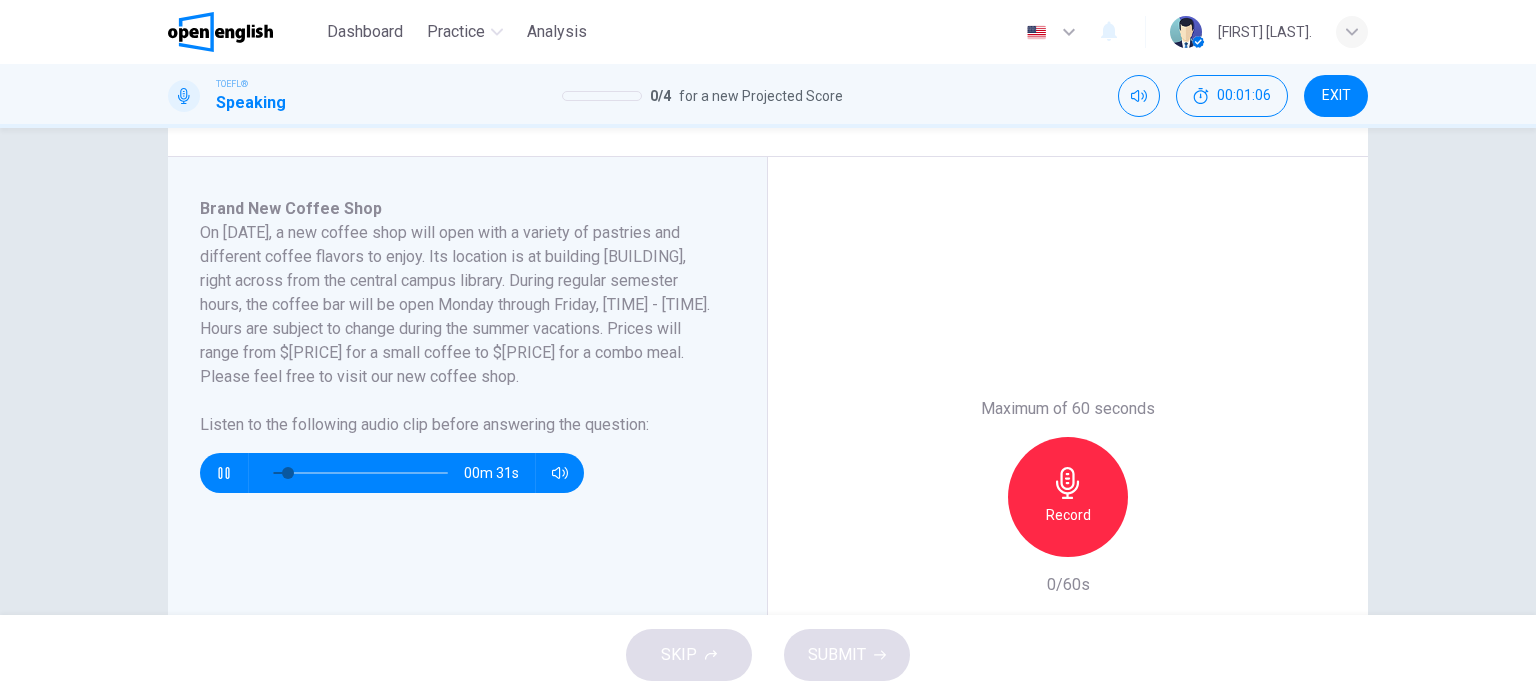 type 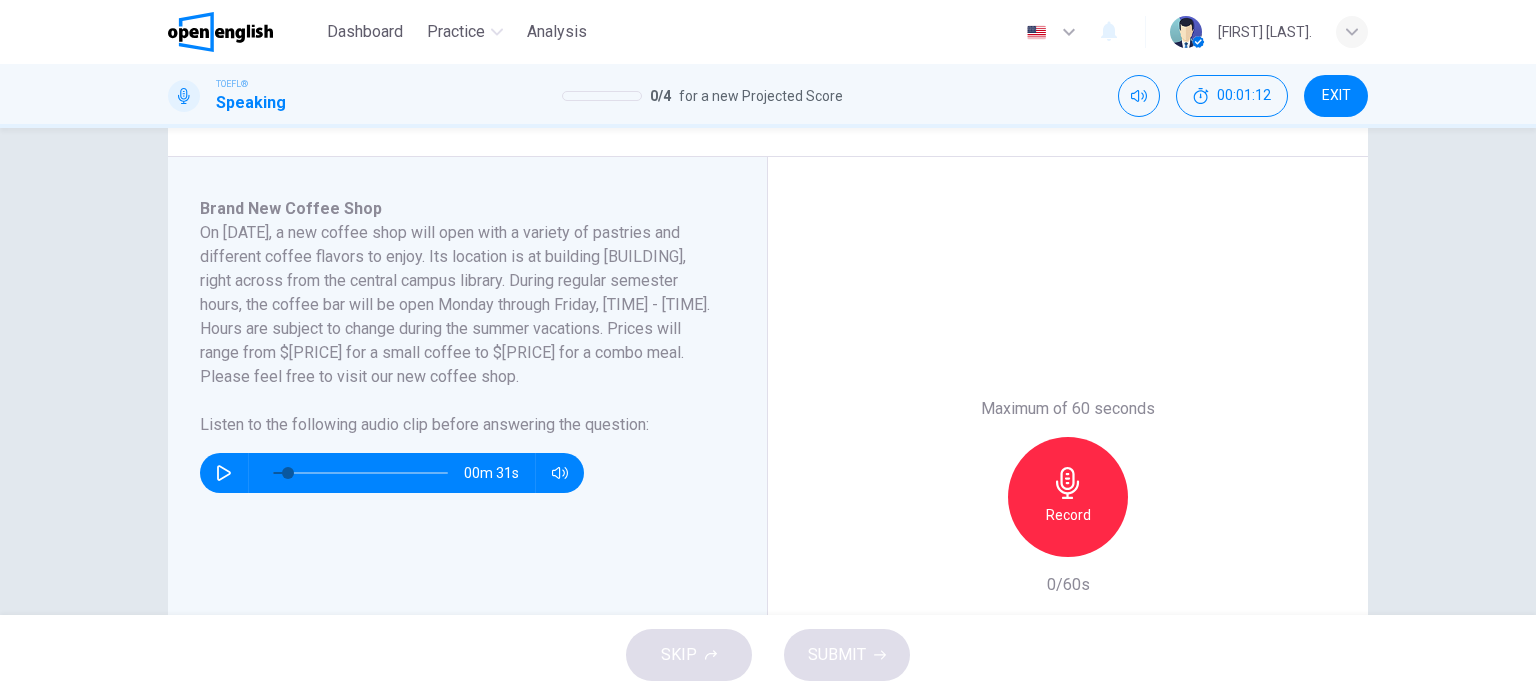 click at bounding box center (224, 473) 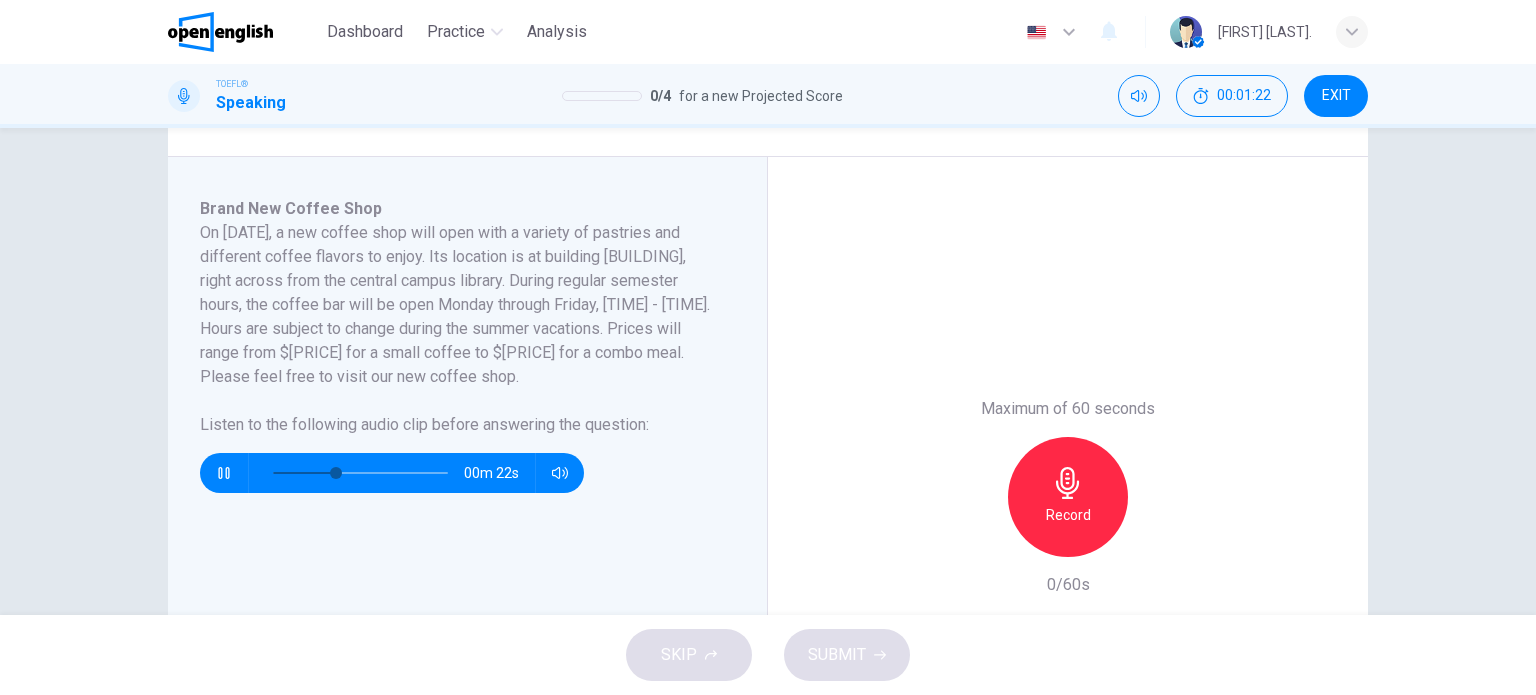 click at bounding box center (224, 473) 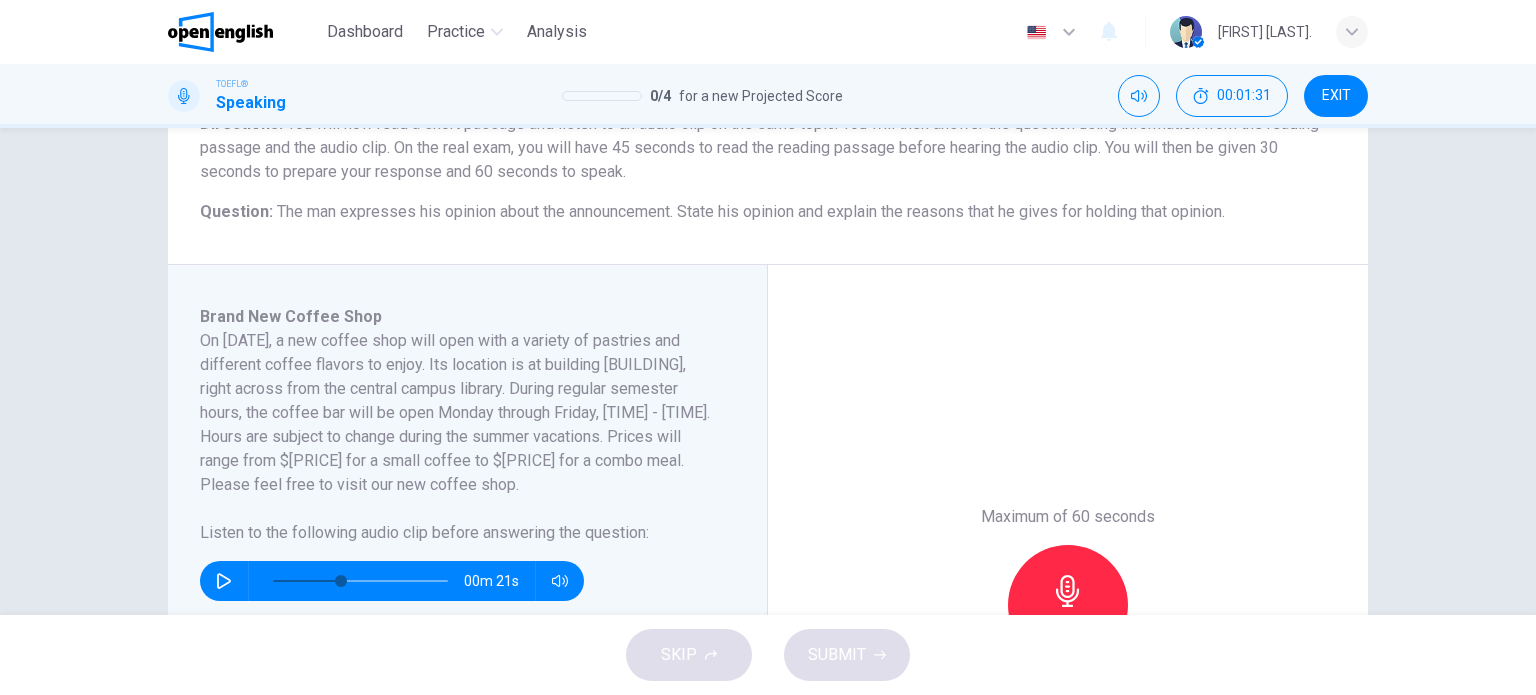 scroll, scrollTop: 200, scrollLeft: 0, axis: vertical 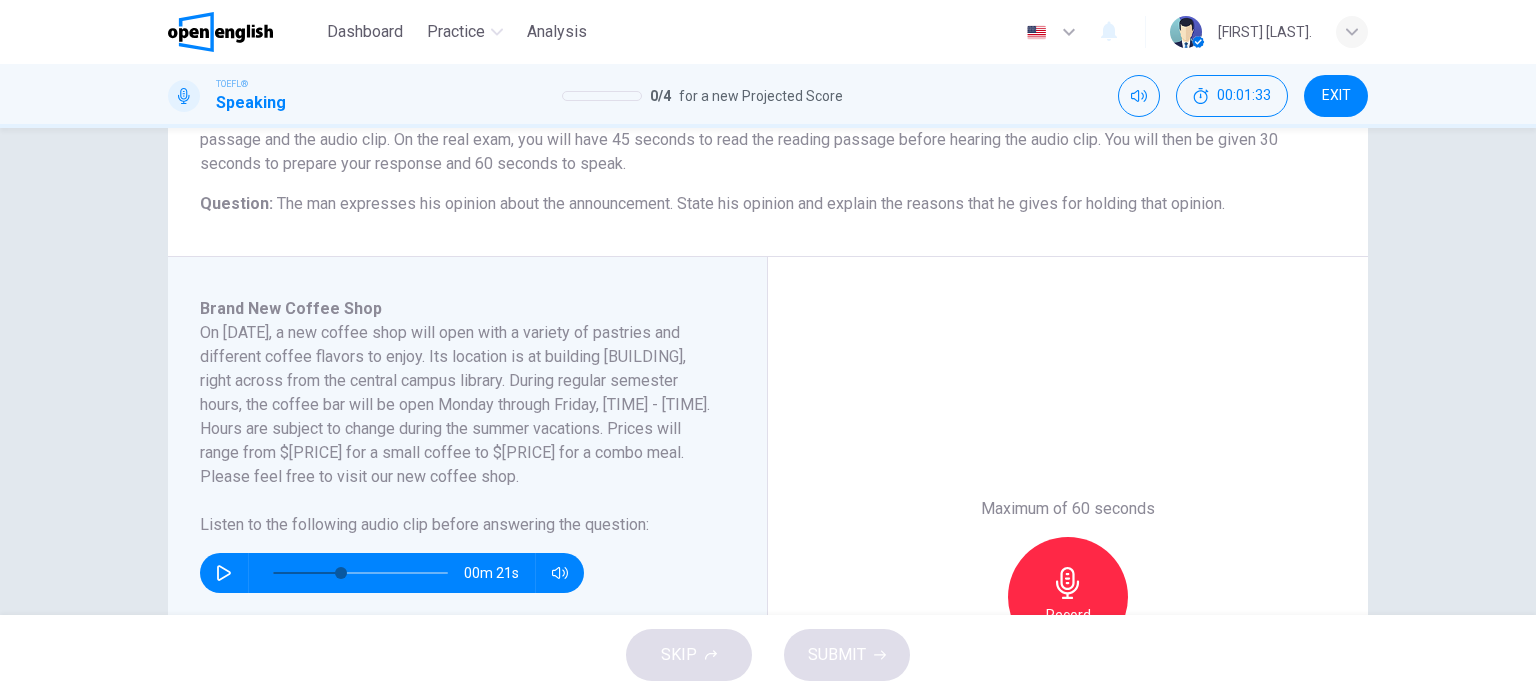 click at bounding box center (224, 573) 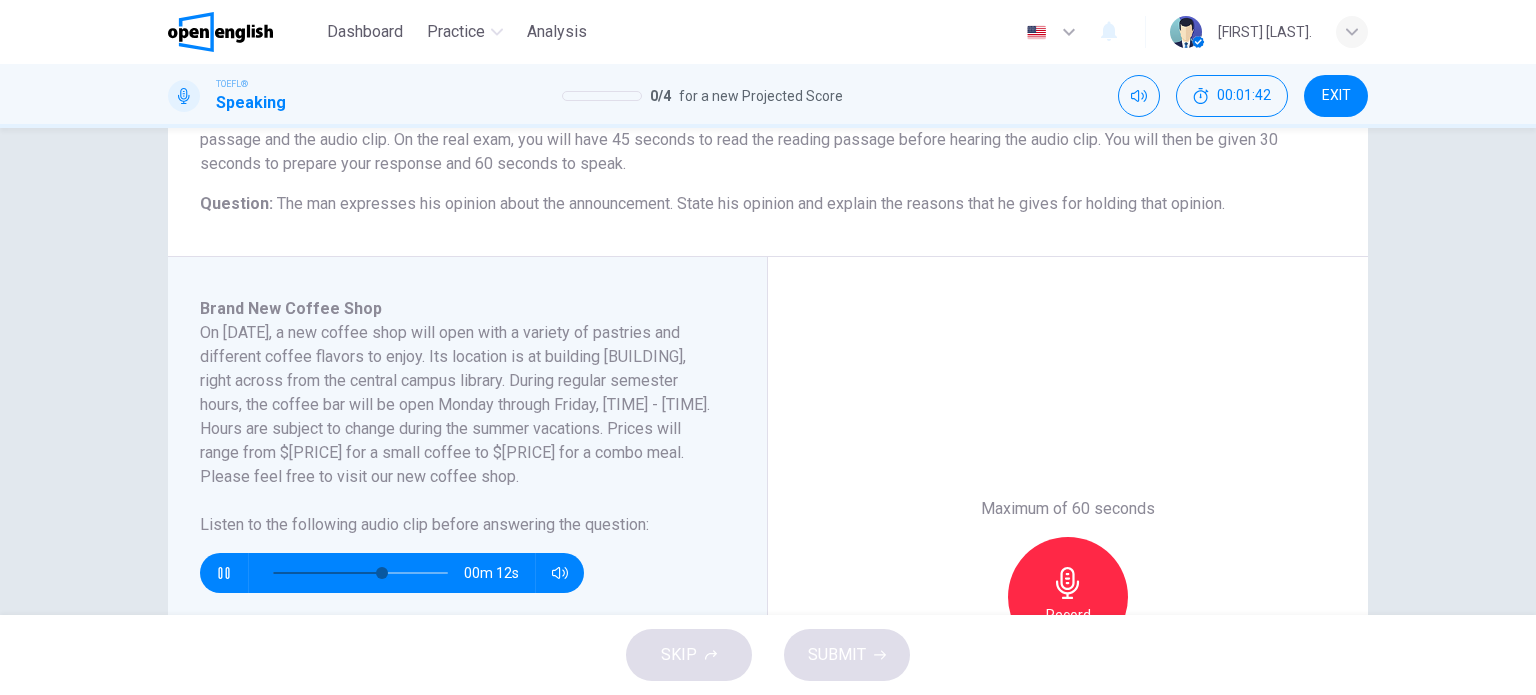 click at bounding box center (224, 573) 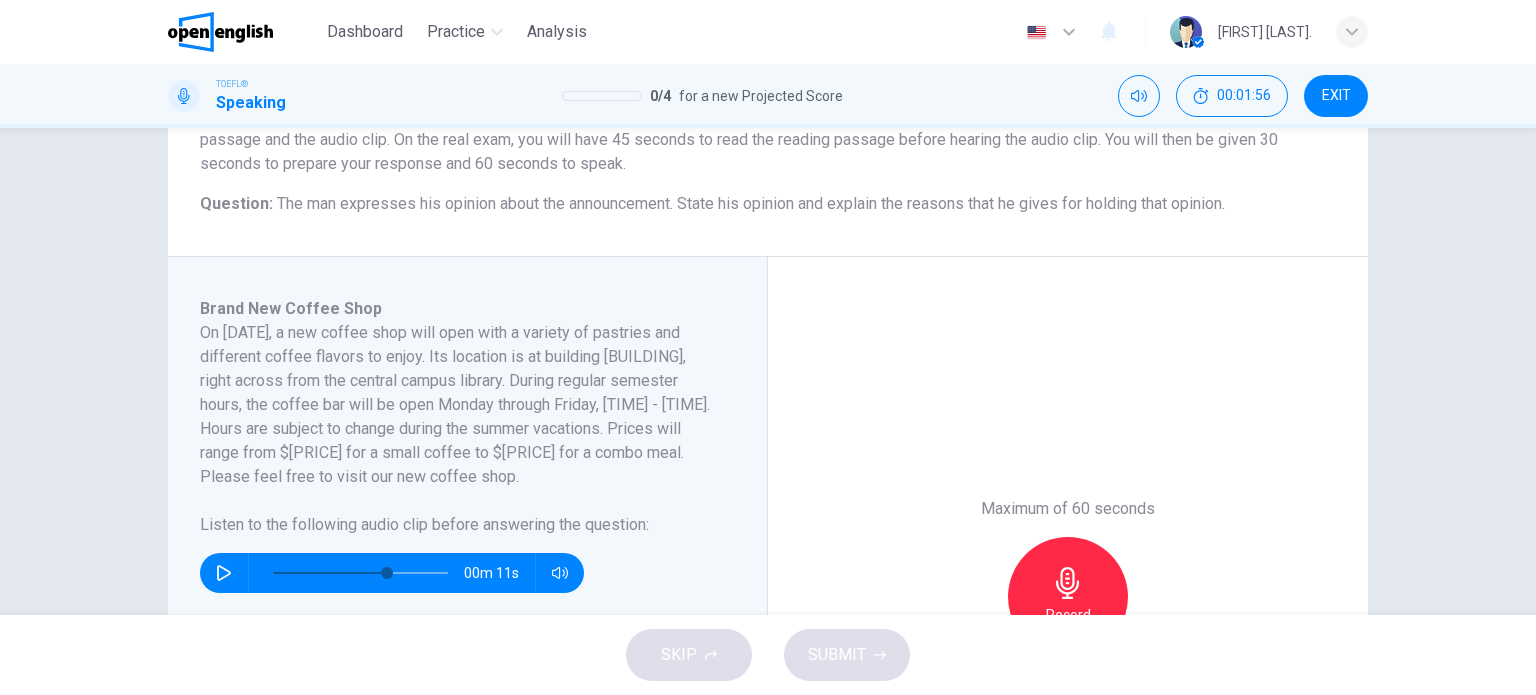 click at bounding box center [224, 573] 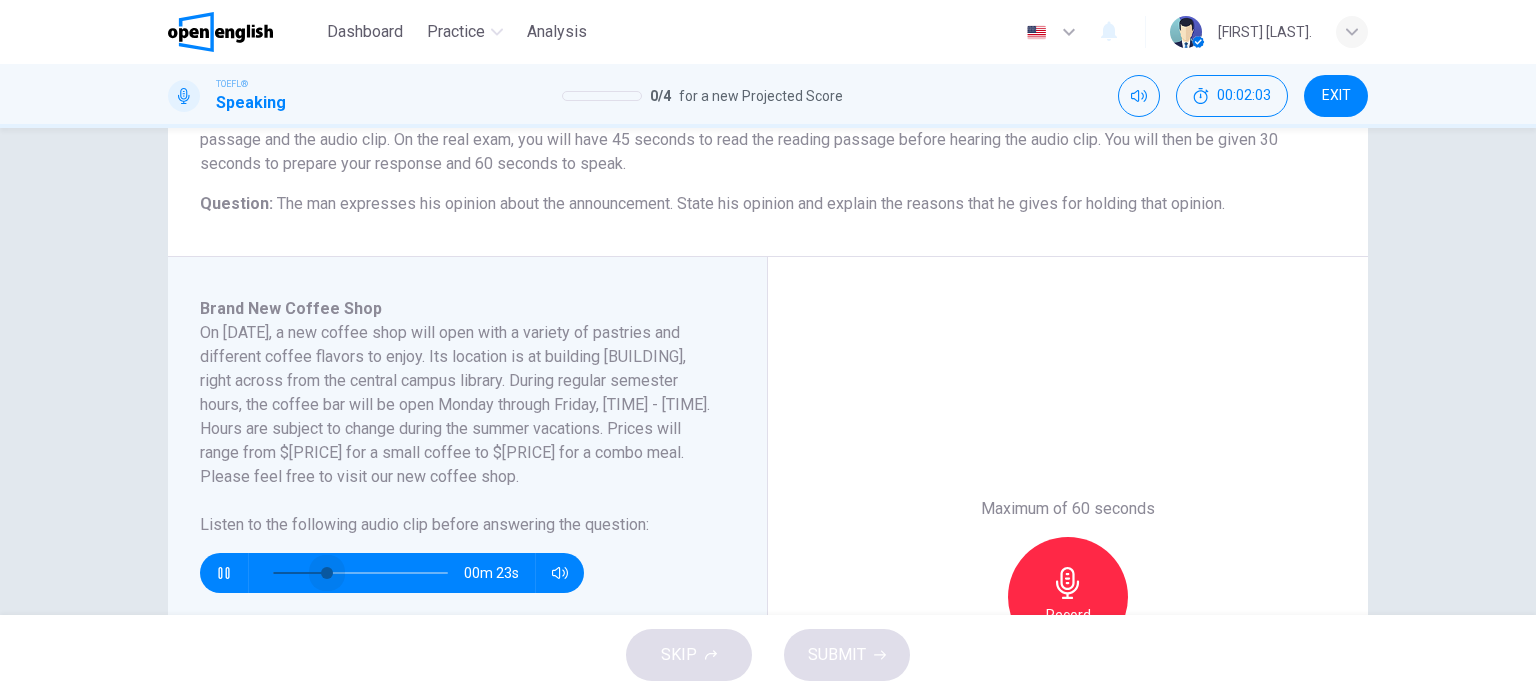 drag, startPoint x: 323, startPoint y: 573, endPoint x: 237, endPoint y: 567, distance: 86.209045 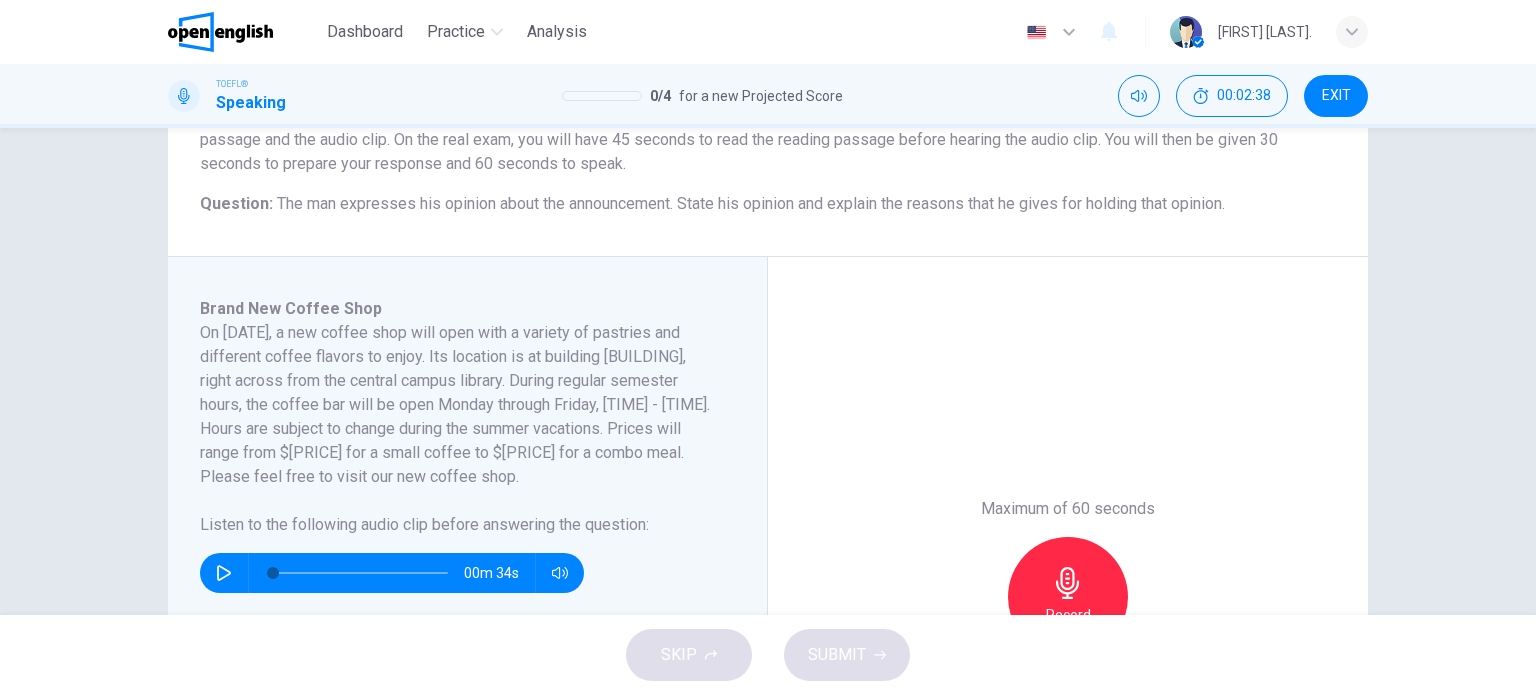 drag, startPoint x: 403, startPoint y: 568, endPoint x: 384, endPoint y: 572, distance: 19.416489 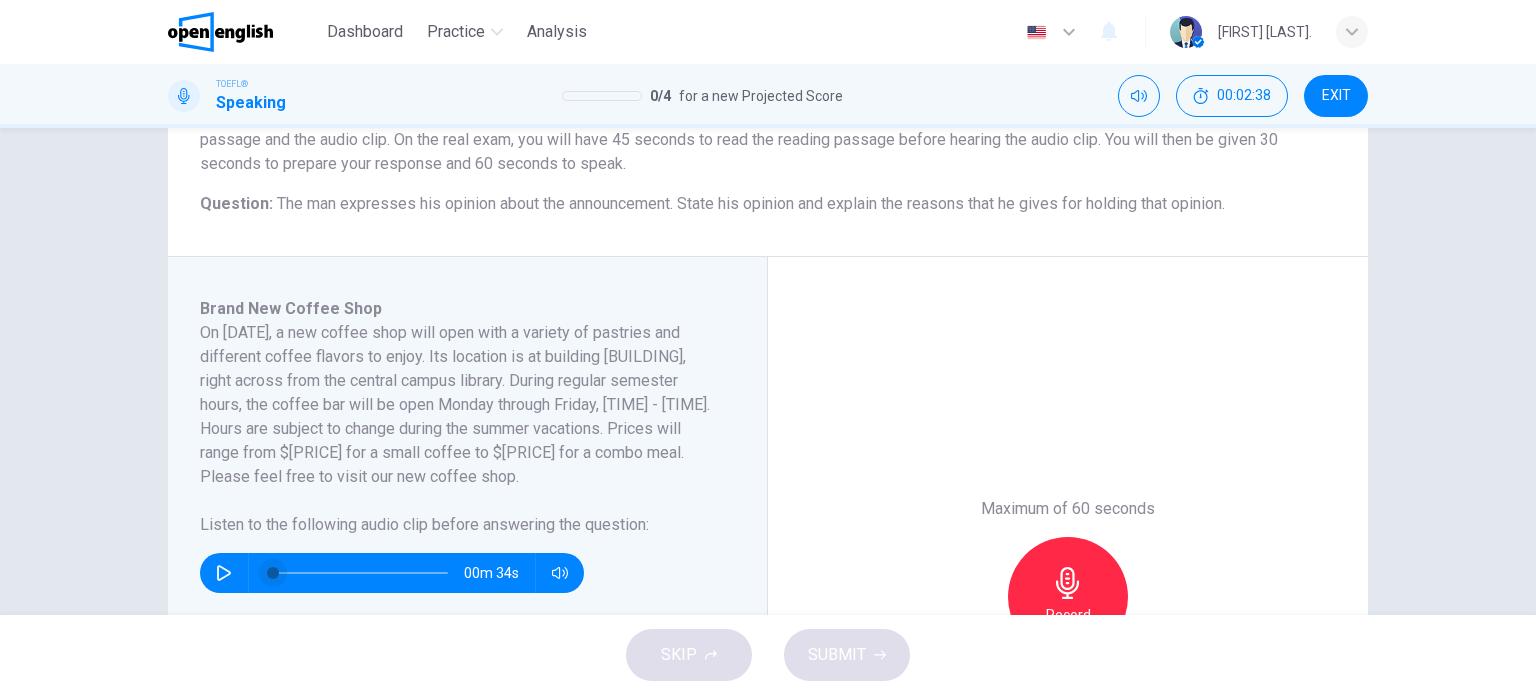 click at bounding box center (360, 573) 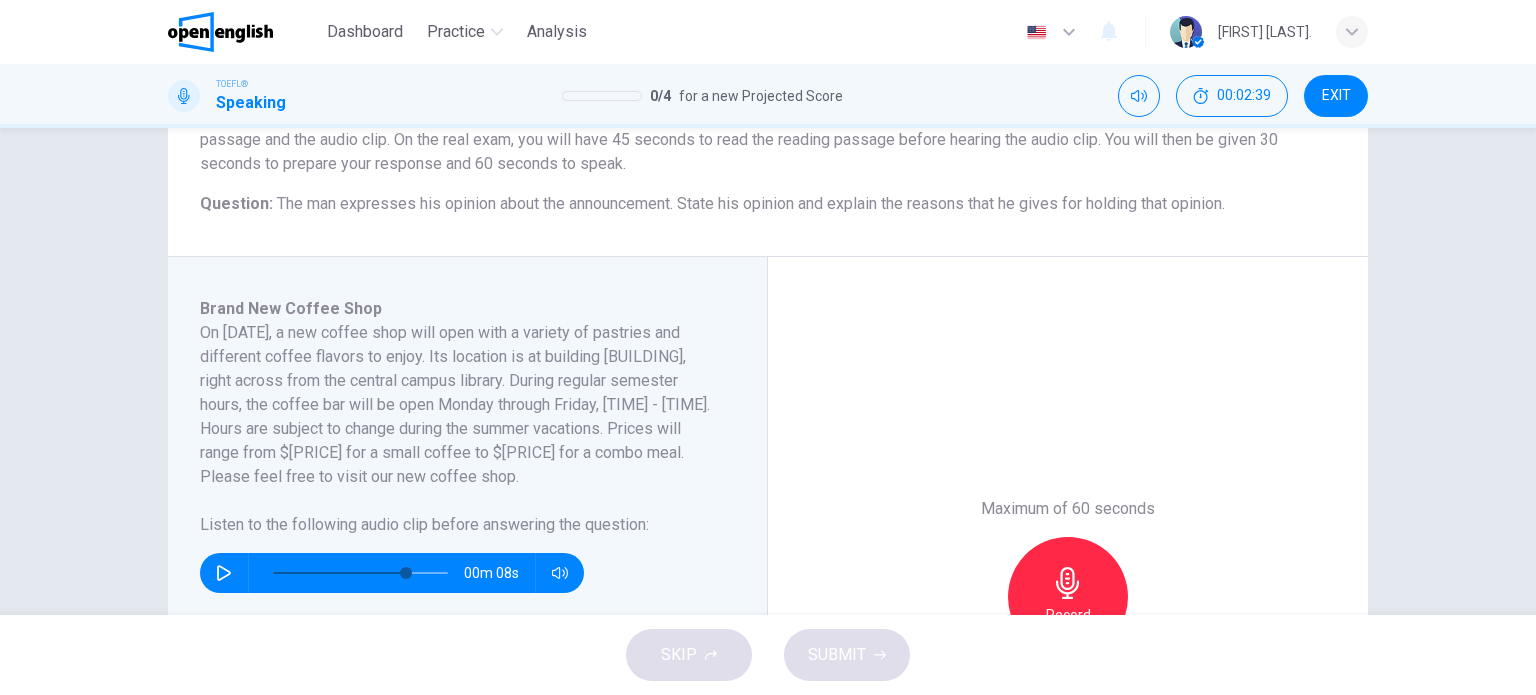 click 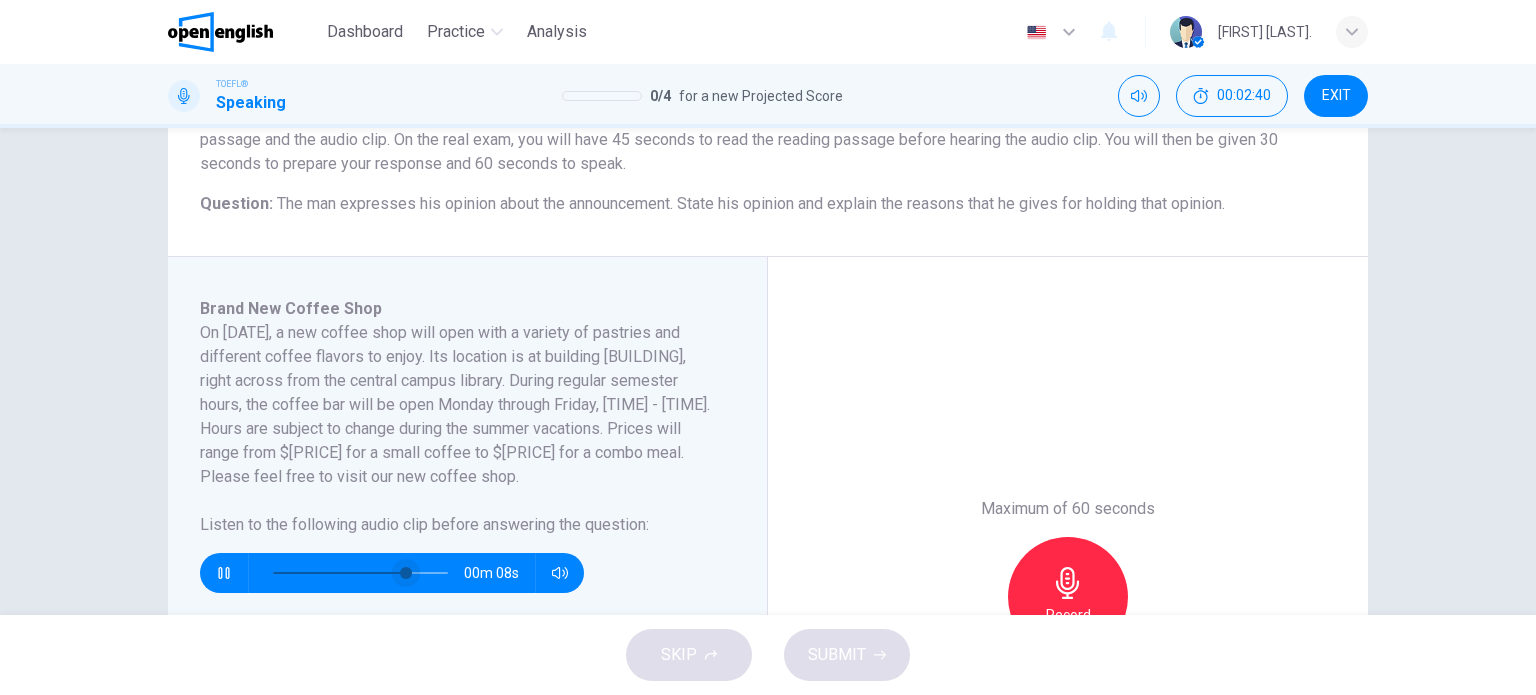 click at bounding box center (406, 573) 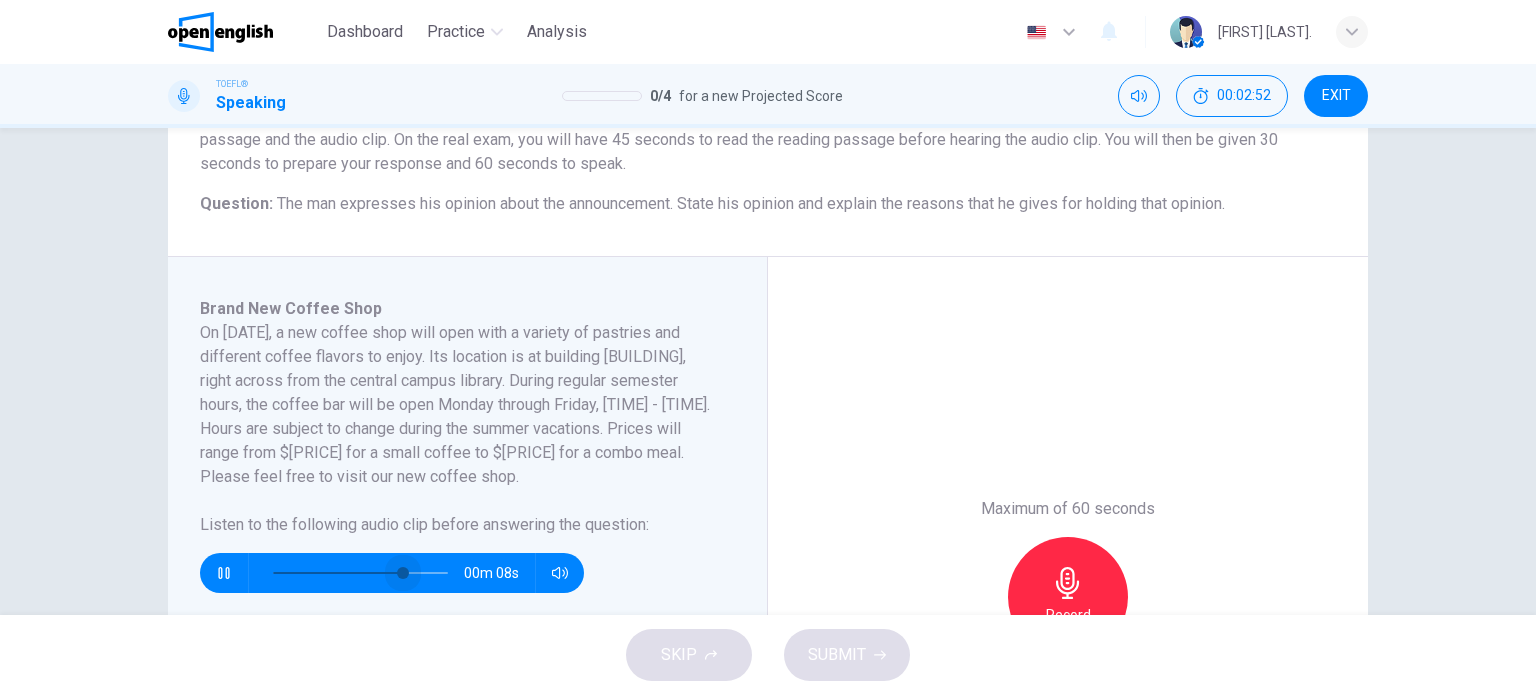 click at bounding box center (360, 573) 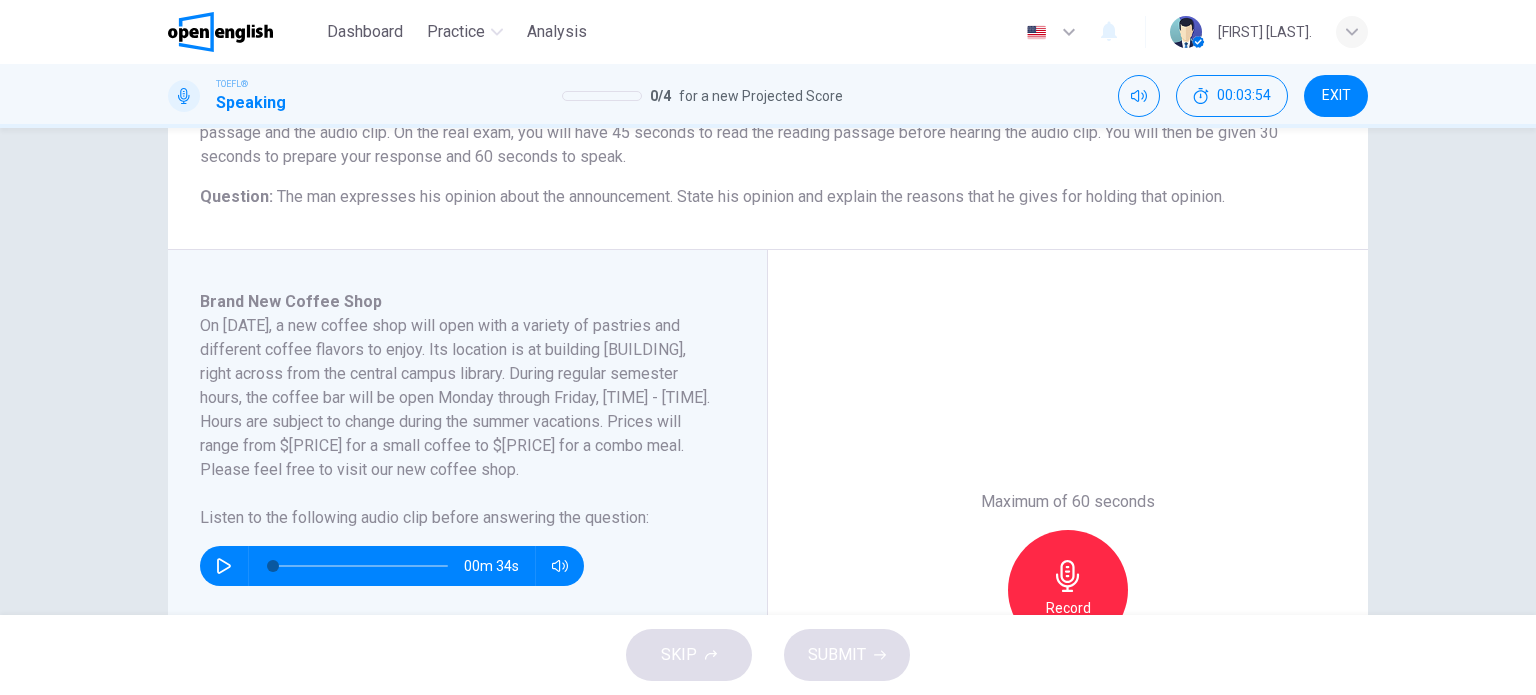 scroll, scrollTop: 200, scrollLeft: 0, axis: vertical 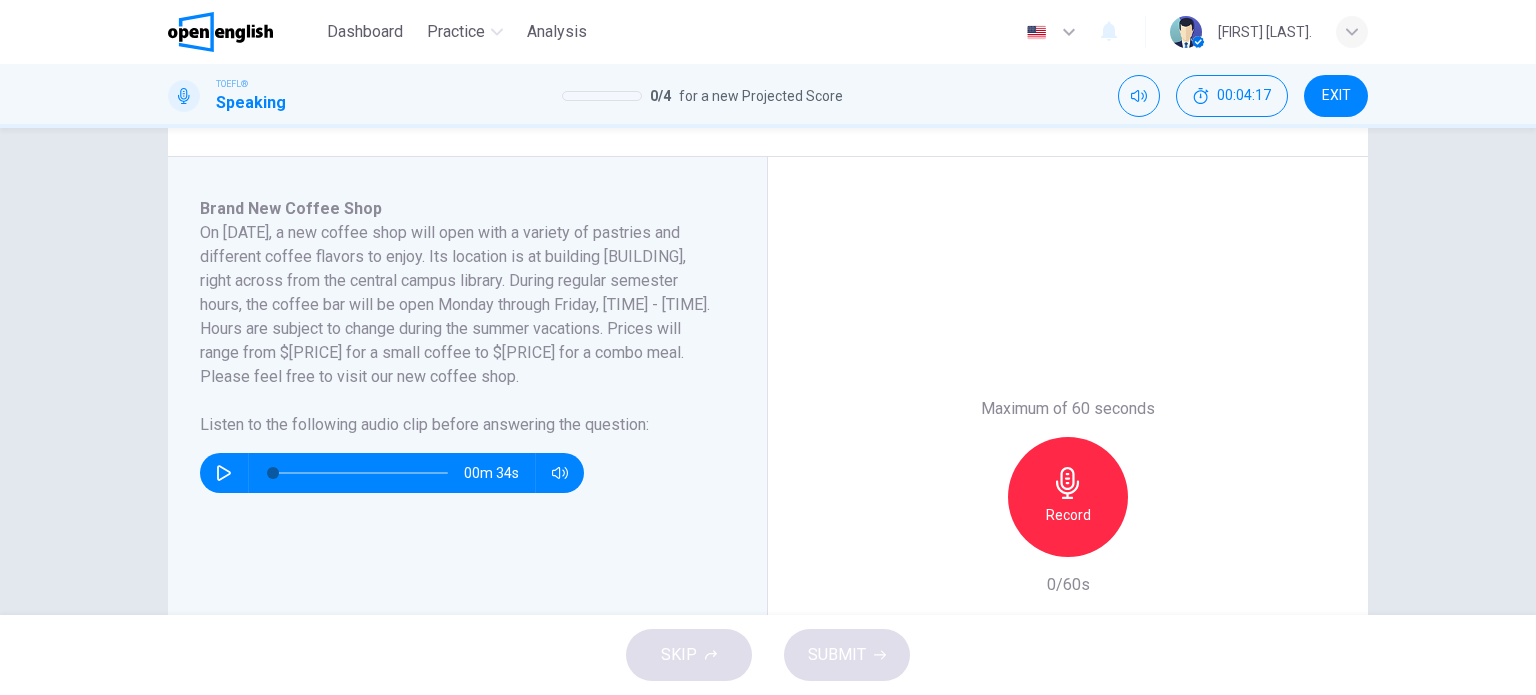 click at bounding box center [224, 473] 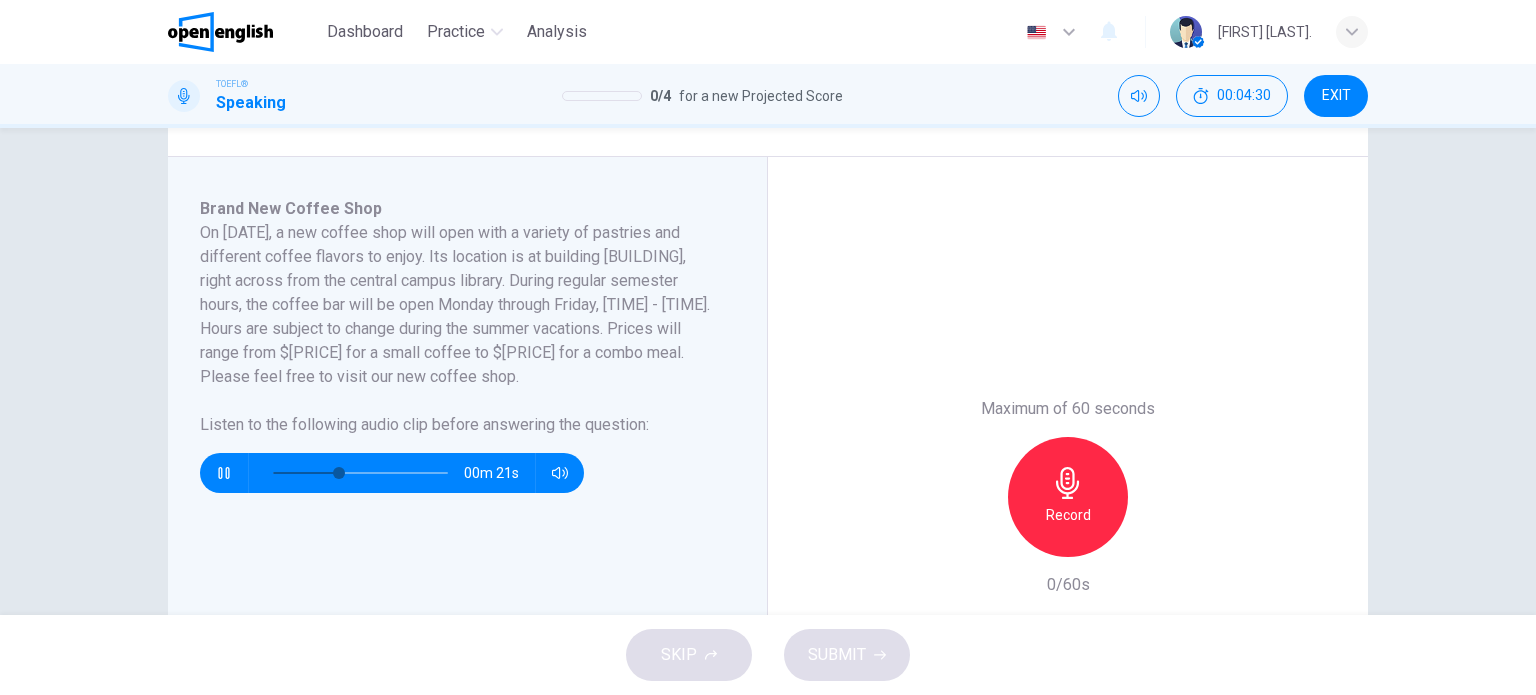 click at bounding box center [224, 473] 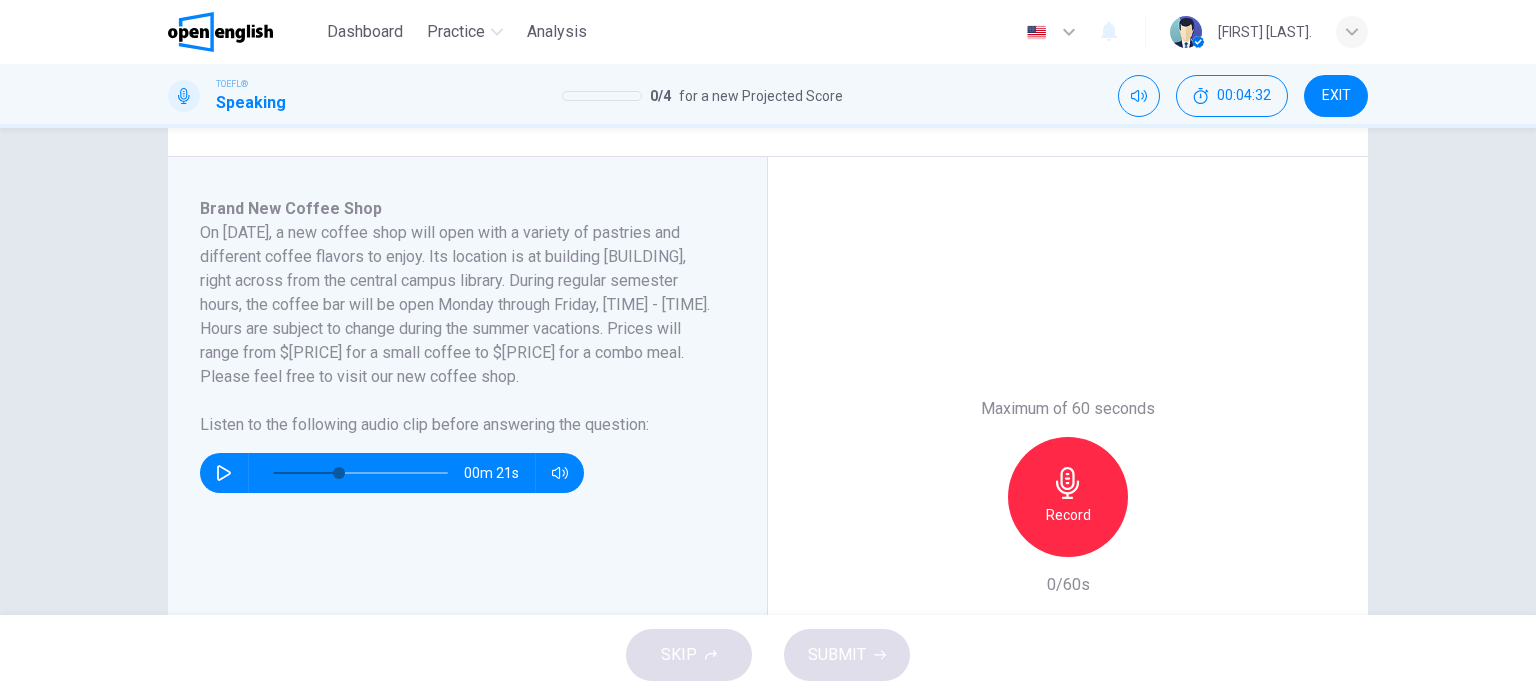 click at bounding box center [224, 473] 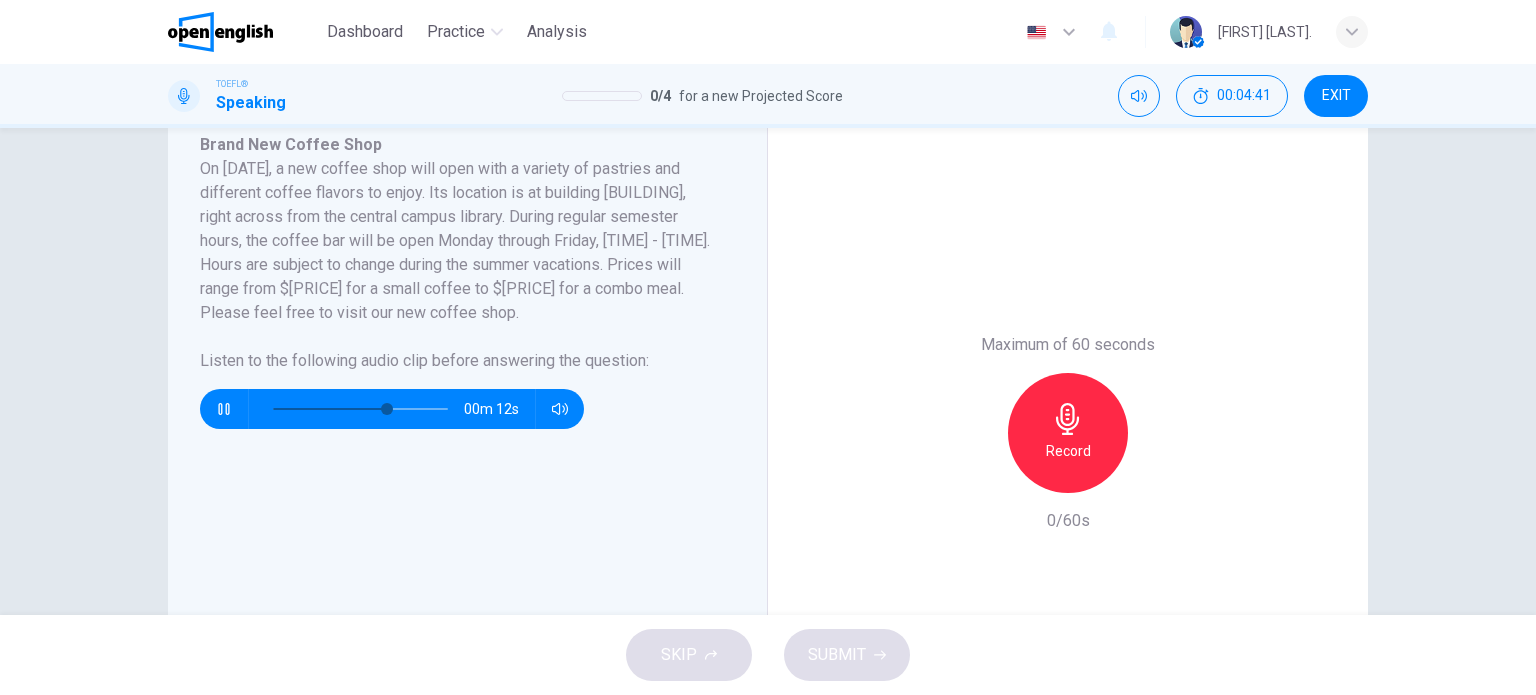 scroll, scrollTop: 300, scrollLeft: 0, axis: vertical 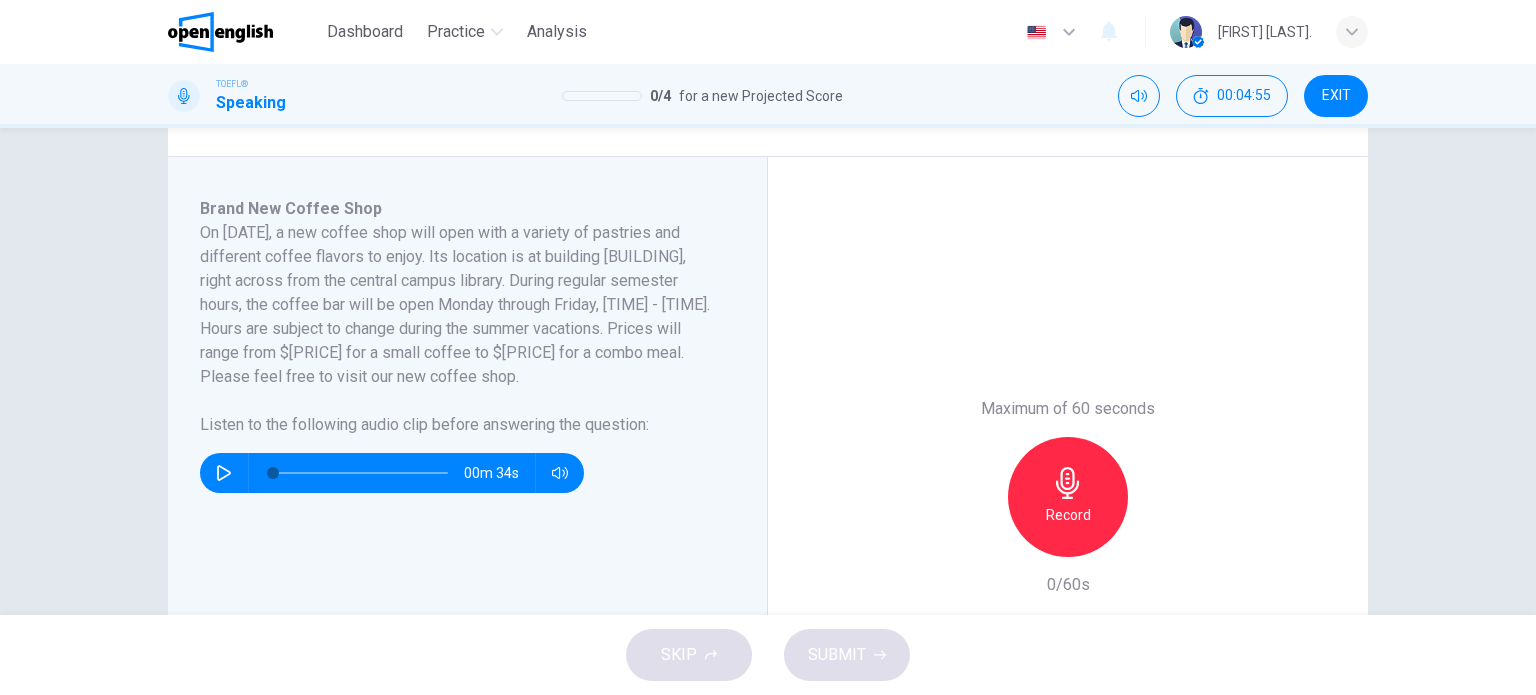 click at bounding box center [360, 473] 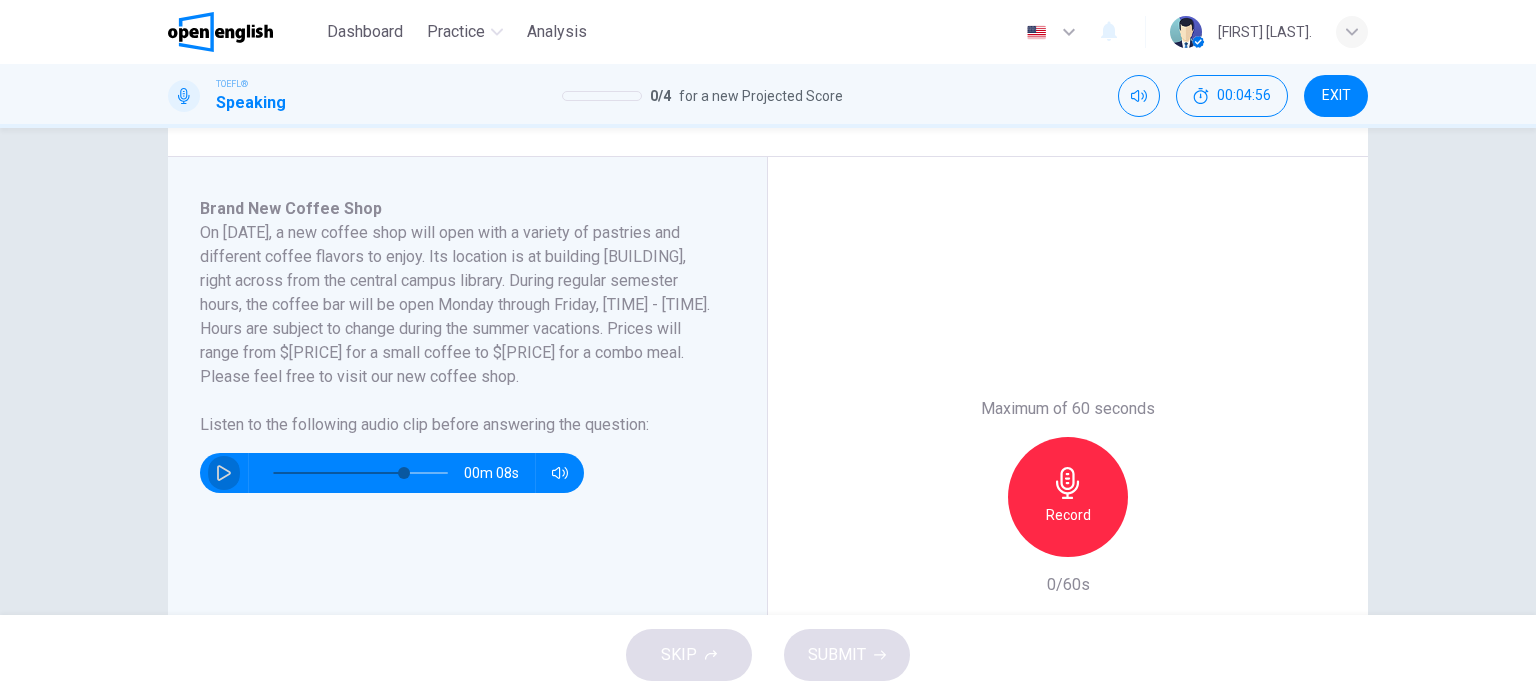 click 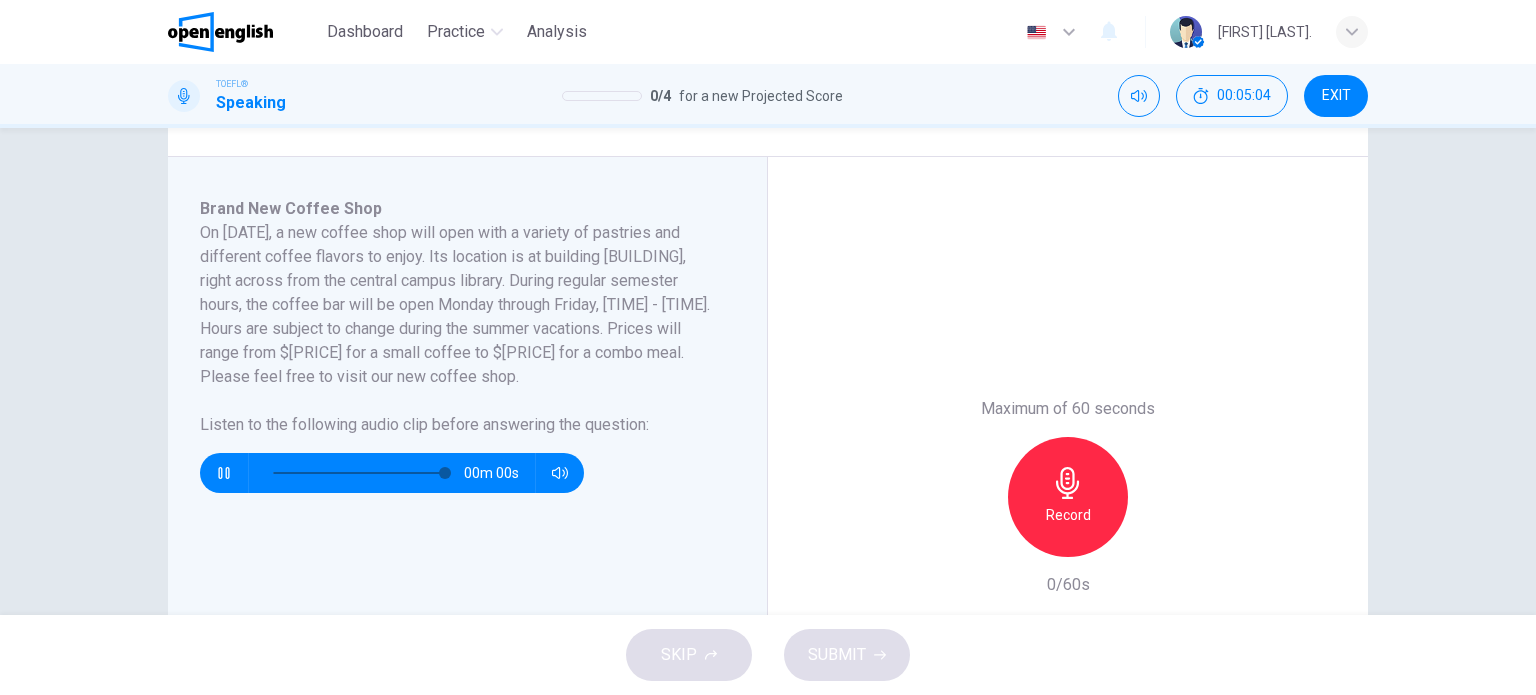 type on "*" 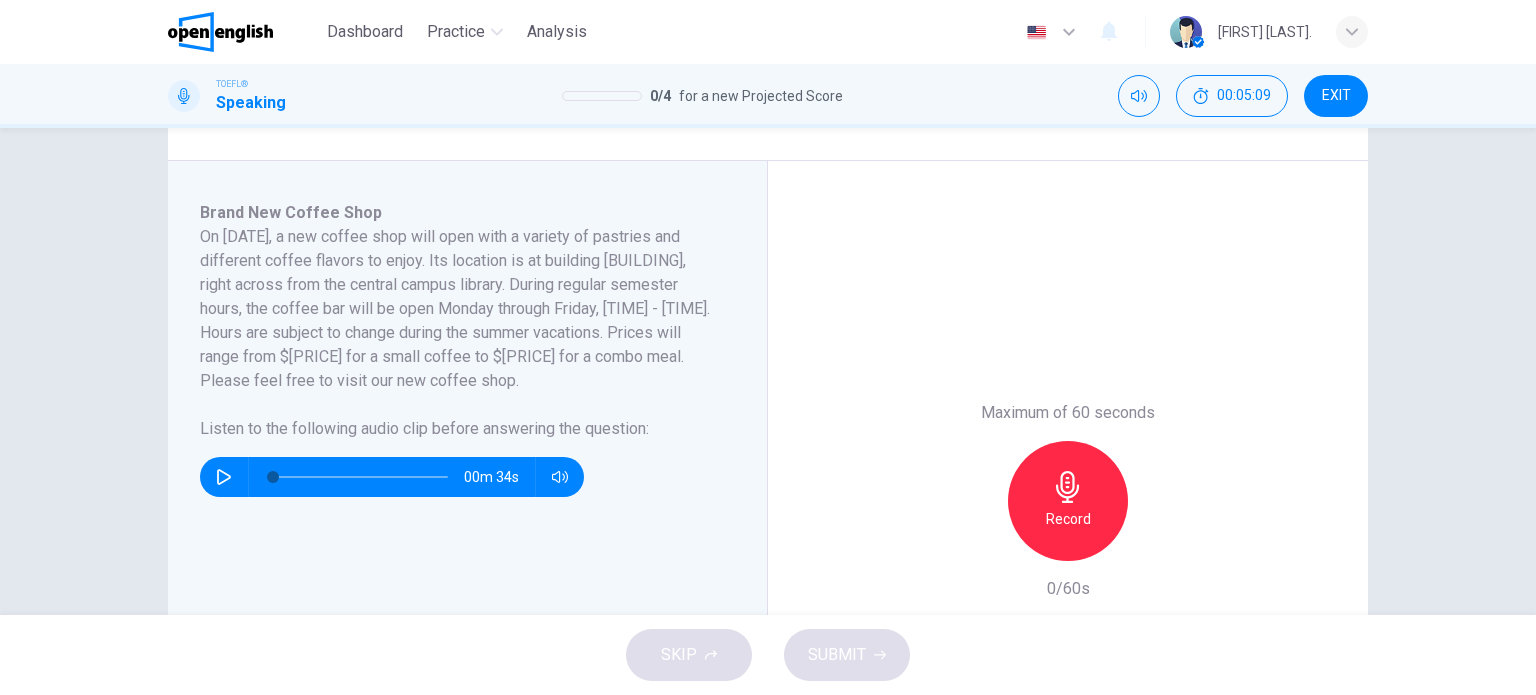 scroll, scrollTop: 300, scrollLeft: 0, axis: vertical 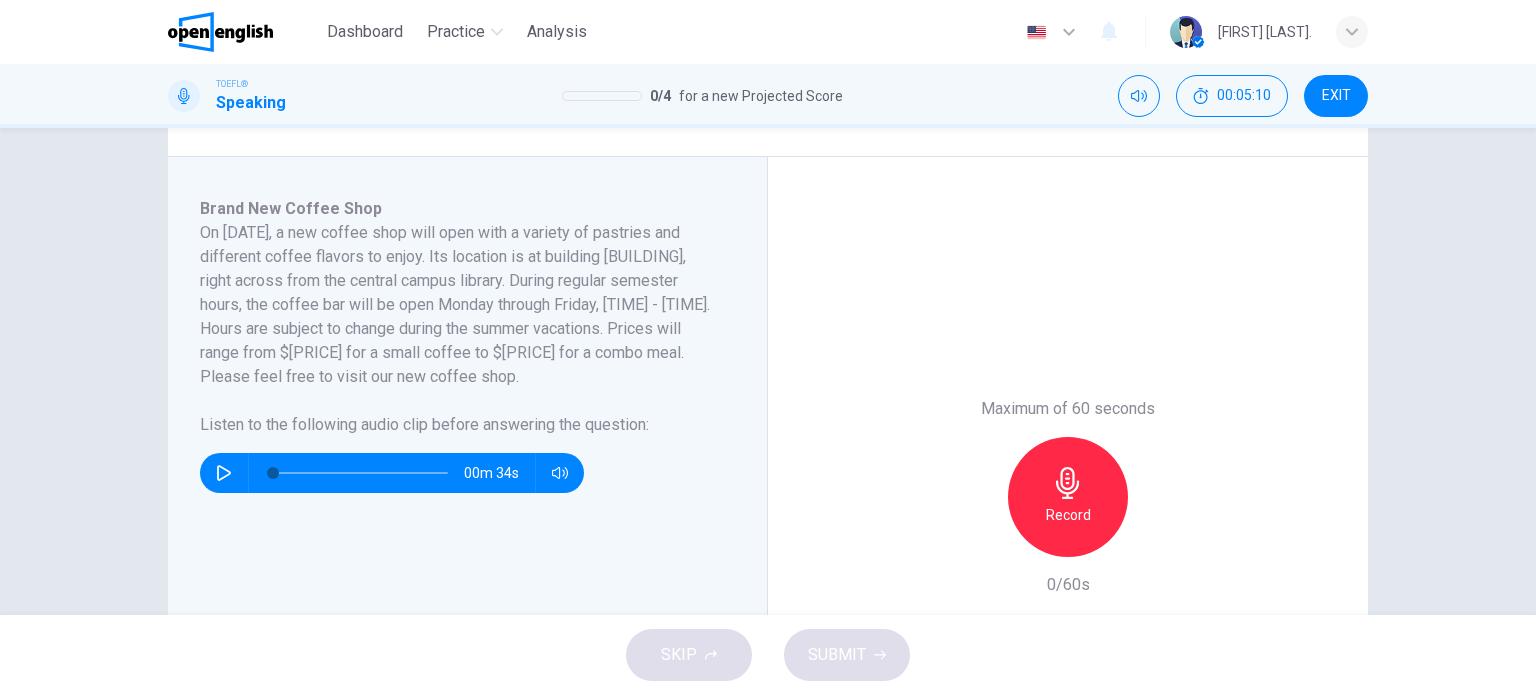 click 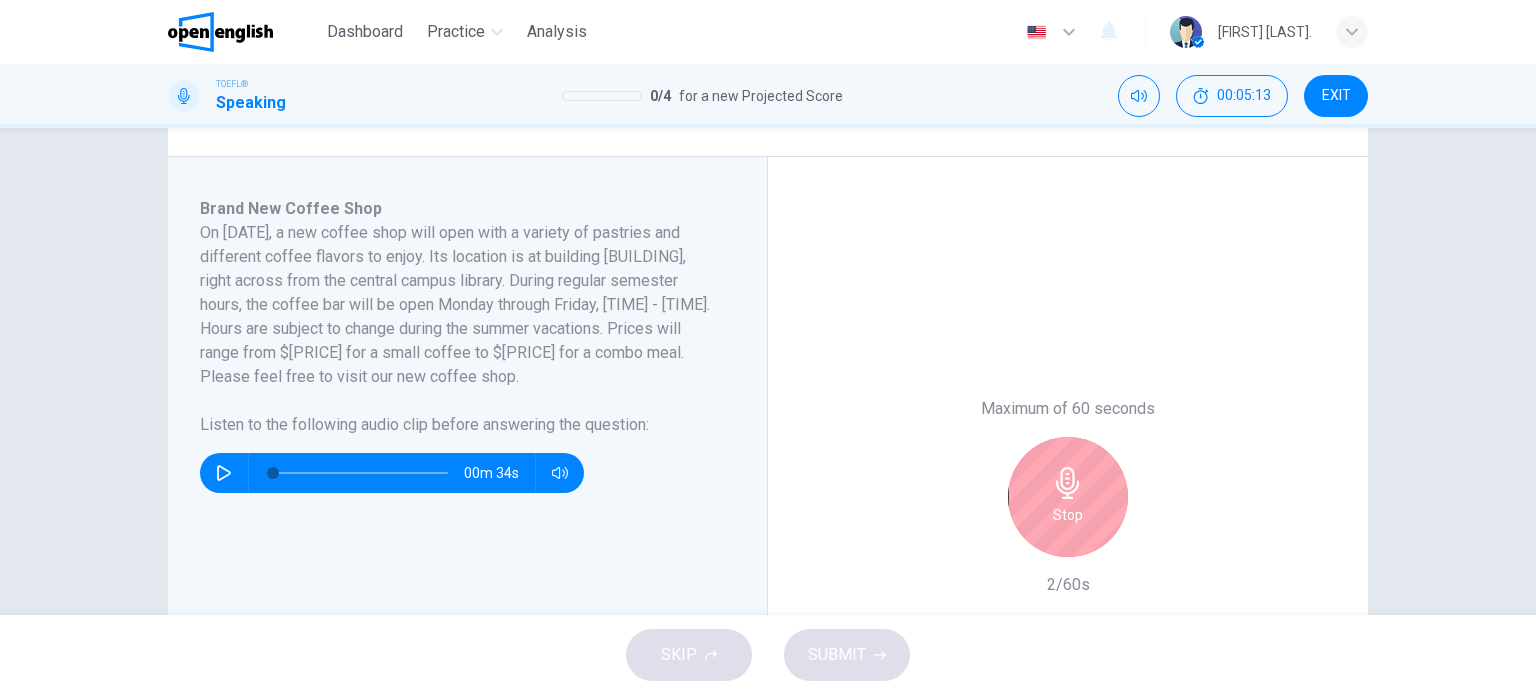 click on "Stop" at bounding box center [1068, 515] 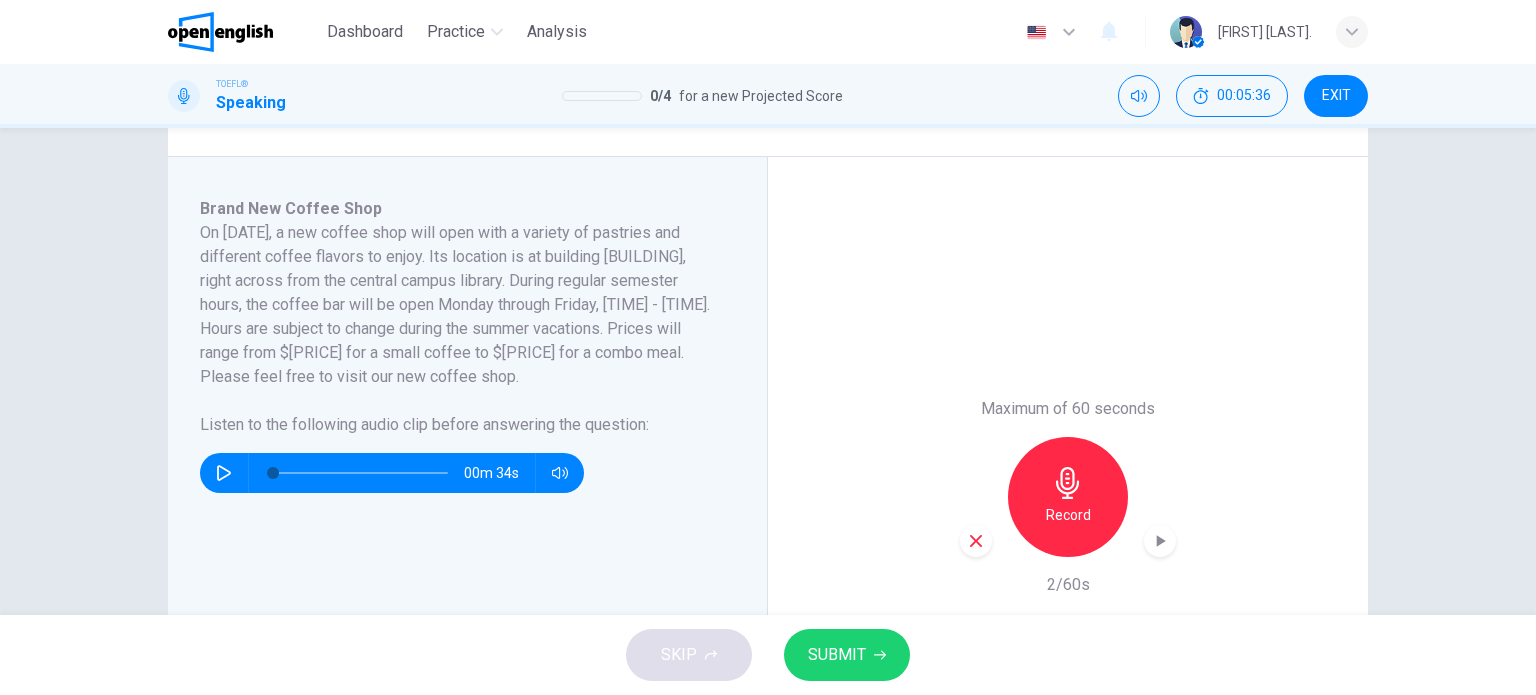 click on "Record" at bounding box center [1068, 497] 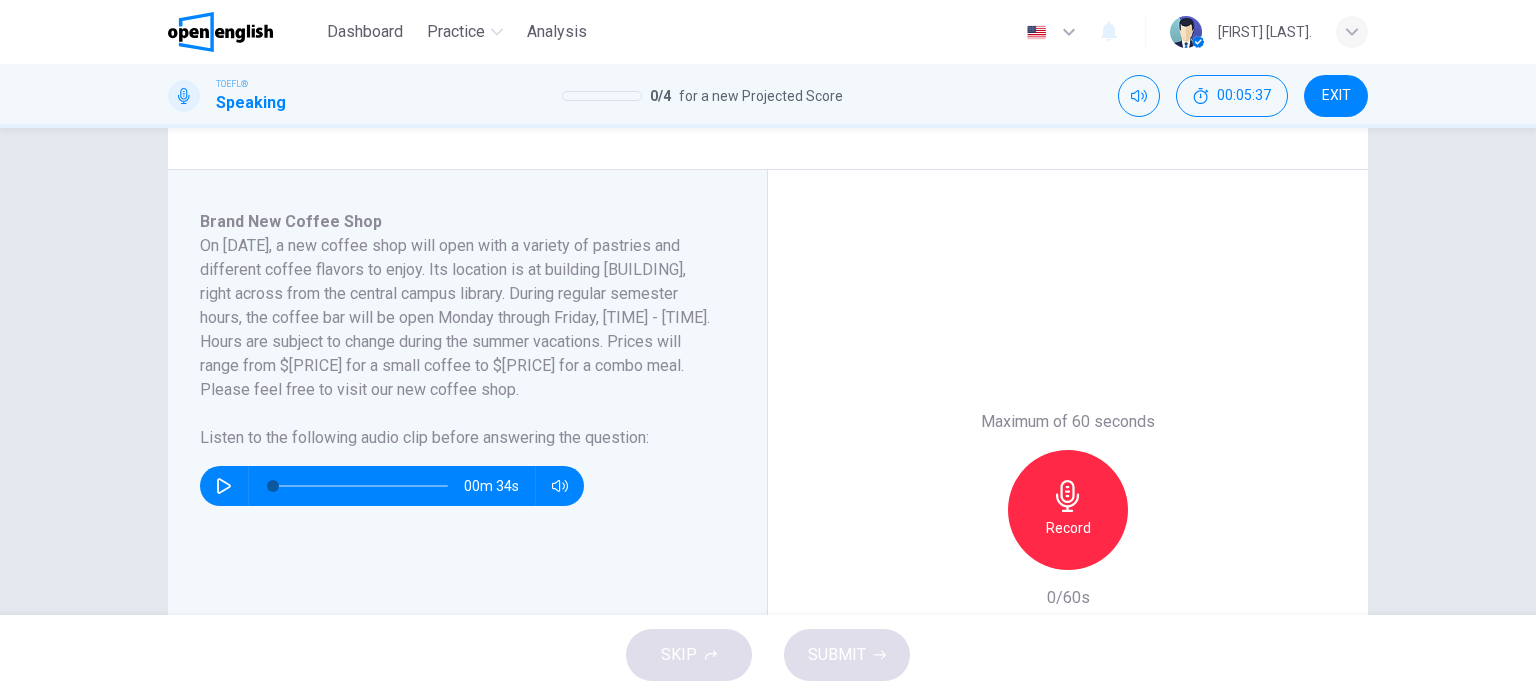 scroll, scrollTop: 300, scrollLeft: 0, axis: vertical 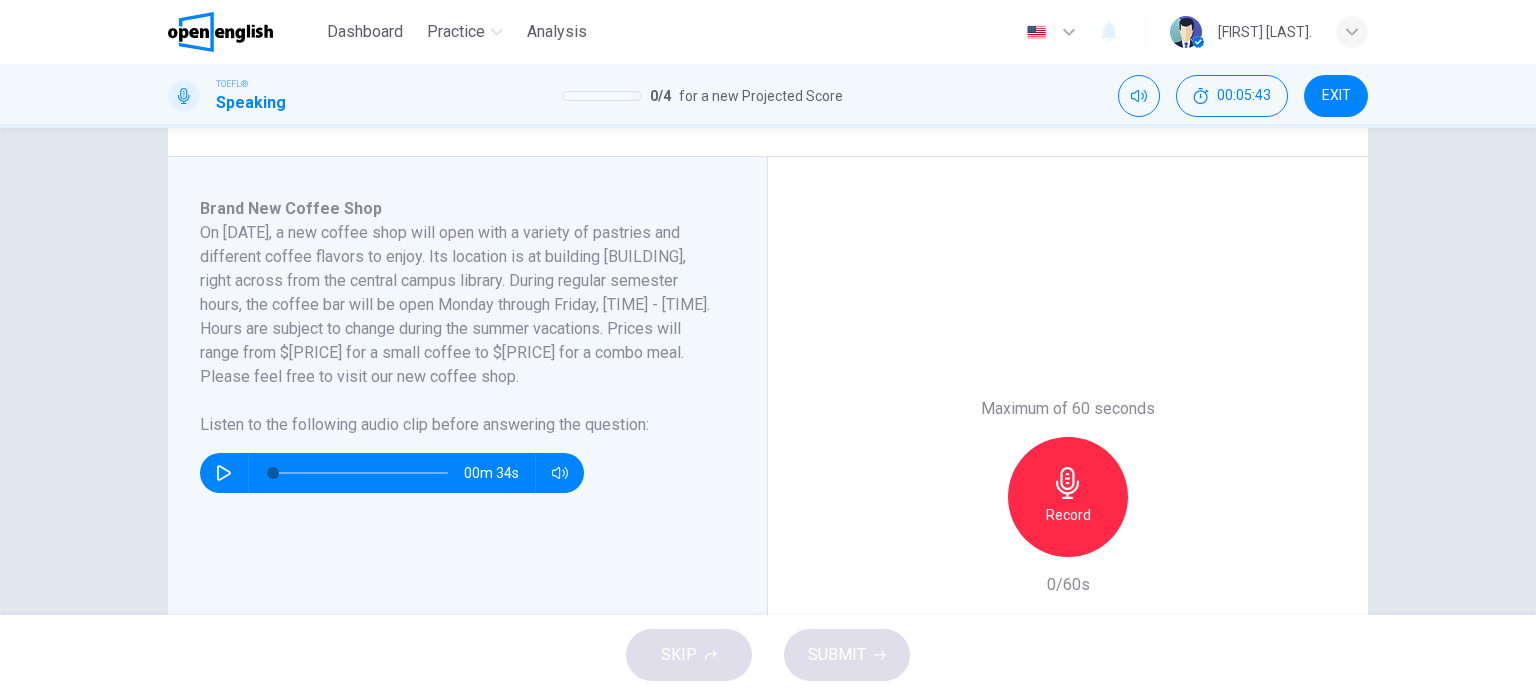 click on "Record" at bounding box center [1068, 515] 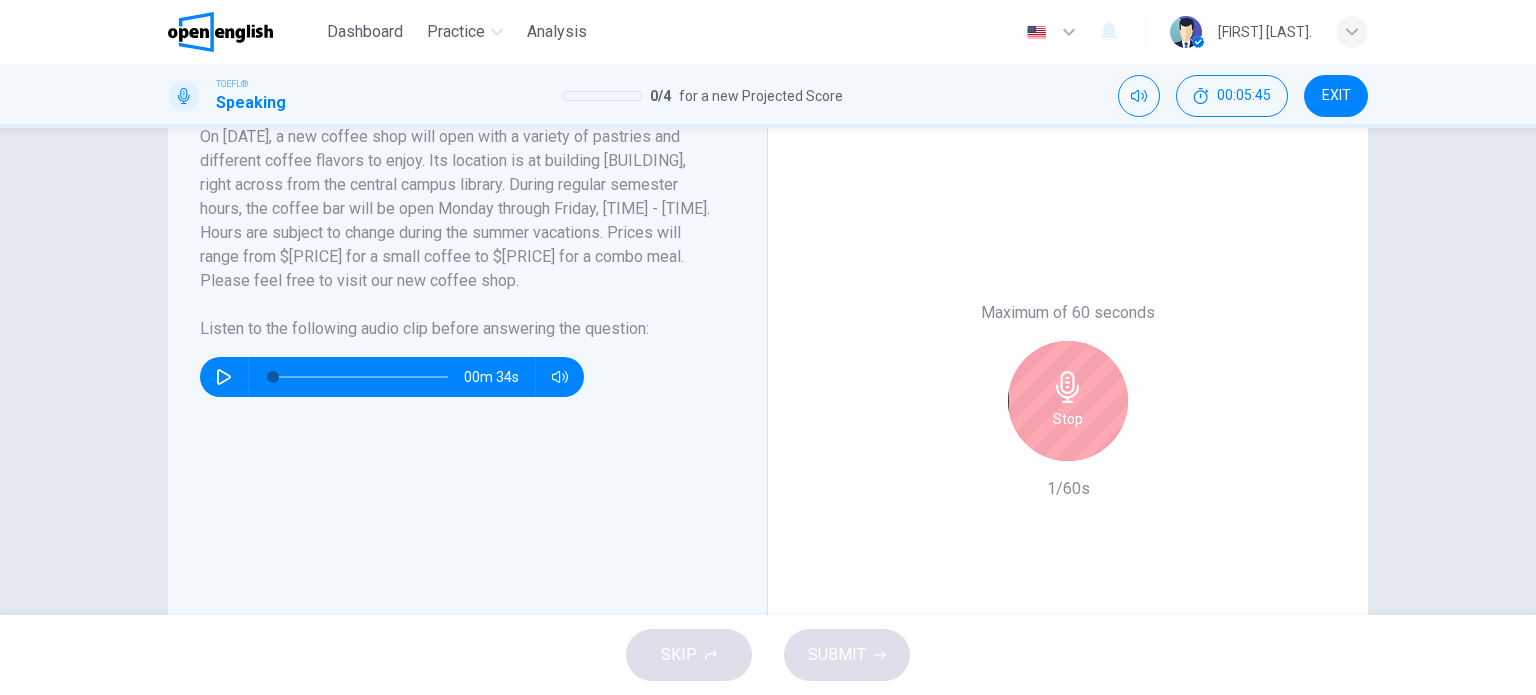 scroll, scrollTop: 400, scrollLeft: 0, axis: vertical 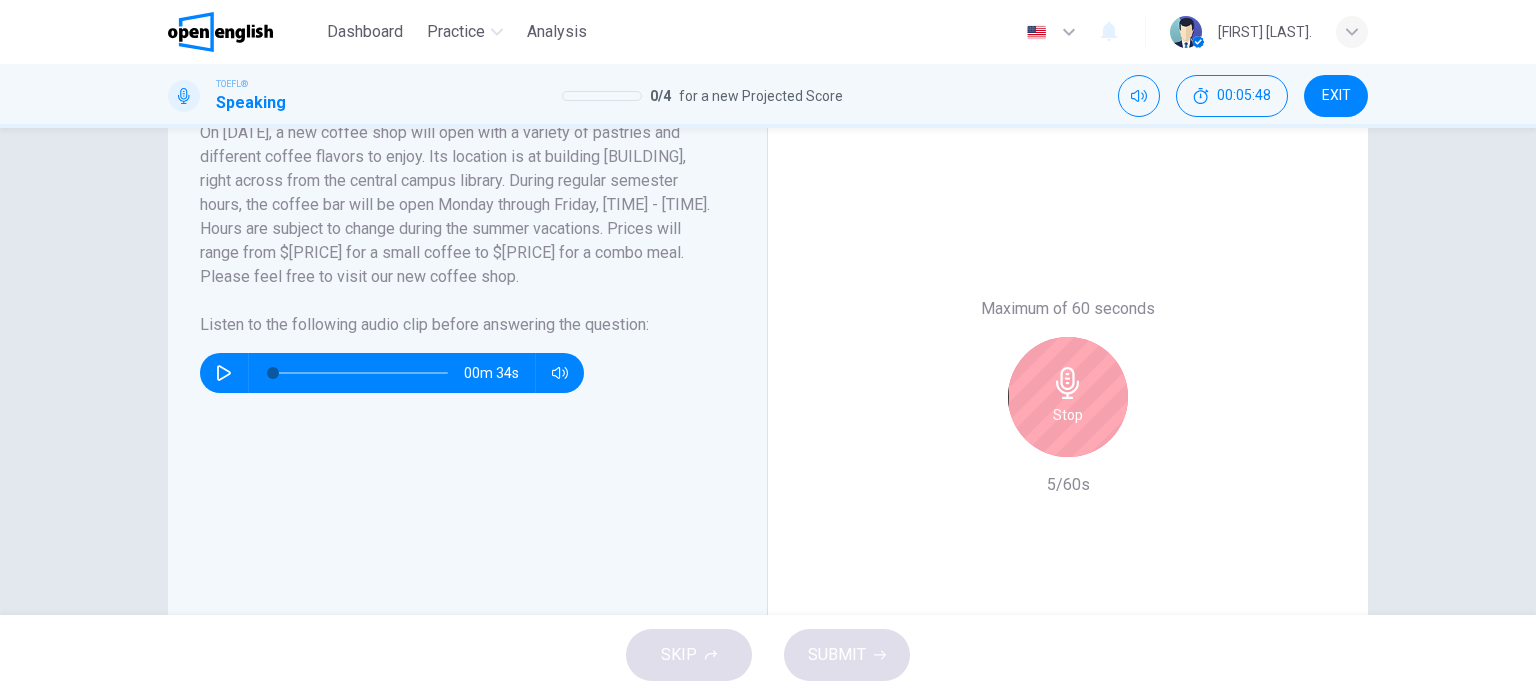 click on "Stop" at bounding box center (1068, 397) 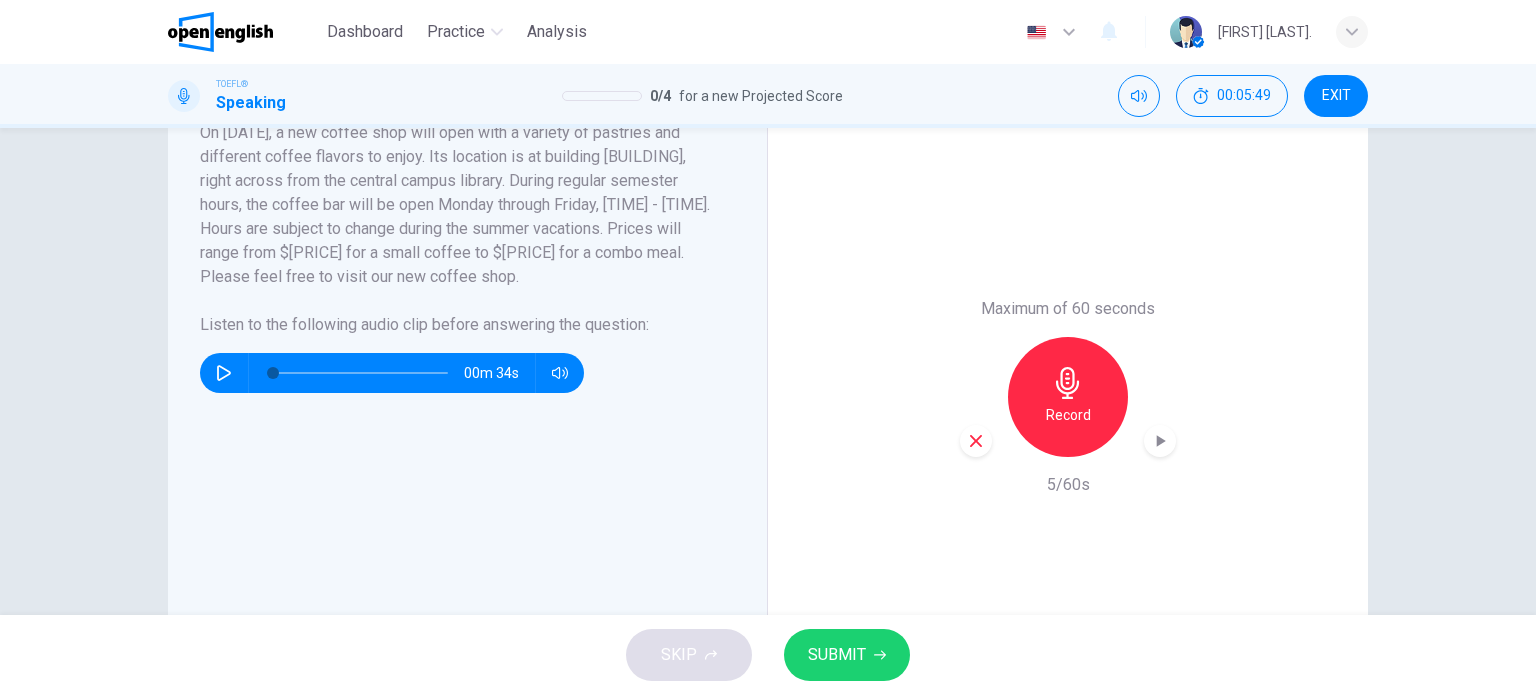 click 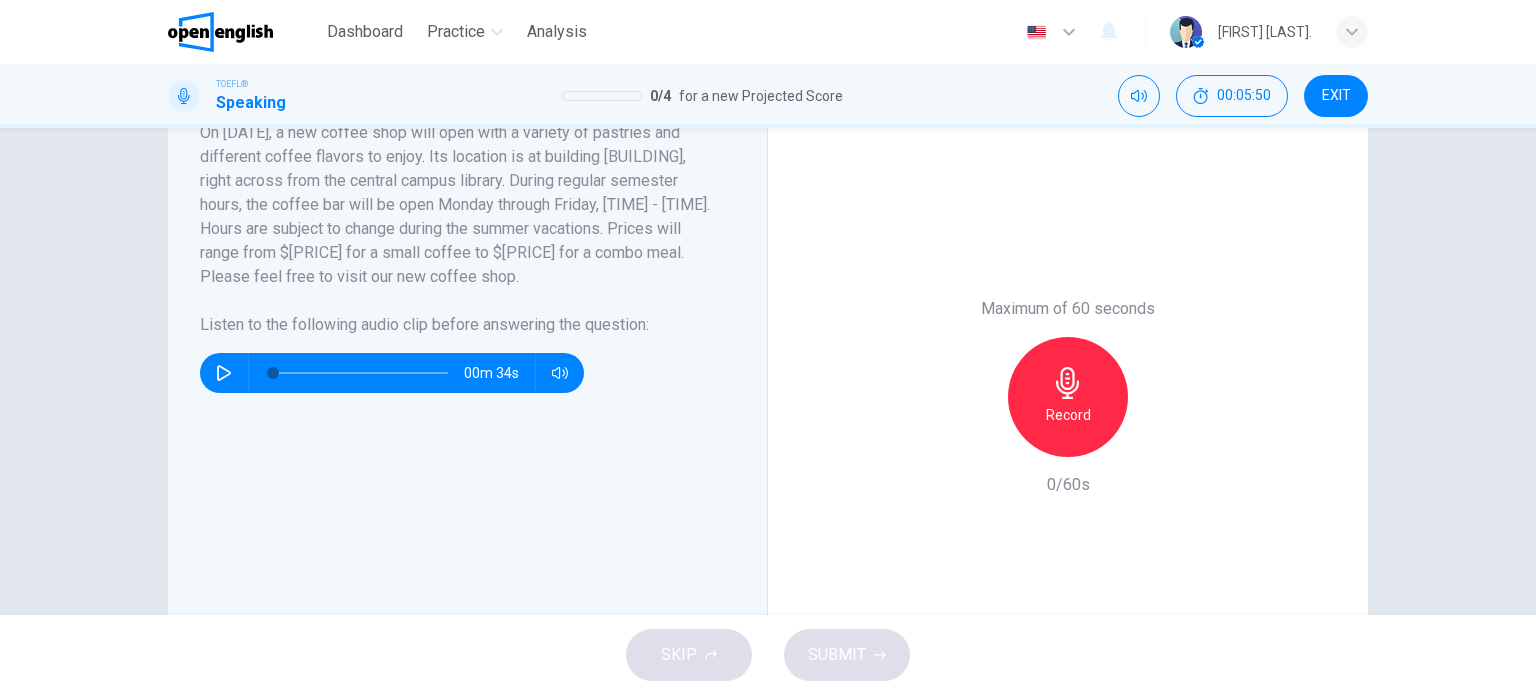 click 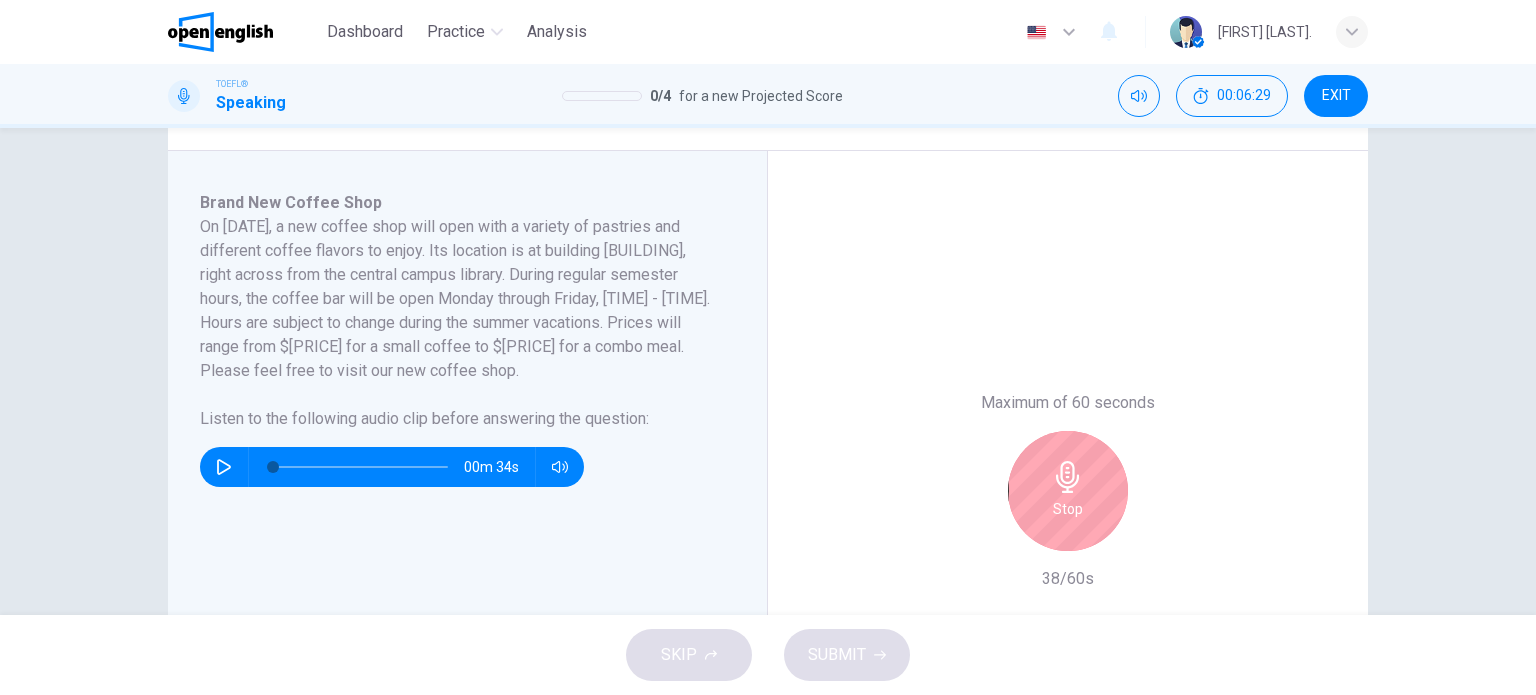 scroll, scrollTop: 300, scrollLeft: 0, axis: vertical 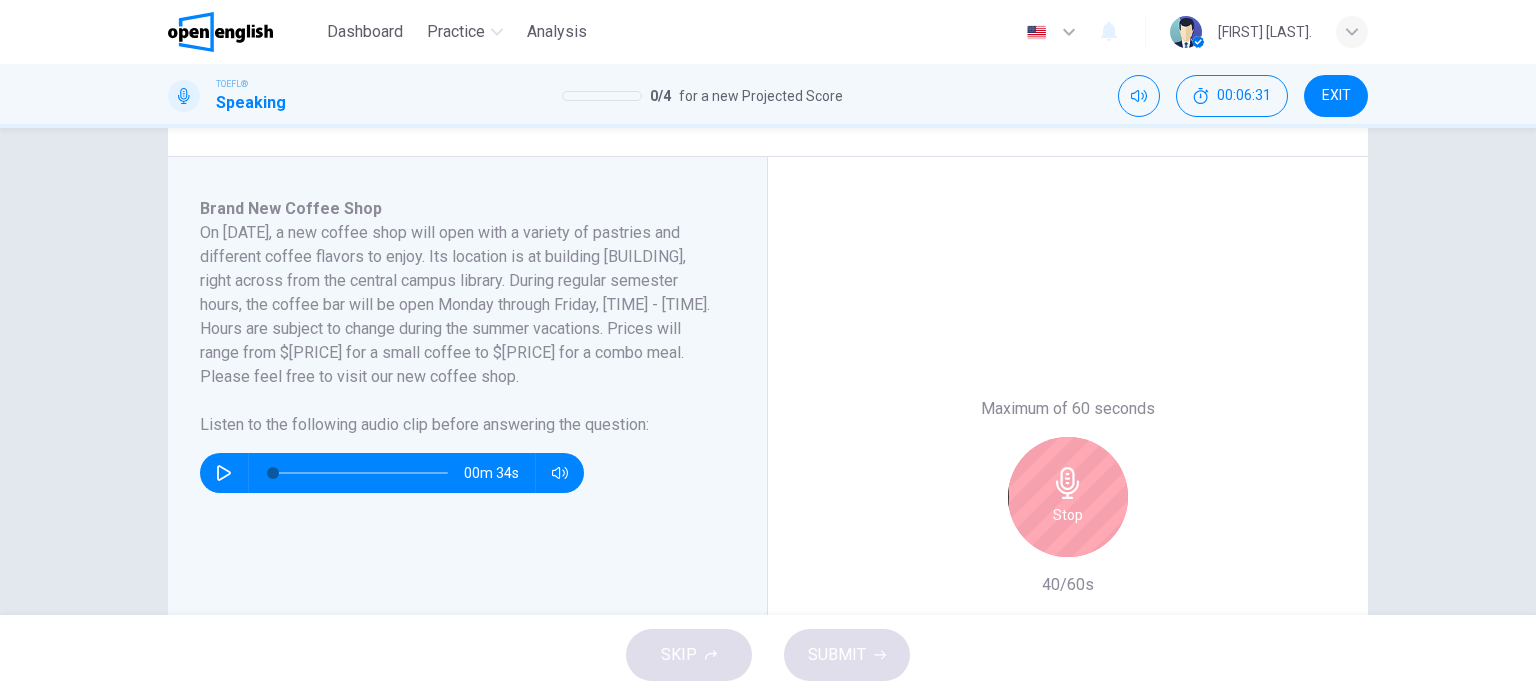 click 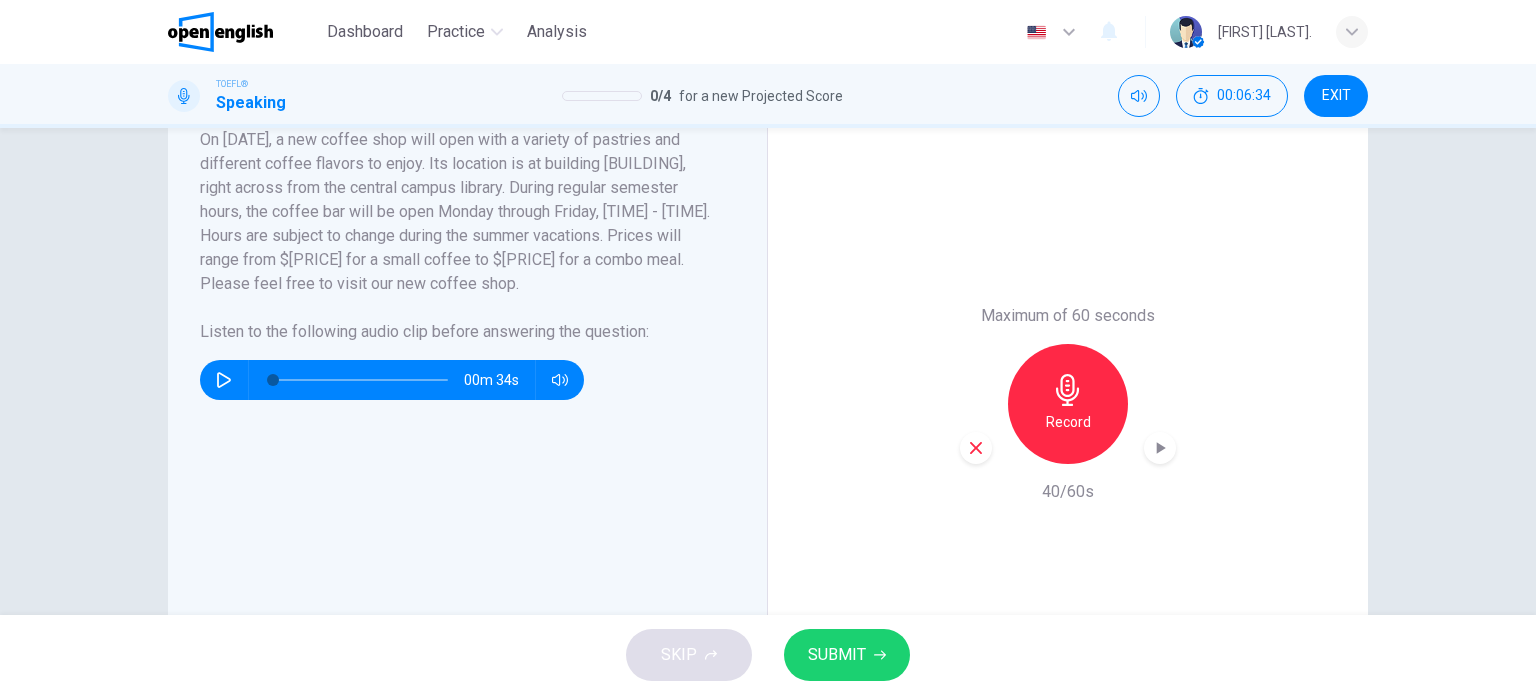 scroll, scrollTop: 400, scrollLeft: 0, axis: vertical 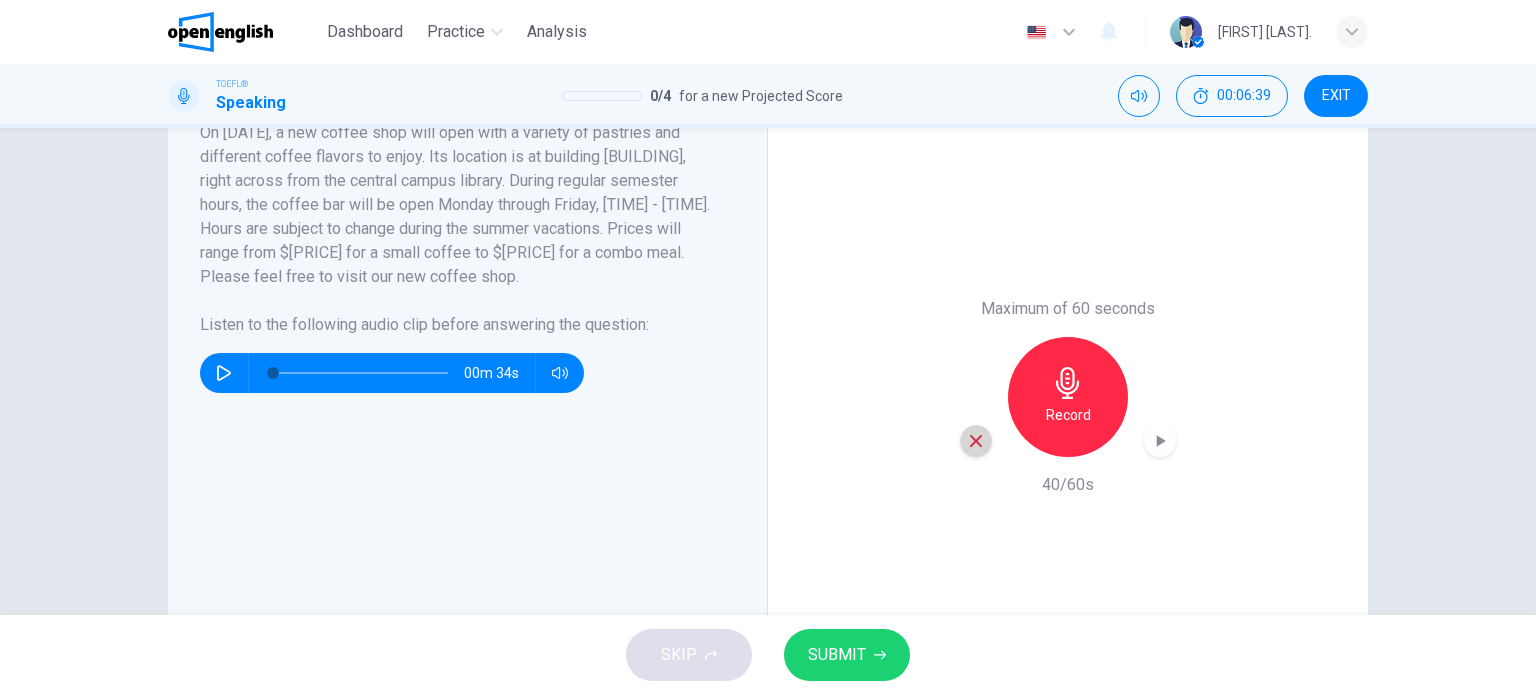 click 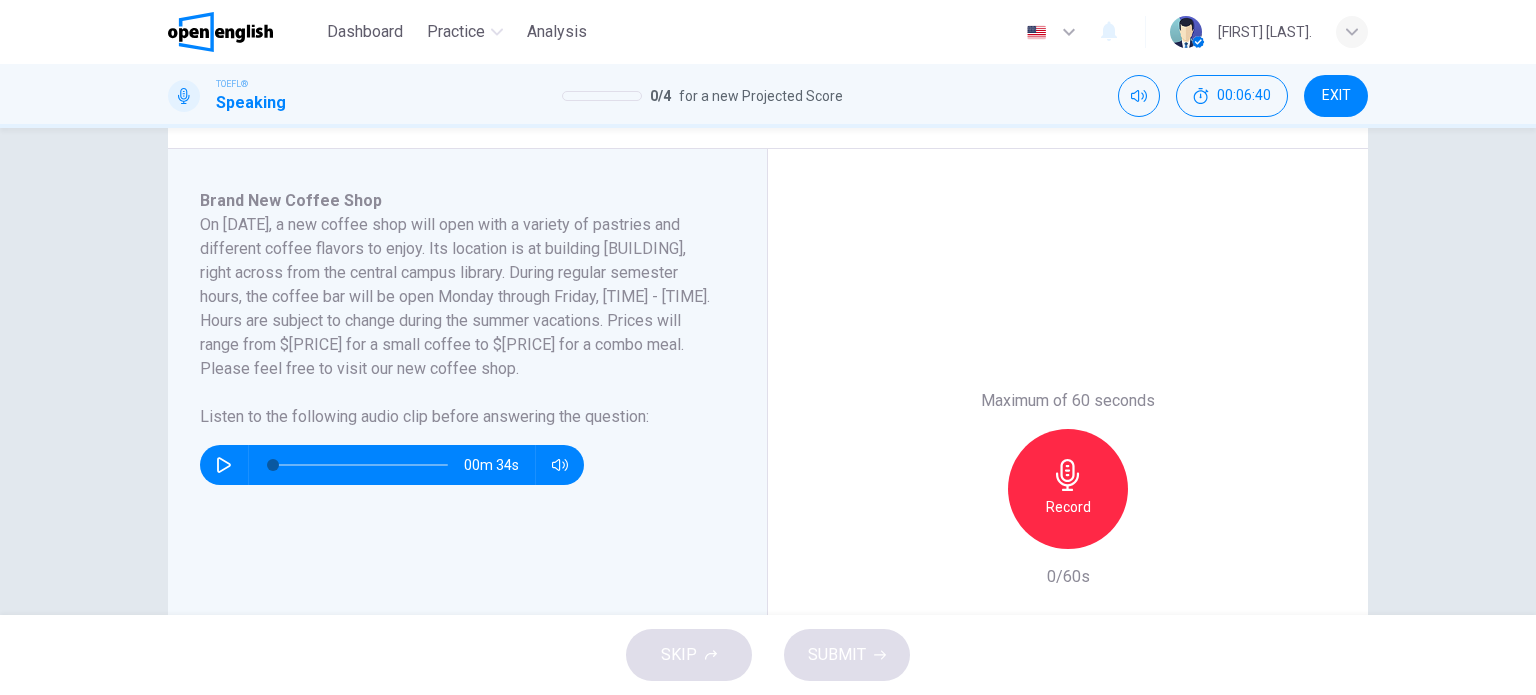 scroll, scrollTop: 300, scrollLeft: 0, axis: vertical 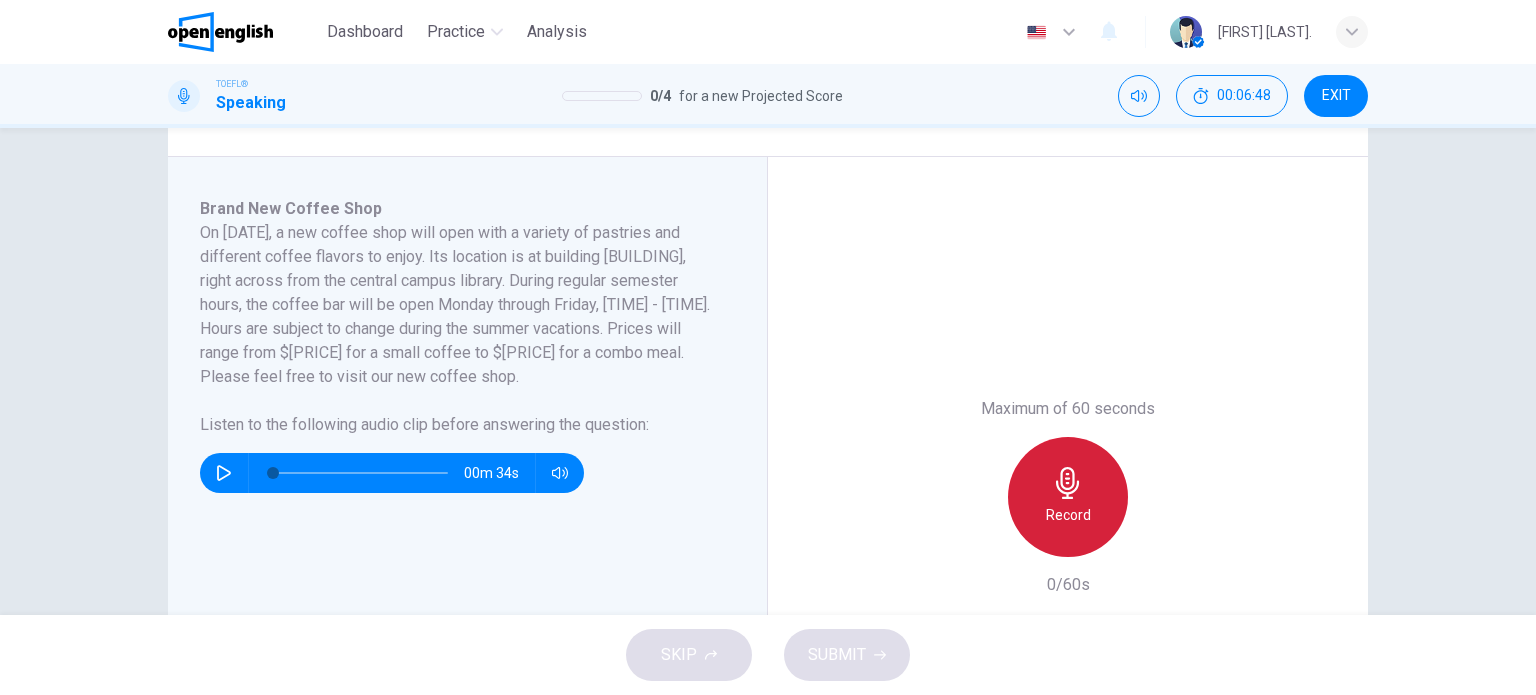 click 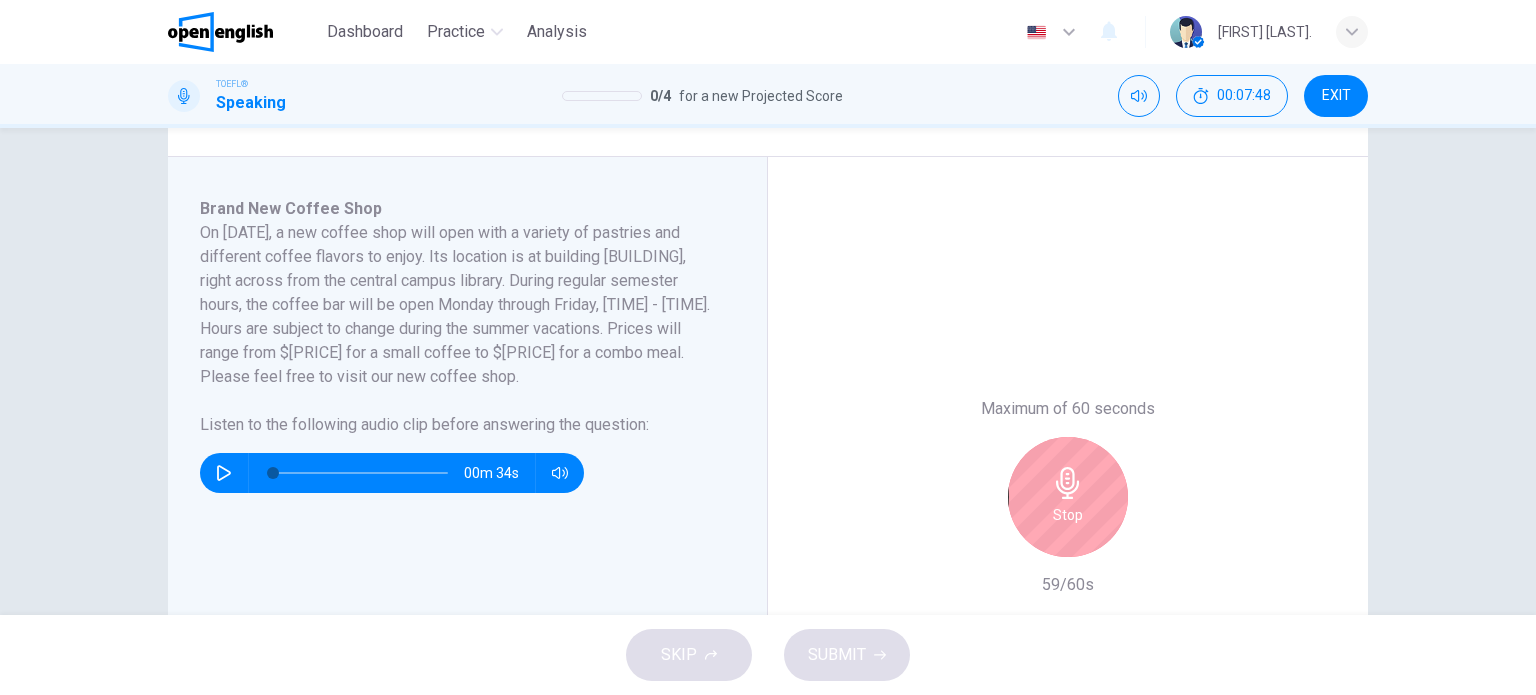 click 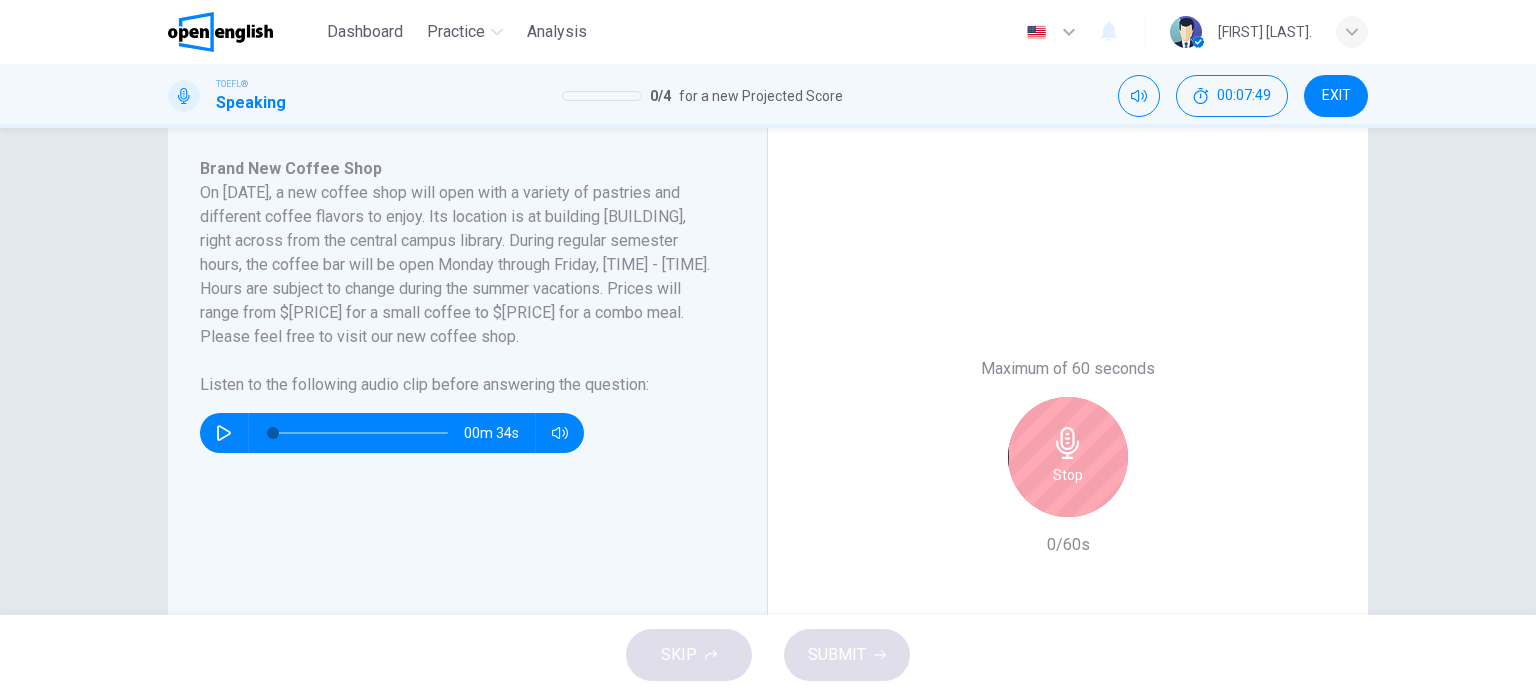 scroll, scrollTop: 500, scrollLeft: 0, axis: vertical 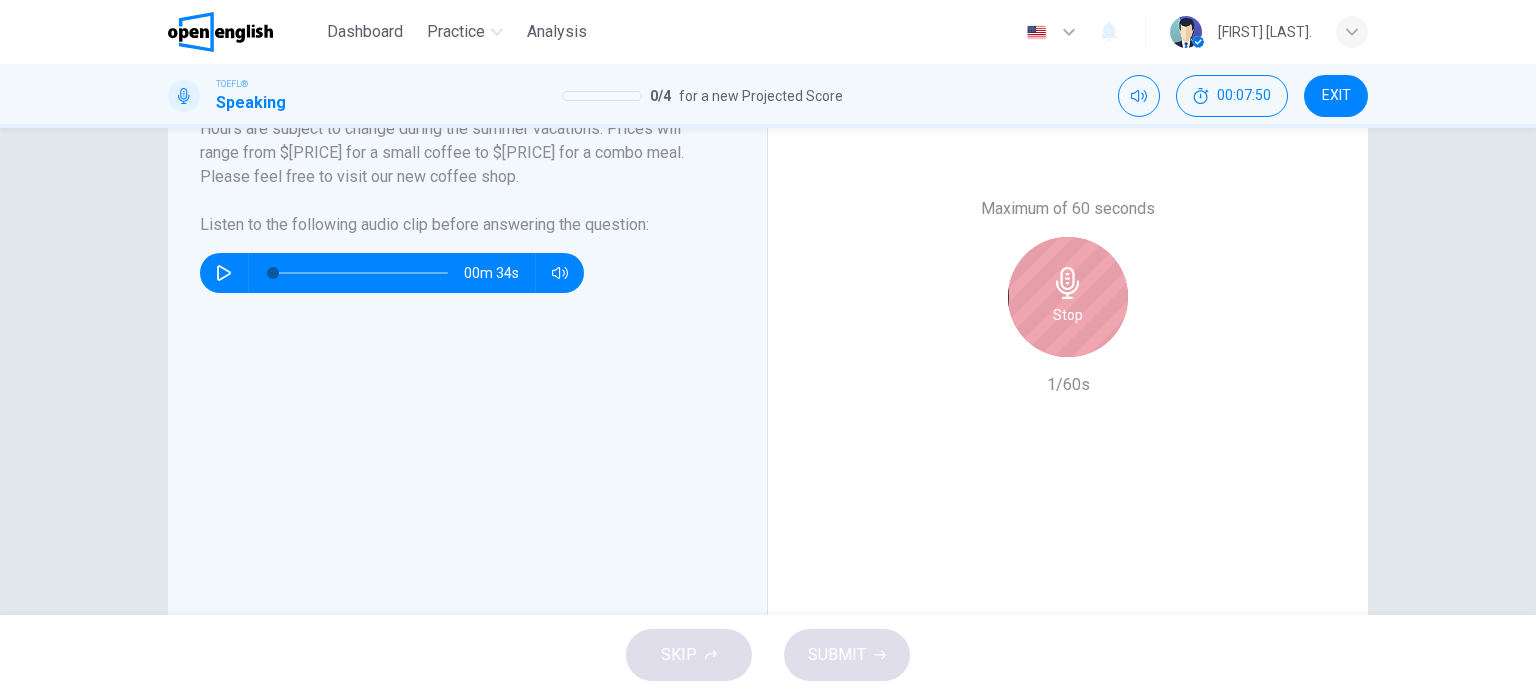 click on "Stop" at bounding box center [1068, 315] 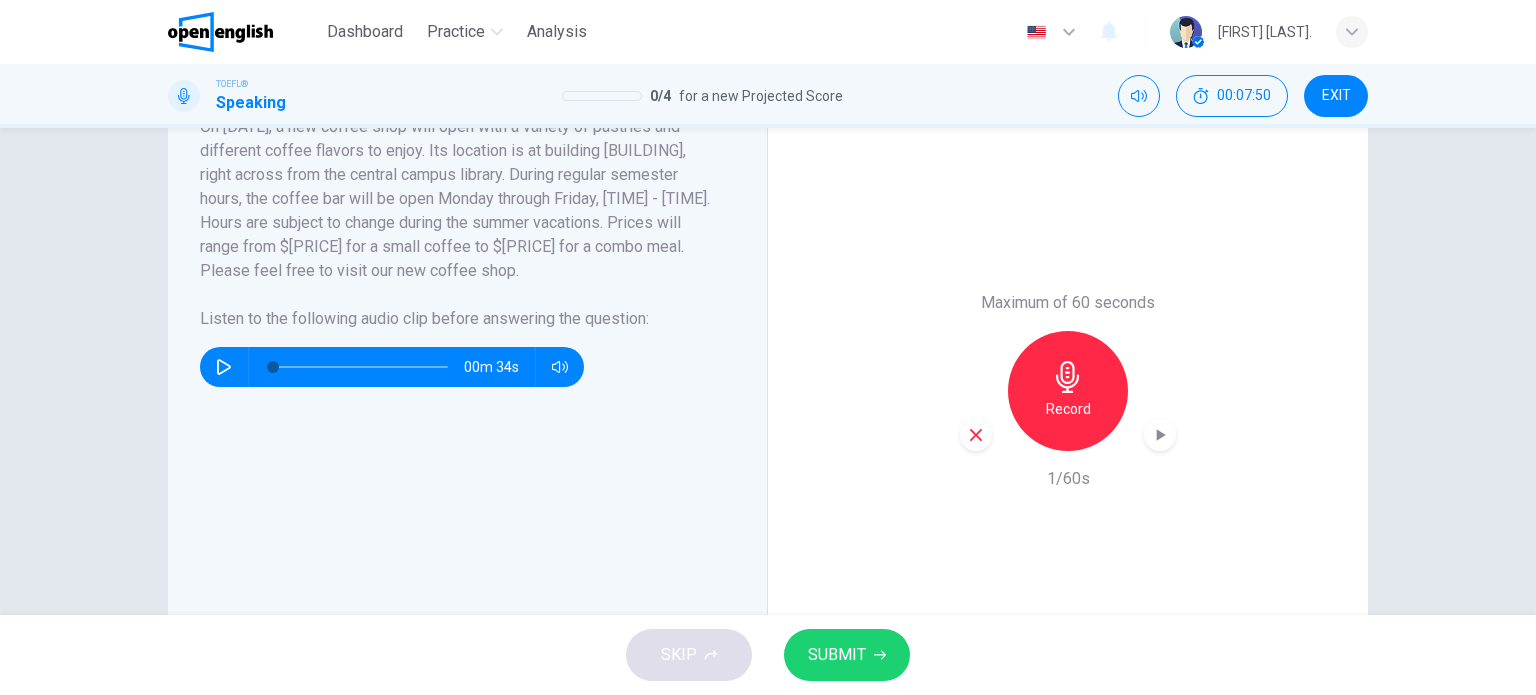 scroll, scrollTop: 400, scrollLeft: 0, axis: vertical 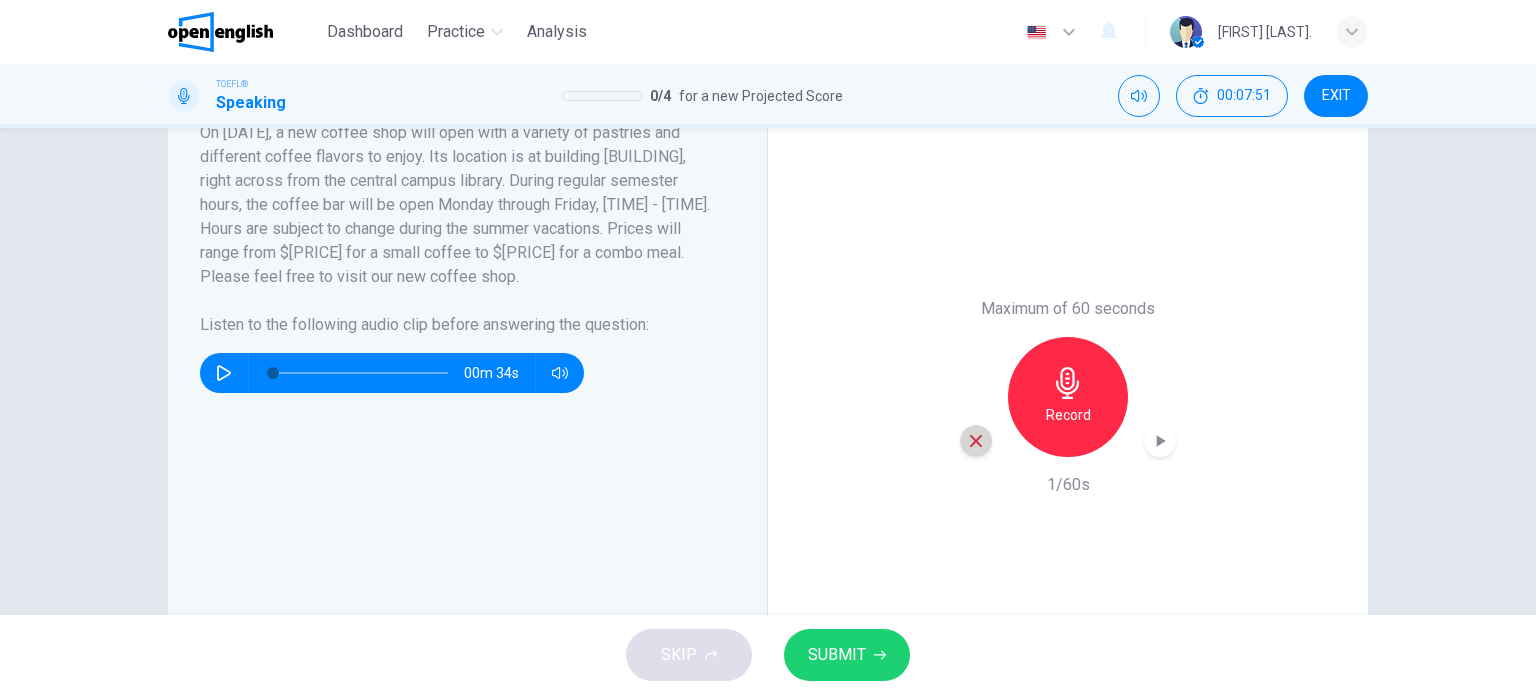 click at bounding box center [976, 441] 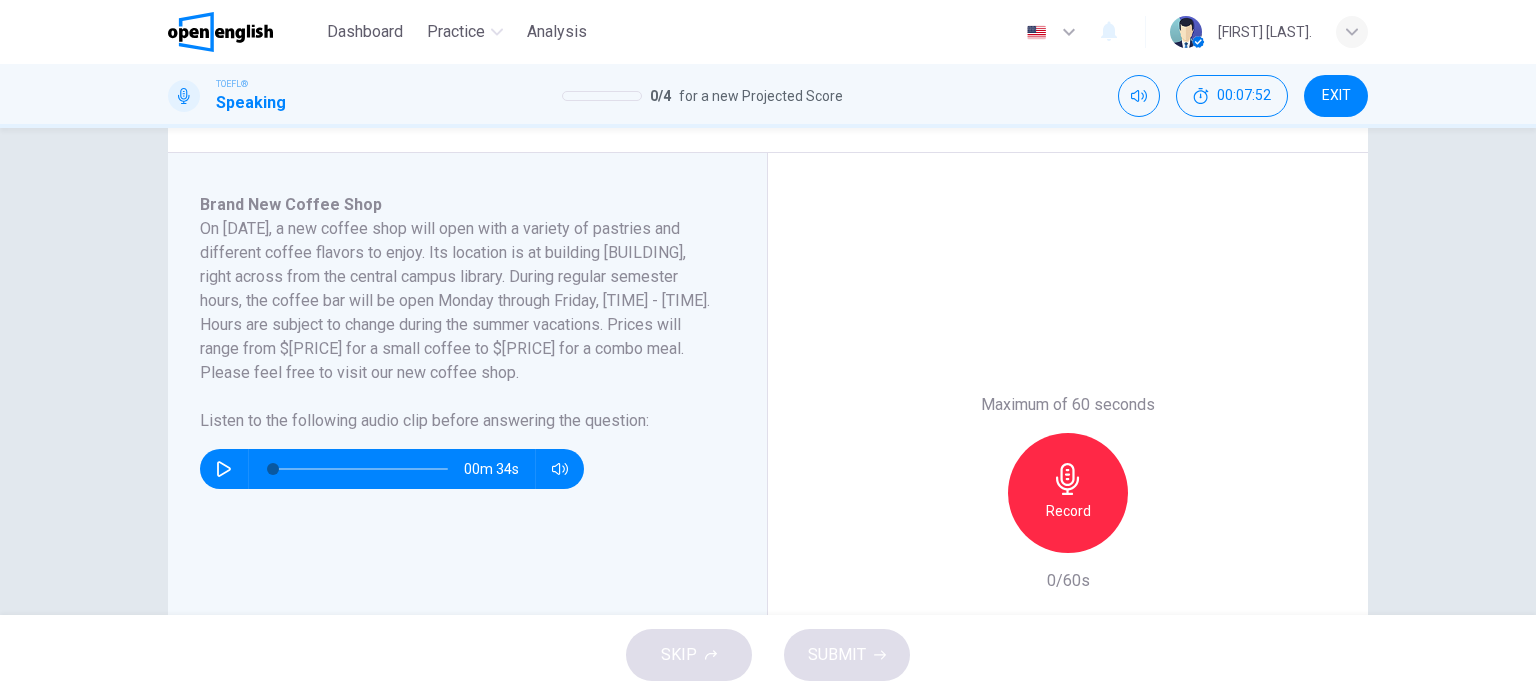 scroll, scrollTop: 300, scrollLeft: 0, axis: vertical 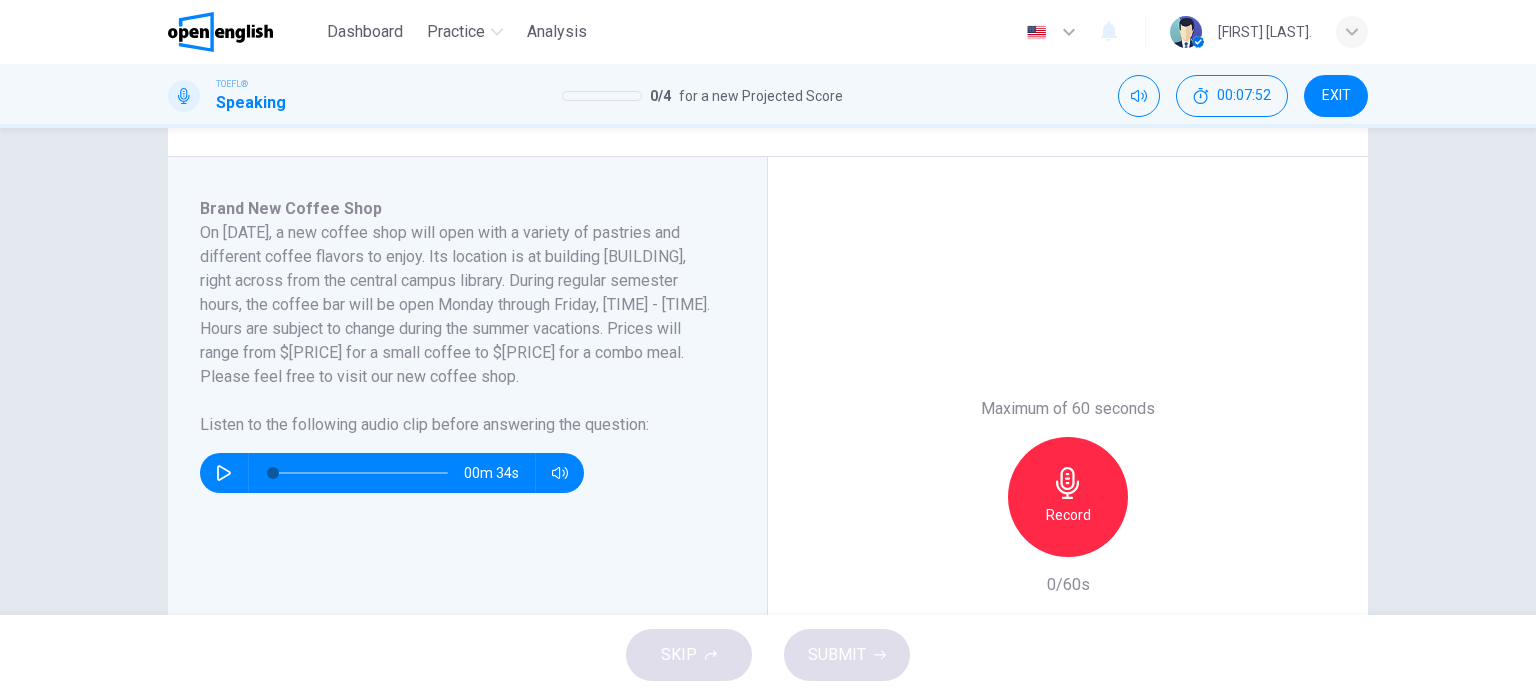 click on "Record" at bounding box center (1068, 497) 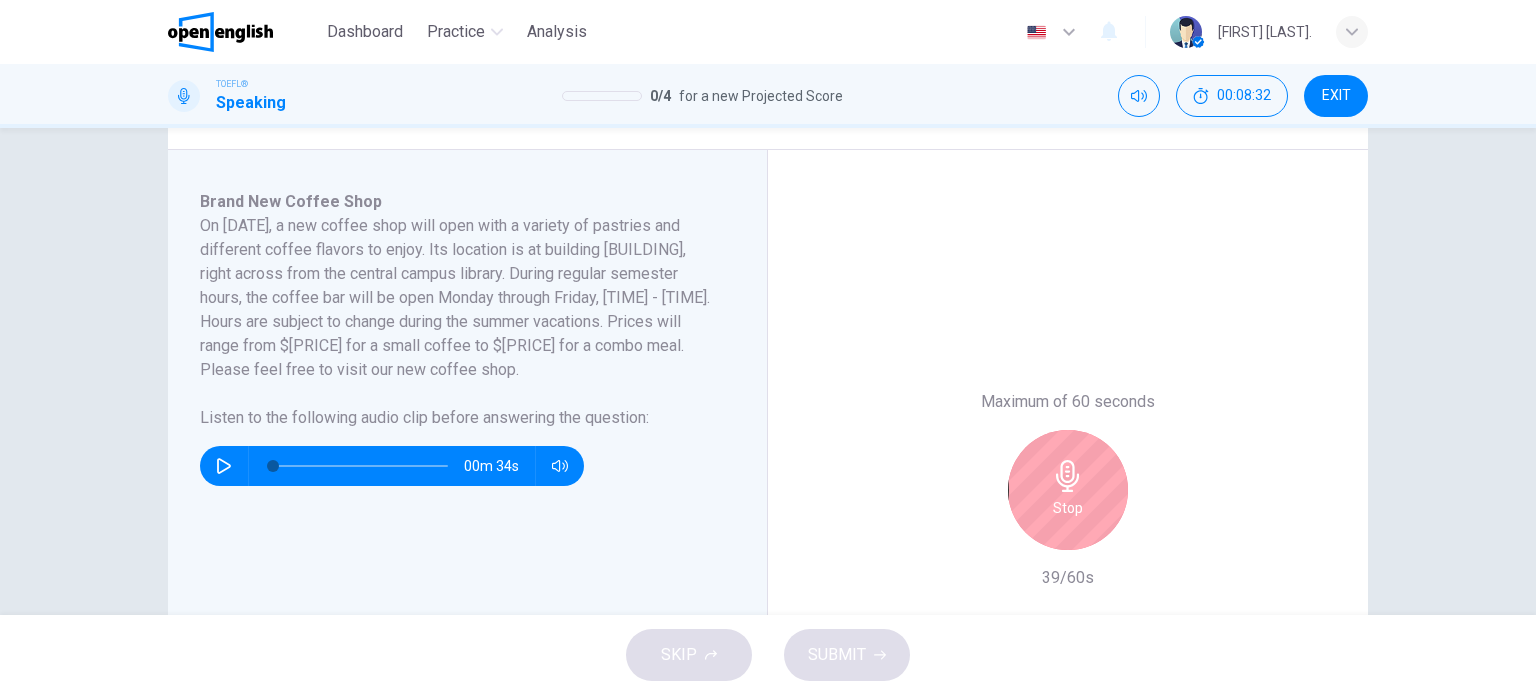 scroll, scrollTop: 300, scrollLeft: 0, axis: vertical 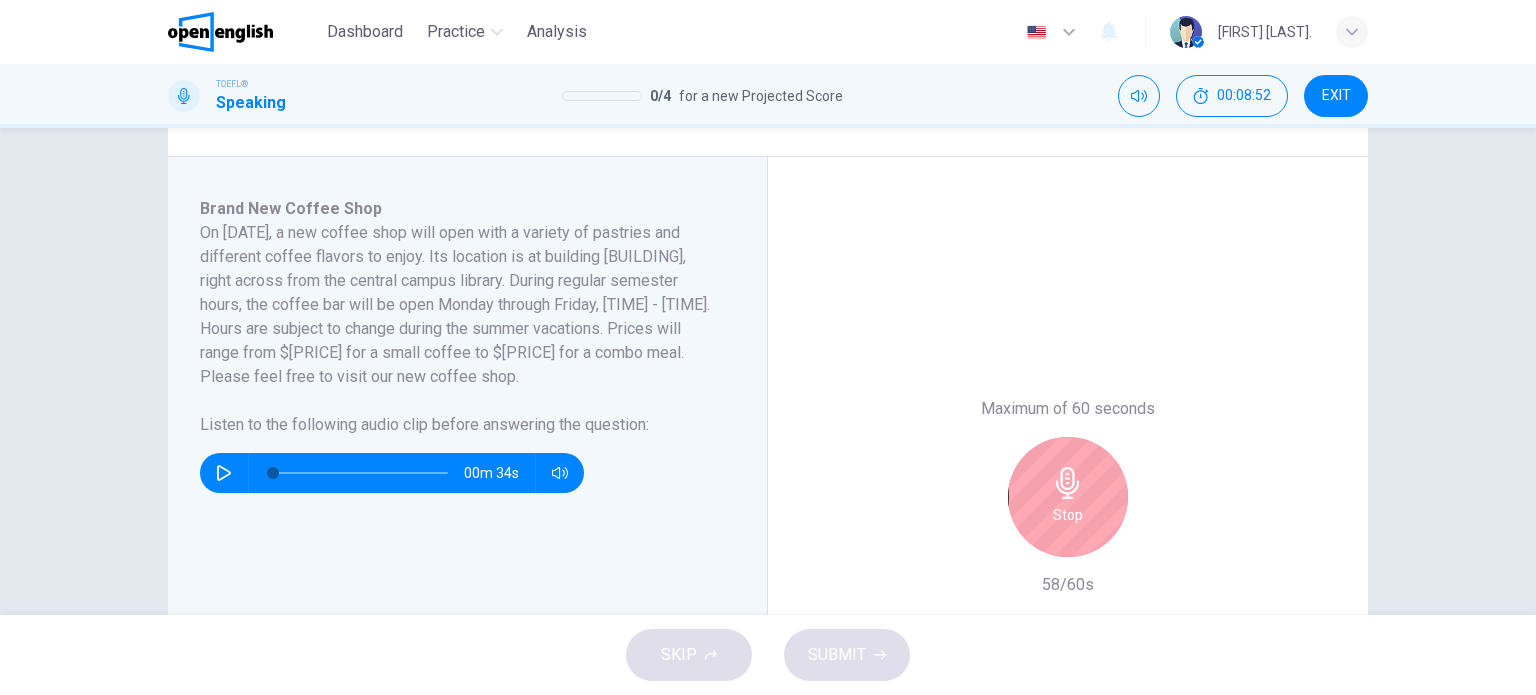 click on "Stop" at bounding box center [1068, 497] 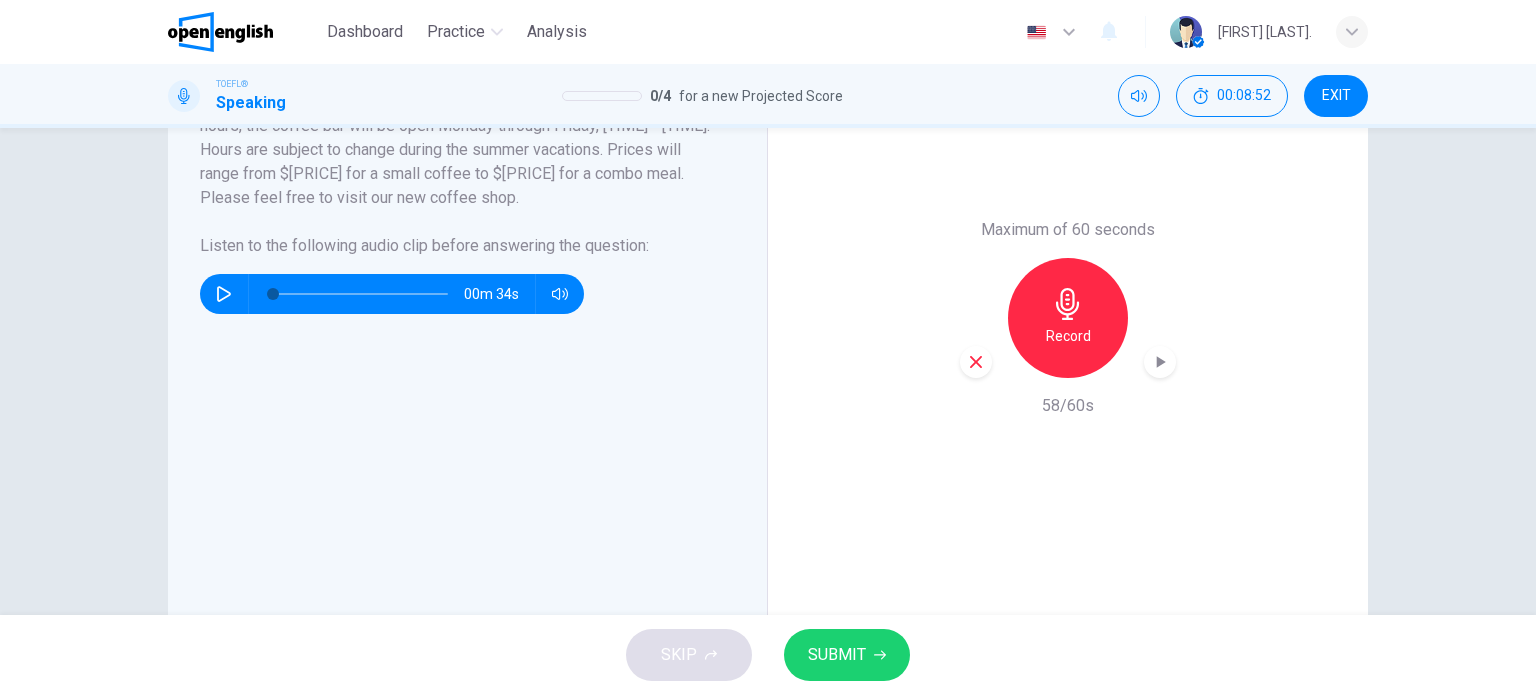 scroll, scrollTop: 500, scrollLeft: 0, axis: vertical 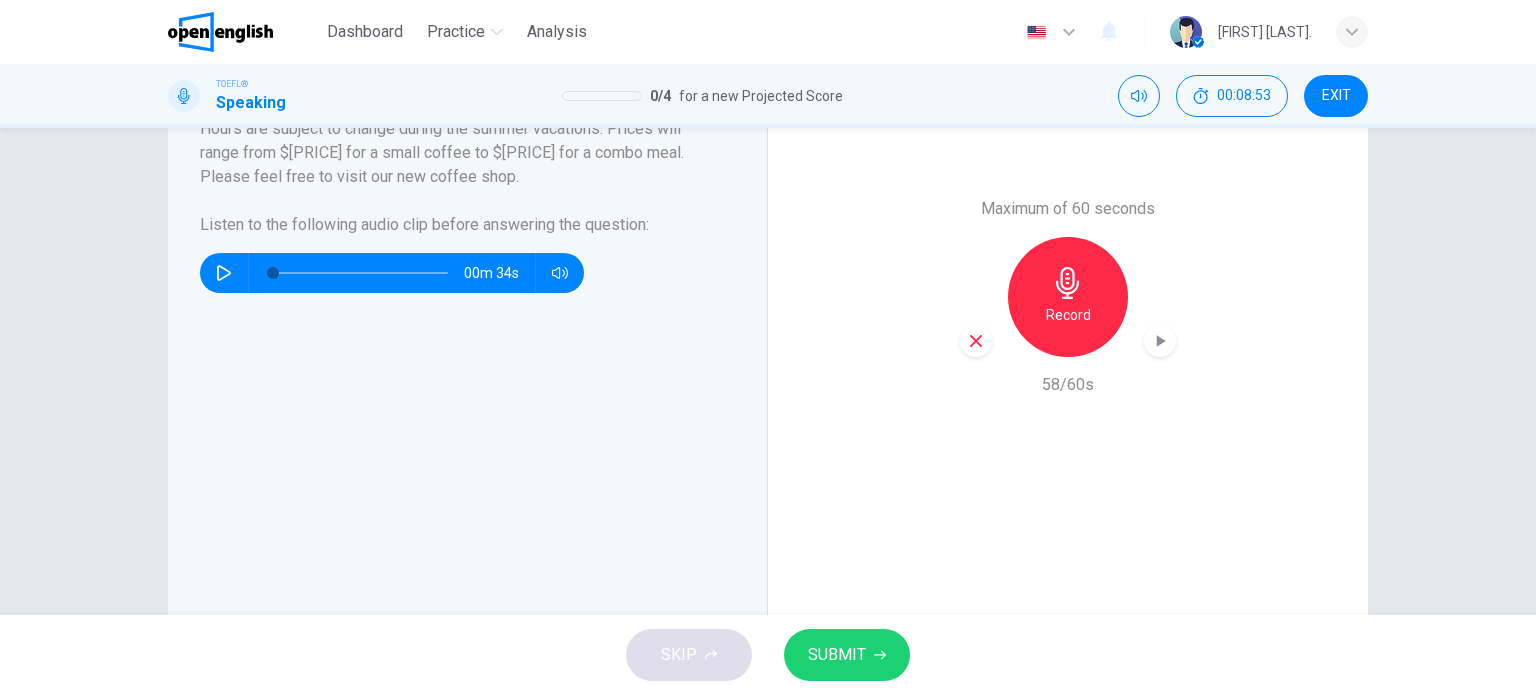 click 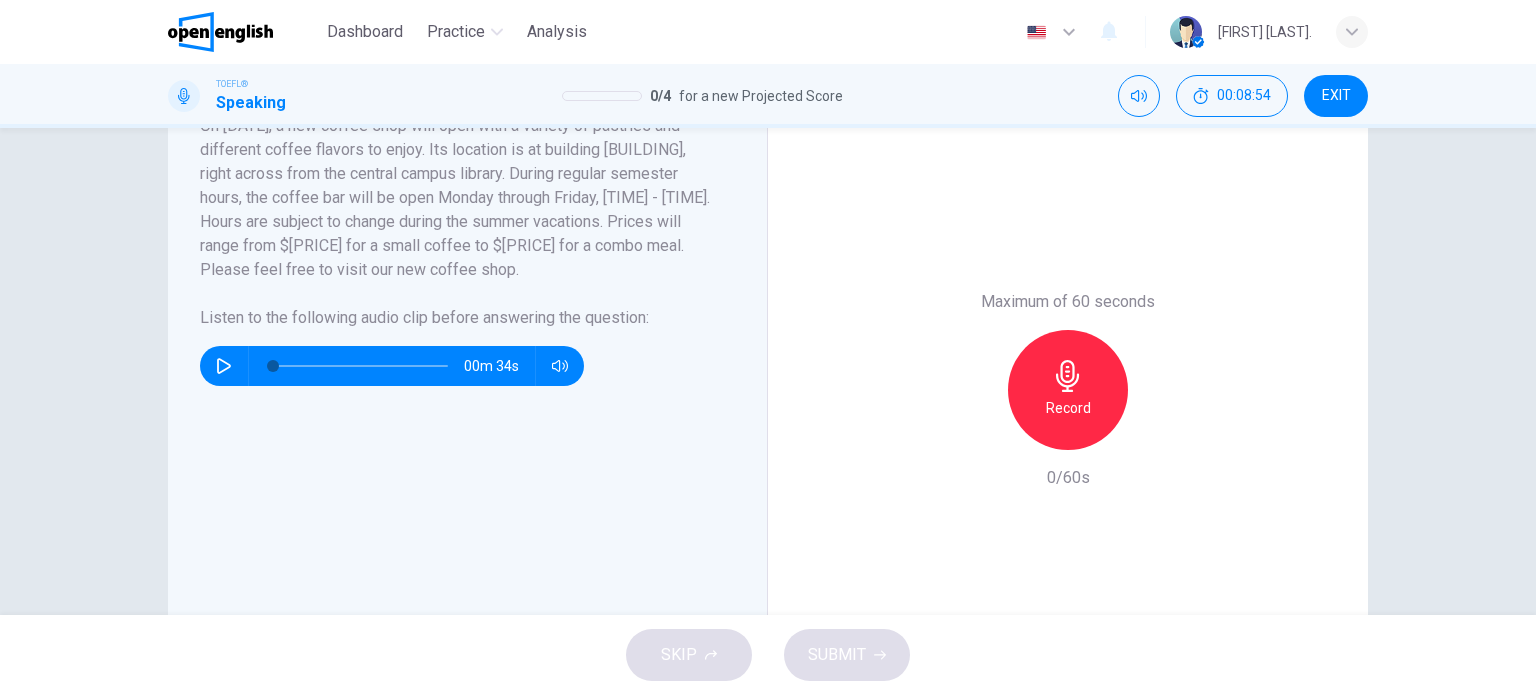 scroll, scrollTop: 400, scrollLeft: 0, axis: vertical 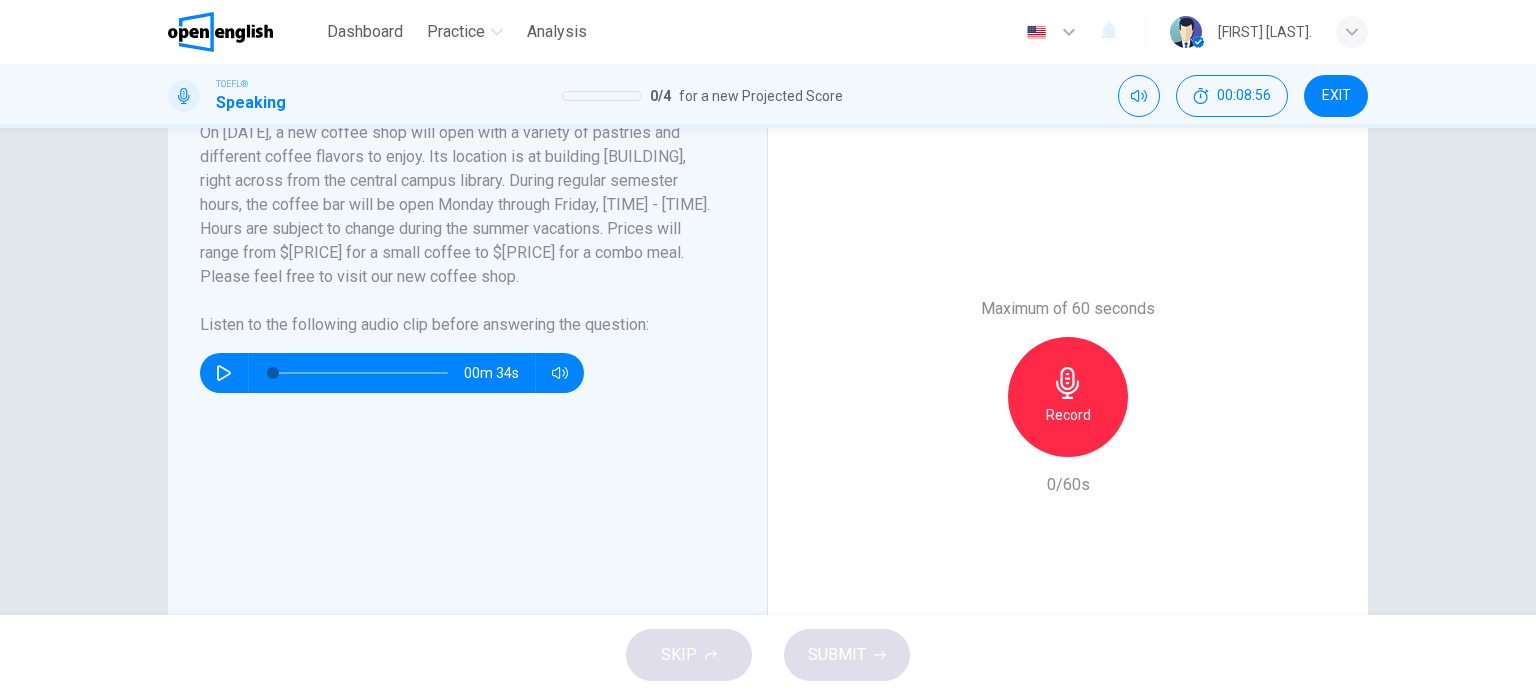 click 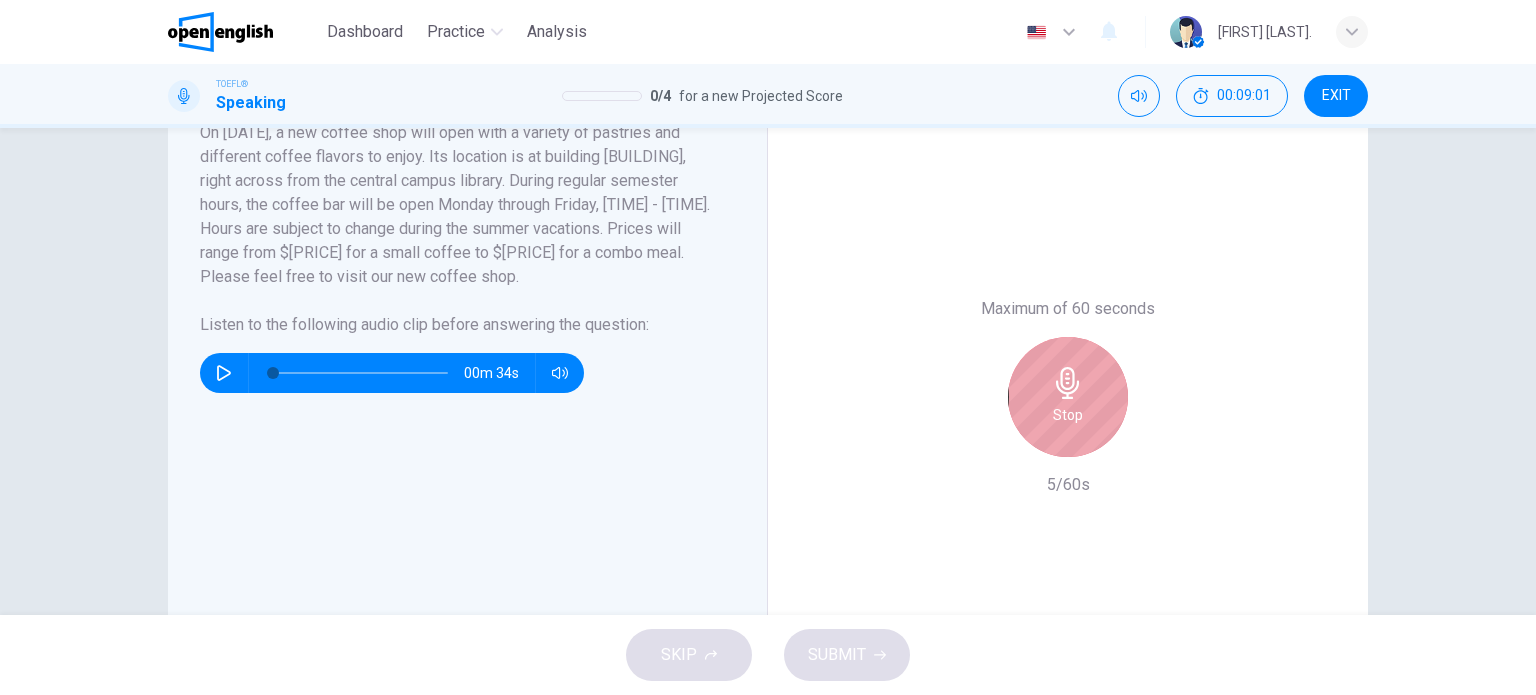click 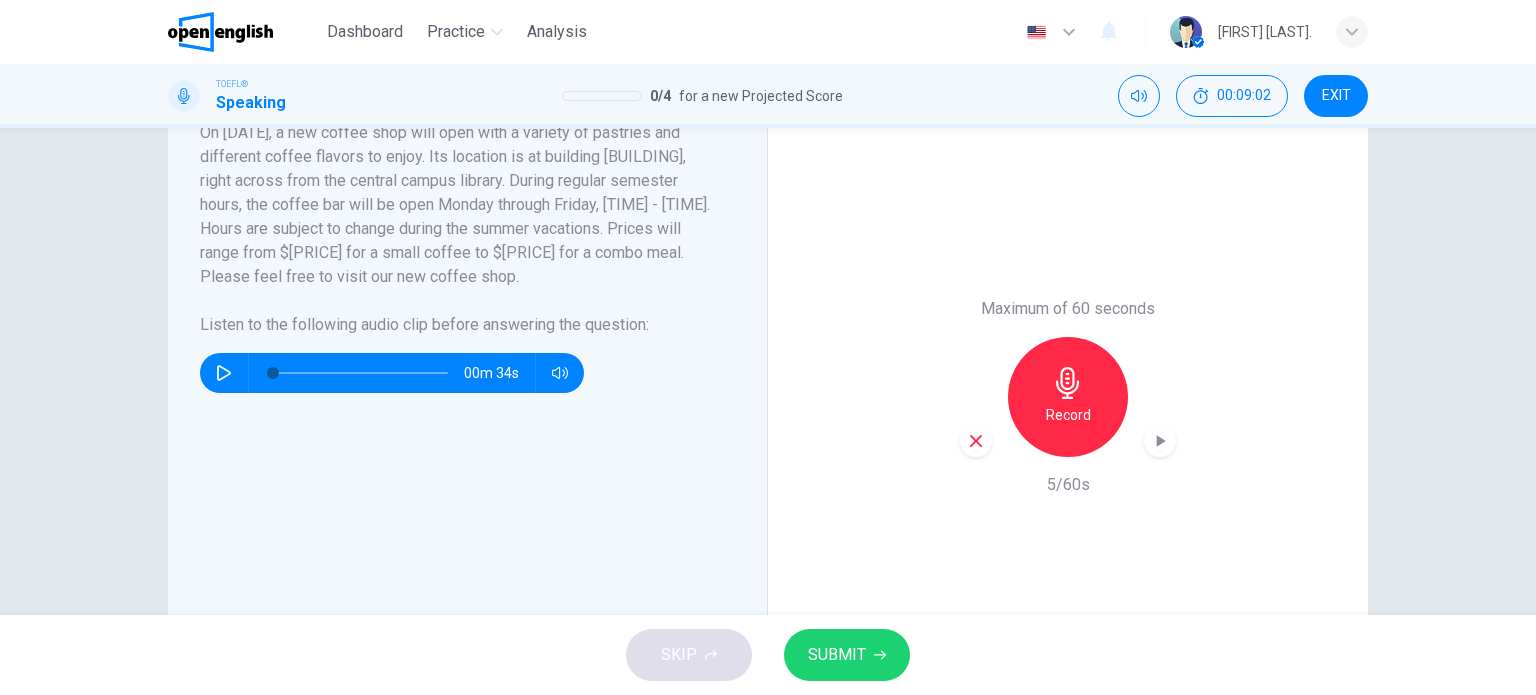 click 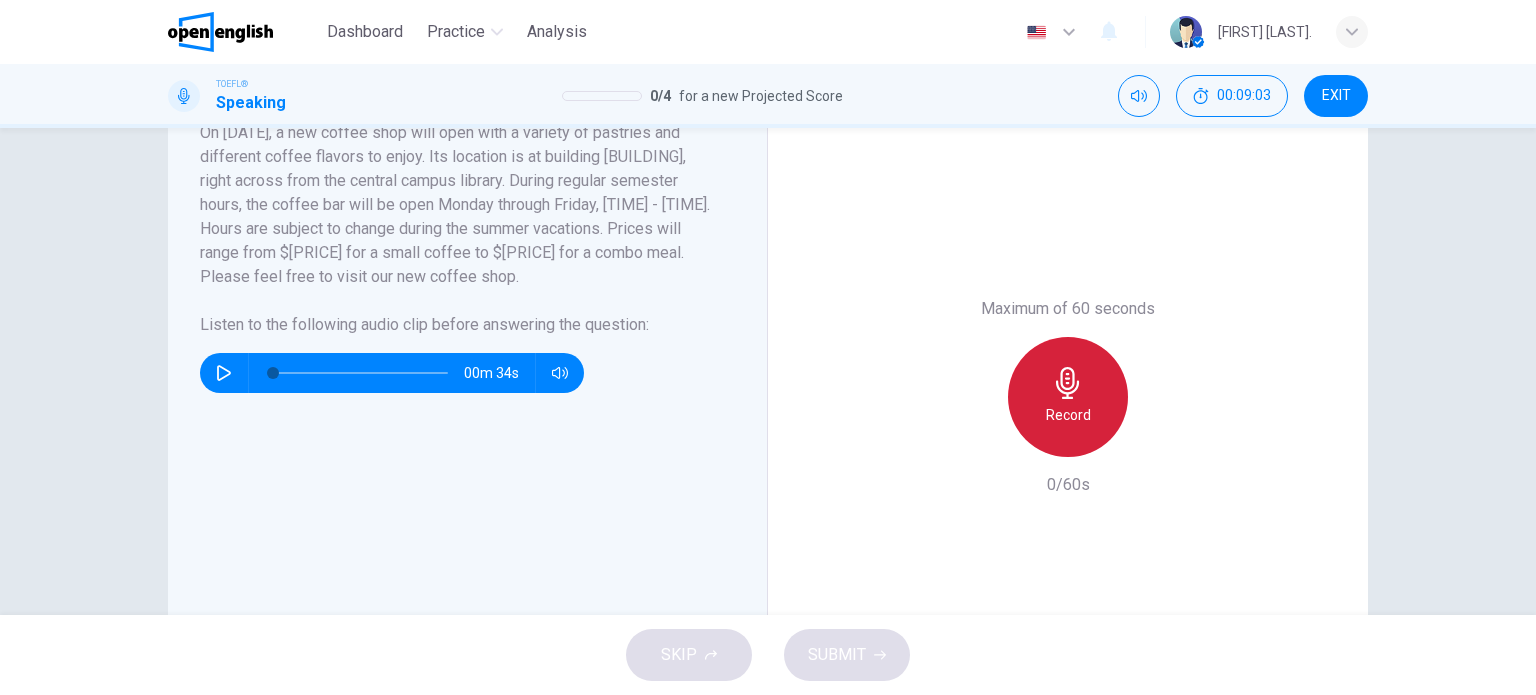 click 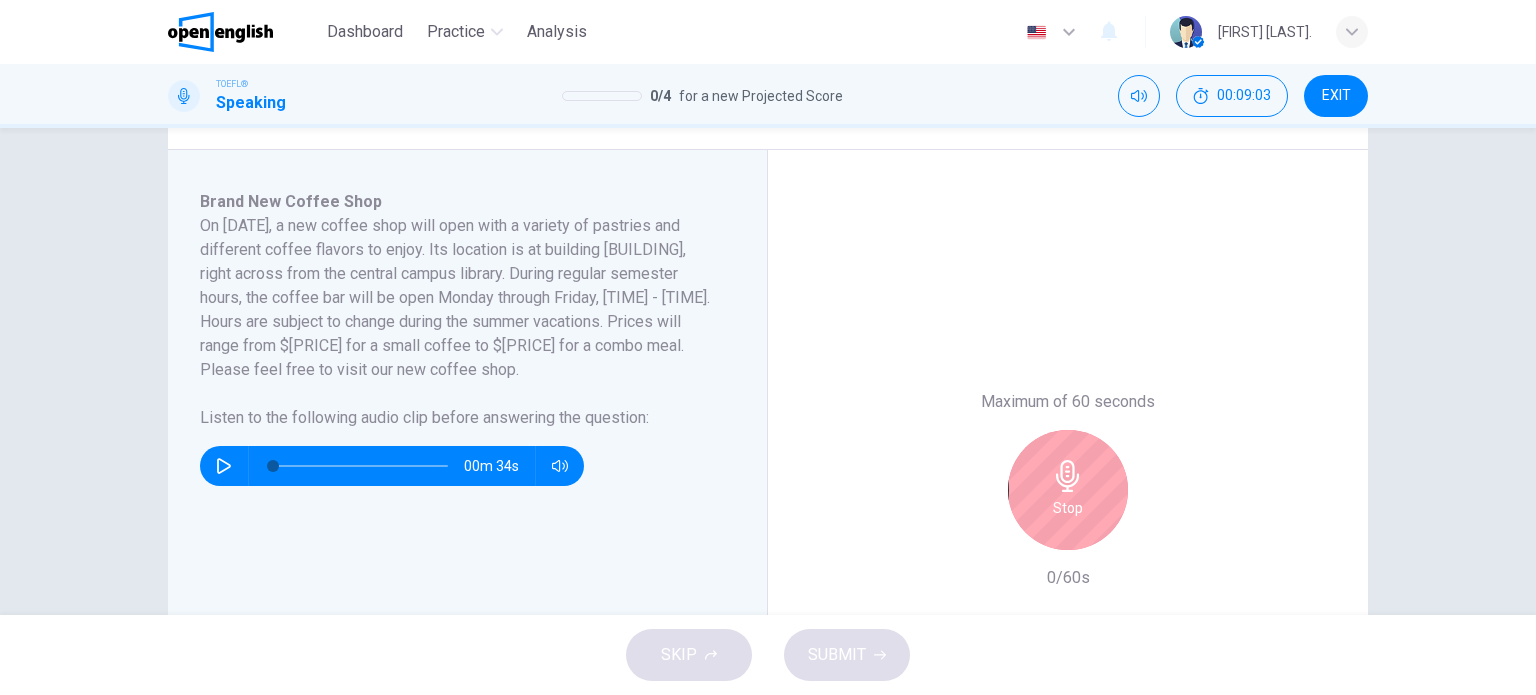 scroll, scrollTop: 300, scrollLeft: 0, axis: vertical 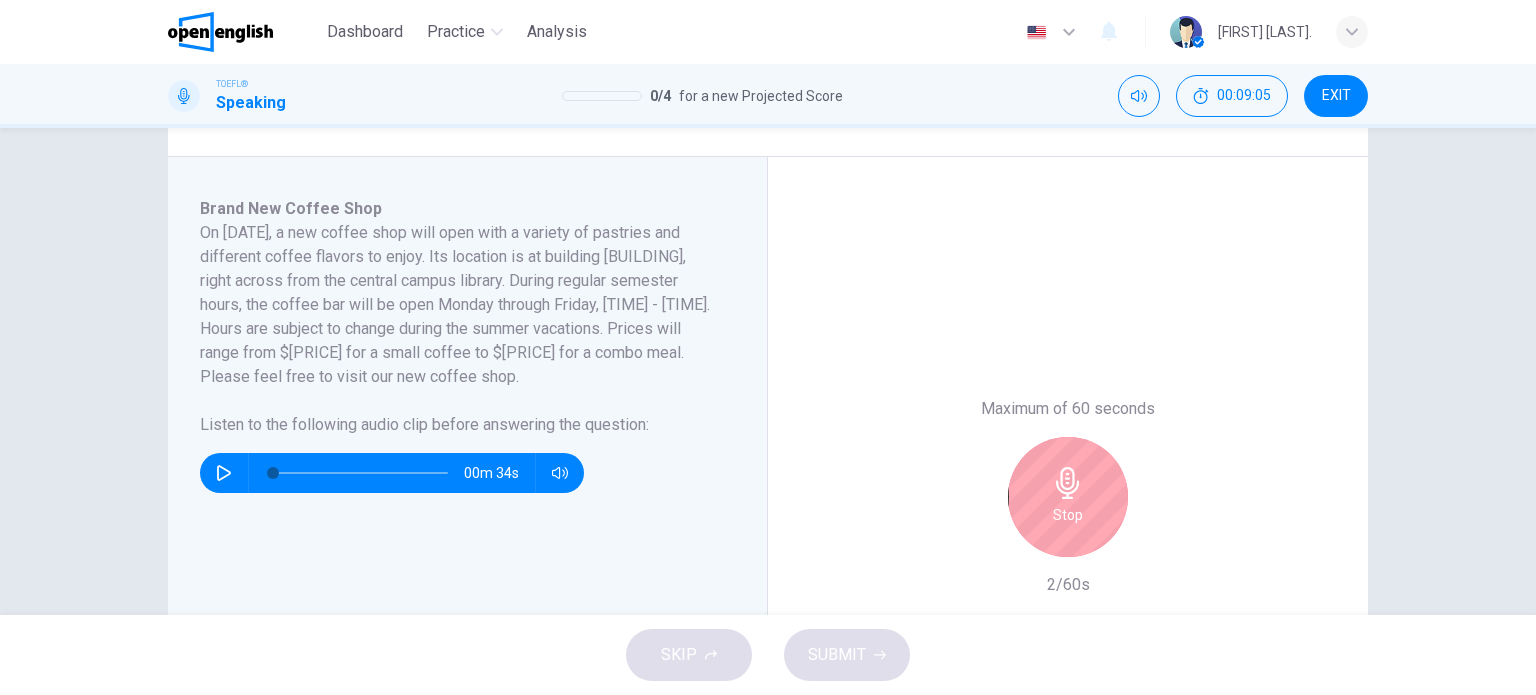 click 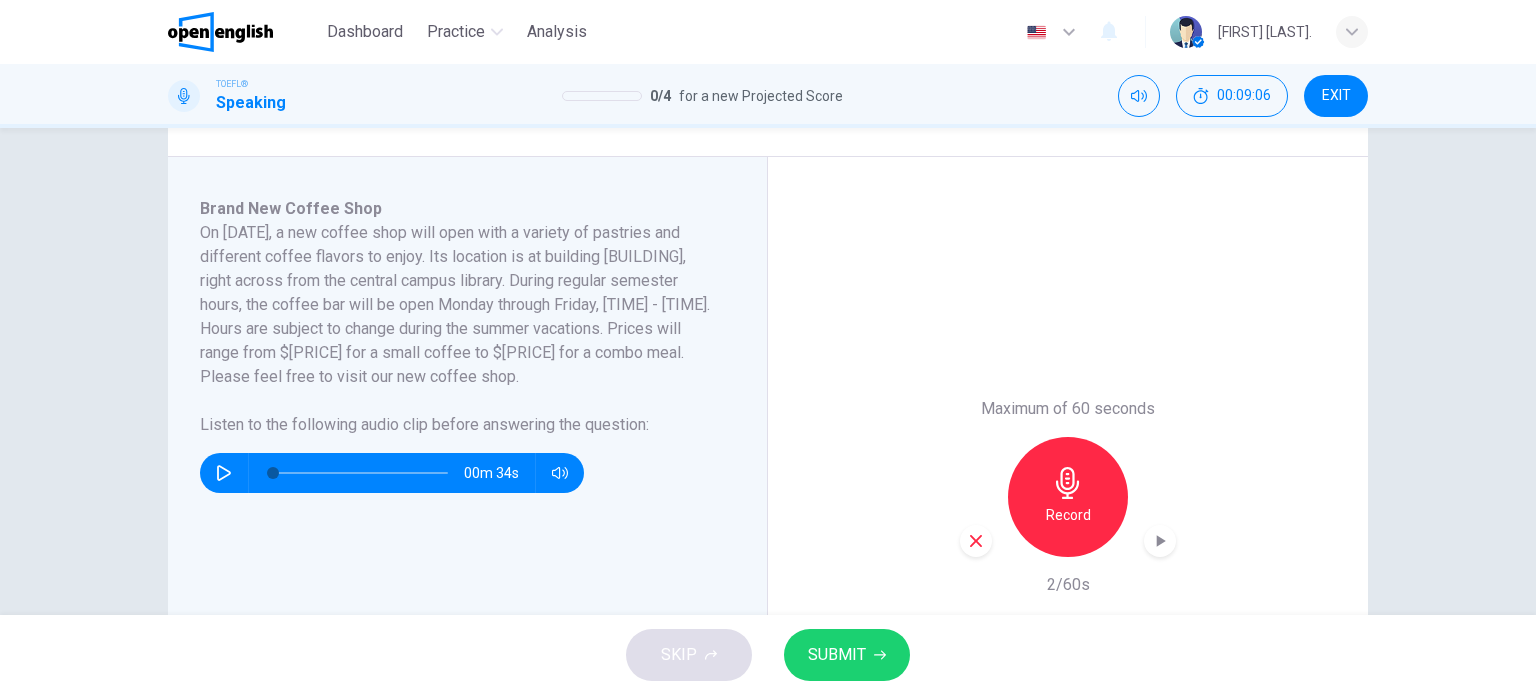 click 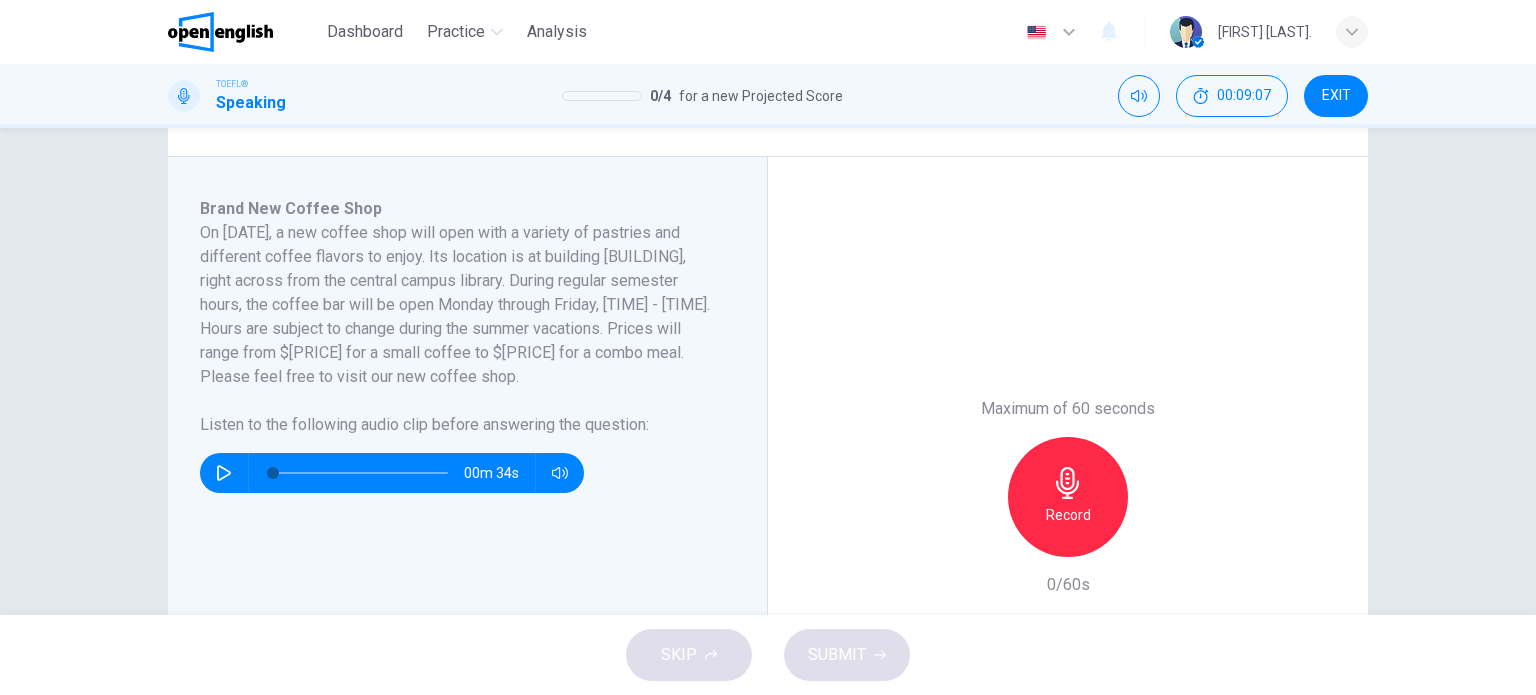 click 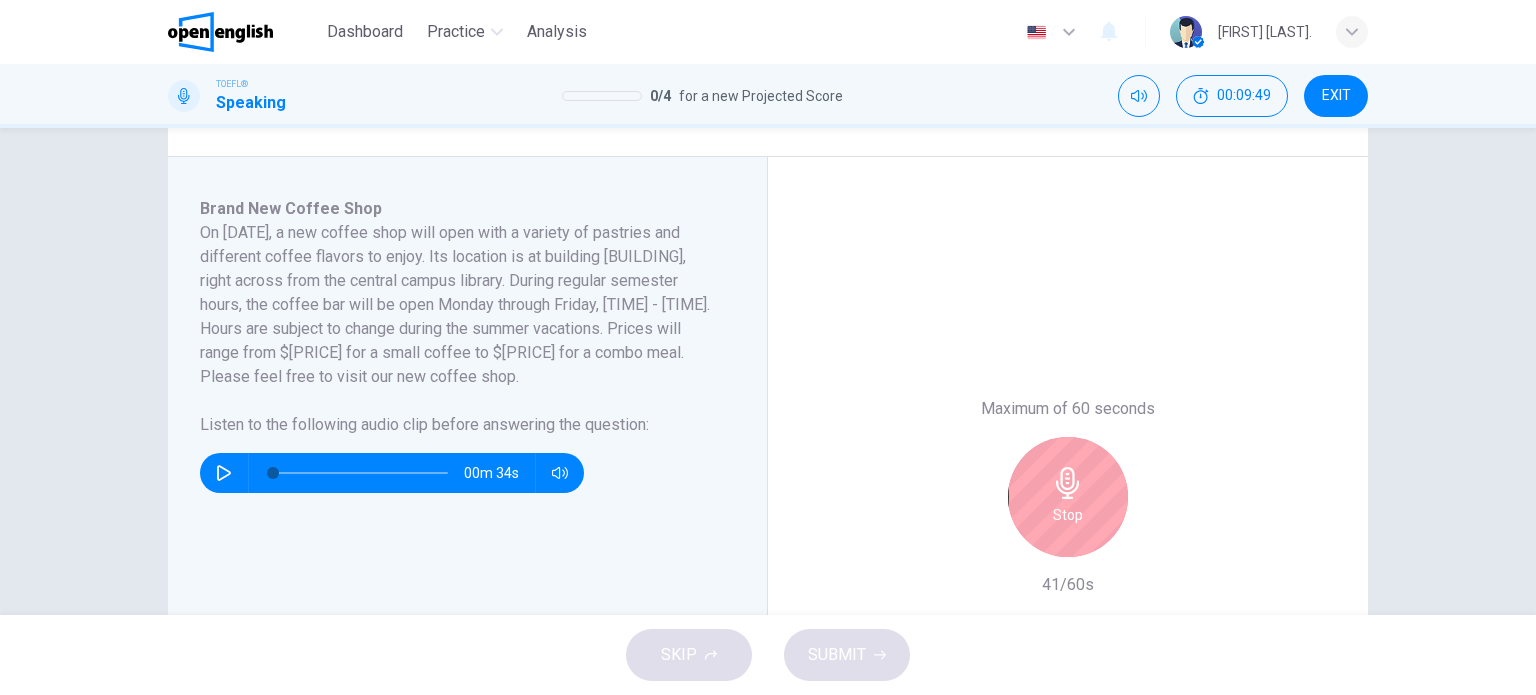 click on "Stop" at bounding box center (1068, 497) 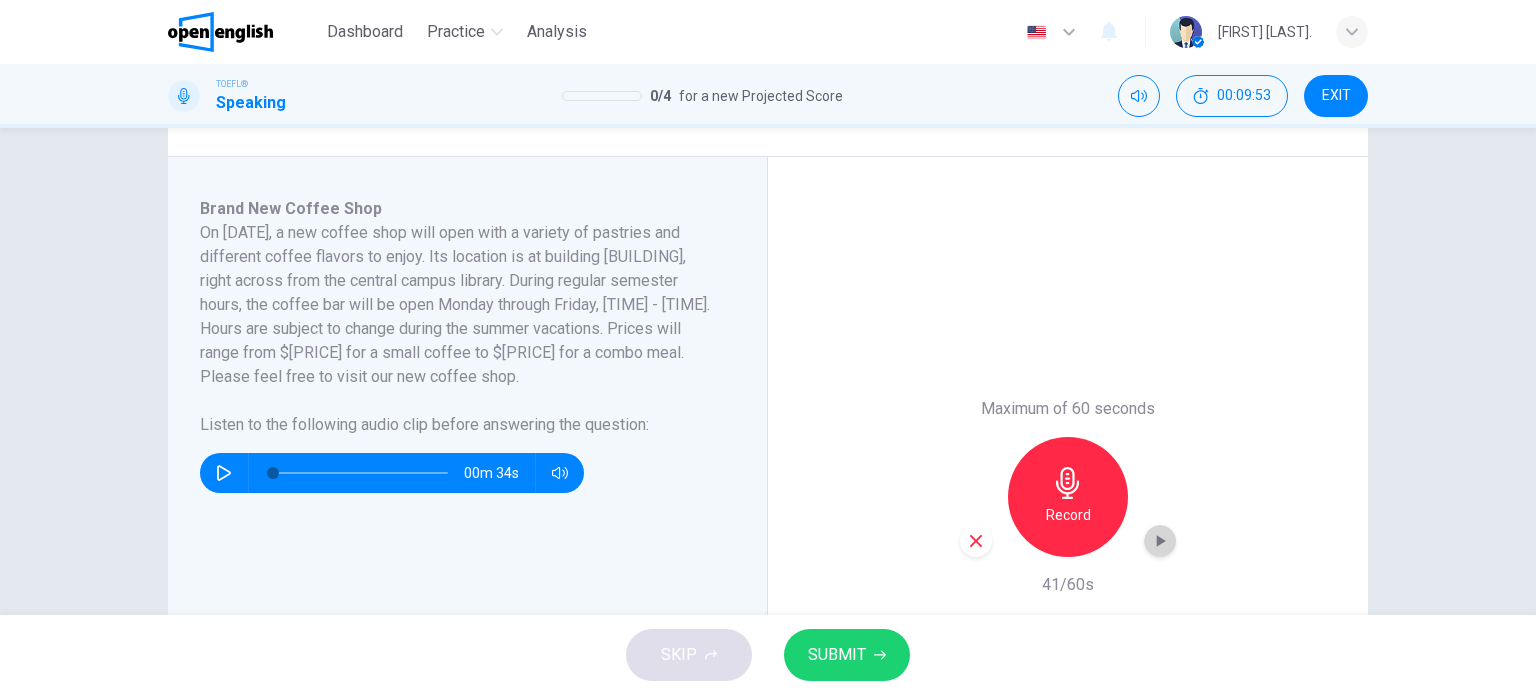 click at bounding box center [1160, 541] 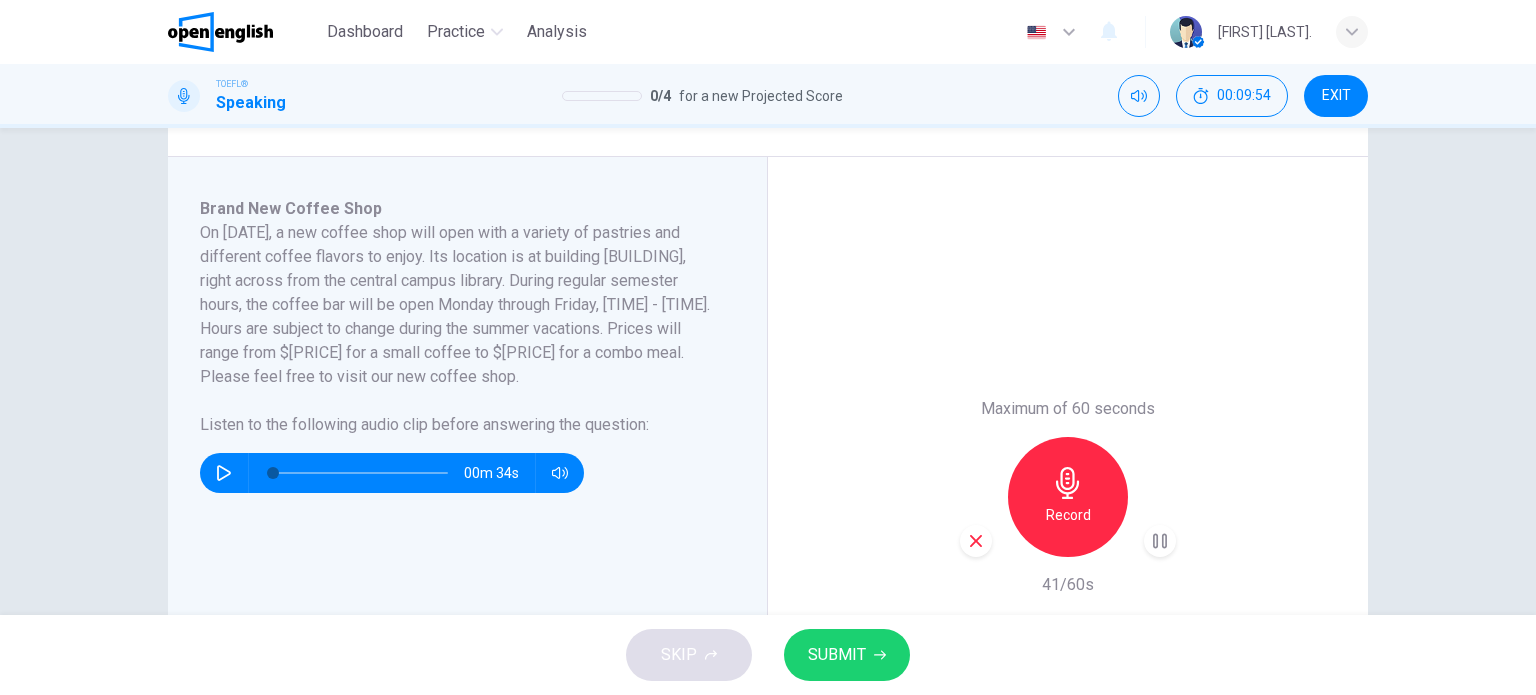 click 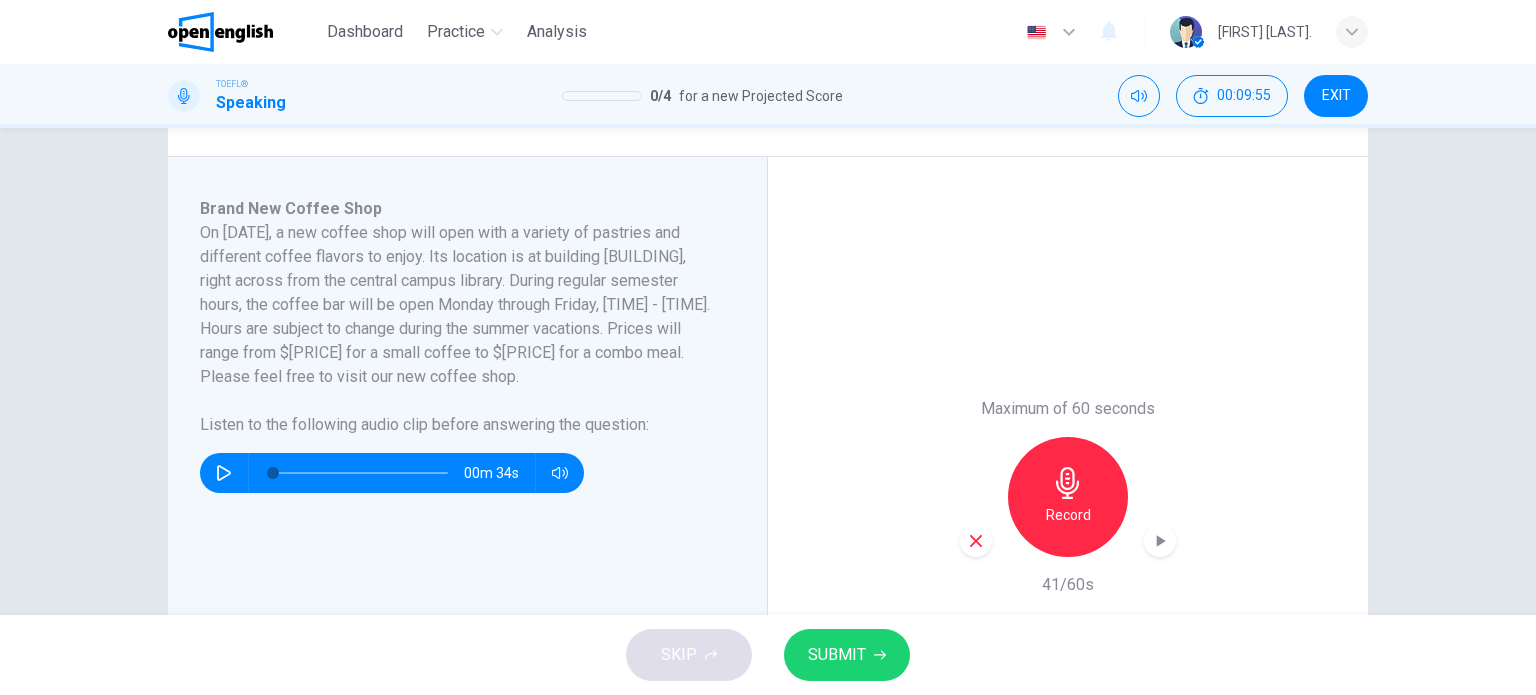 click 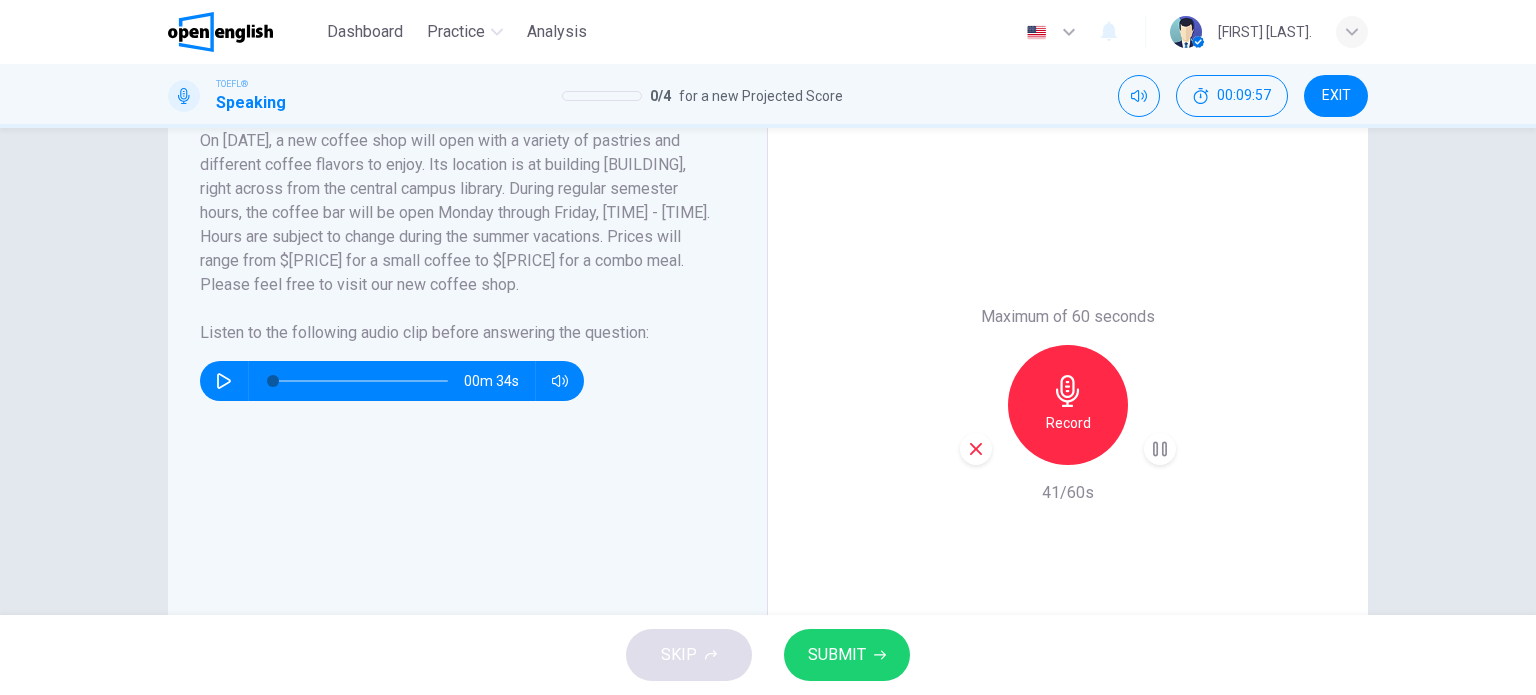 scroll, scrollTop: 400, scrollLeft: 0, axis: vertical 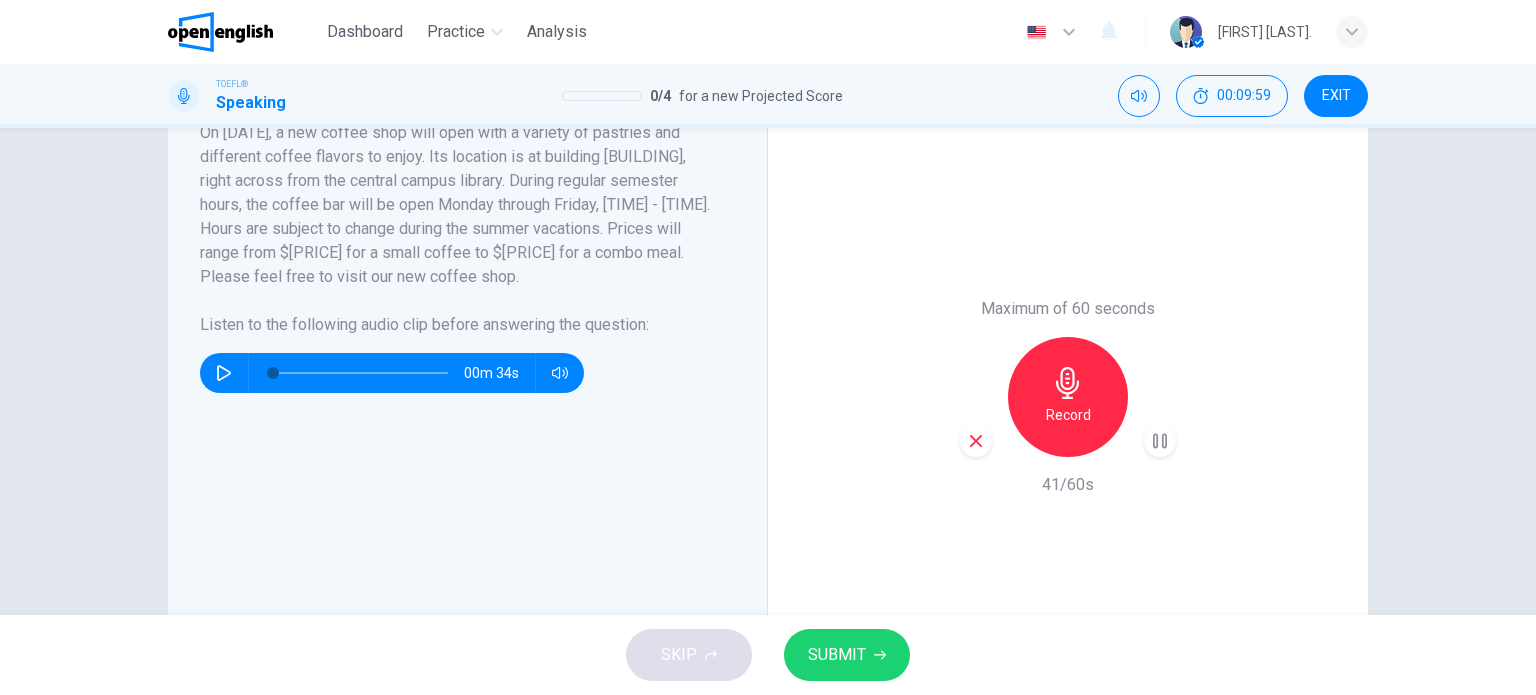 click on "Maximum of 60 seconds Record 41/60s" at bounding box center (1068, 397) 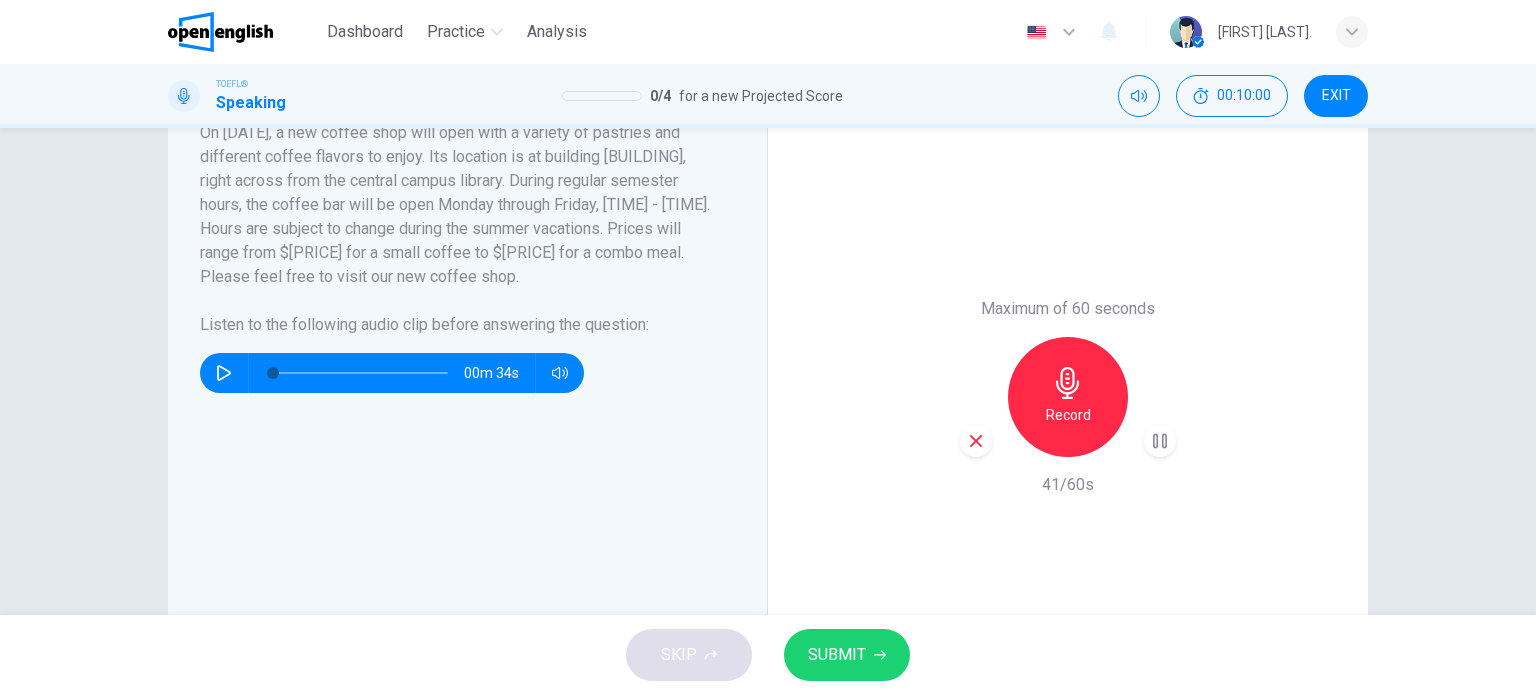 drag, startPoint x: 1079, startPoint y: 487, endPoint x: 1063, endPoint y: 451, distance: 39.39543 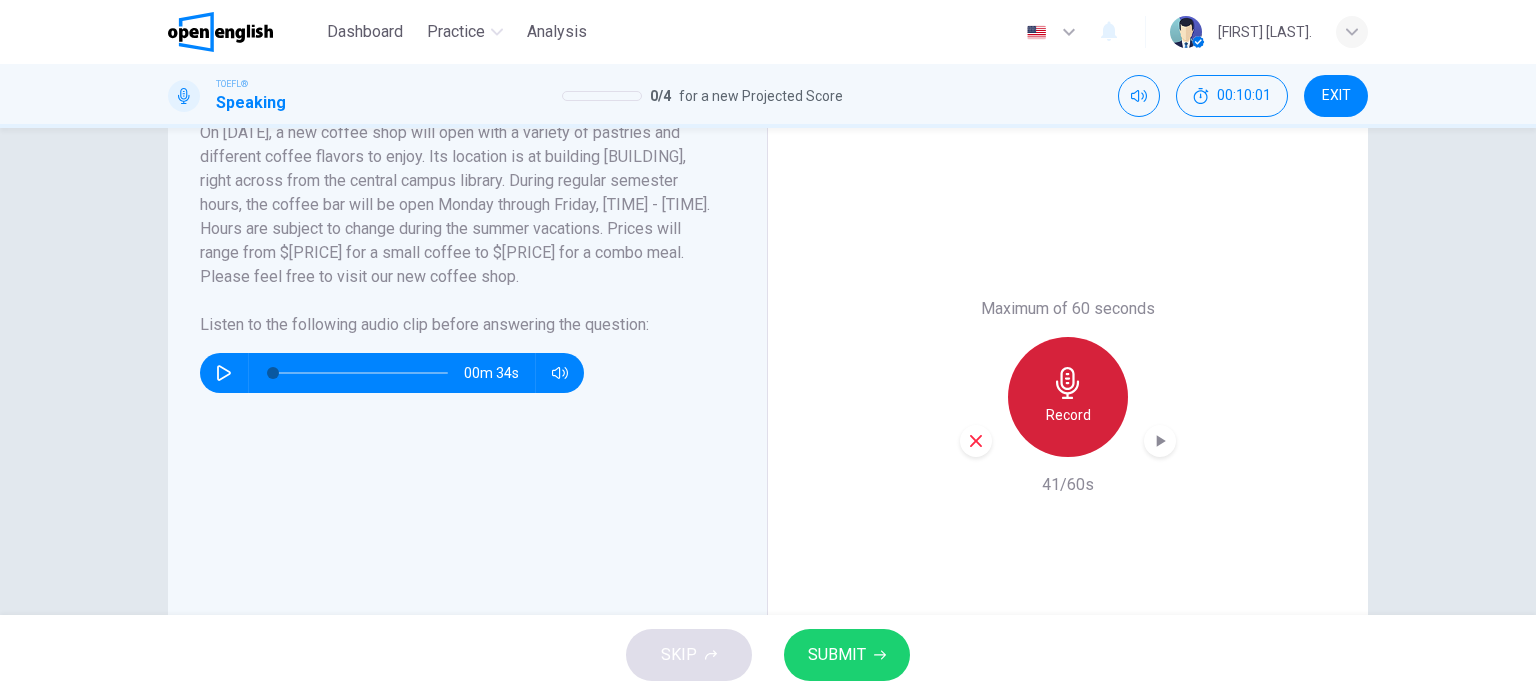 click on "Record" at bounding box center [1068, 415] 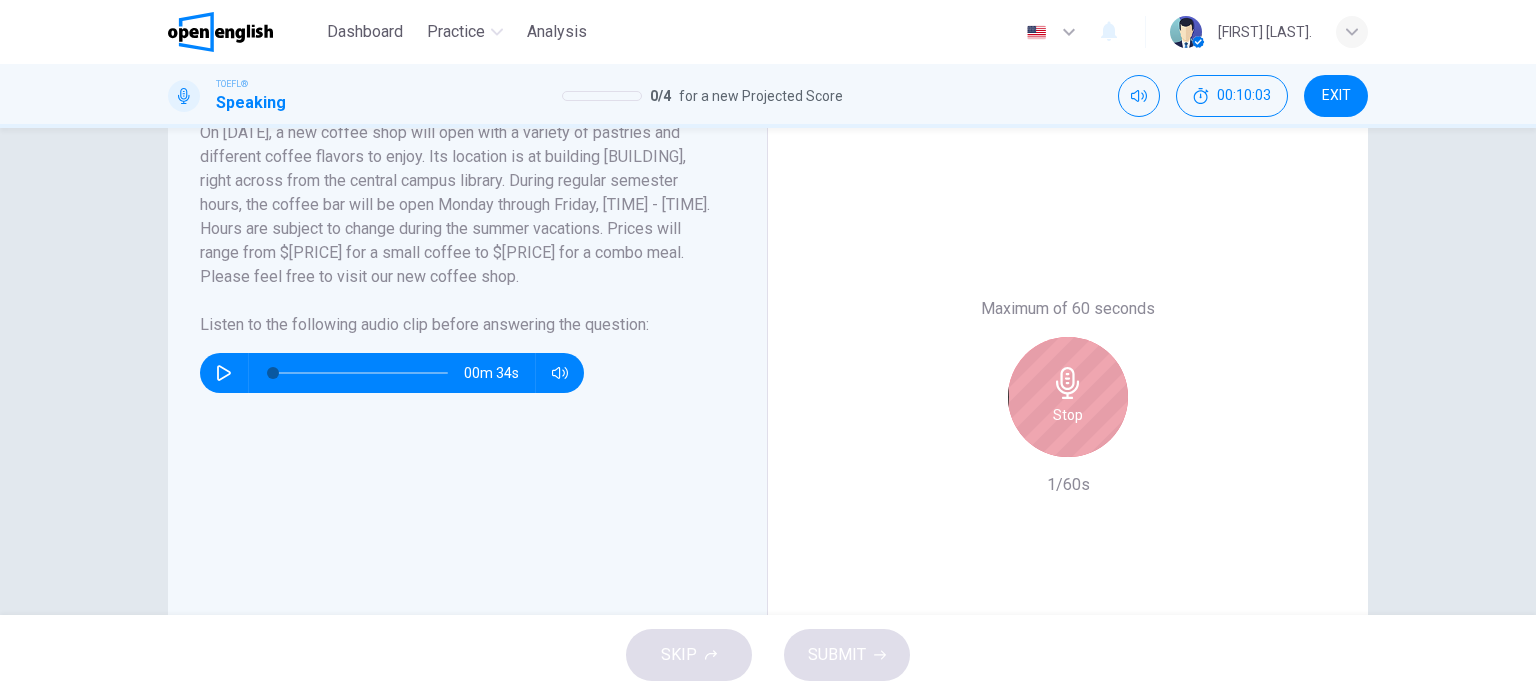 click on "Stop" at bounding box center (1068, 415) 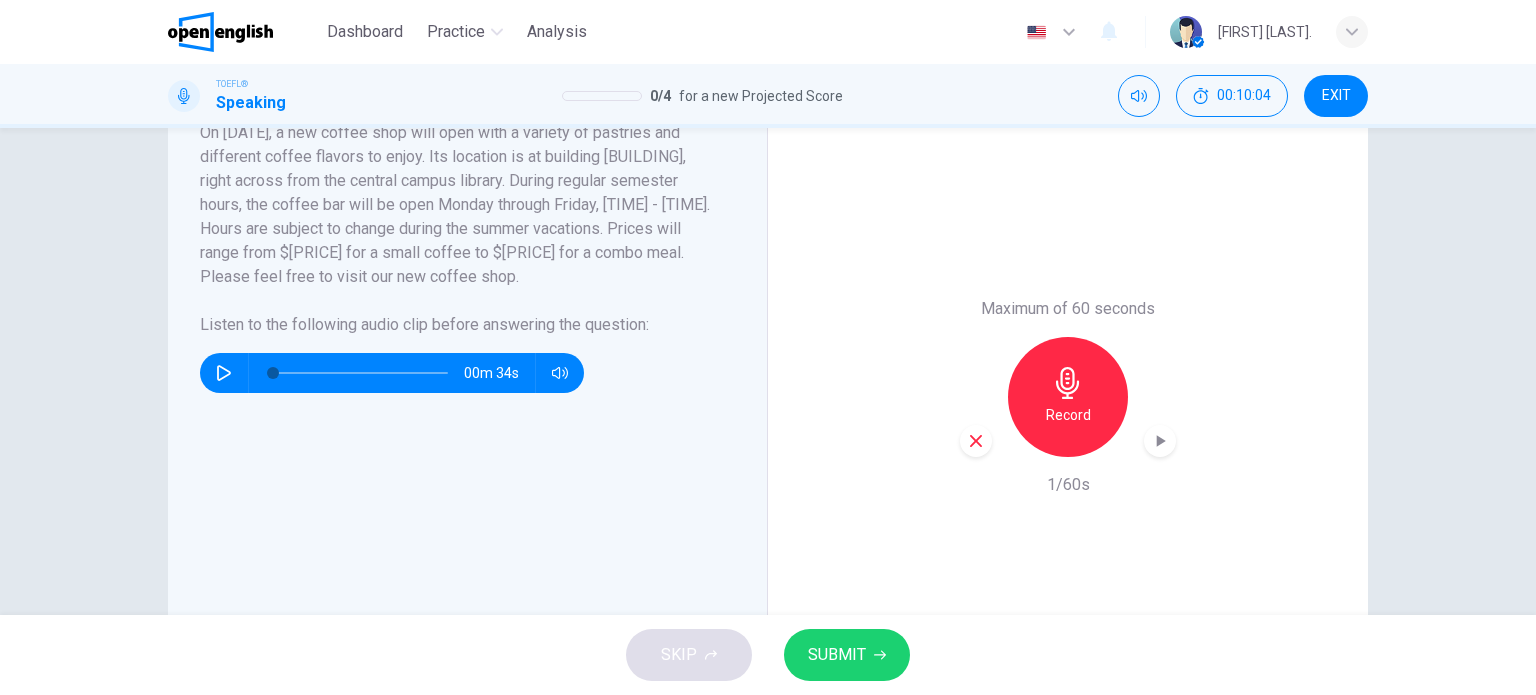 click on "Record" at bounding box center [1068, 415] 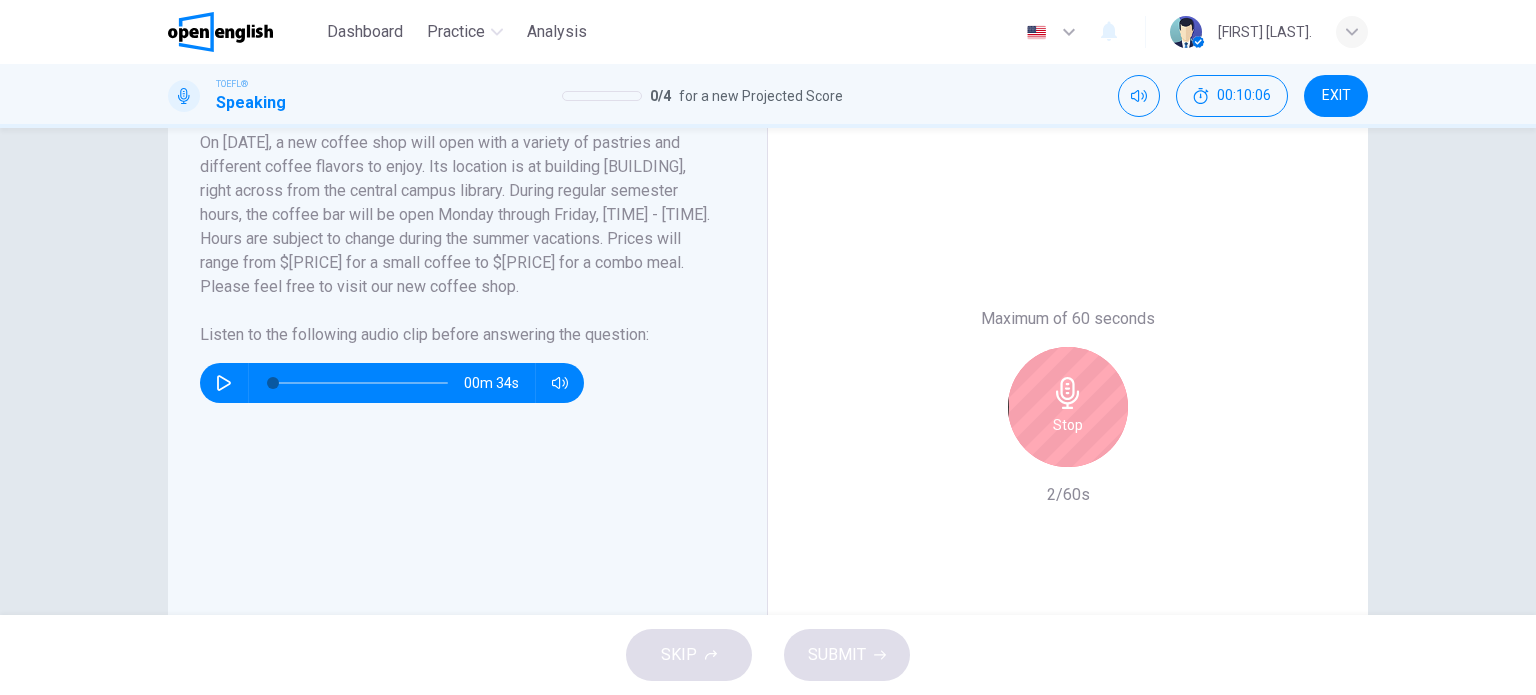 scroll, scrollTop: 400, scrollLeft: 0, axis: vertical 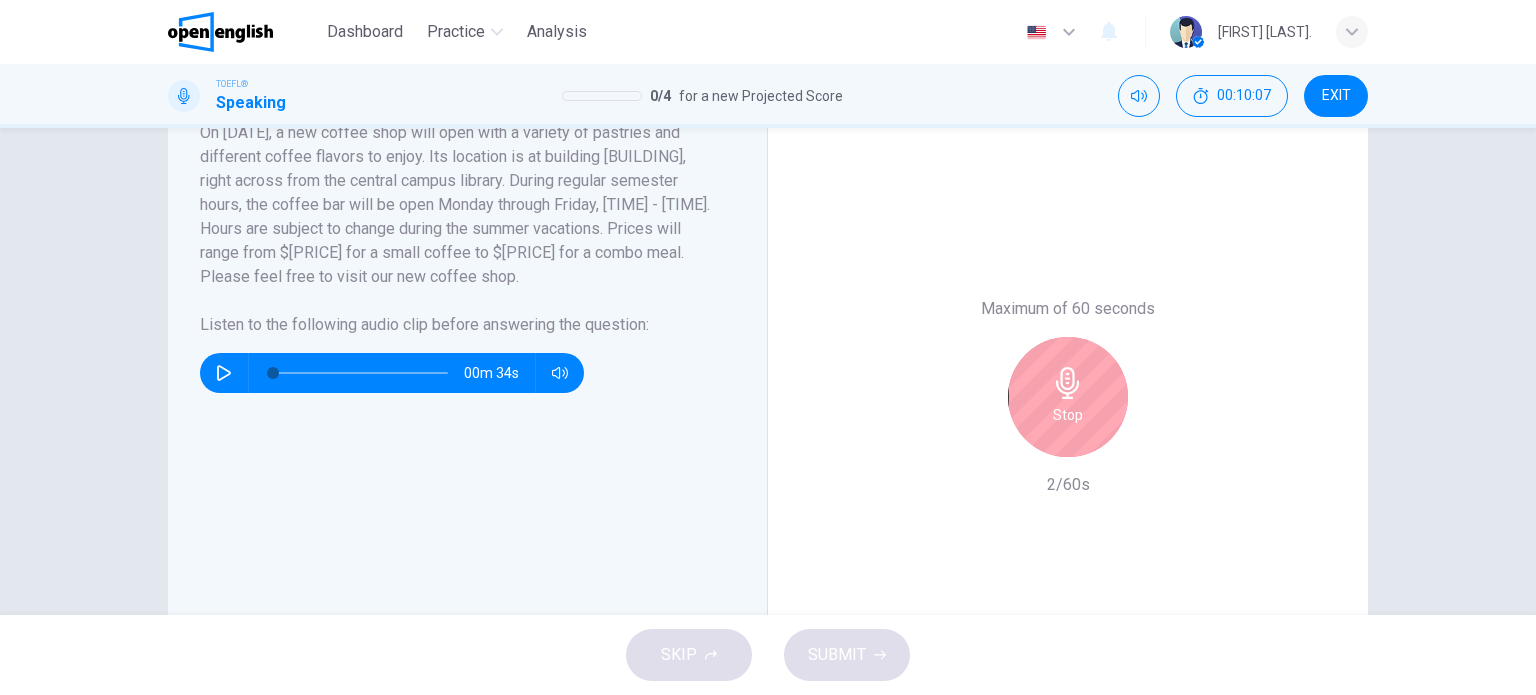 click on "Stop" at bounding box center (1068, 415) 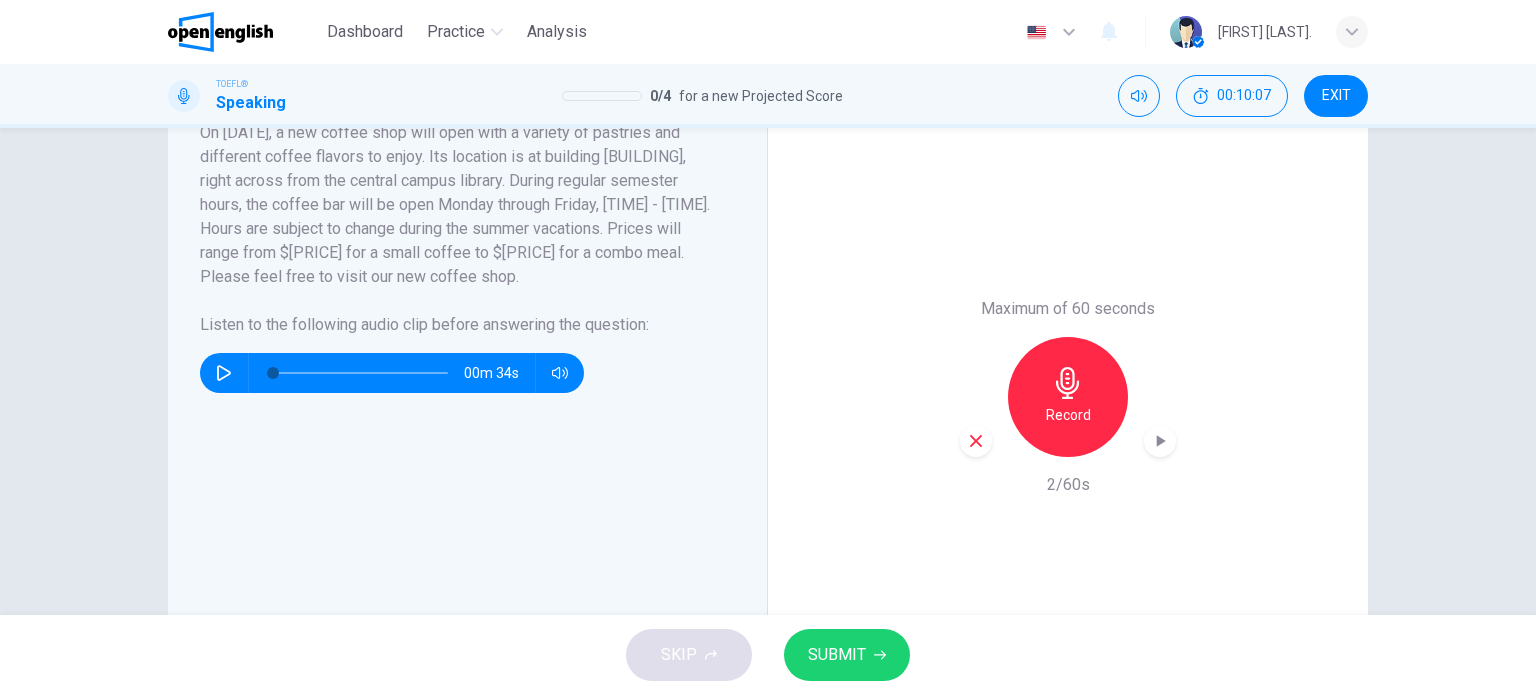 click on "Record" at bounding box center [1068, 415] 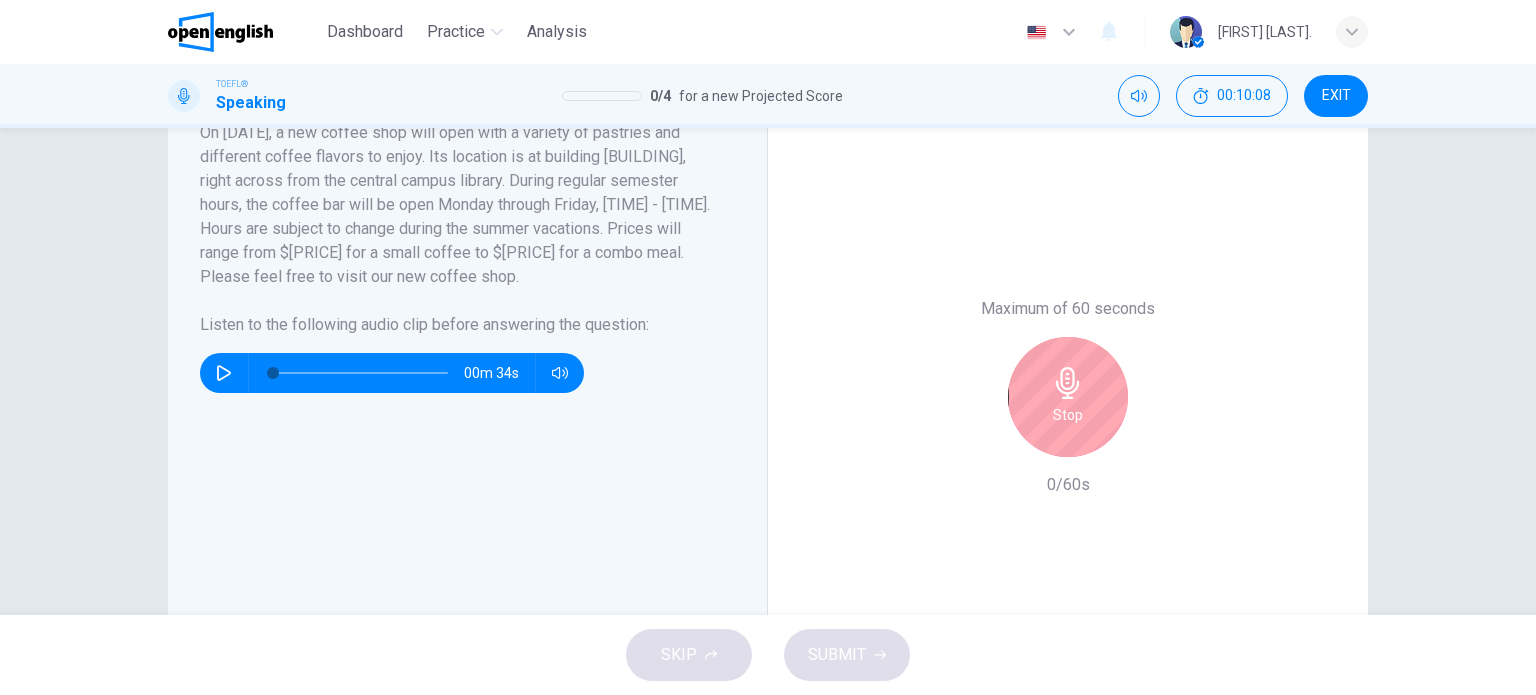 click on "Stop" at bounding box center [1068, 415] 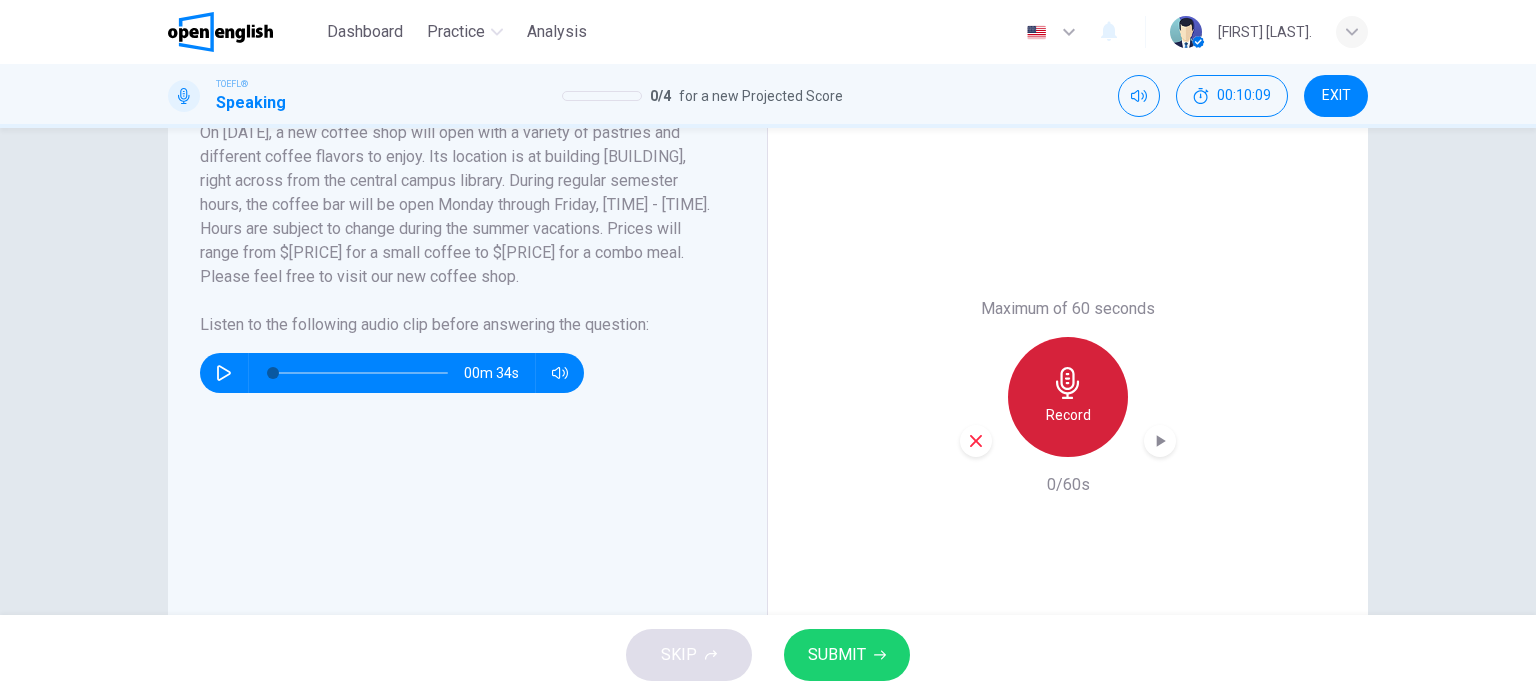 click on "Record" at bounding box center [1068, 397] 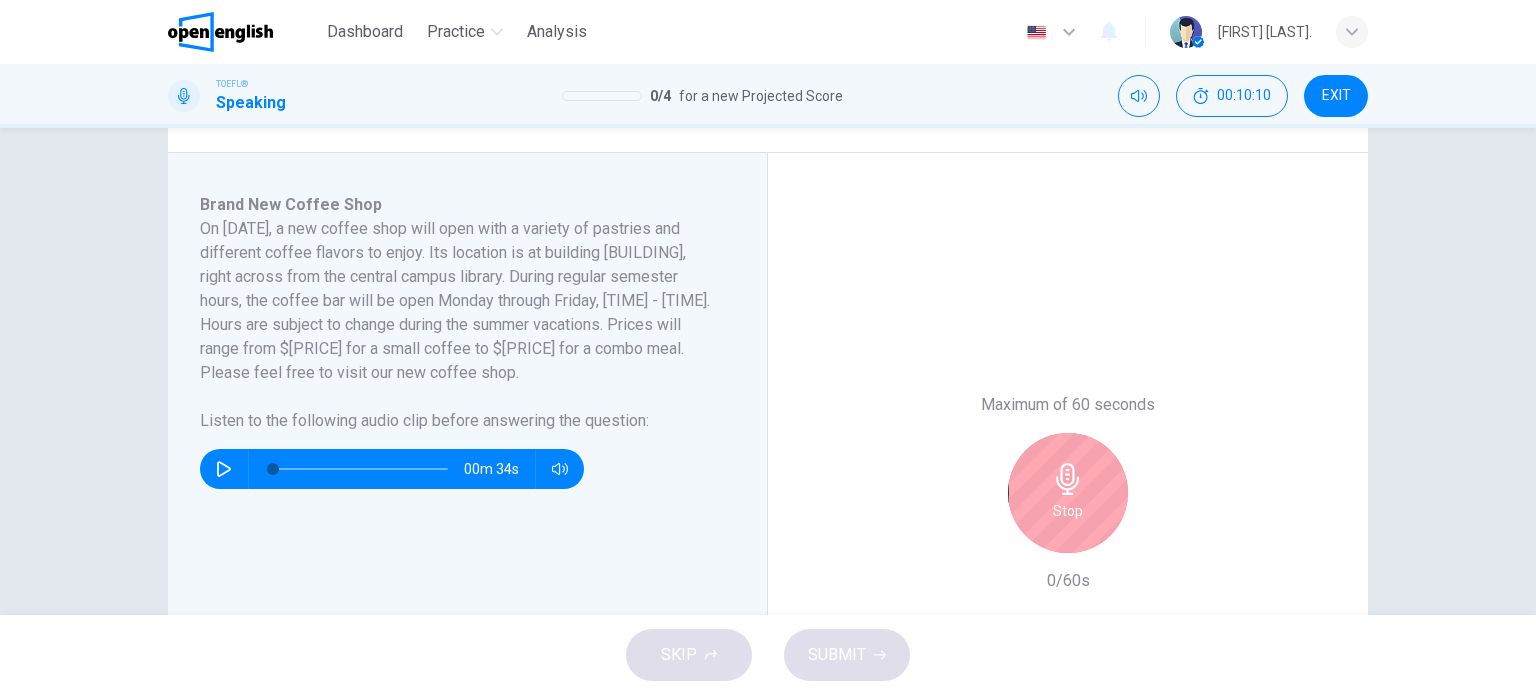 scroll, scrollTop: 300, scrollLeft: 0, axis: vertical 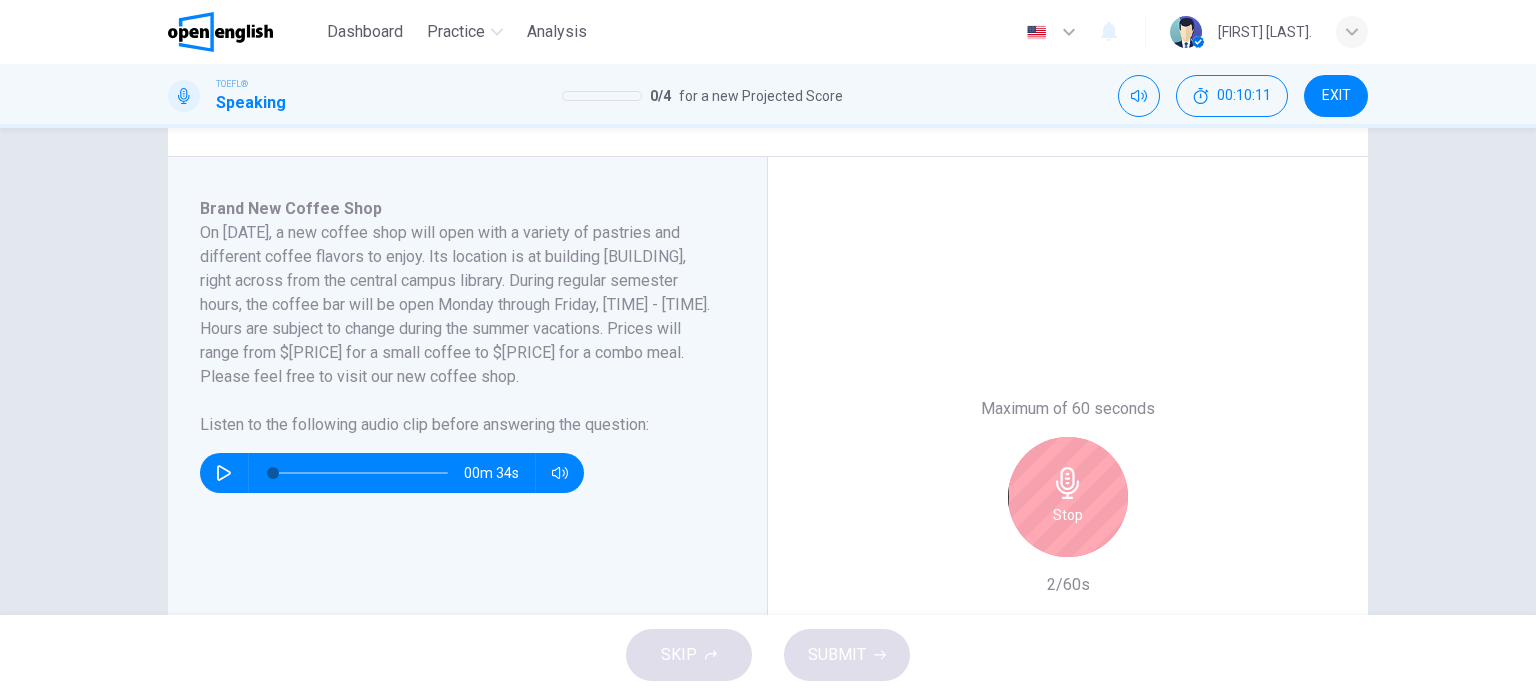 click on "Stop" at bounding box center [1068, 497] 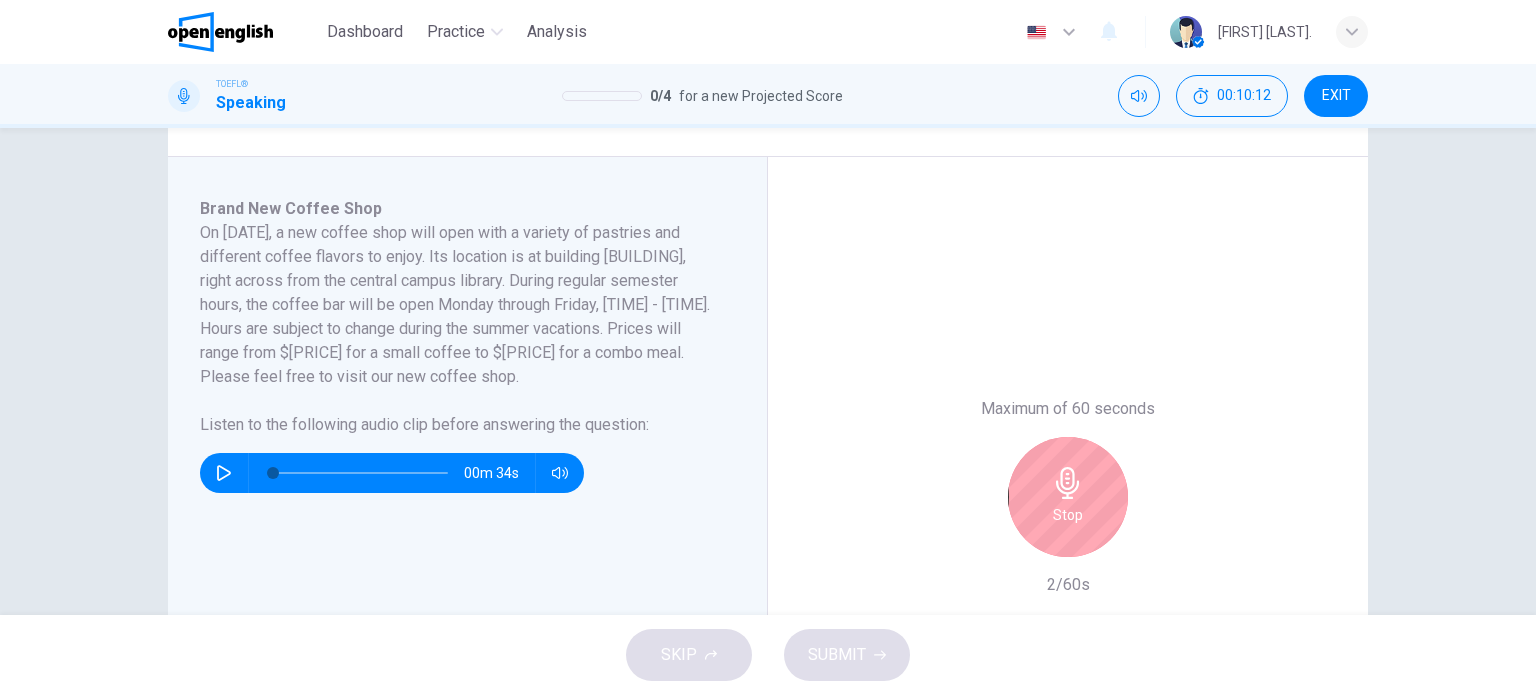 click on "Stop" at bounding box center (1068, 497) 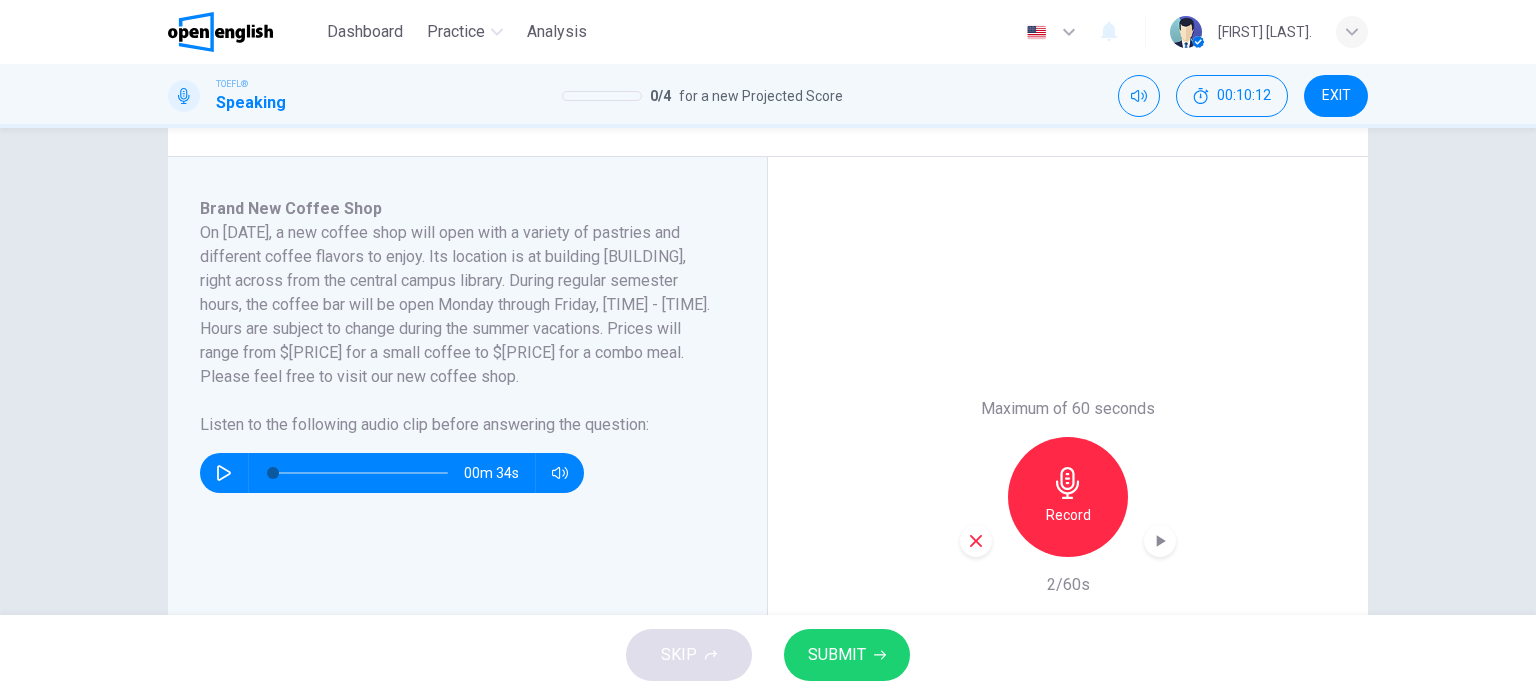 click on "Record" at bounding box center (1068, 497) 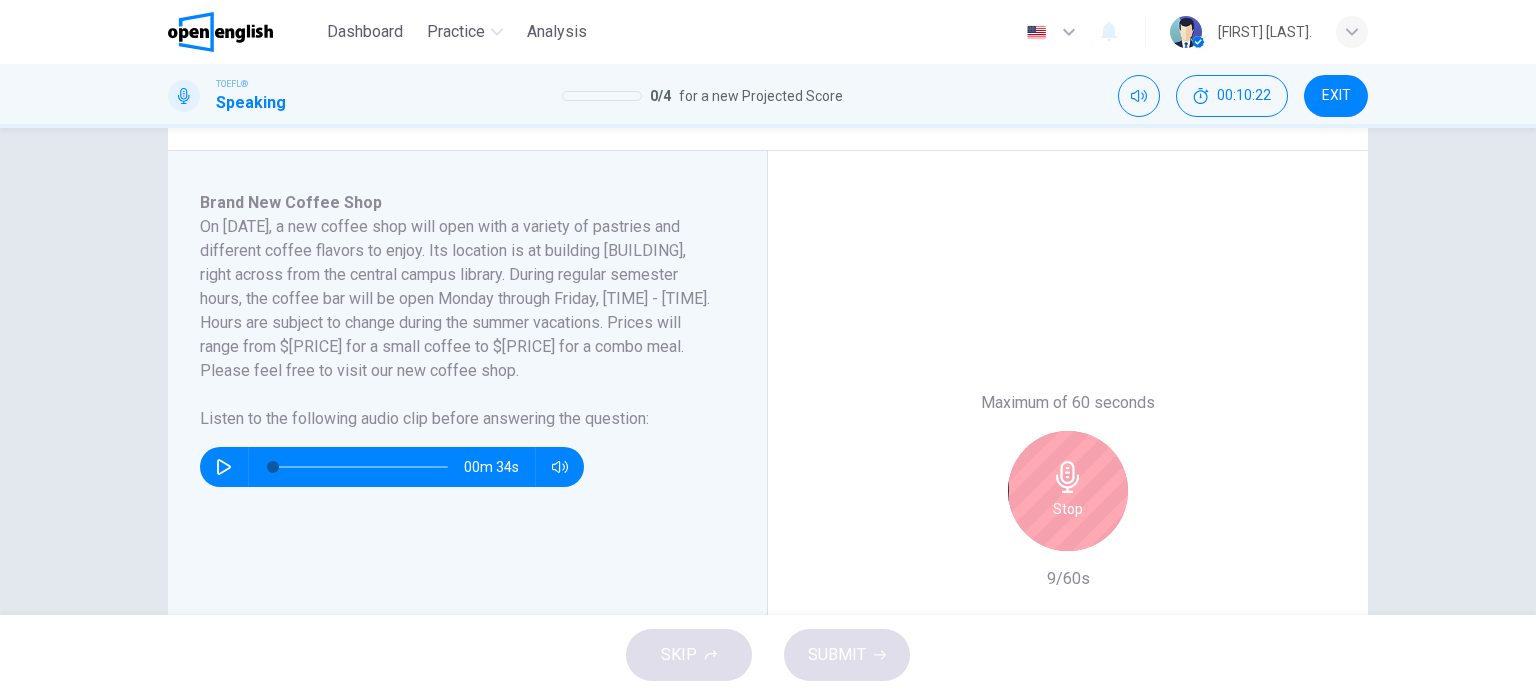 scroll, scrollTop: 300, scrollLeft: 0, axis: vertical 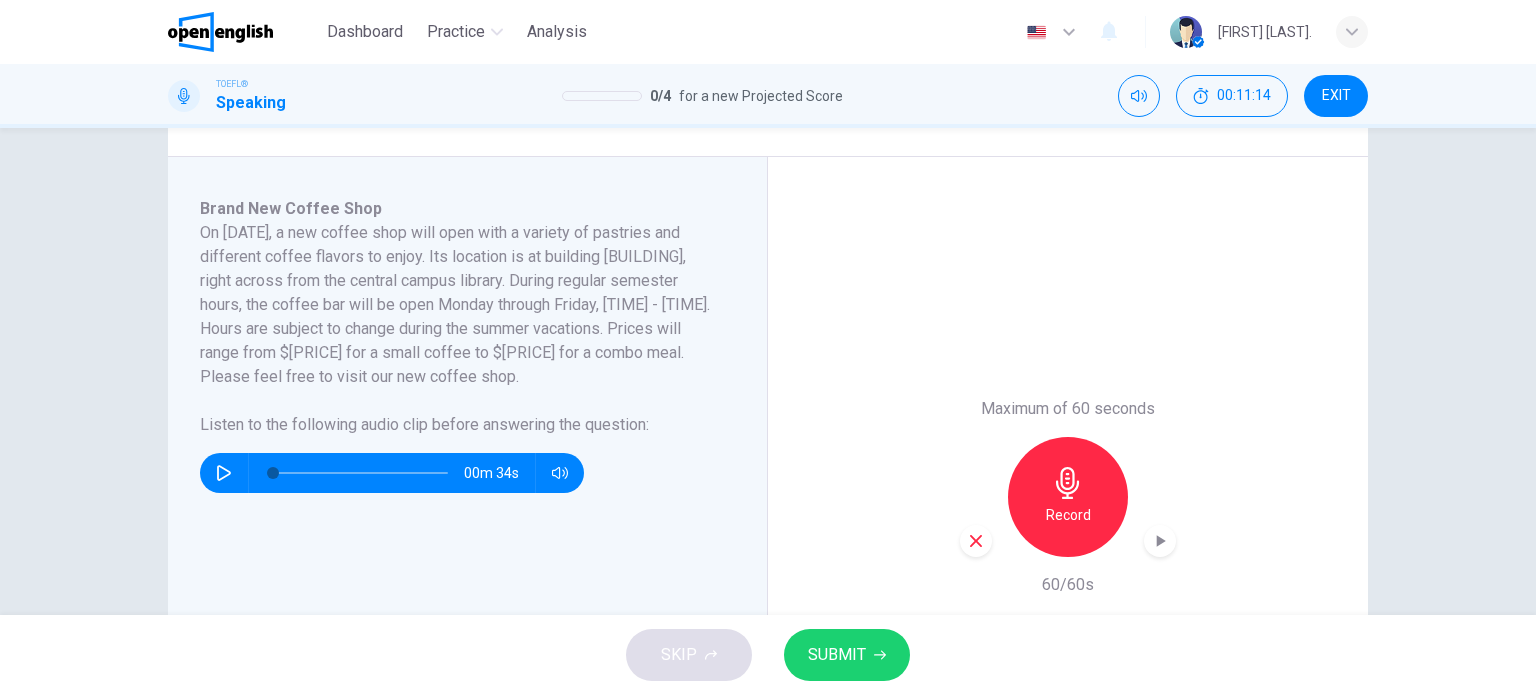 click on "SUBMIT" at bounding box center (837, 655) 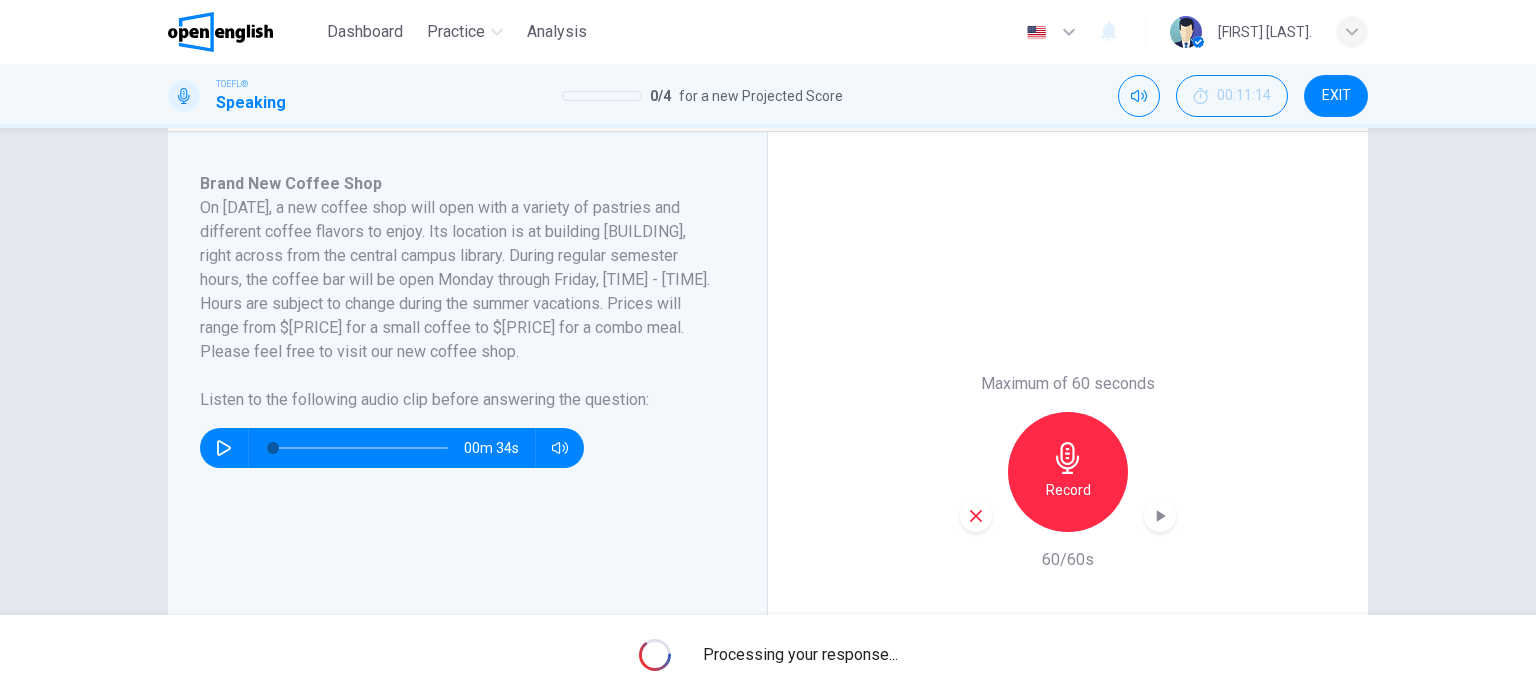 scroll, scrollTop: 400, scrollLeft: 0, axis: vertical 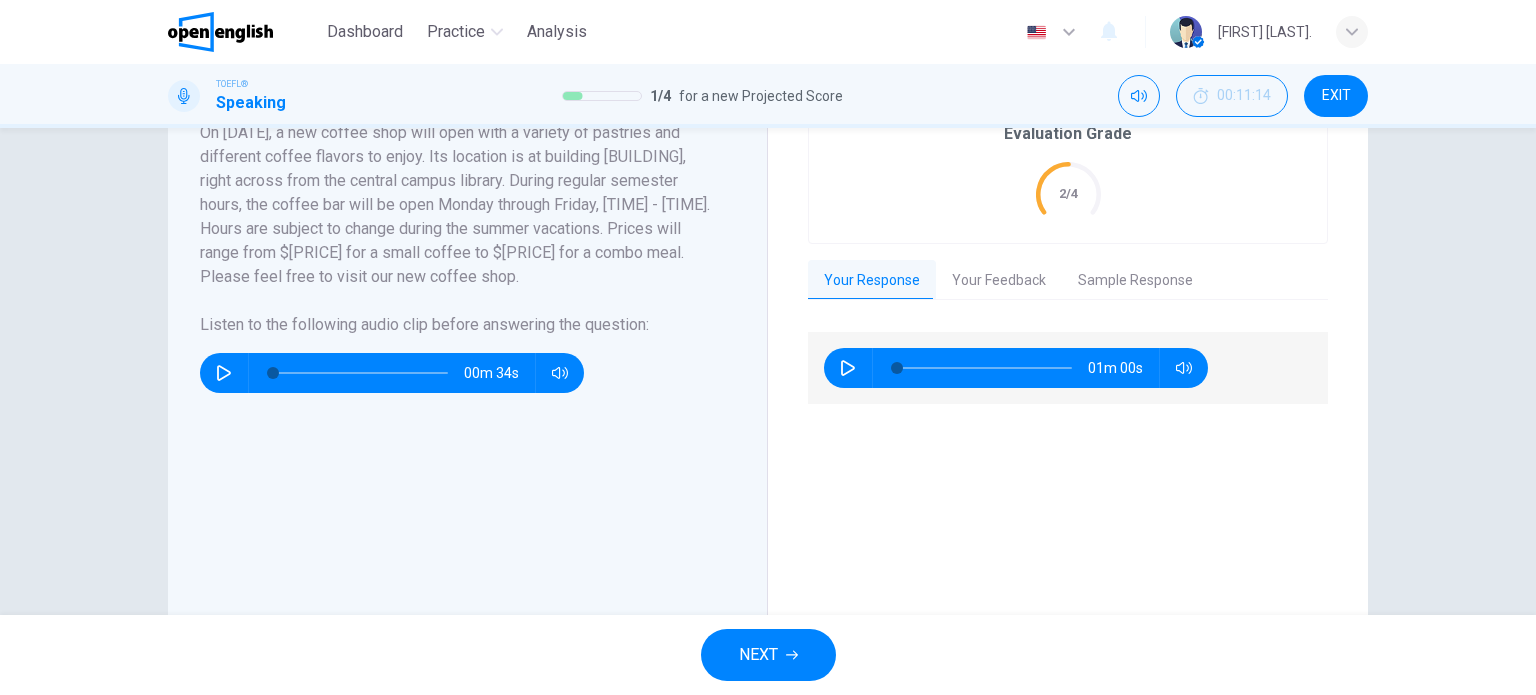 click on "NEXT" at bounding box center (758, 655) 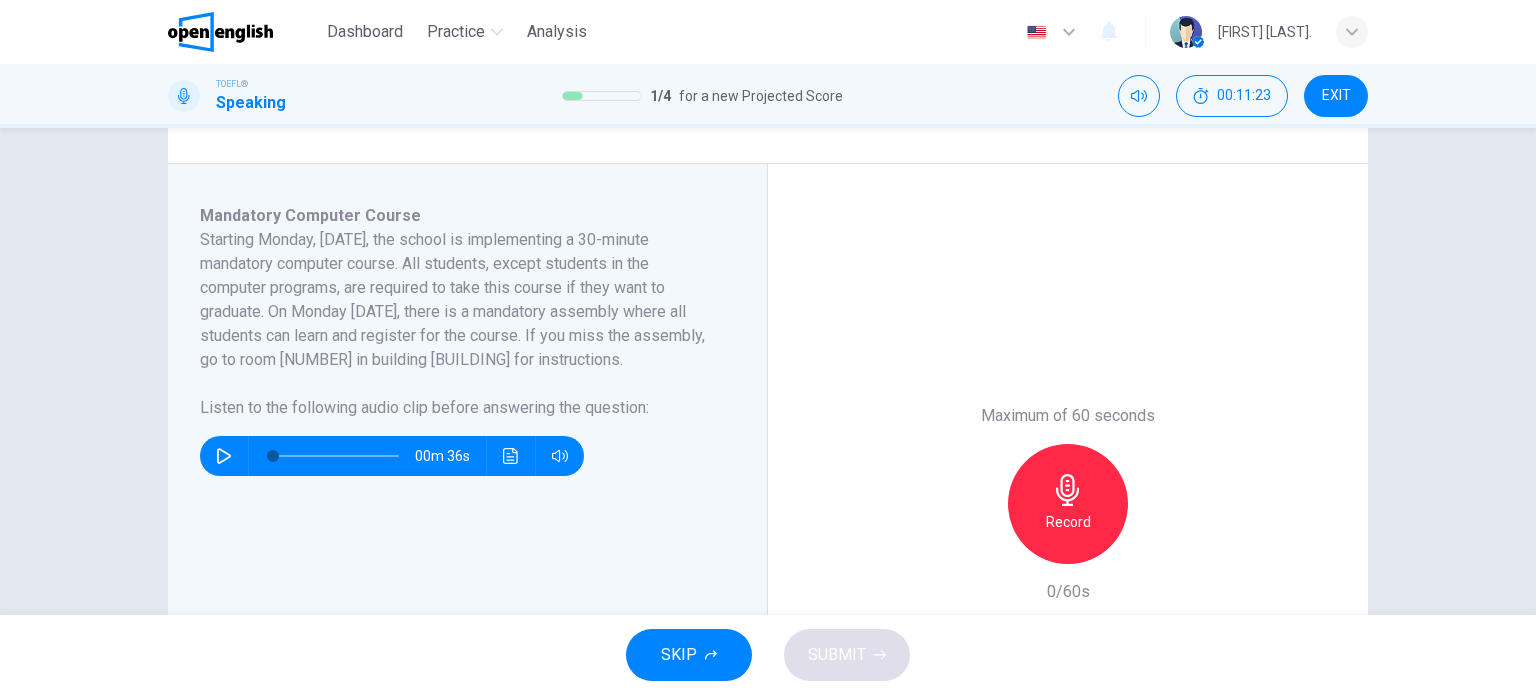 scroll, scrollTop: 300, scrollLeft: 0, axis: vertical 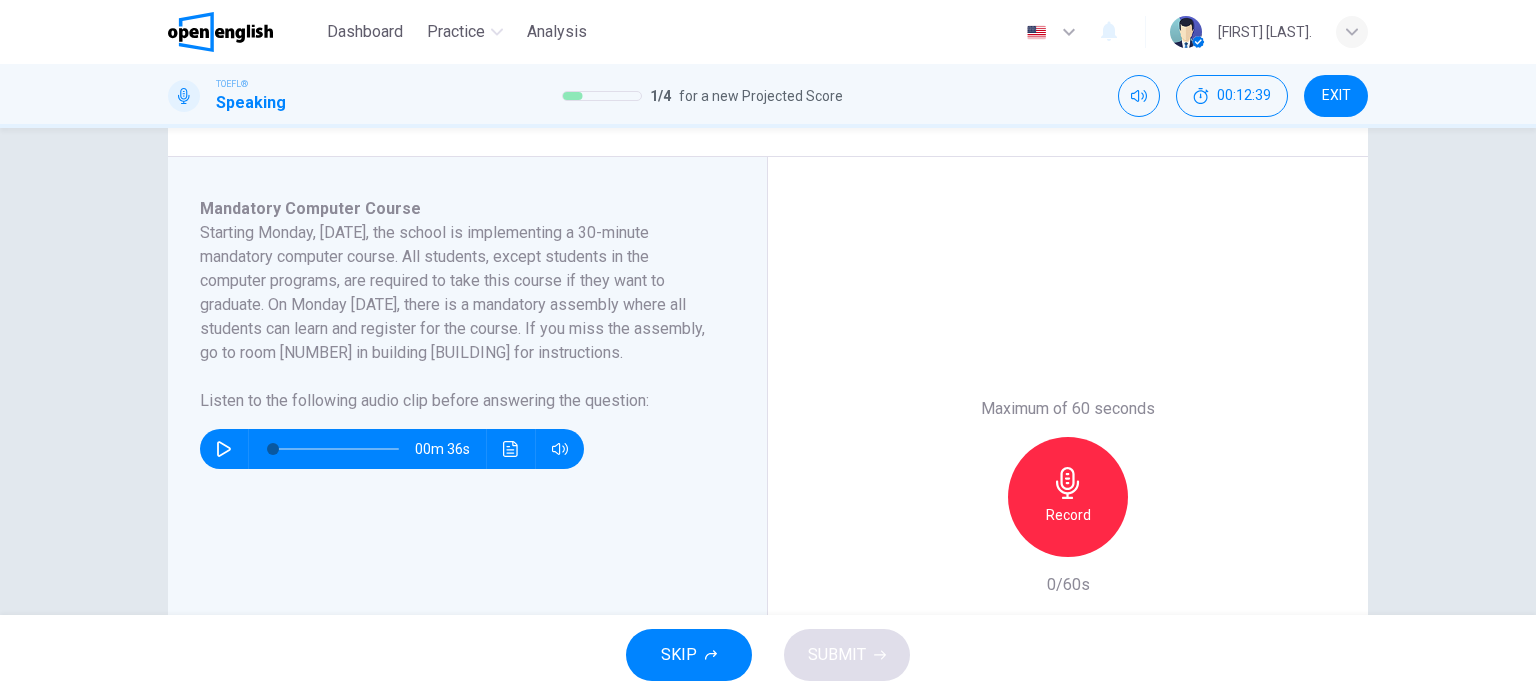click at bounding box center (224, 449) 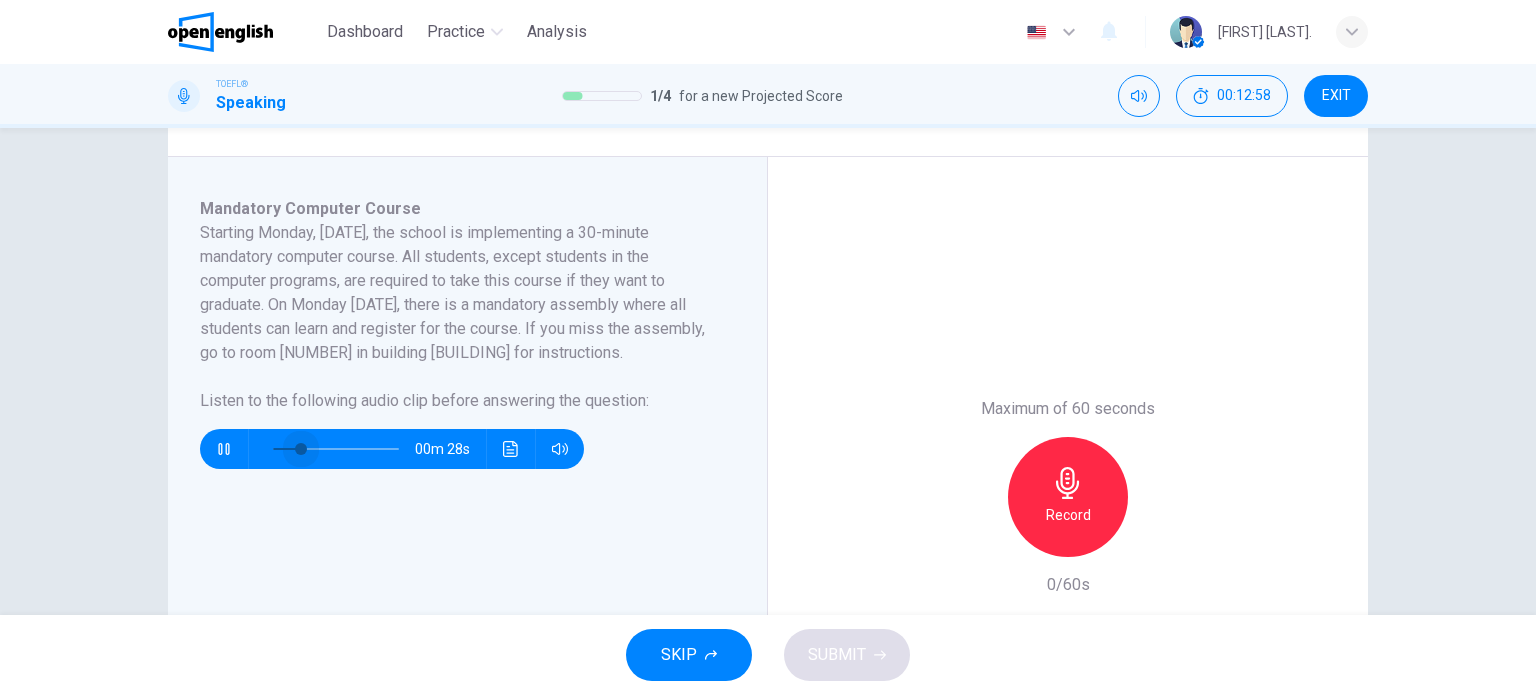 drag, startPoint x: 295, startPoint y: 449, endPoint x: 260, endPoint y: 443, distance: 35.510563 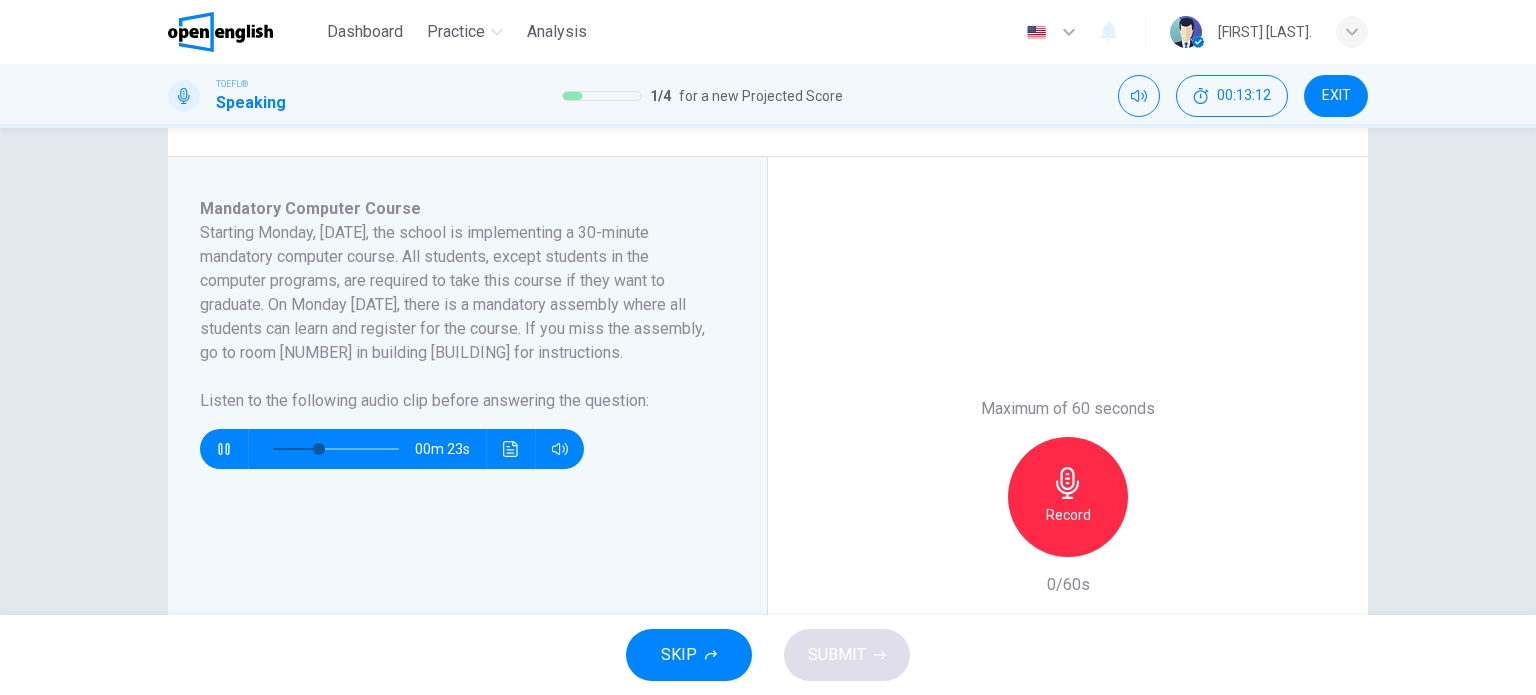 click at bounding box center [336, 449] 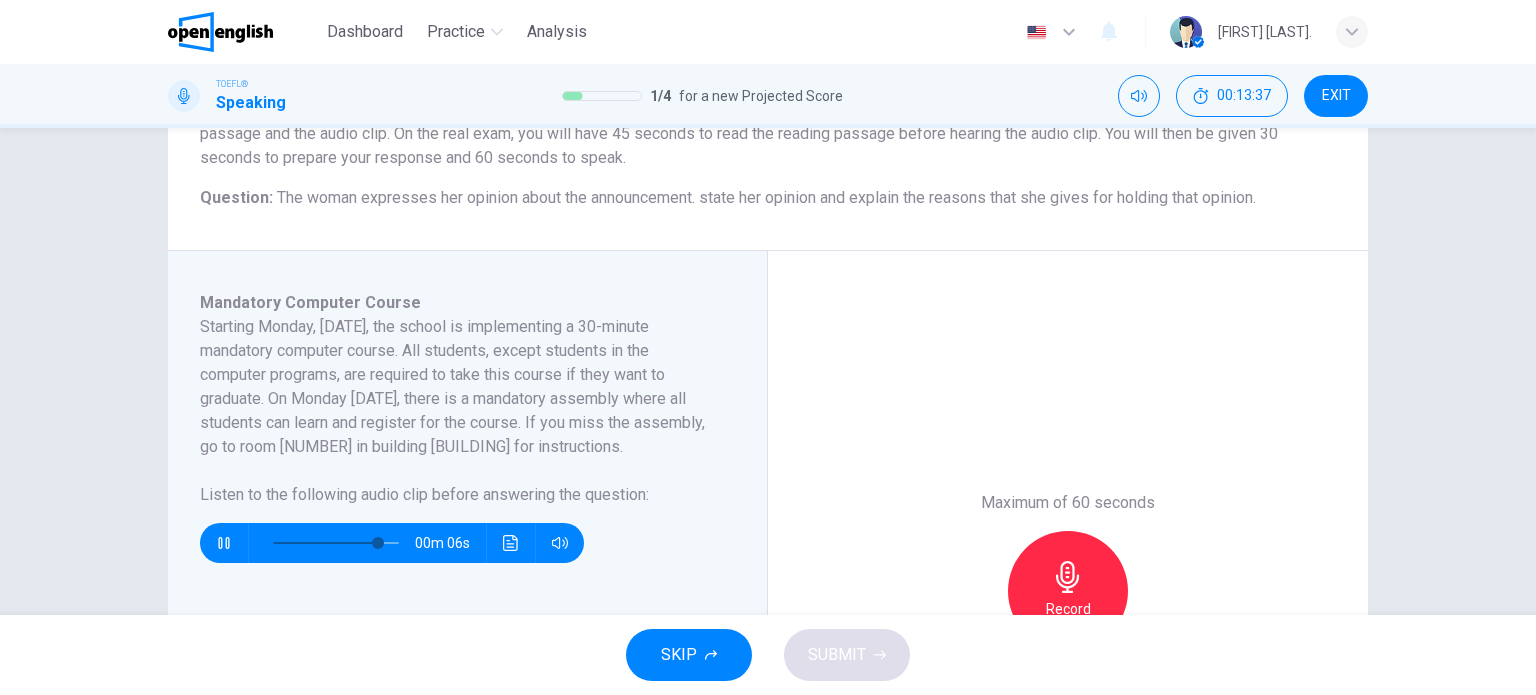 scroll, scrollTop: 200, scrollLeft: 0, axis: vertical 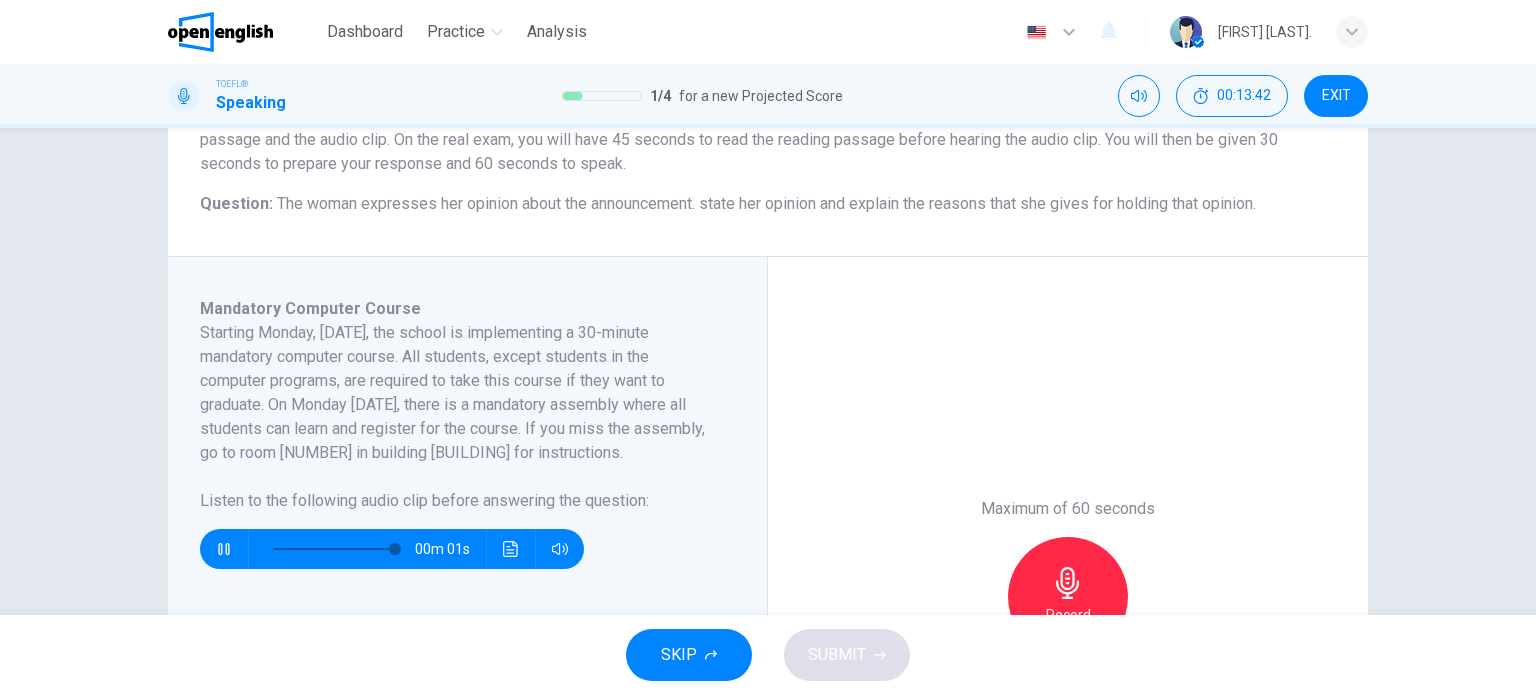 type on "*" 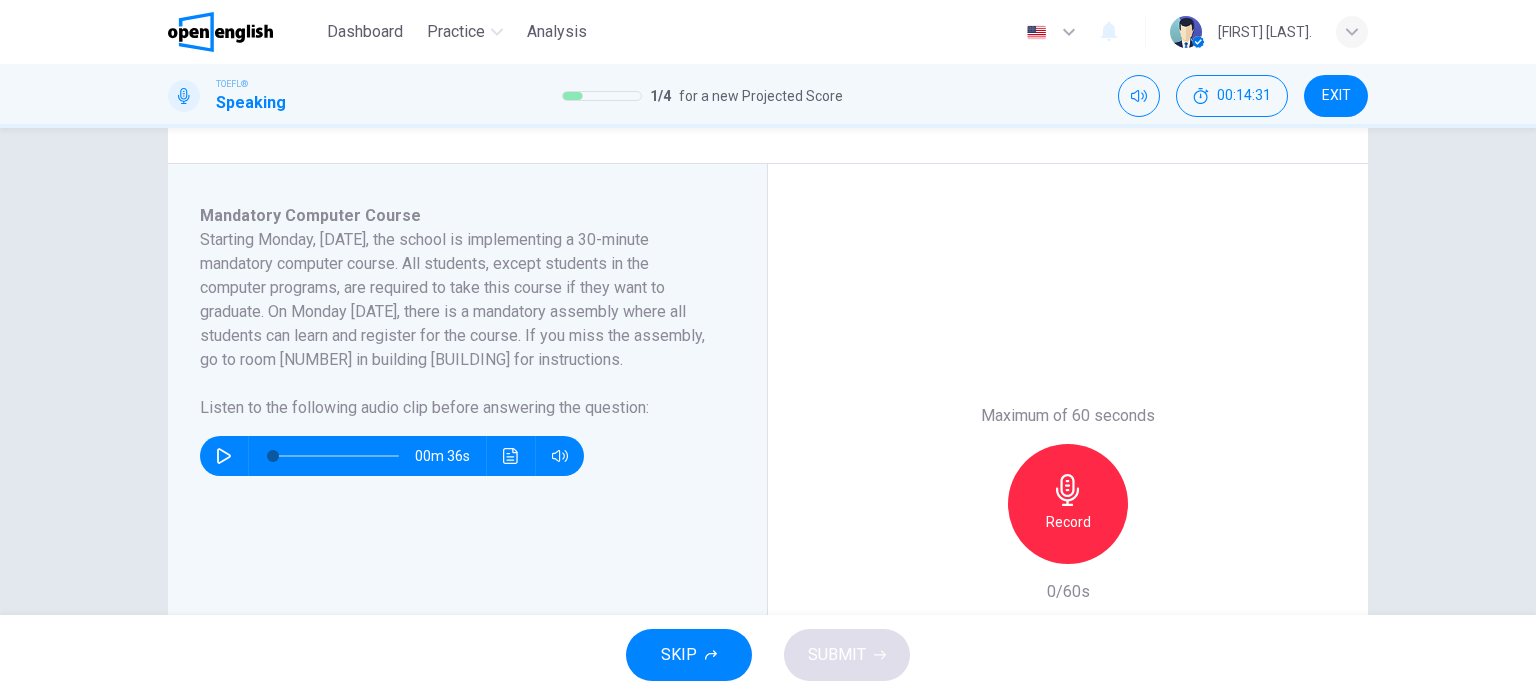 scroll, scrollTop: 300, scrollLeft: 0, axis: vertical 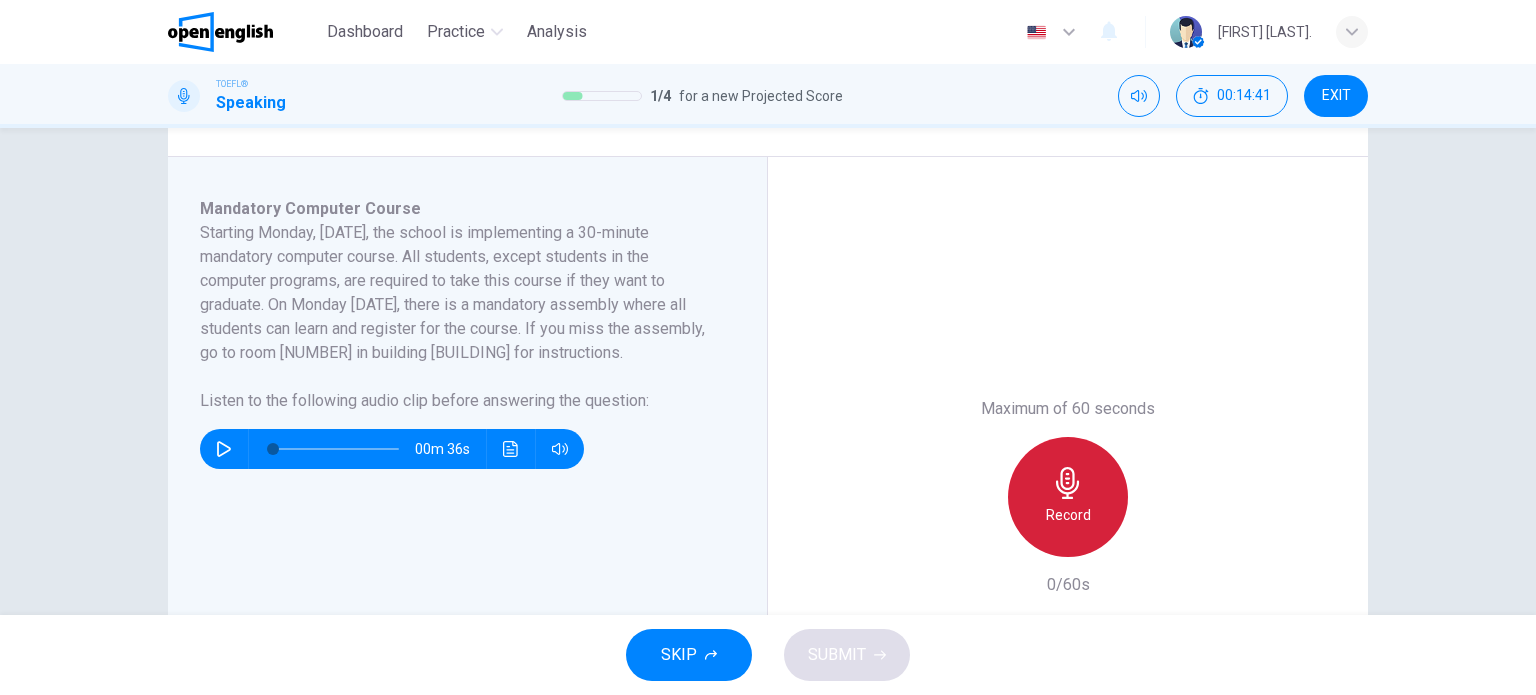 click on "Record" at bounding box center [1068, 497] 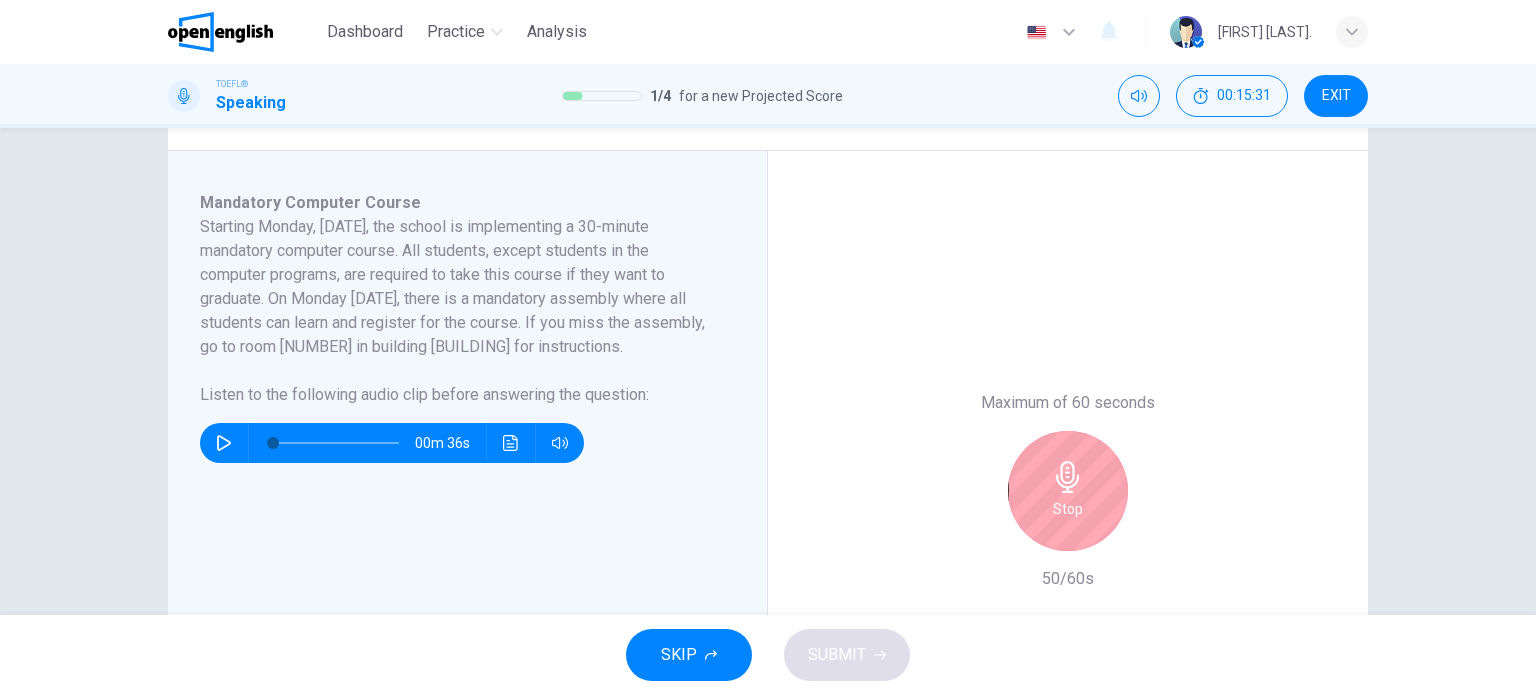 scroll, scrollTop: 300, scrollLeft: 0, axis: vertical 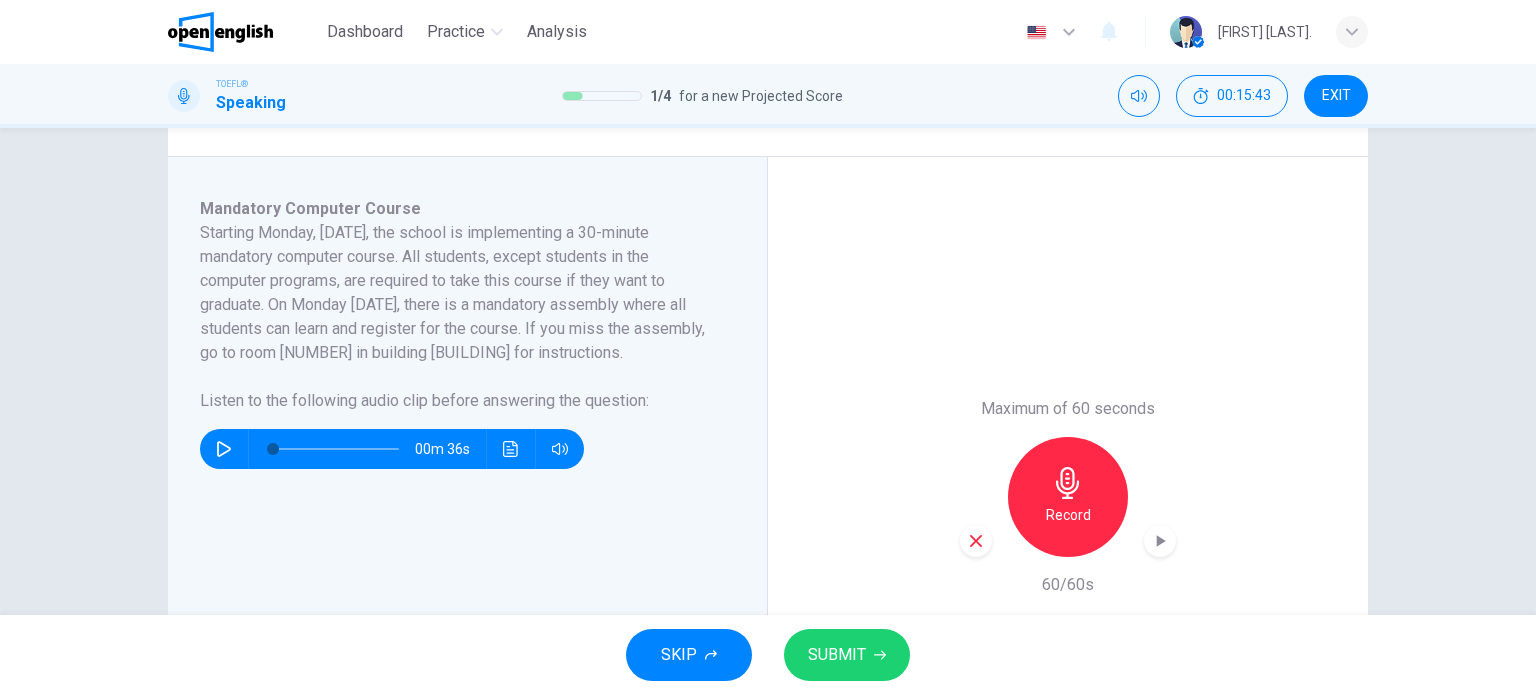 click 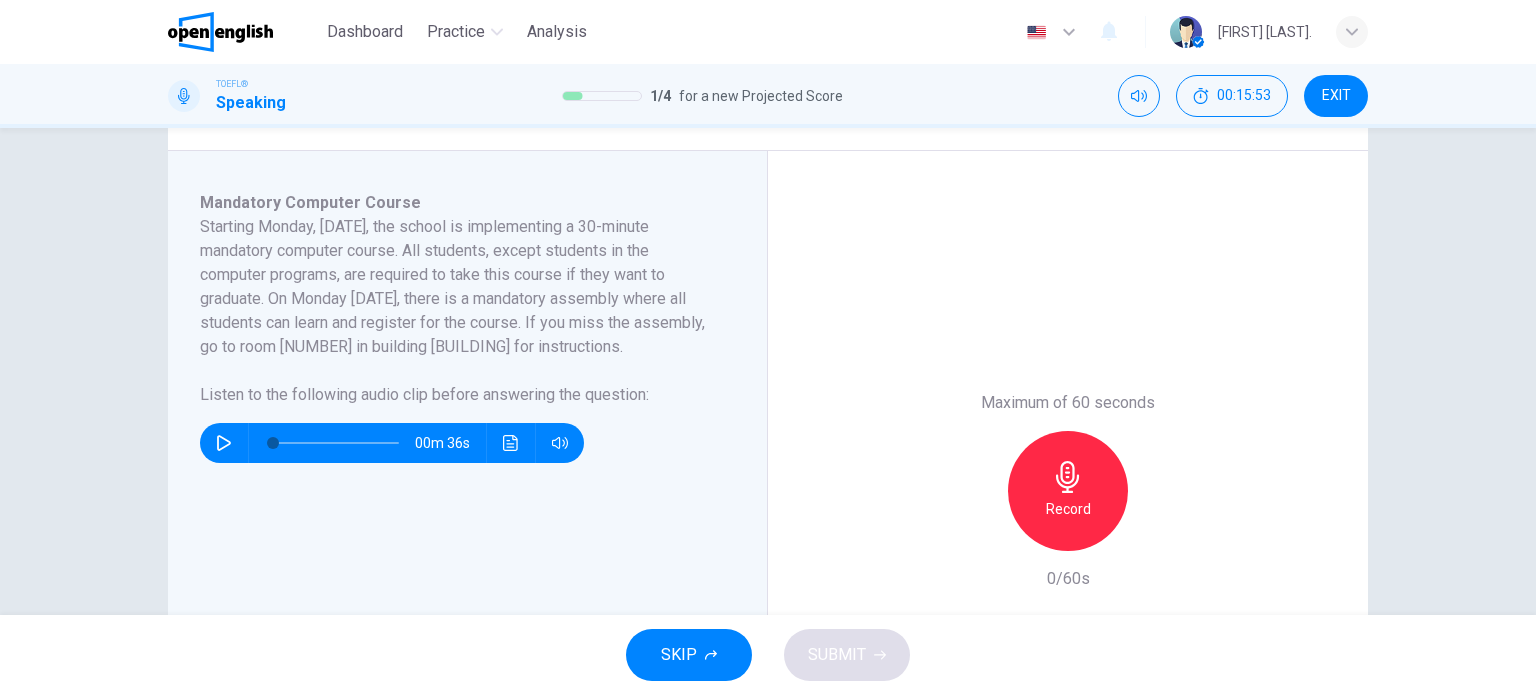 scroll, scrollTop: 300, scrollLeft: 0, axis: vertical 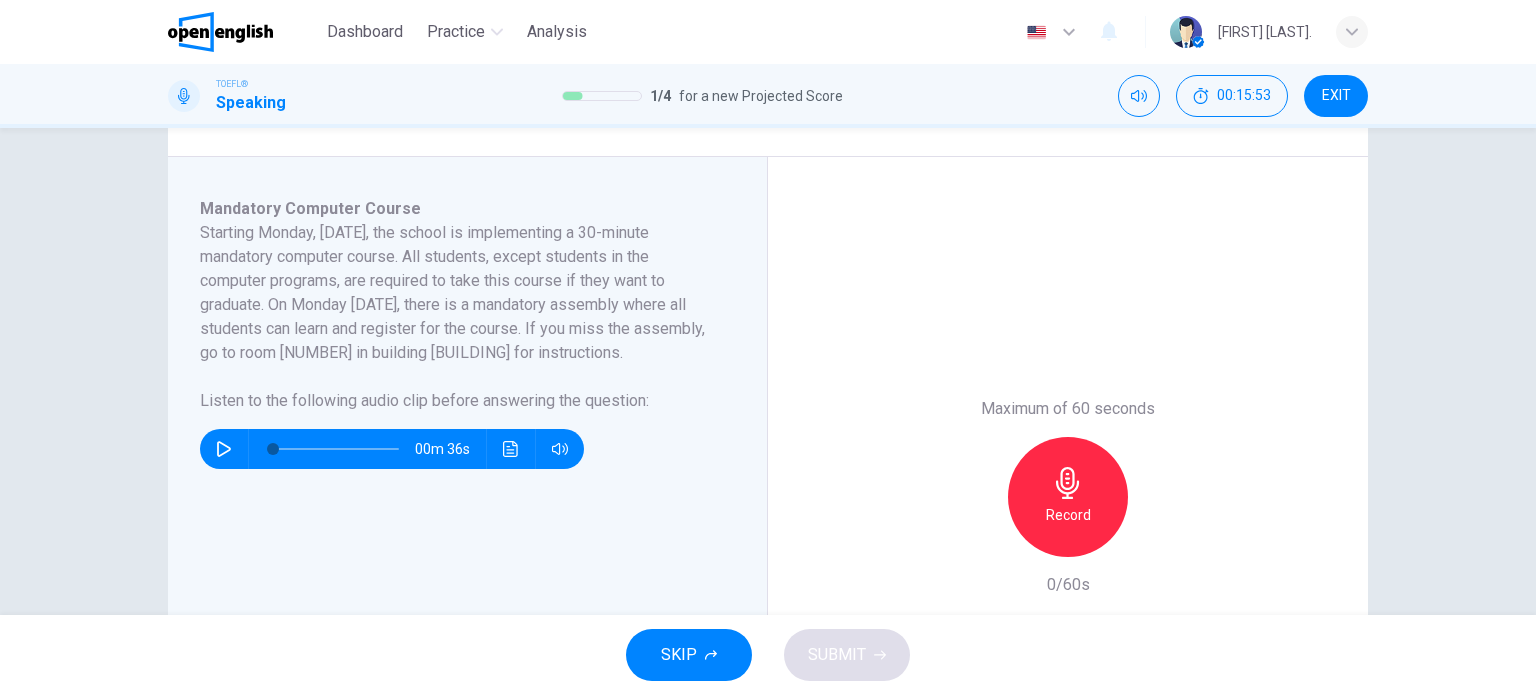click 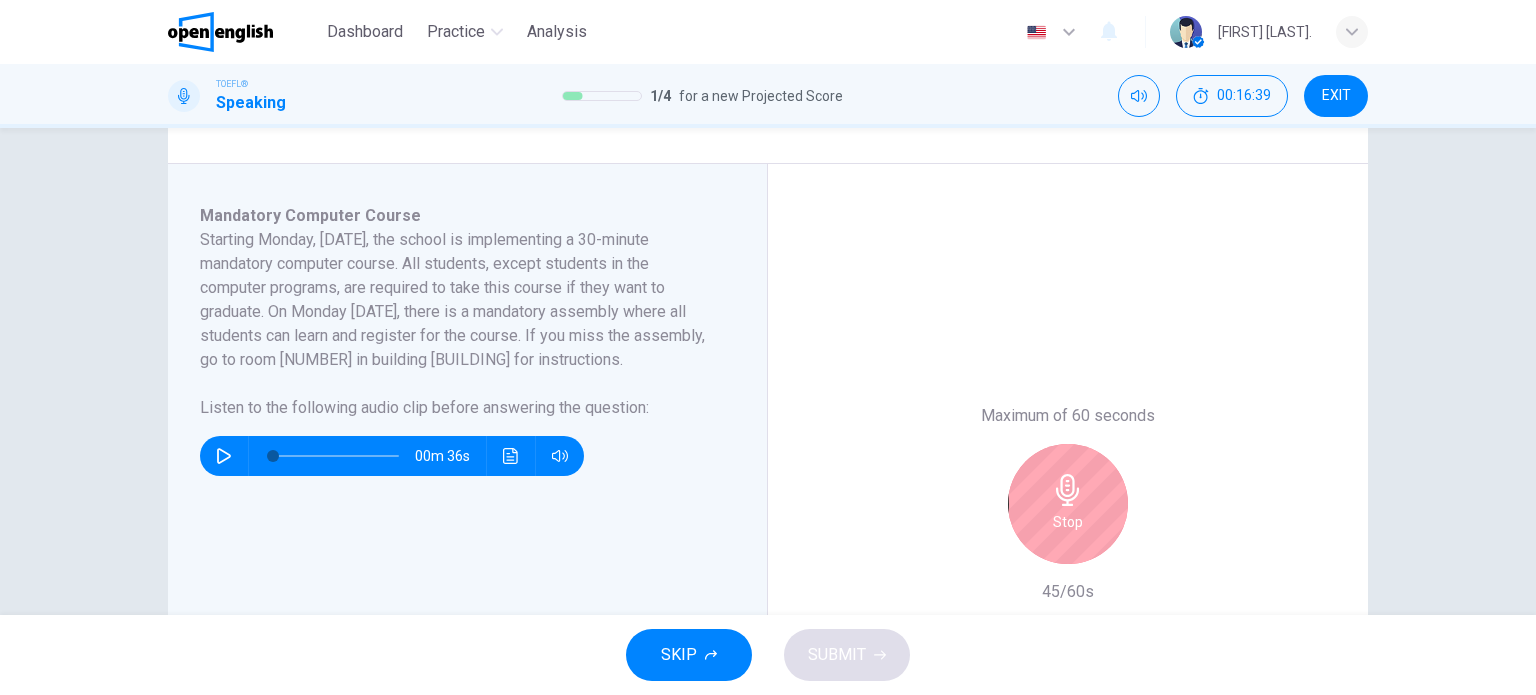 scroll, scrollTop: 300, scrollLeft: 0, axis: vertical 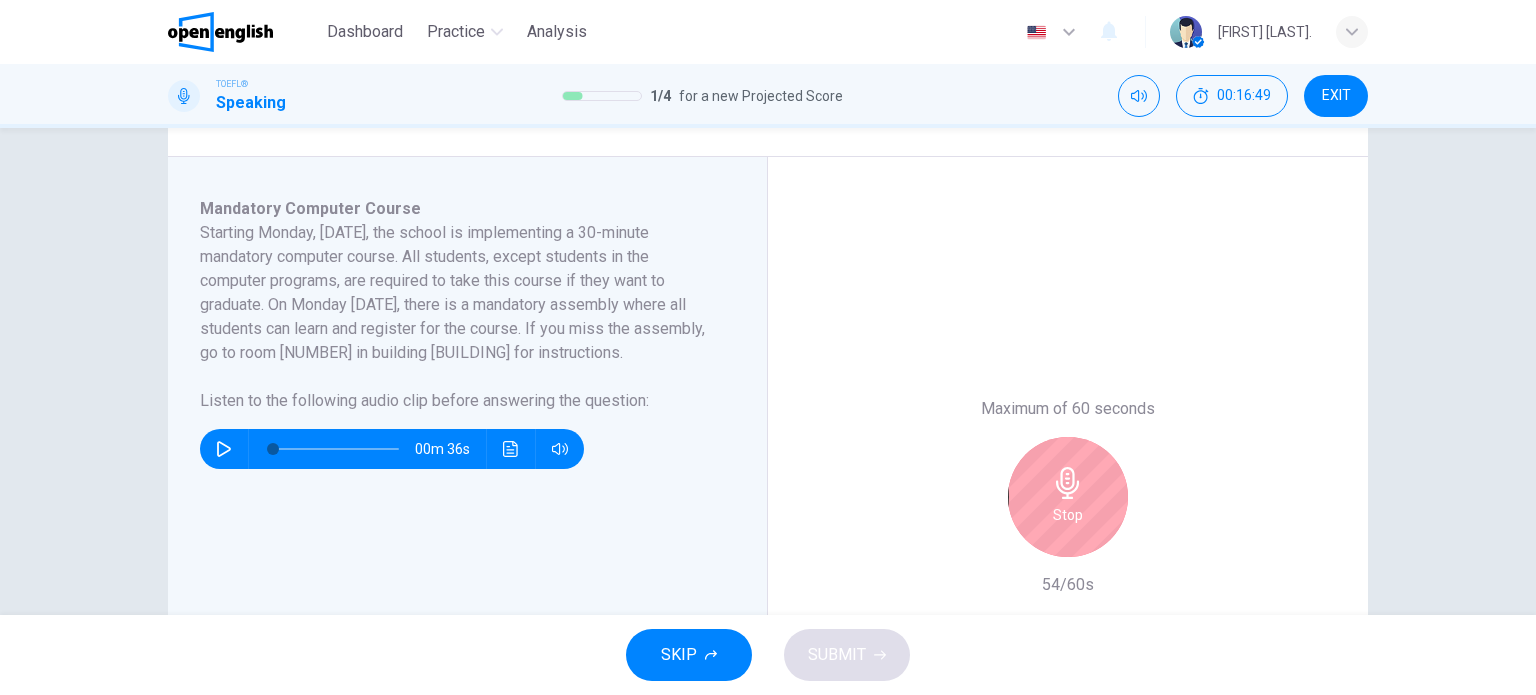 click on "Stop" at bounding box center (1068, 497) 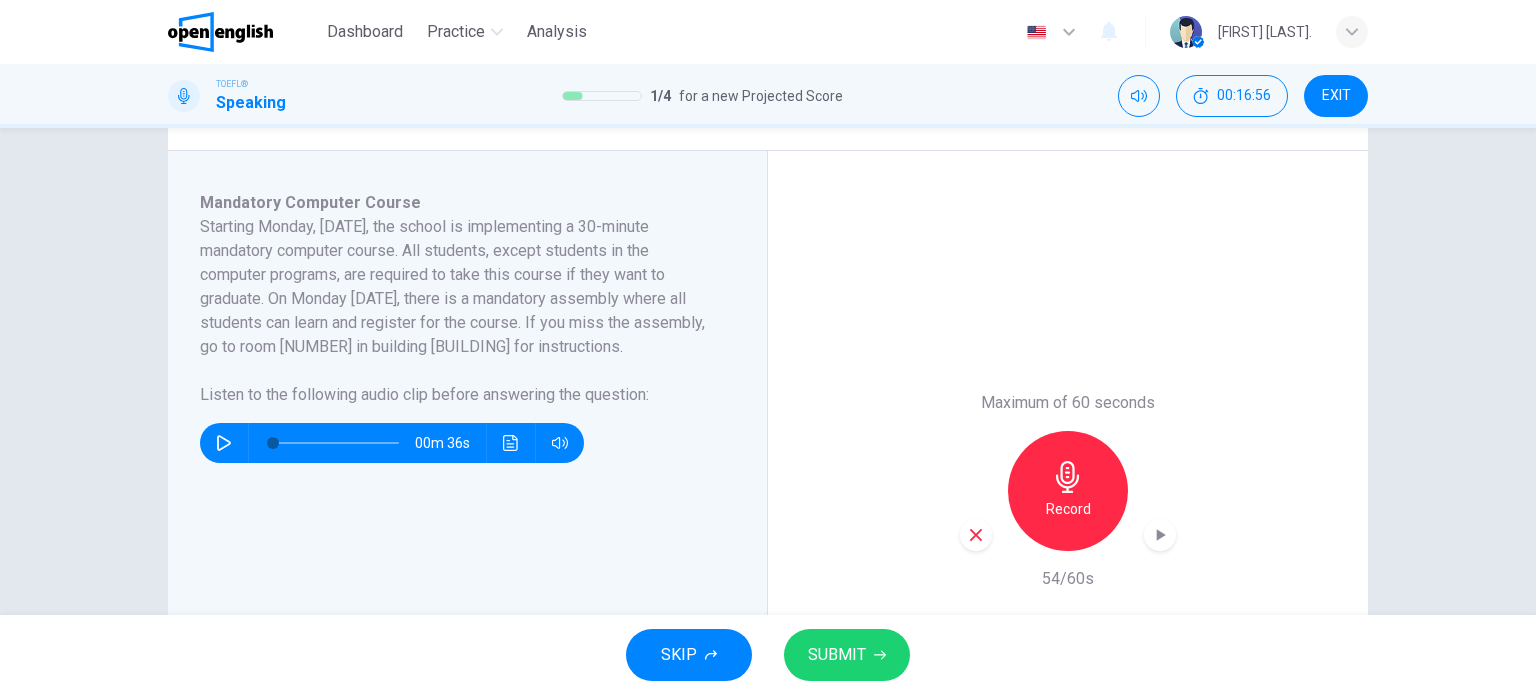 scroll, scrollTop: 300, scrollLeft: 0, axis: vertical 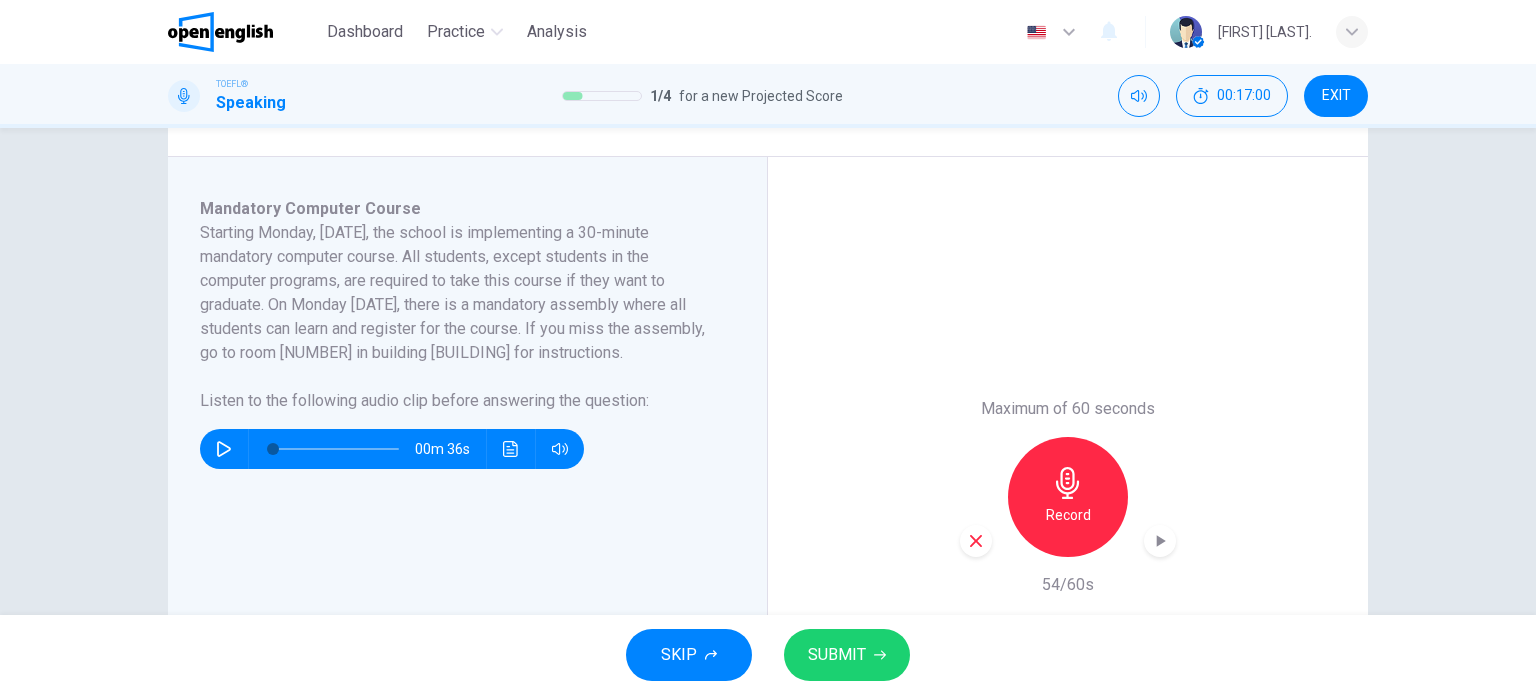 click 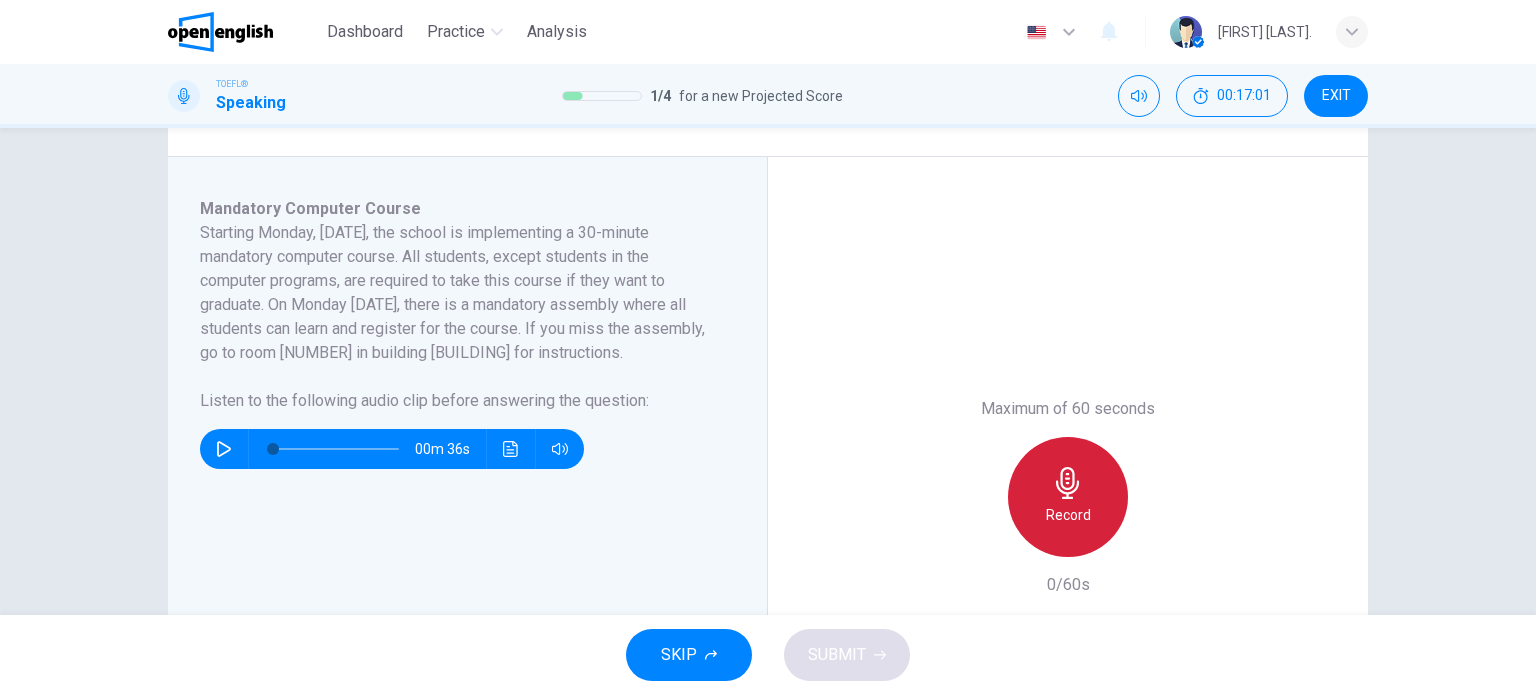 click on "Record" at bounding box center [1068, 497] 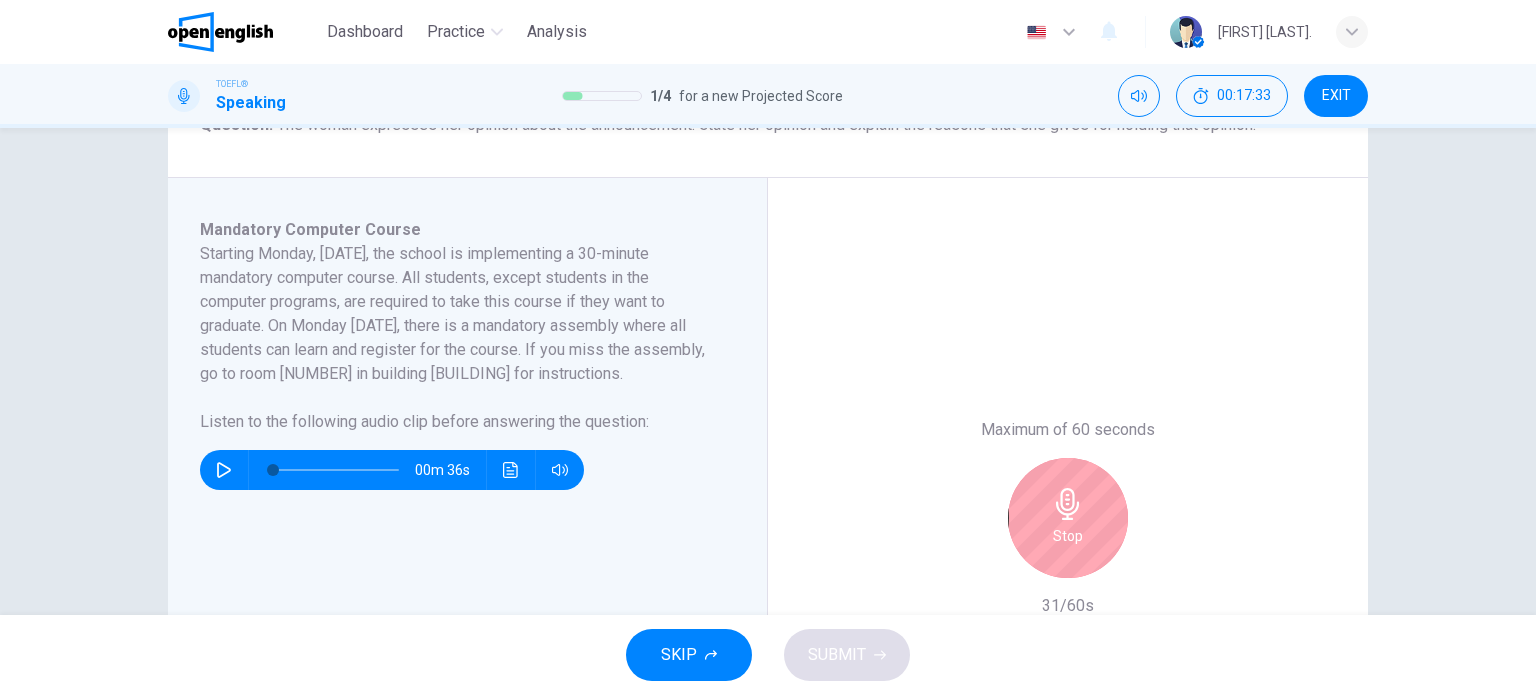 scroll, scrollTop: 300, scrollLeft: 0, axis: vertical 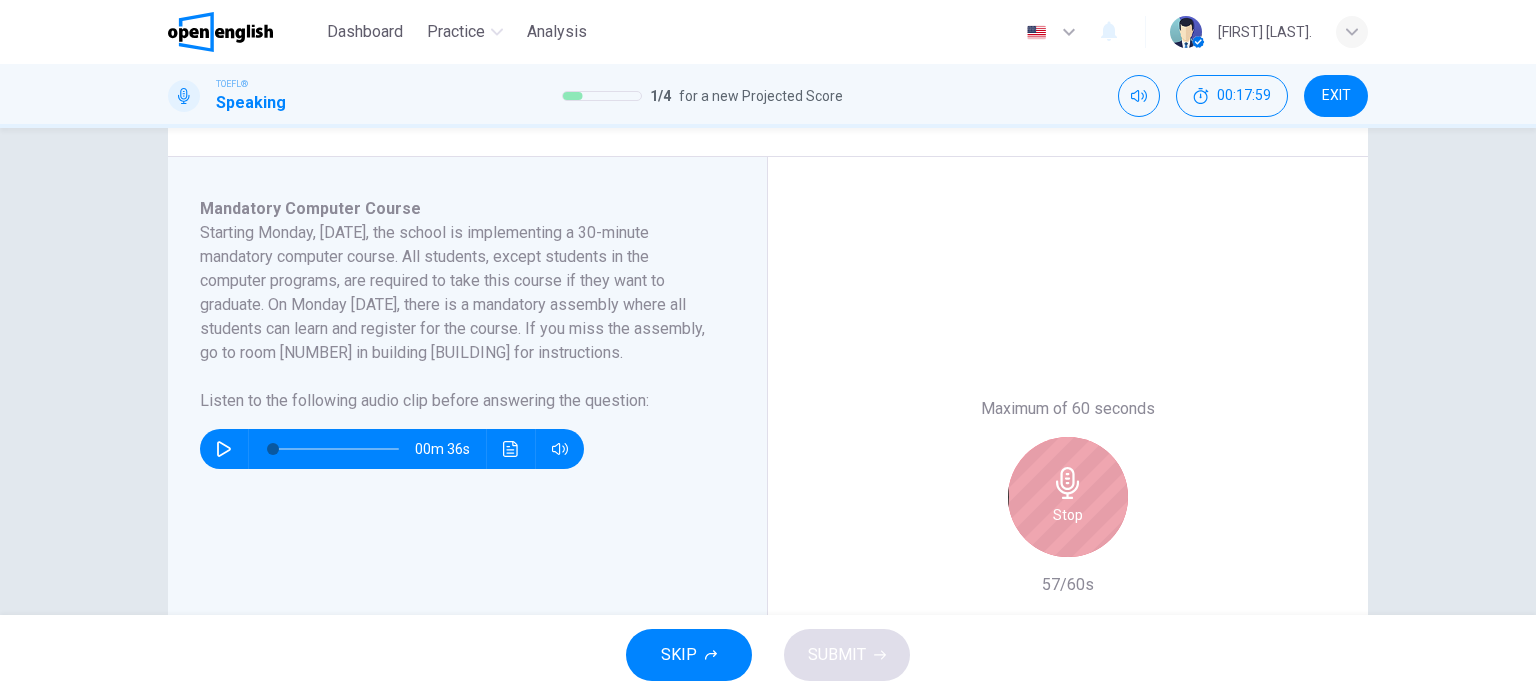 click on "Stop" at bounding box center [1068, 497] 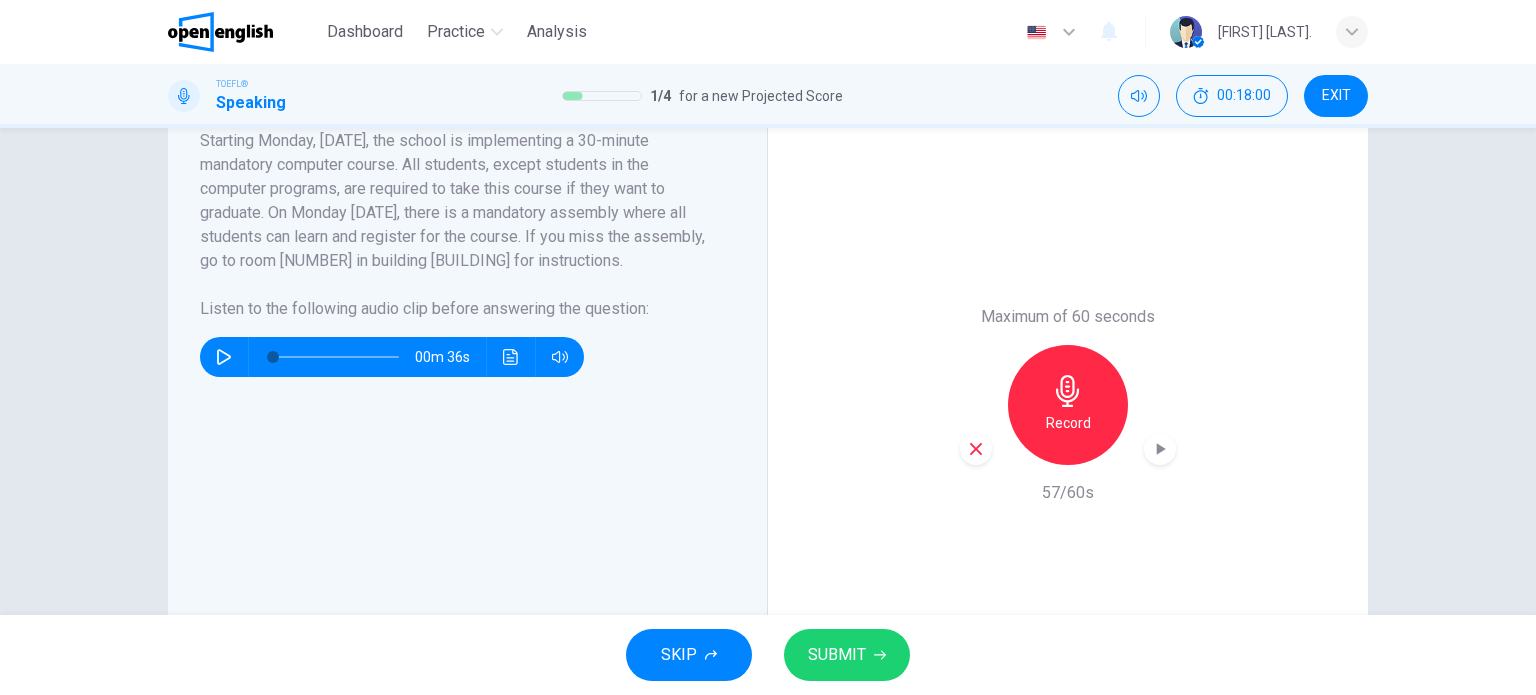 scroll, scrollTop: 400, scrollLeft: 0, axis: vertical 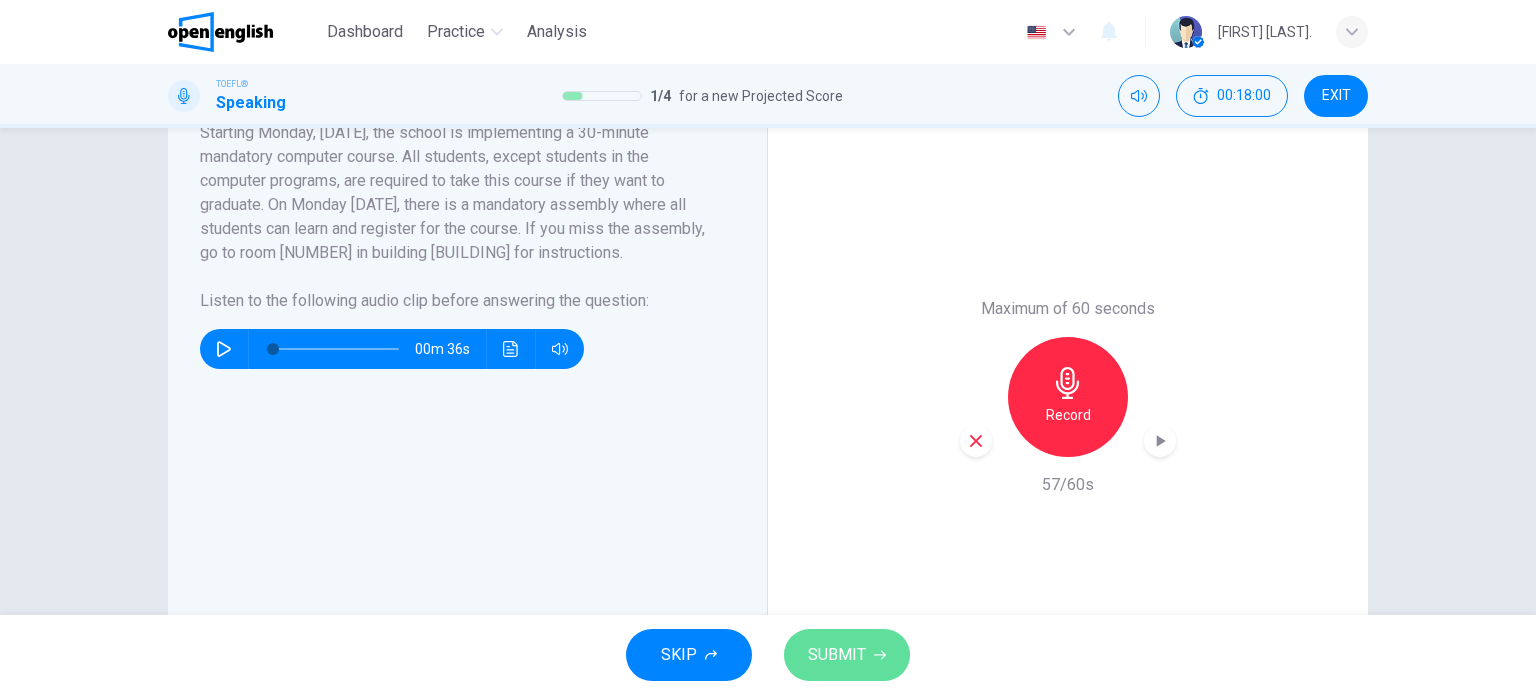 click on "SUBMIT" at bounding box center (837, 655) 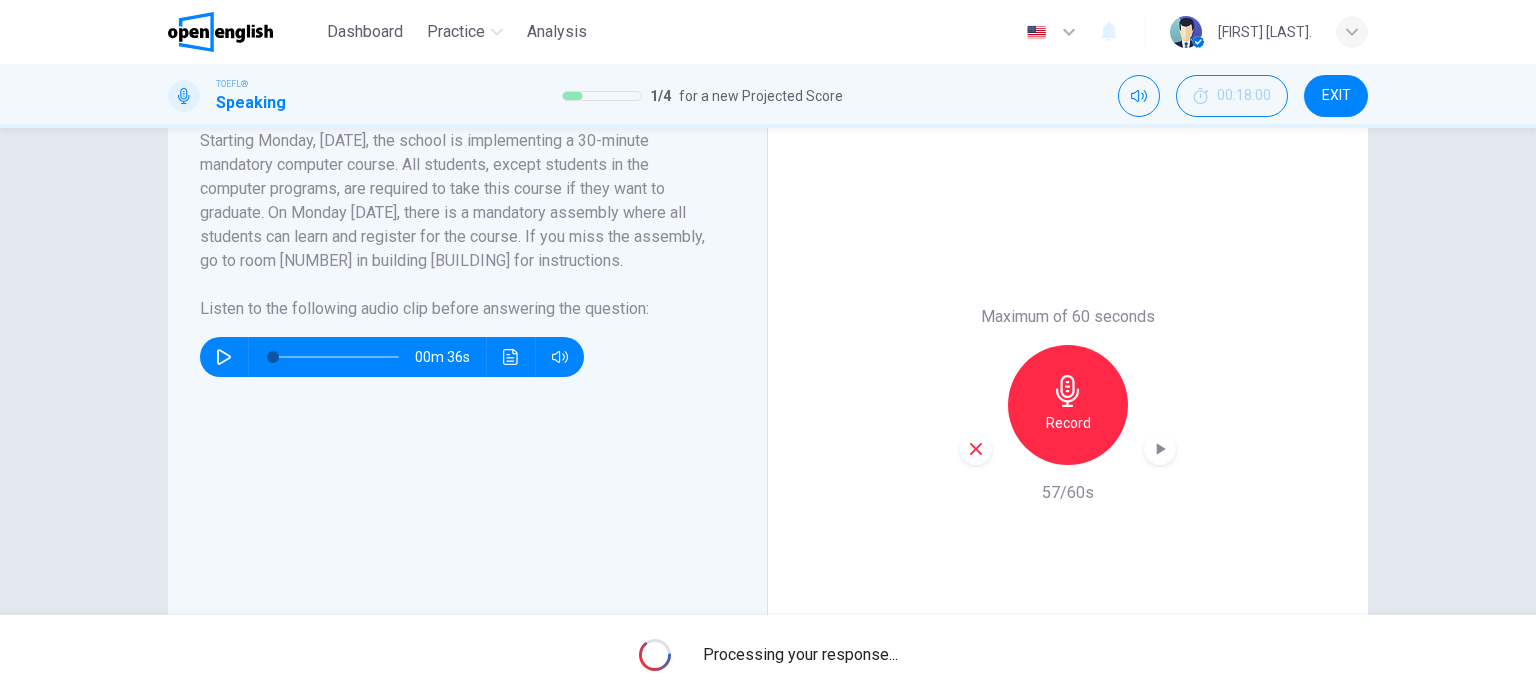 scroll, scrollTop: 400, scrollLeft: 0, axis: vertical 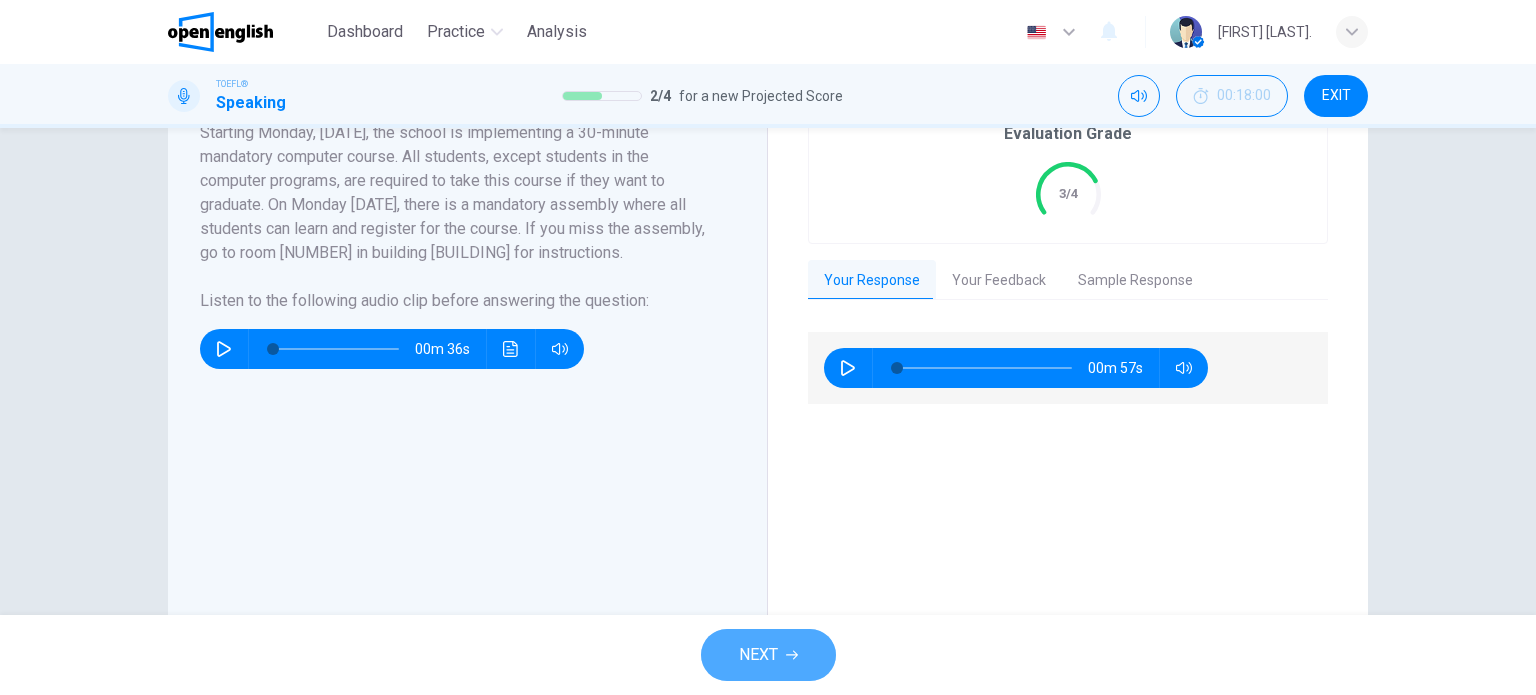 click on "NEXT" at bounding box center (758, 655) 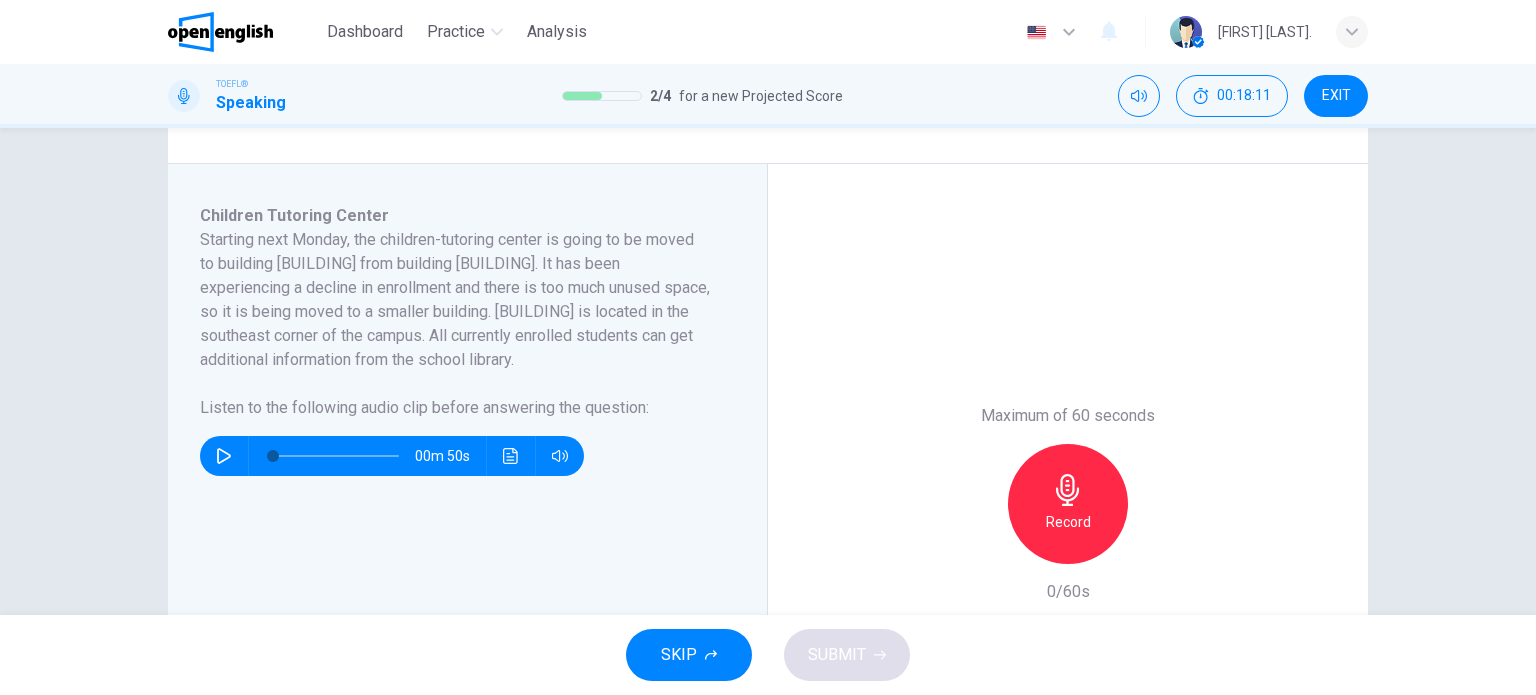 scroll, scrollTop: 300, scrollLeft: 0, axis: vertical 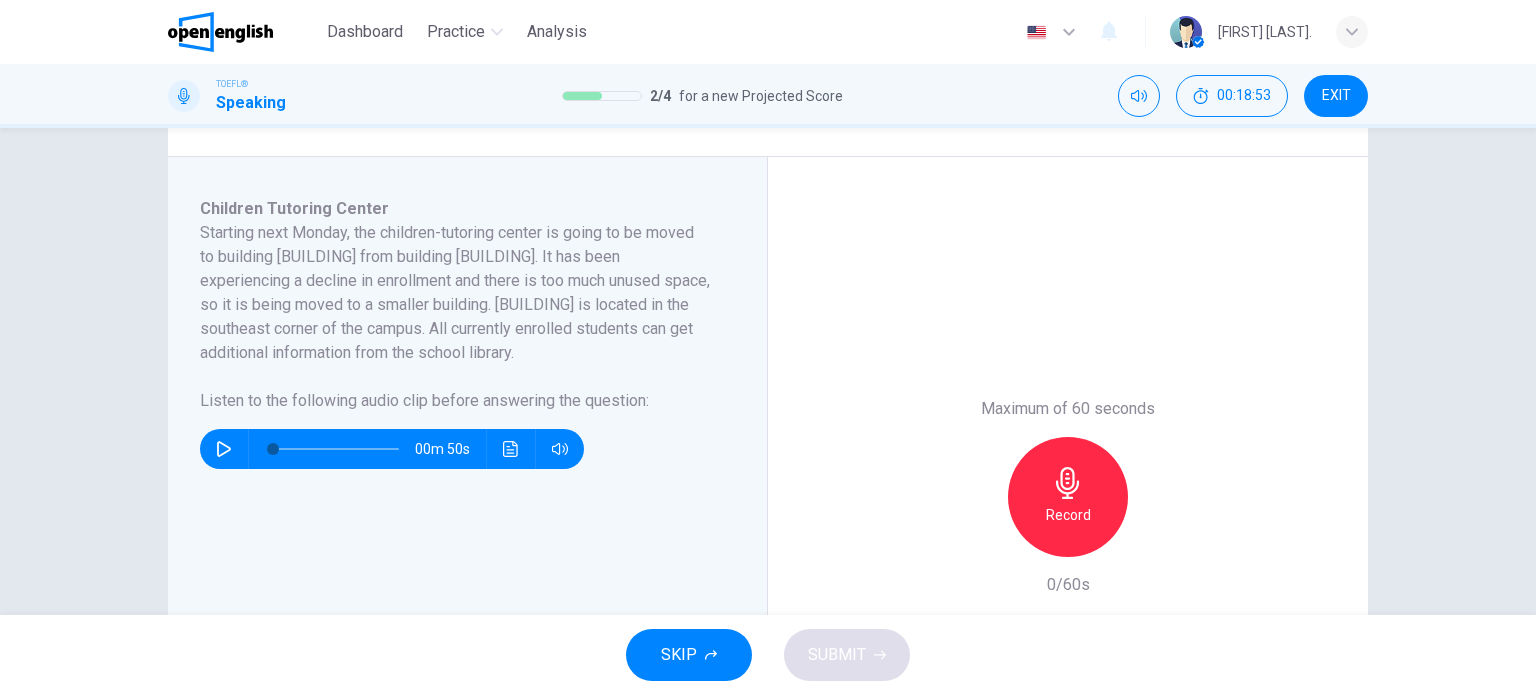 click 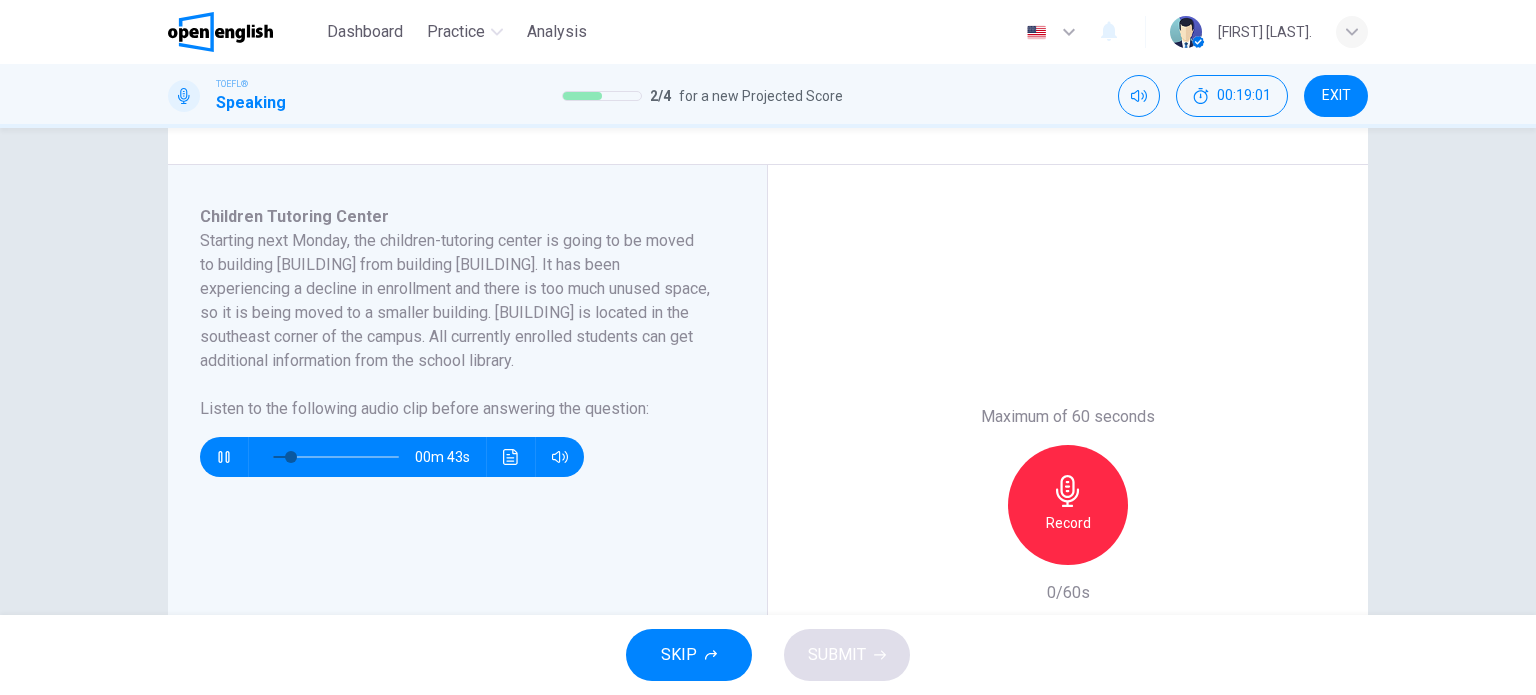 scroll, scrollTop: 300, scrollLeft: 0, axis: vertical 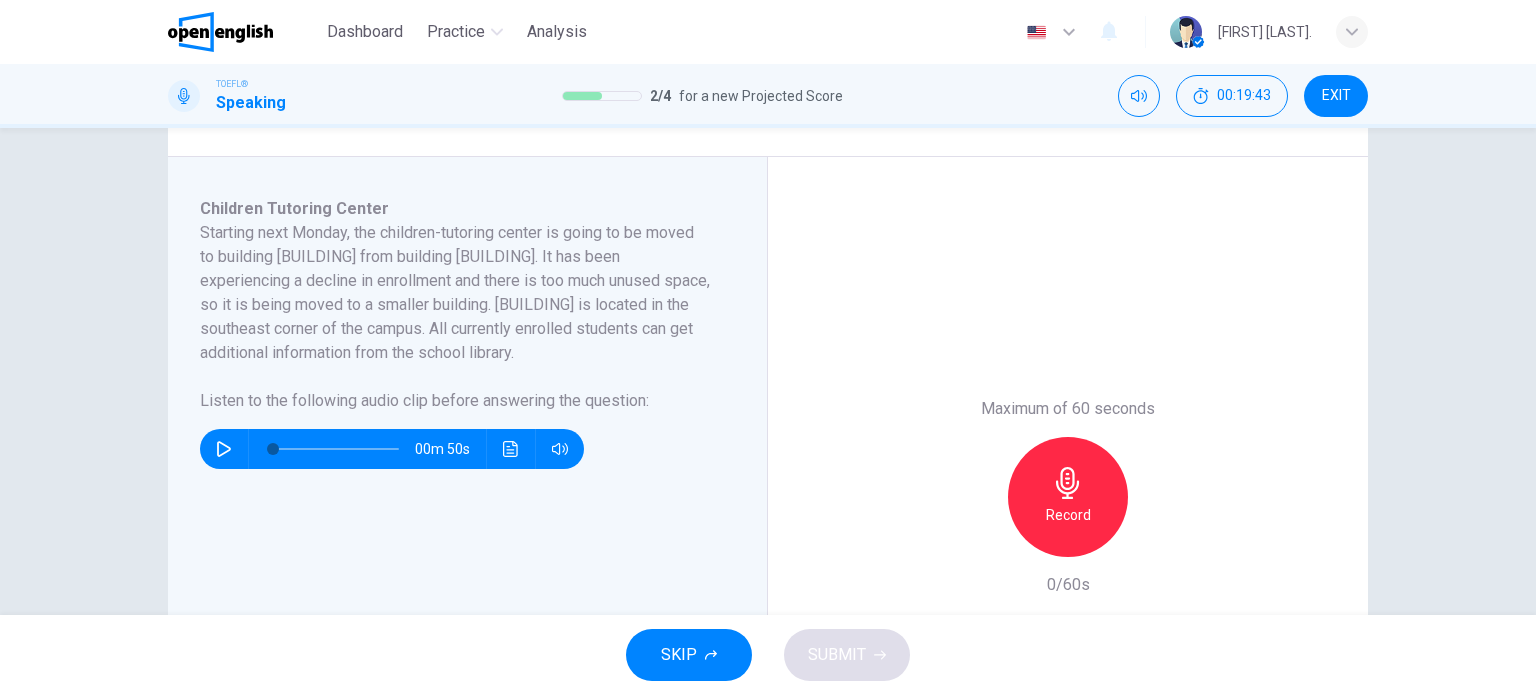 click at bounding box center (336, 449) 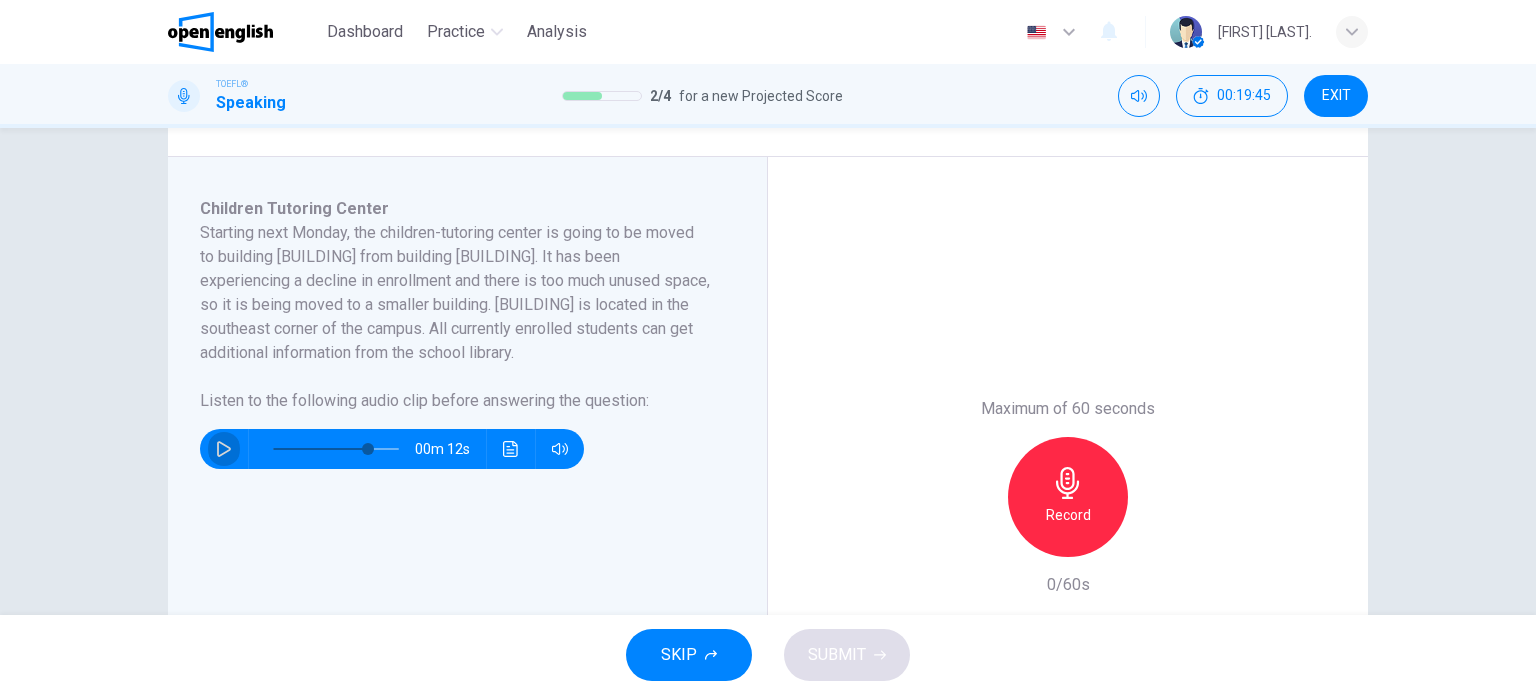 click 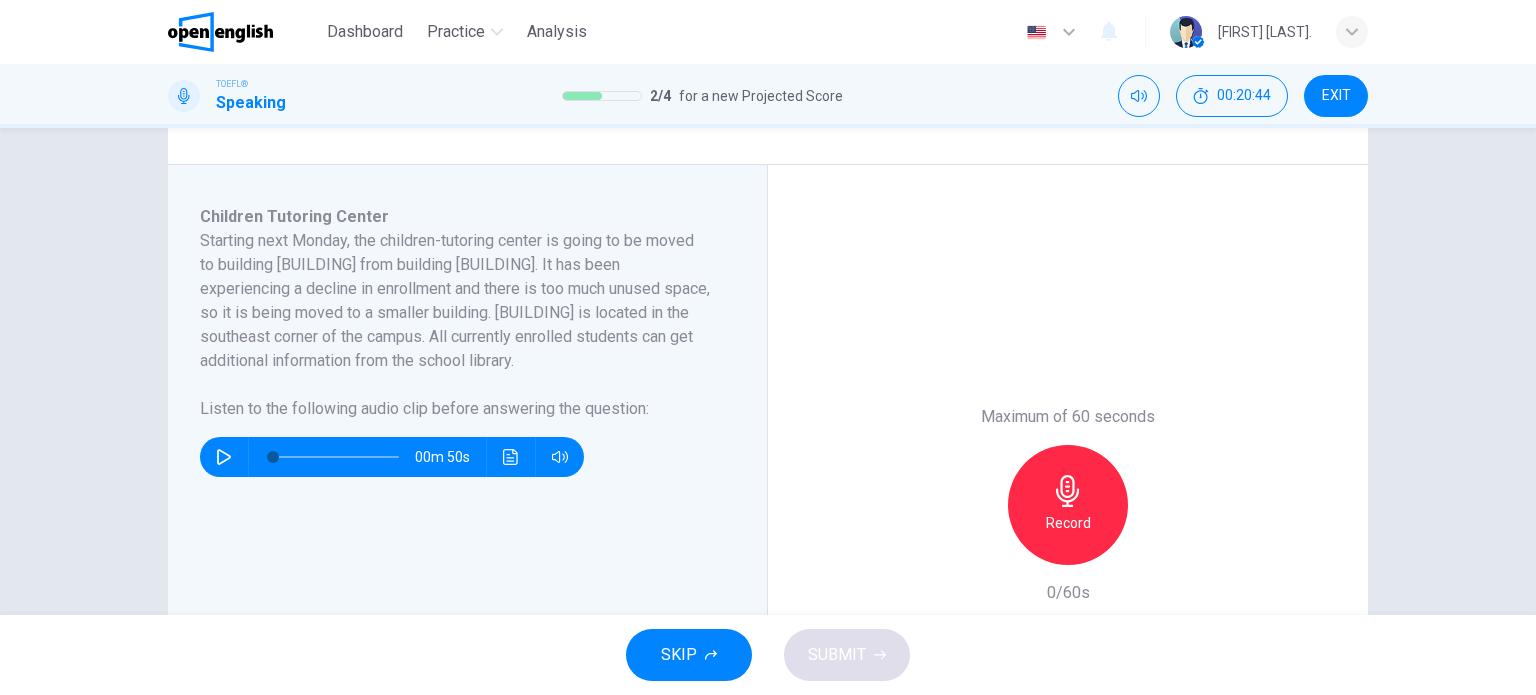 scroll, scrollTop: 300, scrollLeft: 0, axis: vertical 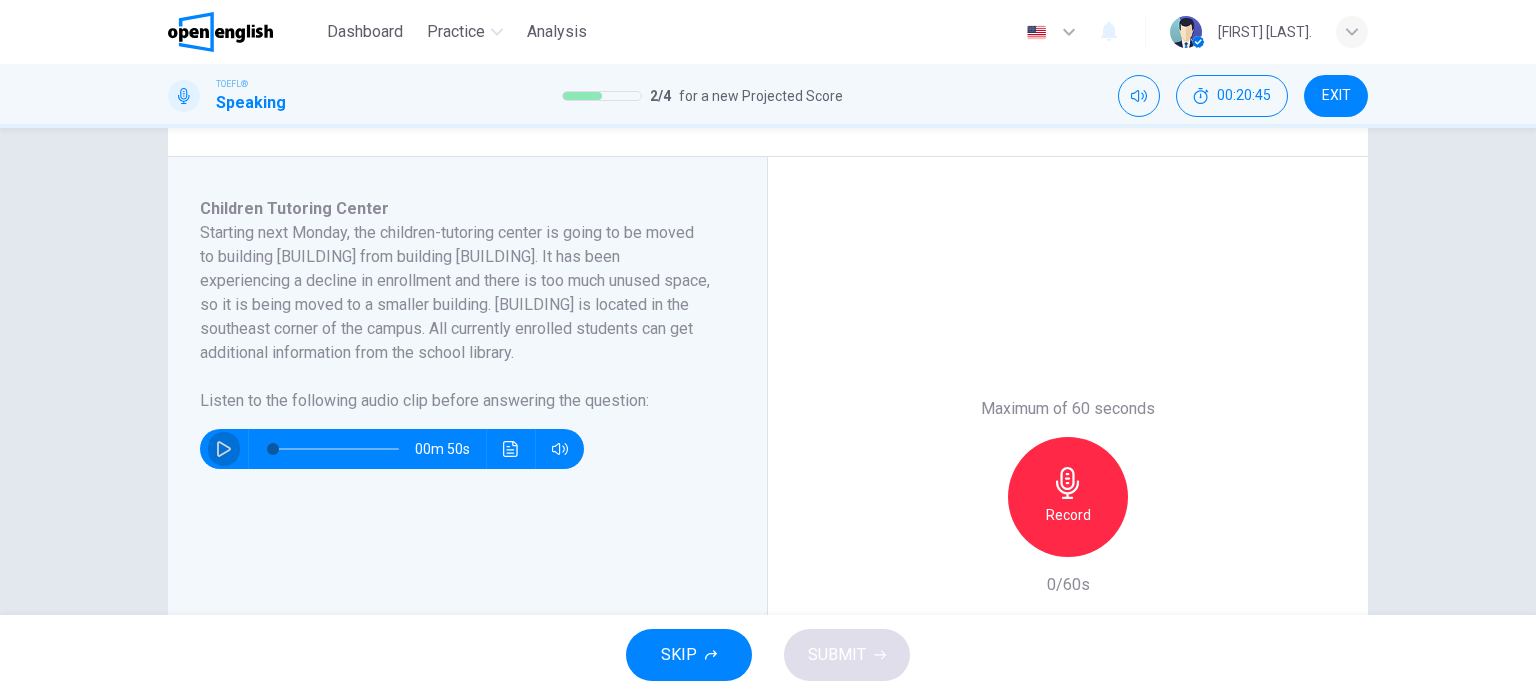 click 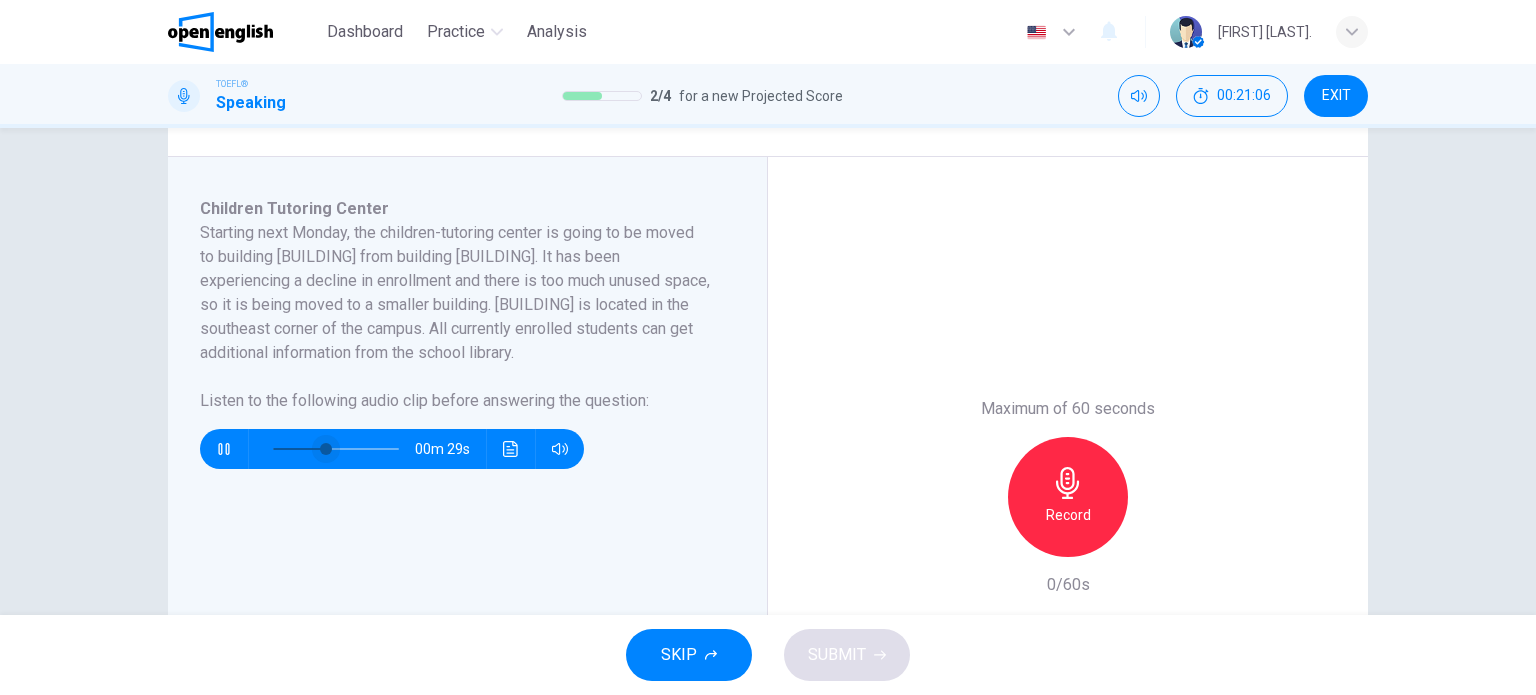 click at bounding box center (326, 449) 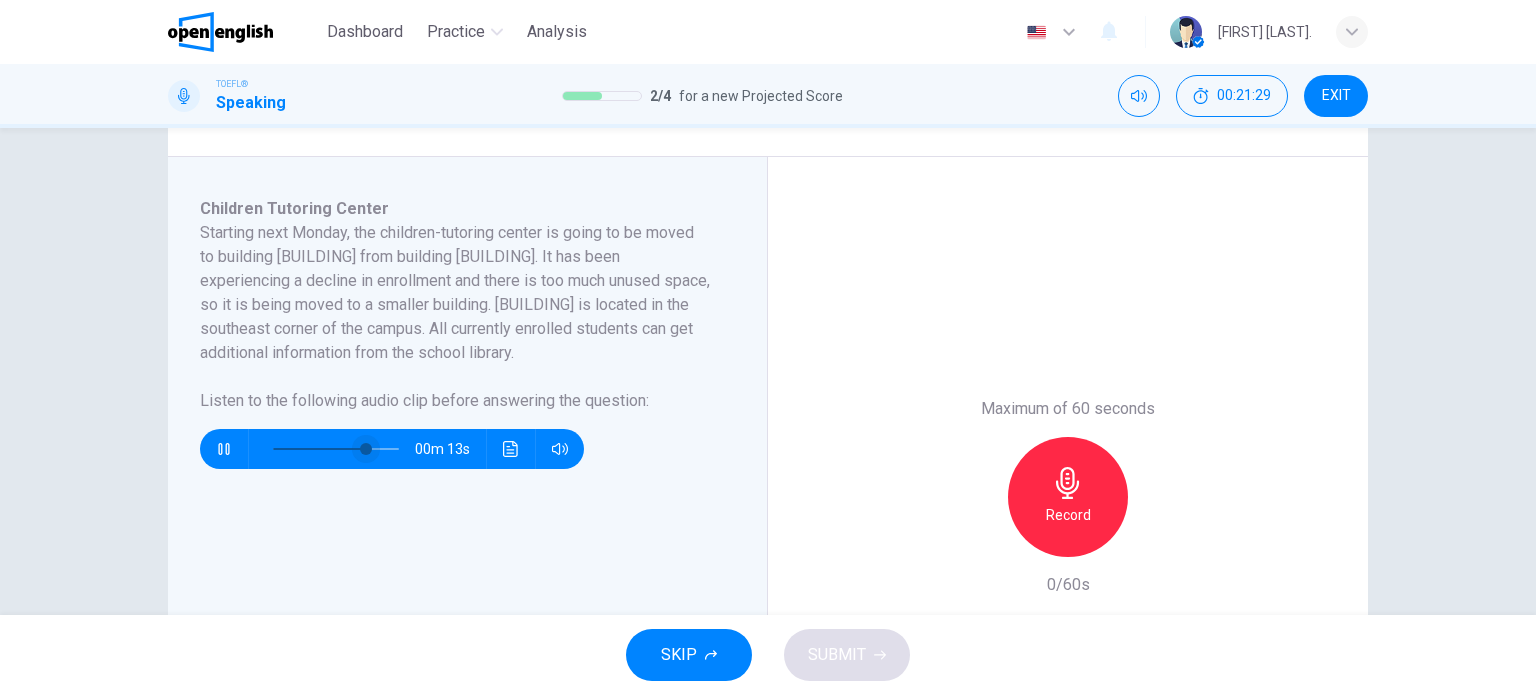 click at bounding box center (366, 449) 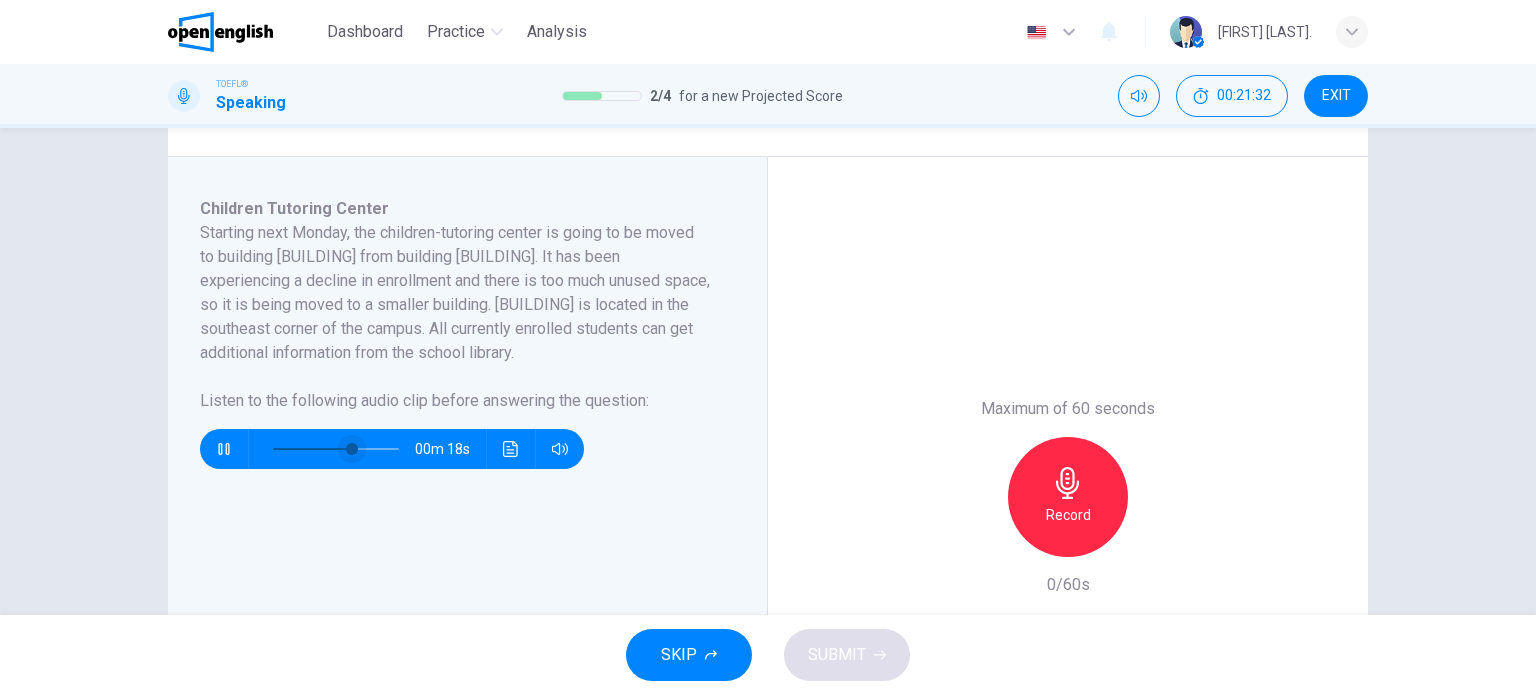 click at bounding box center (352, 449) 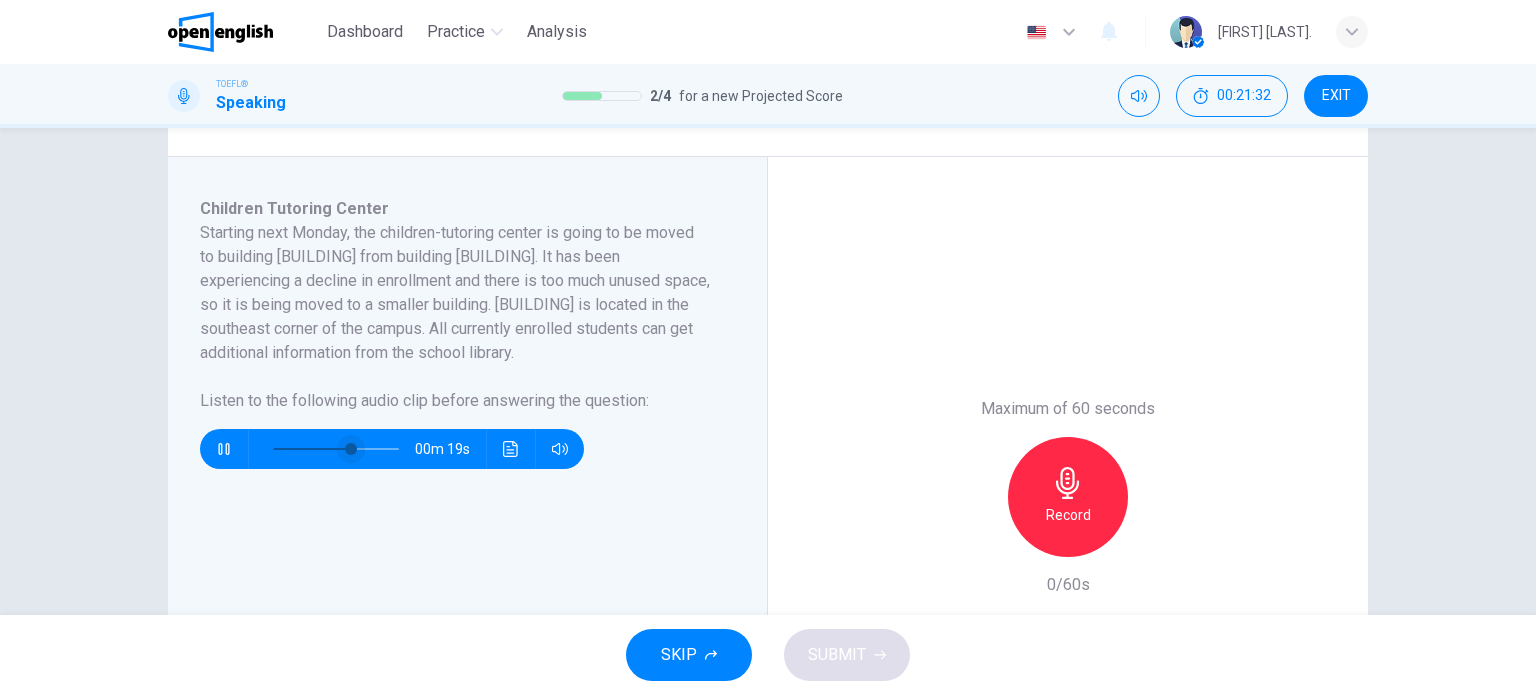 click at bounding box center (351, 449) 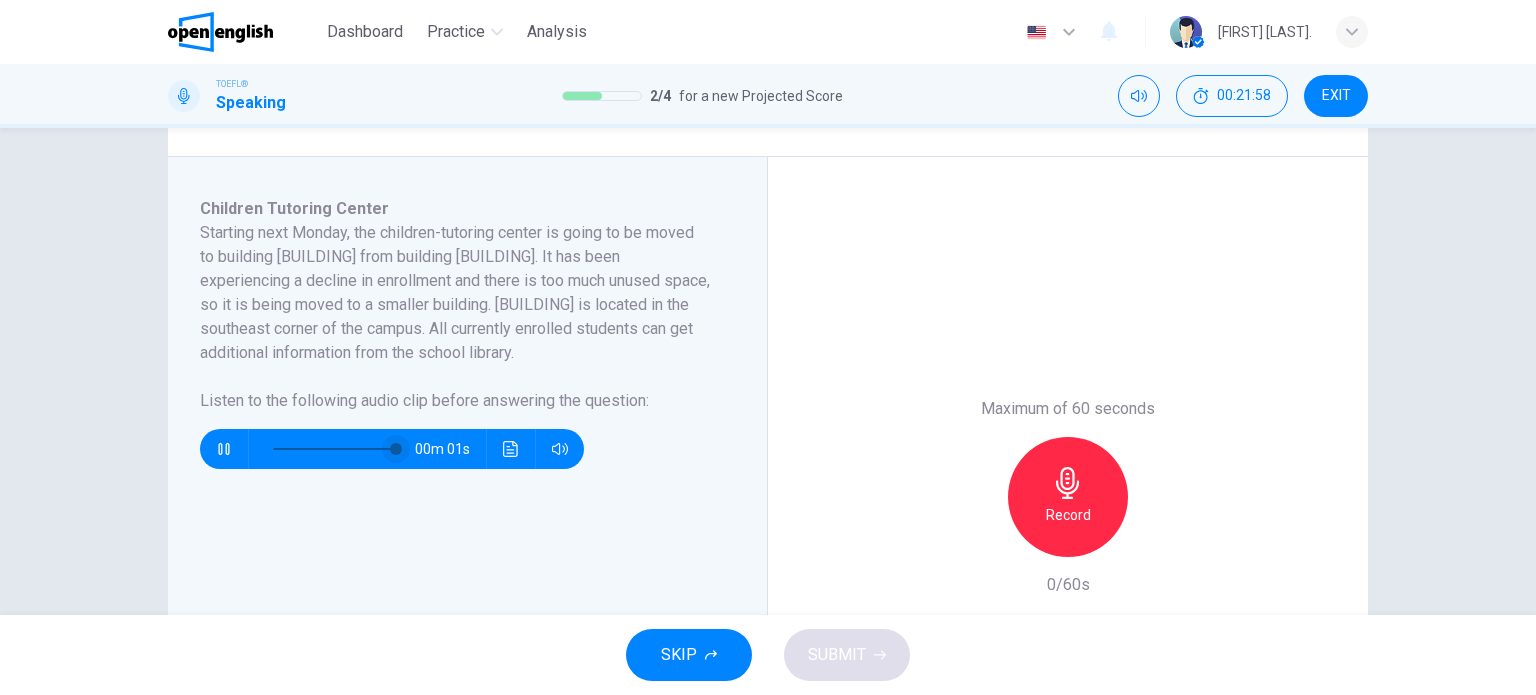 type on "*" 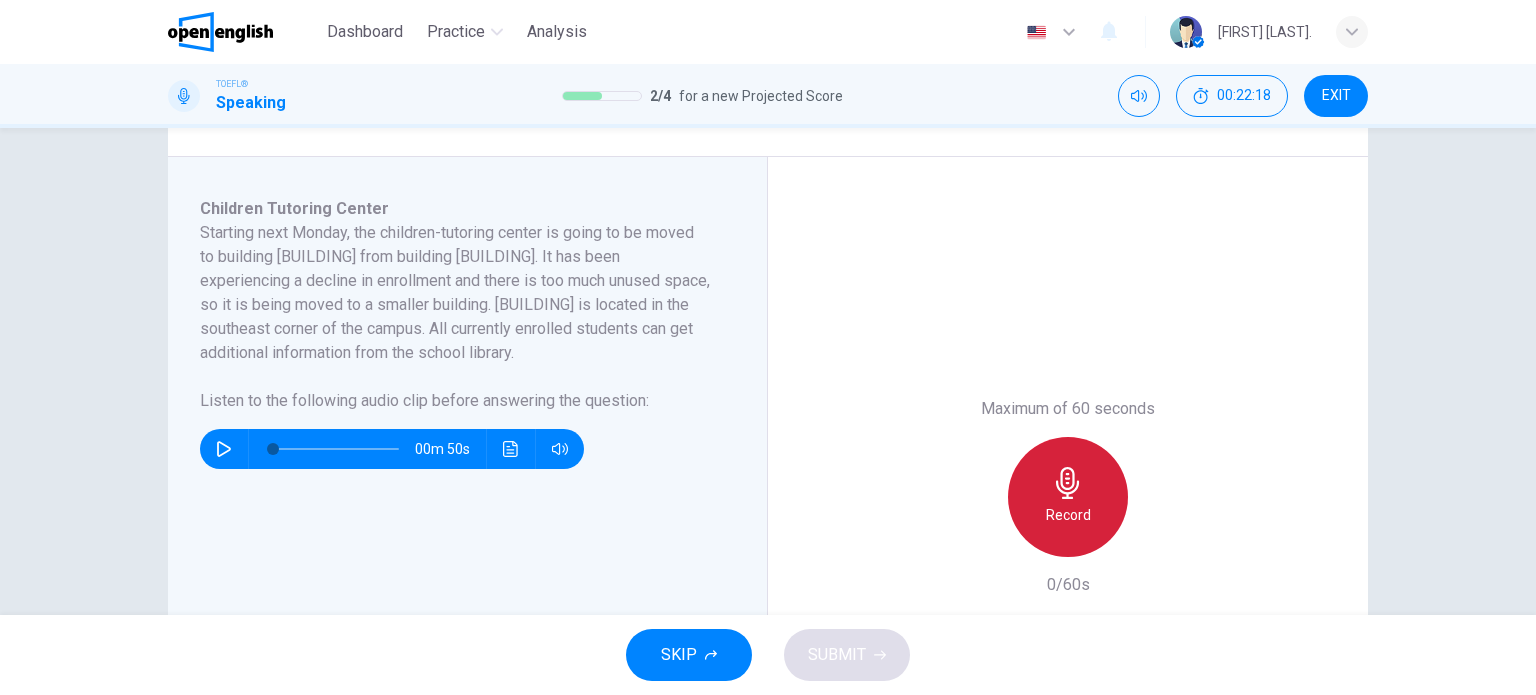 click on "Record" at bounding box center (1068, 497) 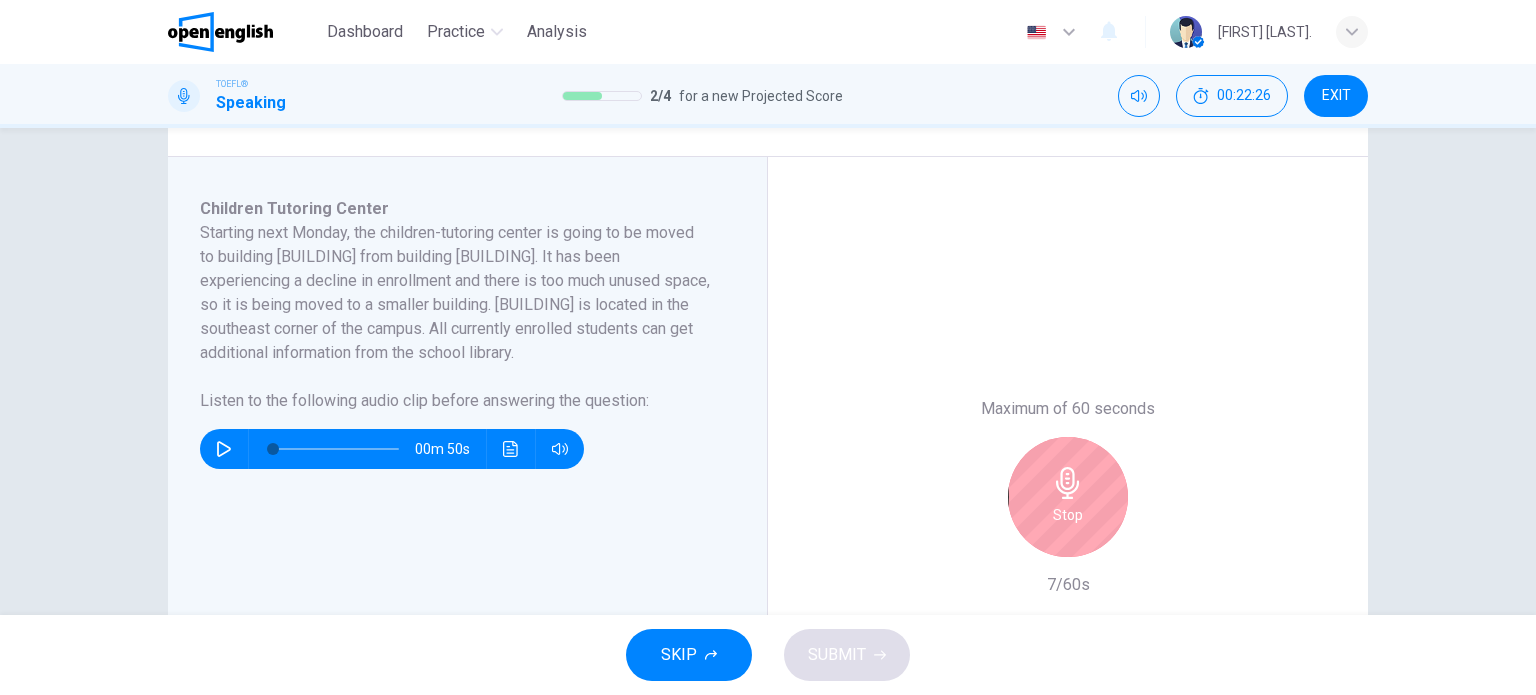 click on "Stop" at bounding box center (1068, 497) 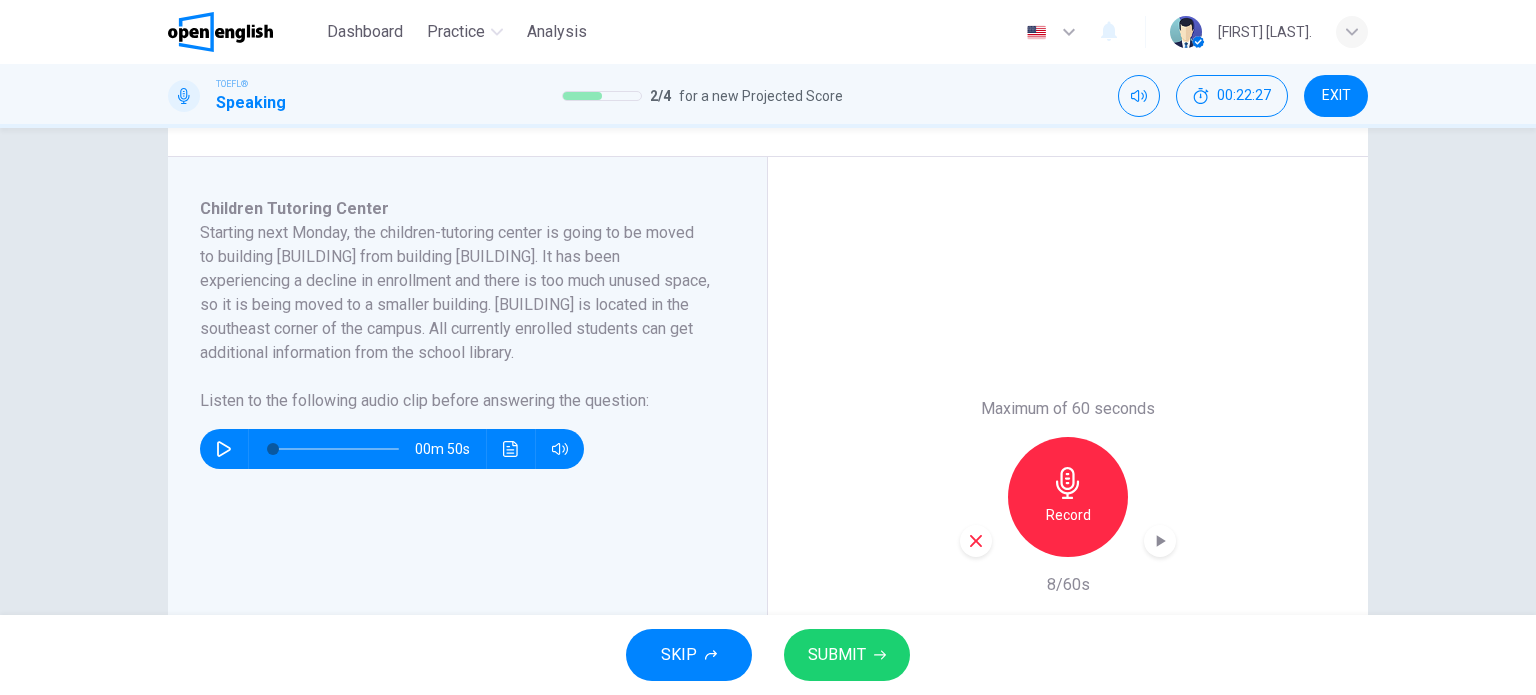 click 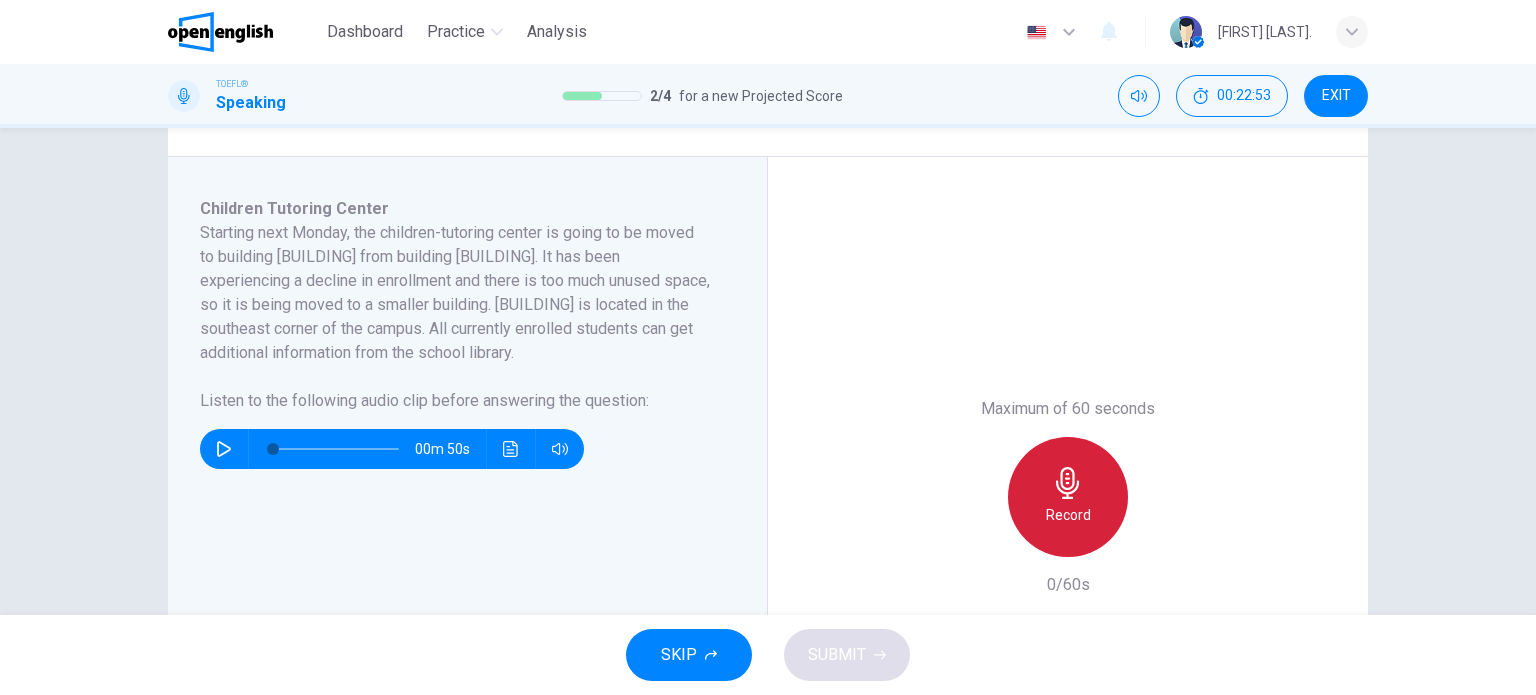 click on "Record" at bounding box center [1068, 497] 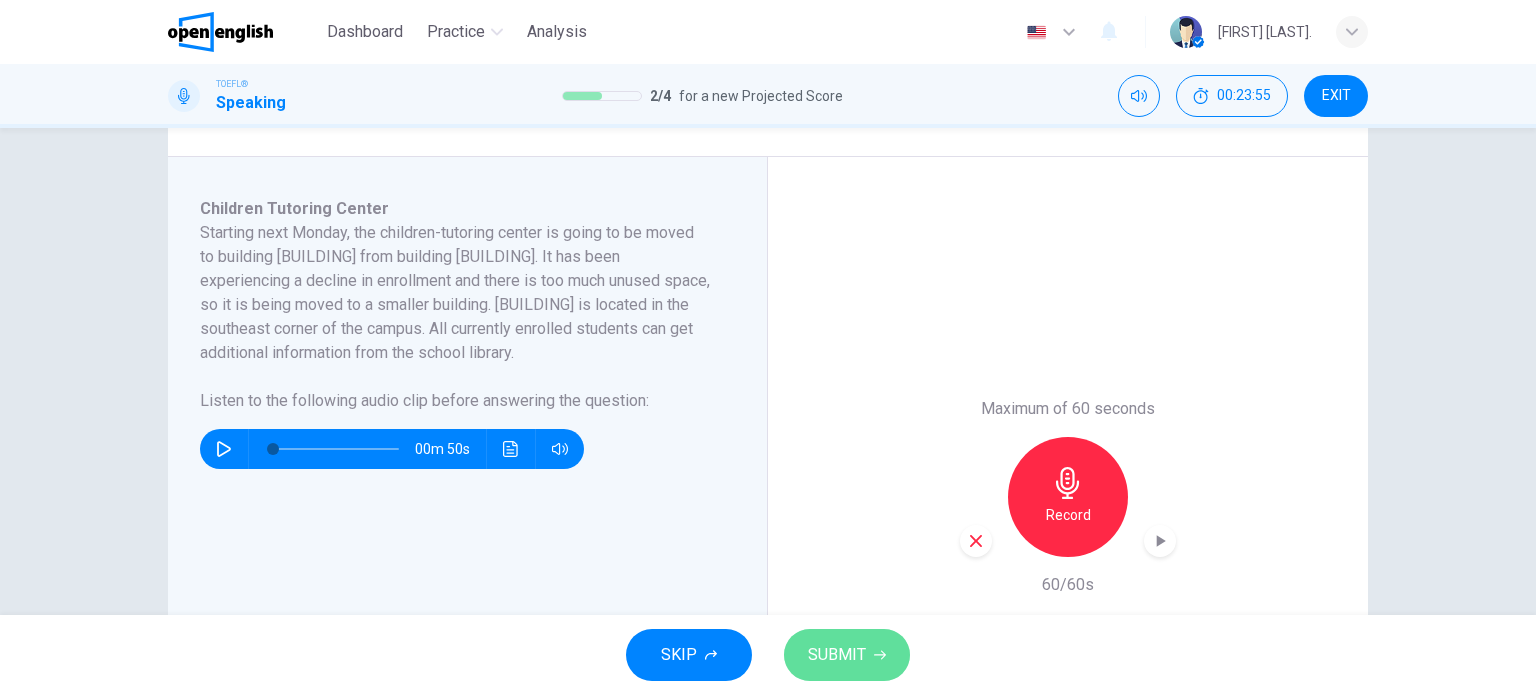 click on "SUBMIT" at bounding box center [837, 655] 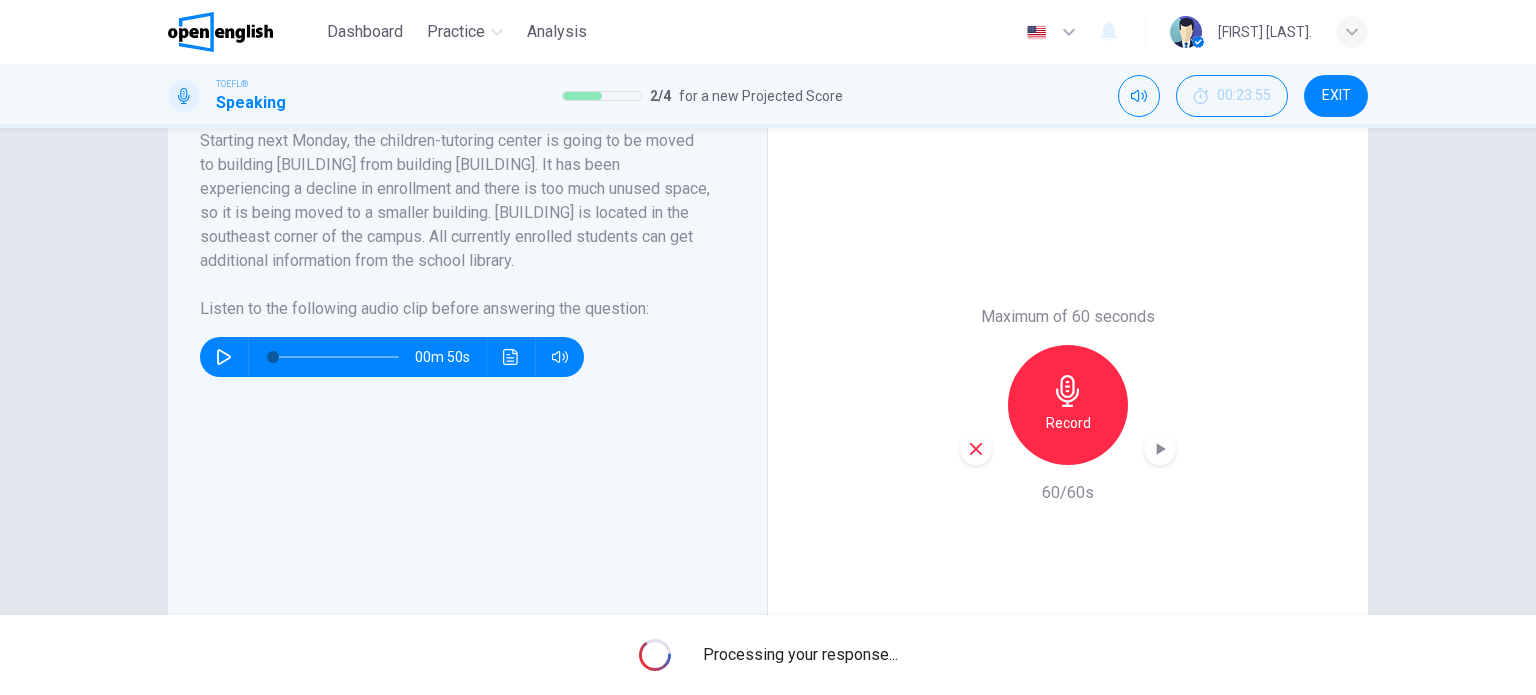 scroll, scrollTop: 400, scrollLeft: 0, axis: vertical 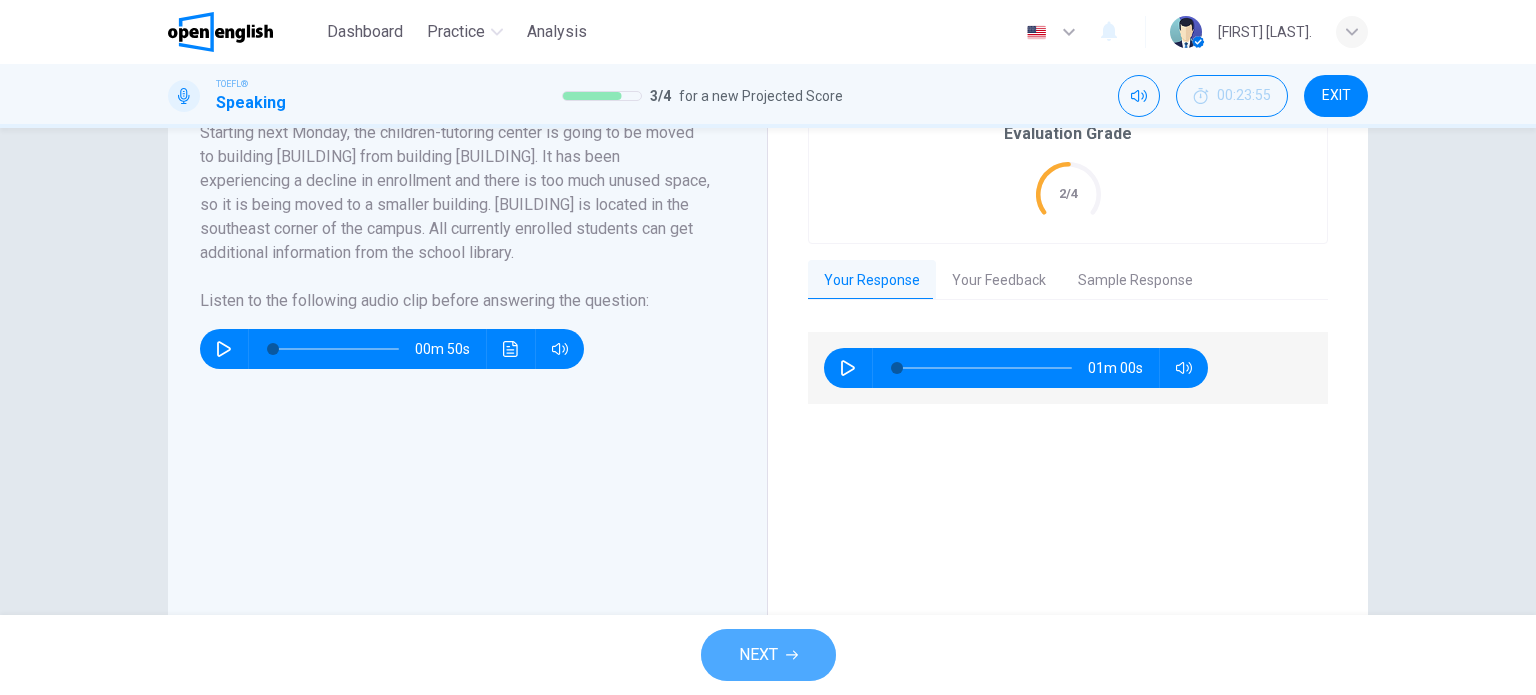 click on "NEXT" at bounding box center [768, 655] 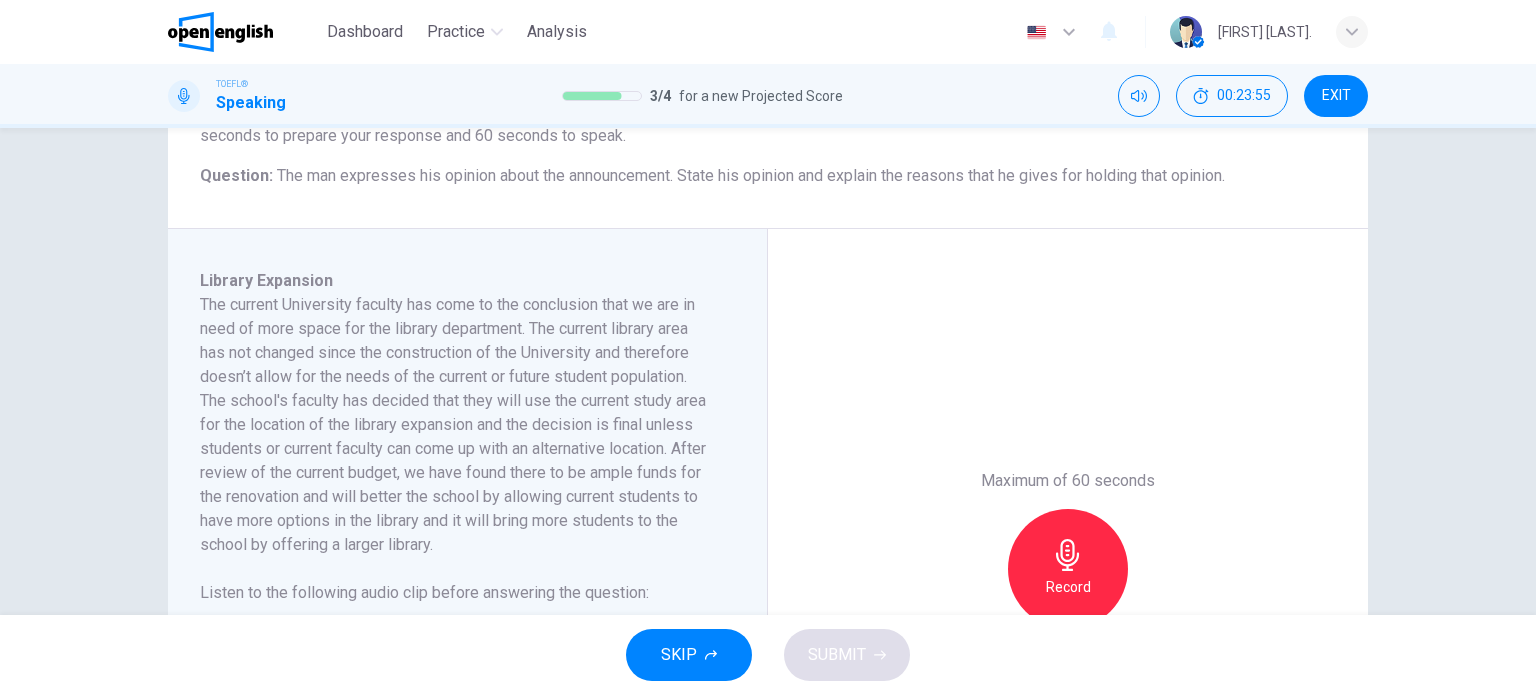 scroll, scrollTop: 300, scrollLeft: 0, axis: vertical 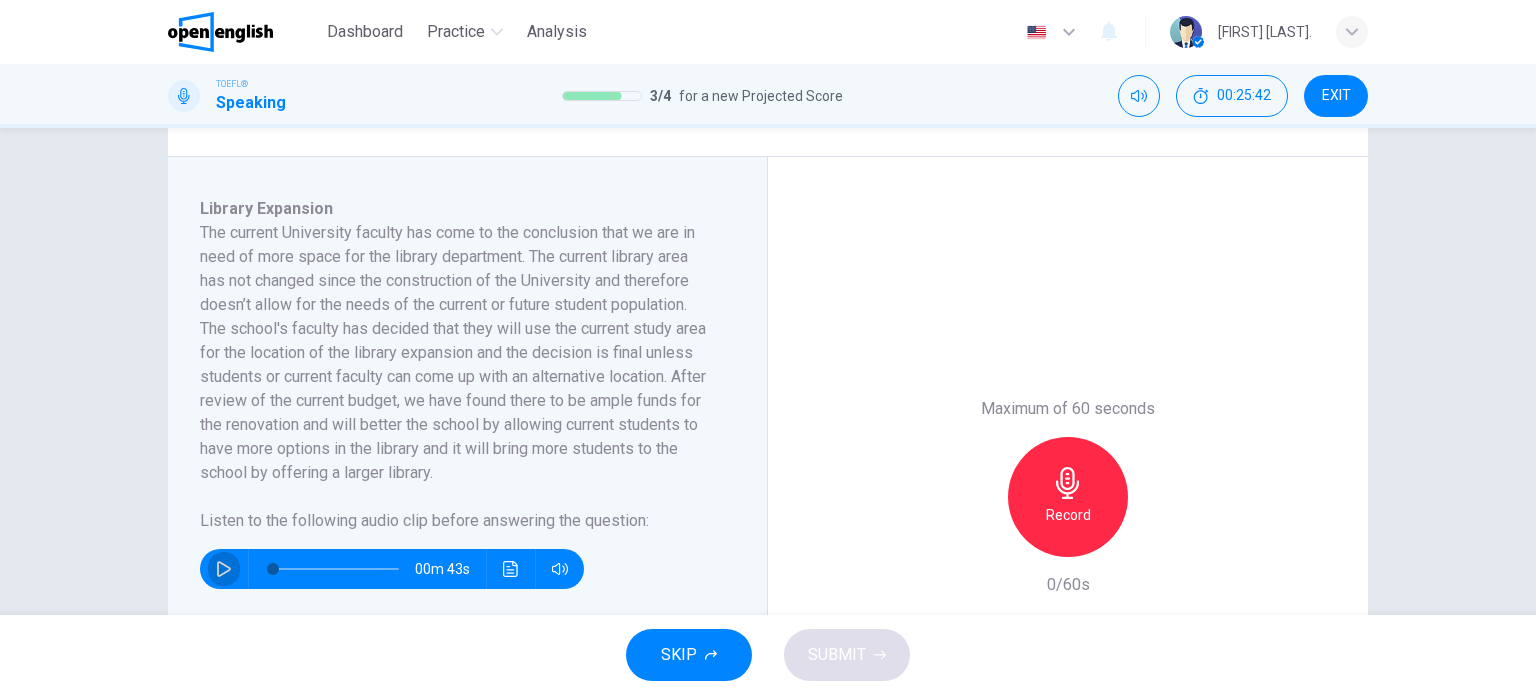 click 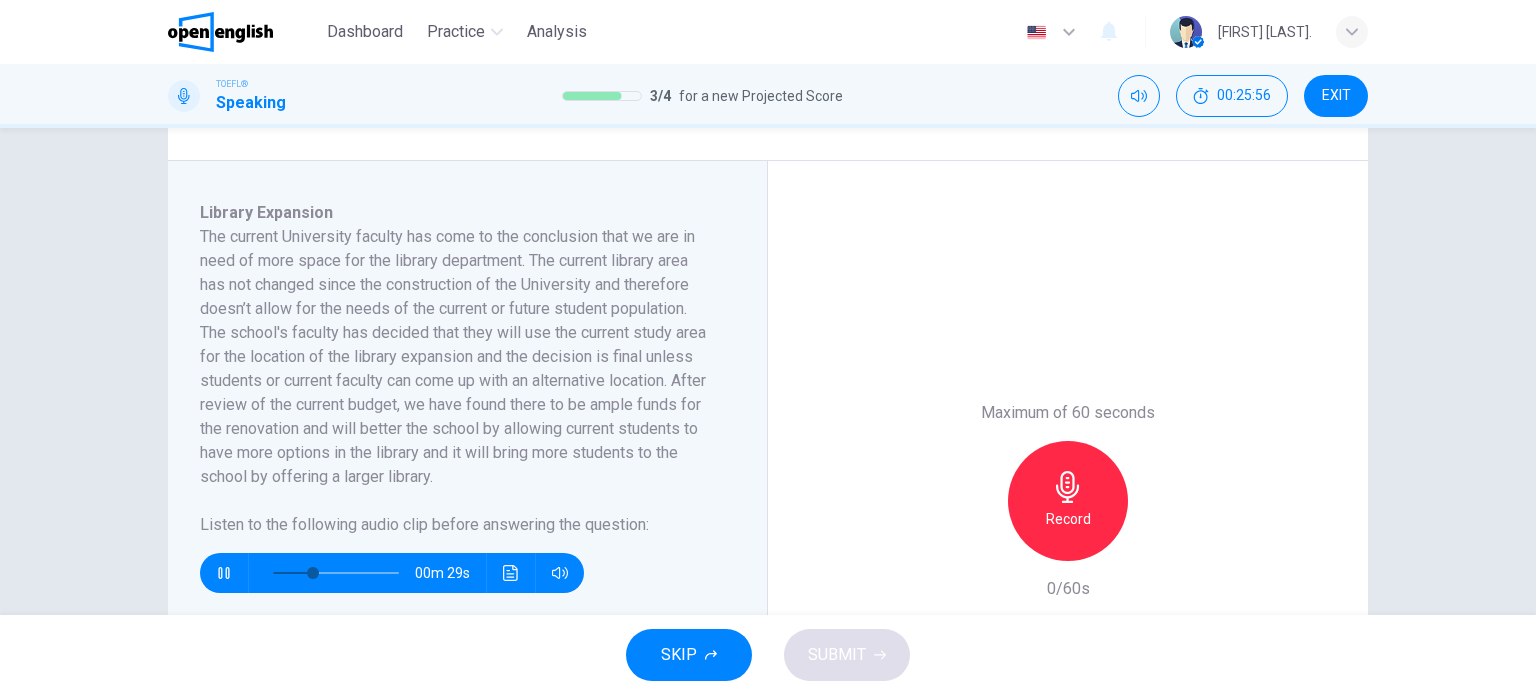 scroll, scrollTop: 300, scrollLeft: 0, axis: vertical 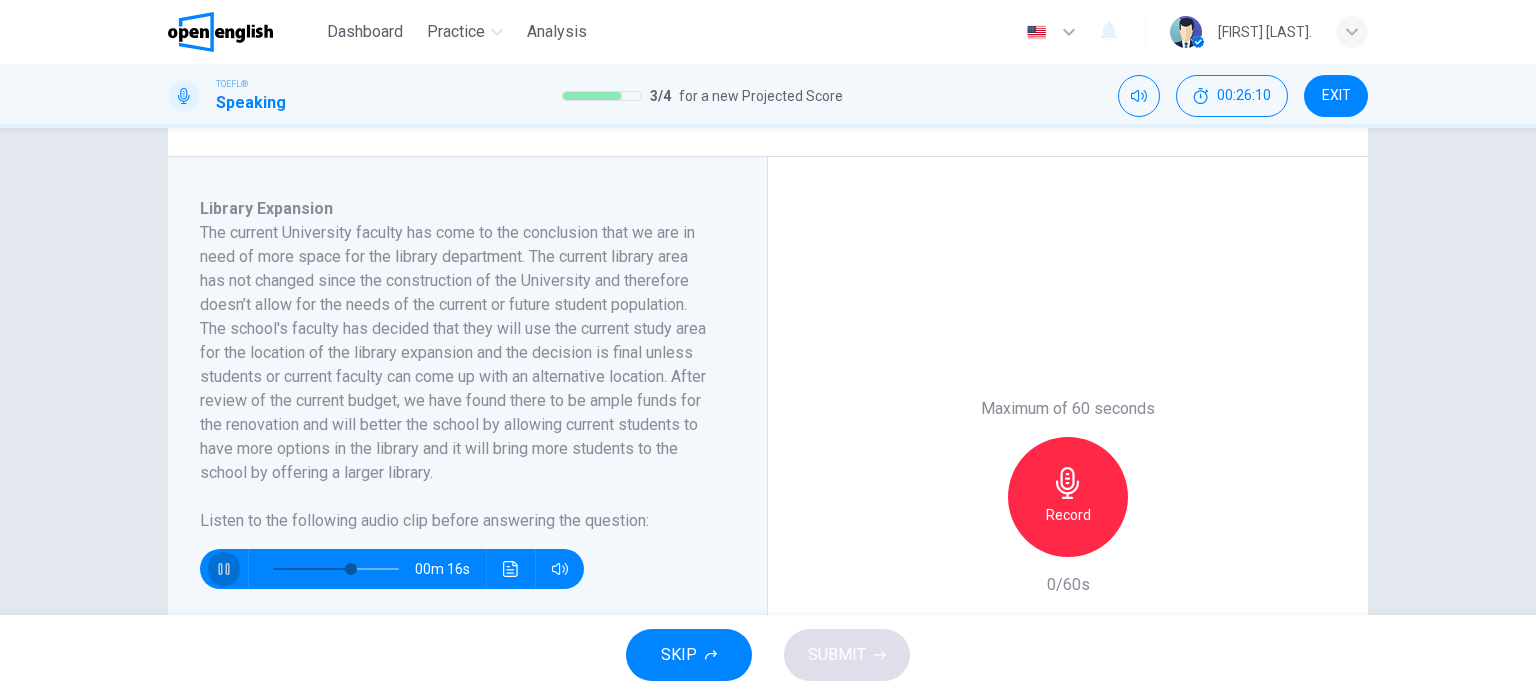click 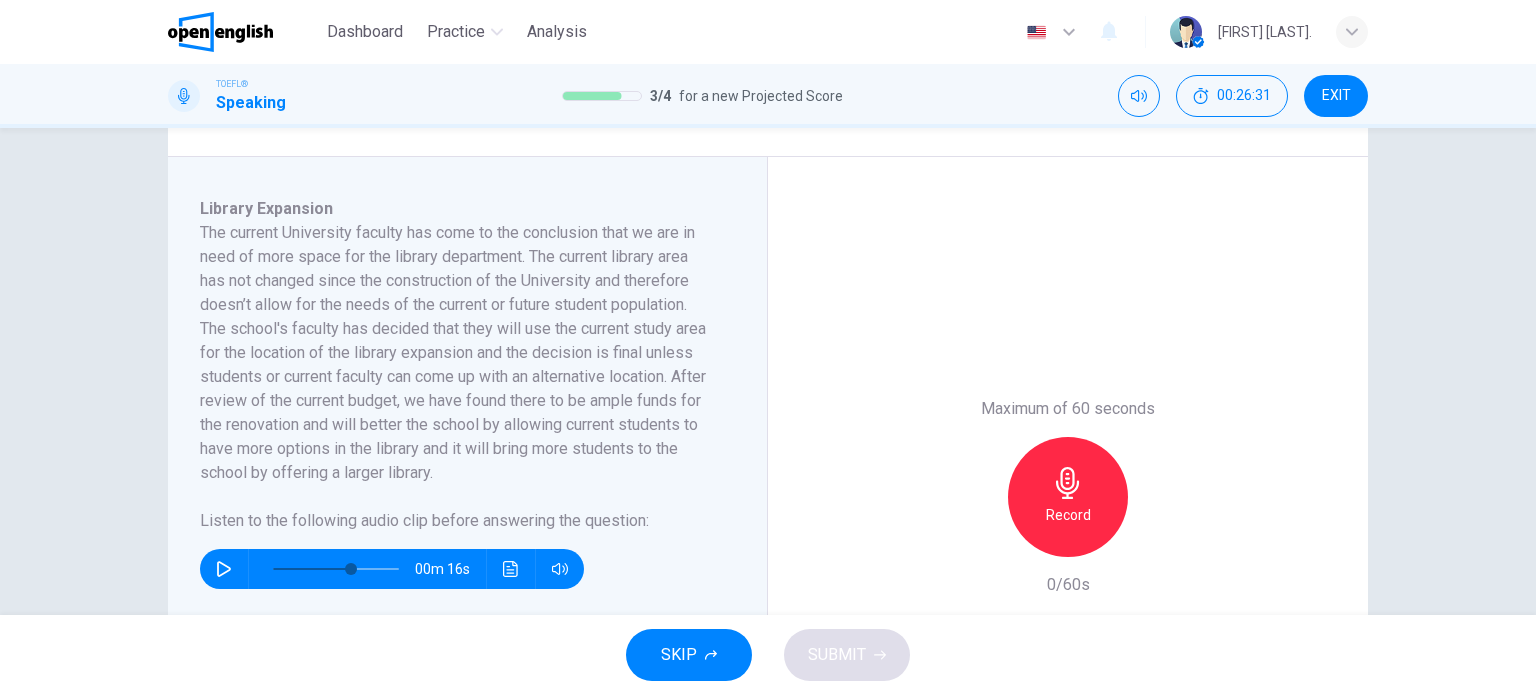drag, startPoint x: 296, startPoint y: 565, endPoint x: 236, endPoint y: 548, distance: 62.361847 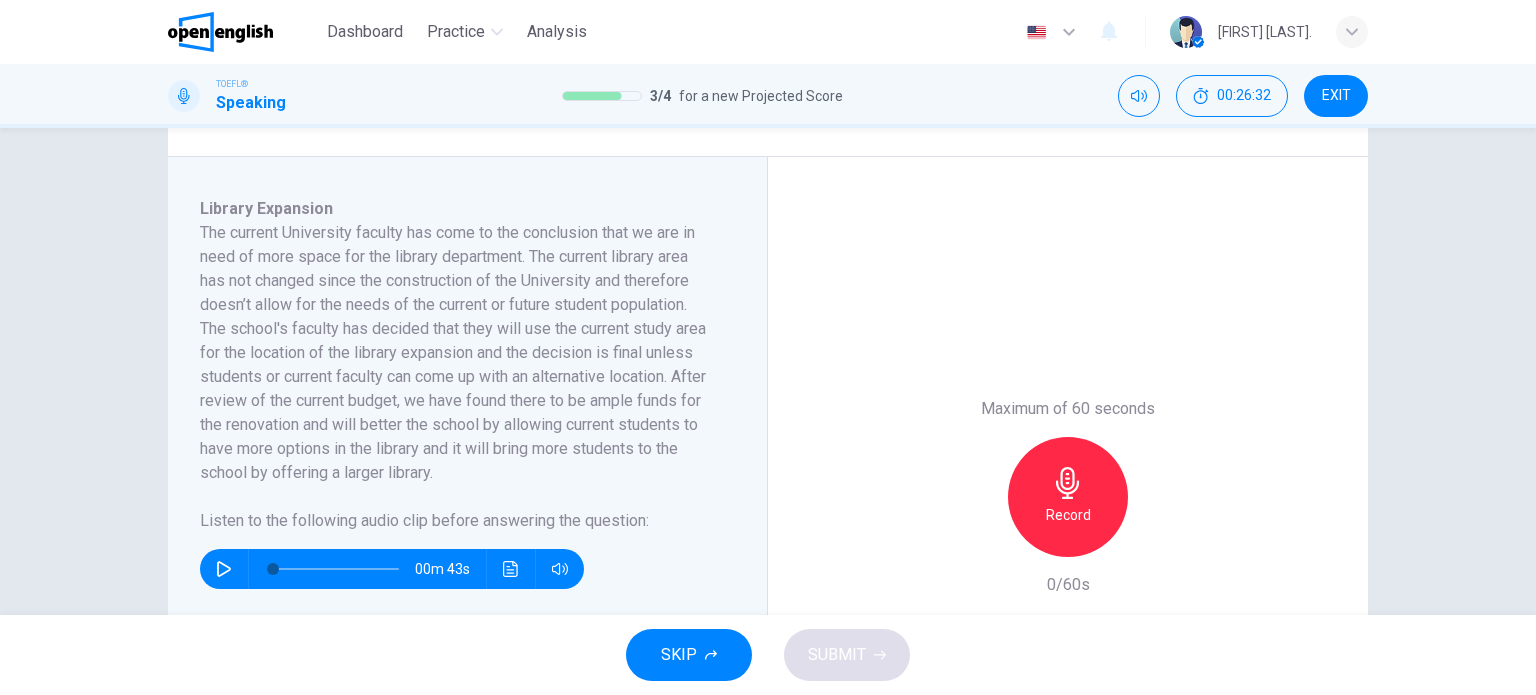 click 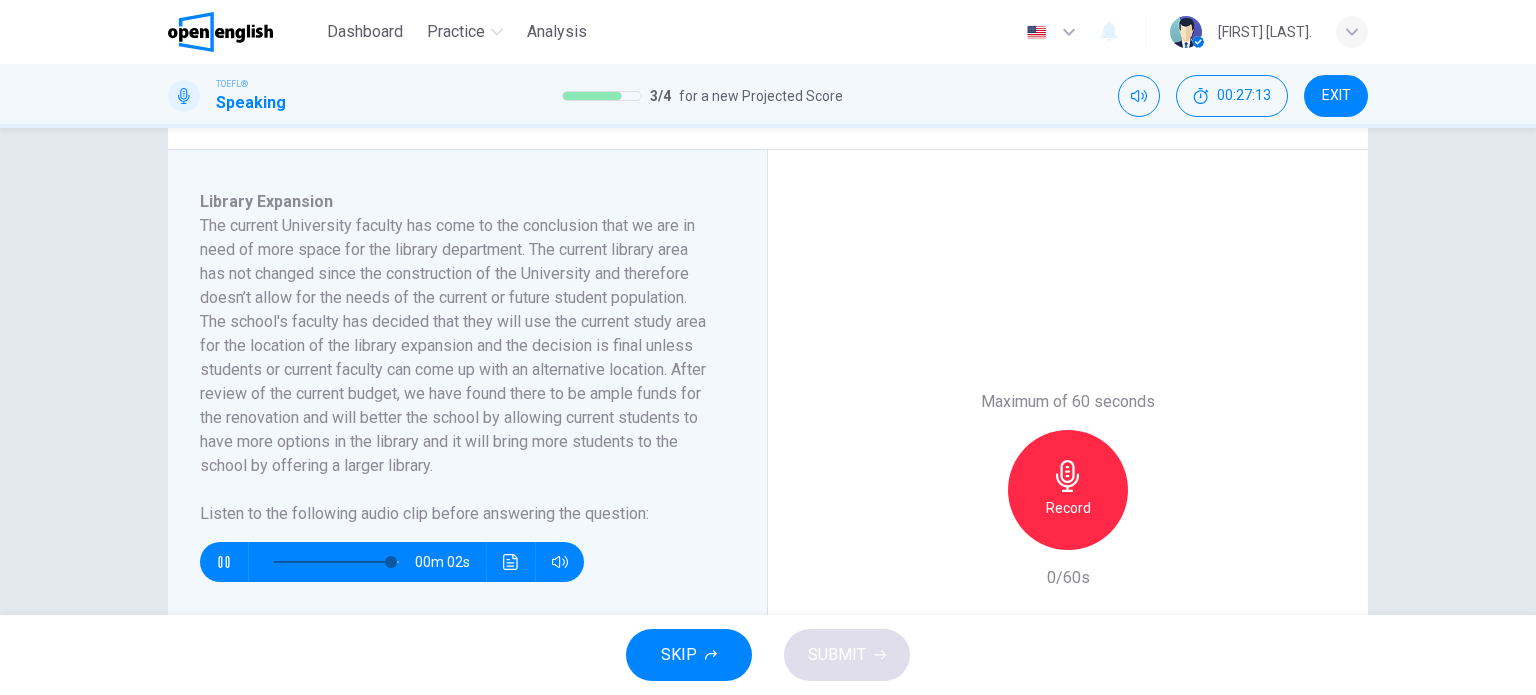 scroll, scrollTop: 300, scrollLeft: 0, axis: vertical 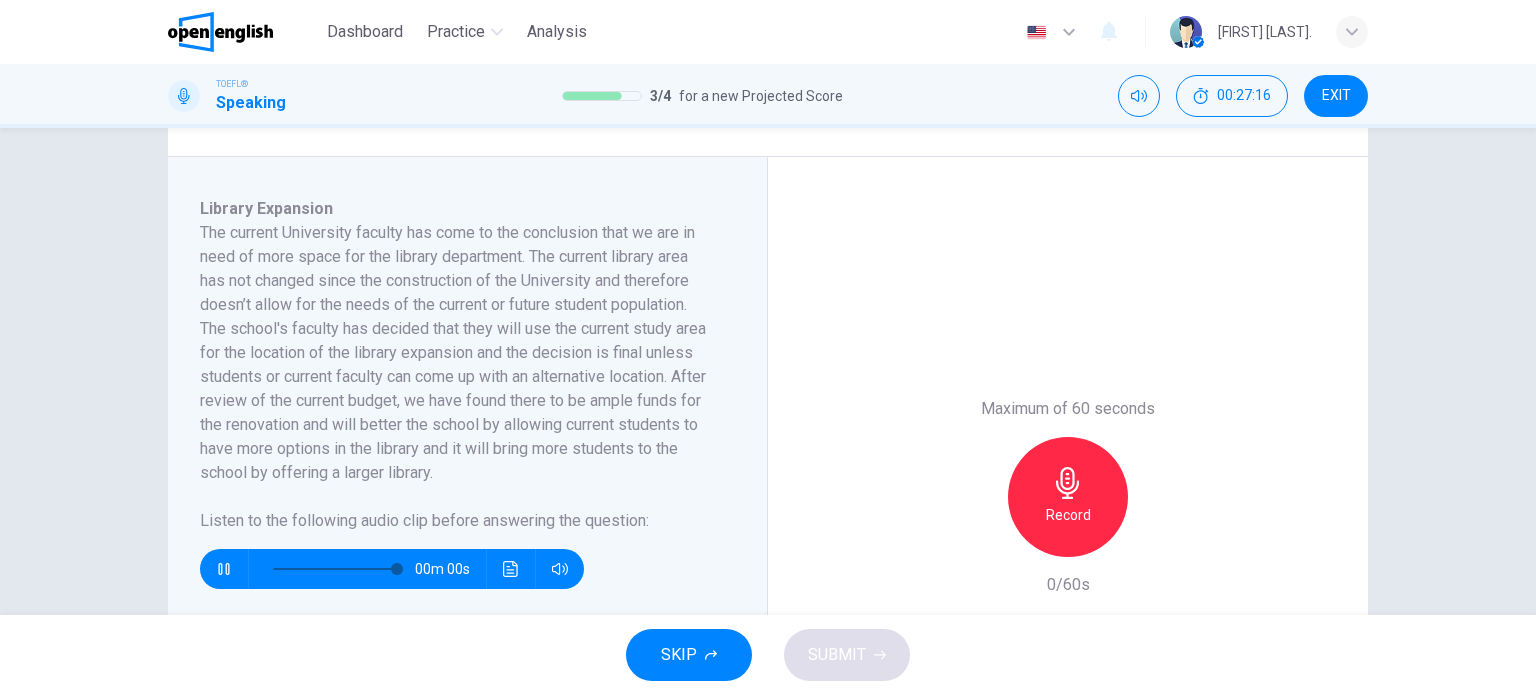 type on "*" 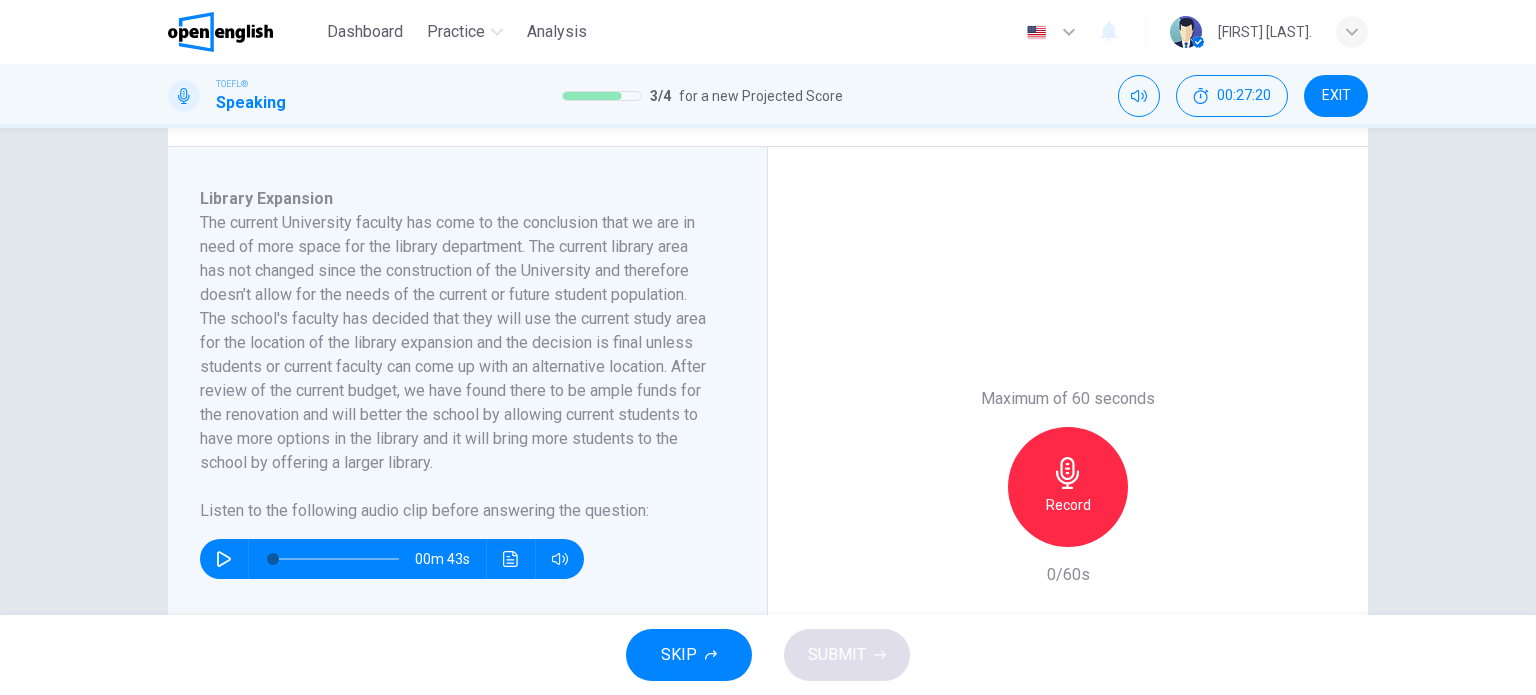 scroll, scrollTop: 300, scrollLeft: 0, axis: vertical 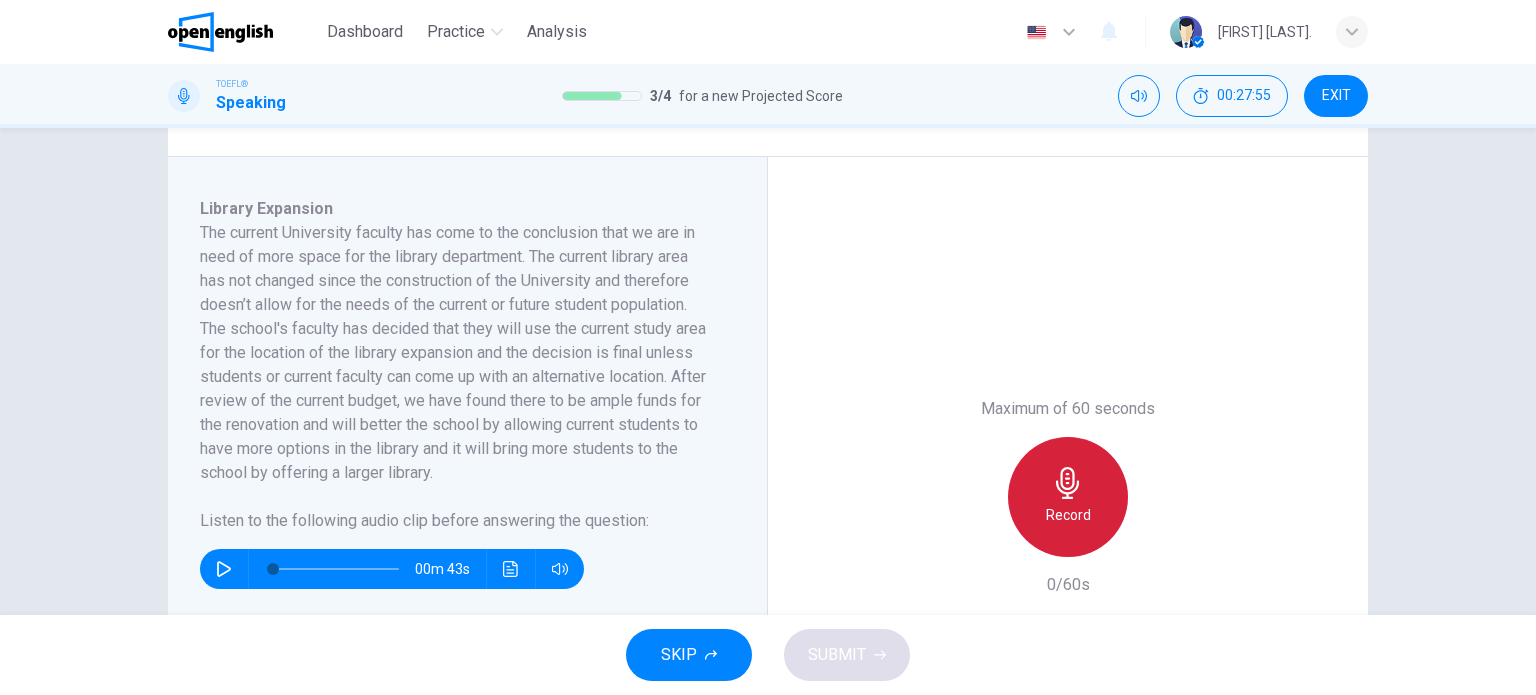 click on "Record" at bounding box center [1068, 497] 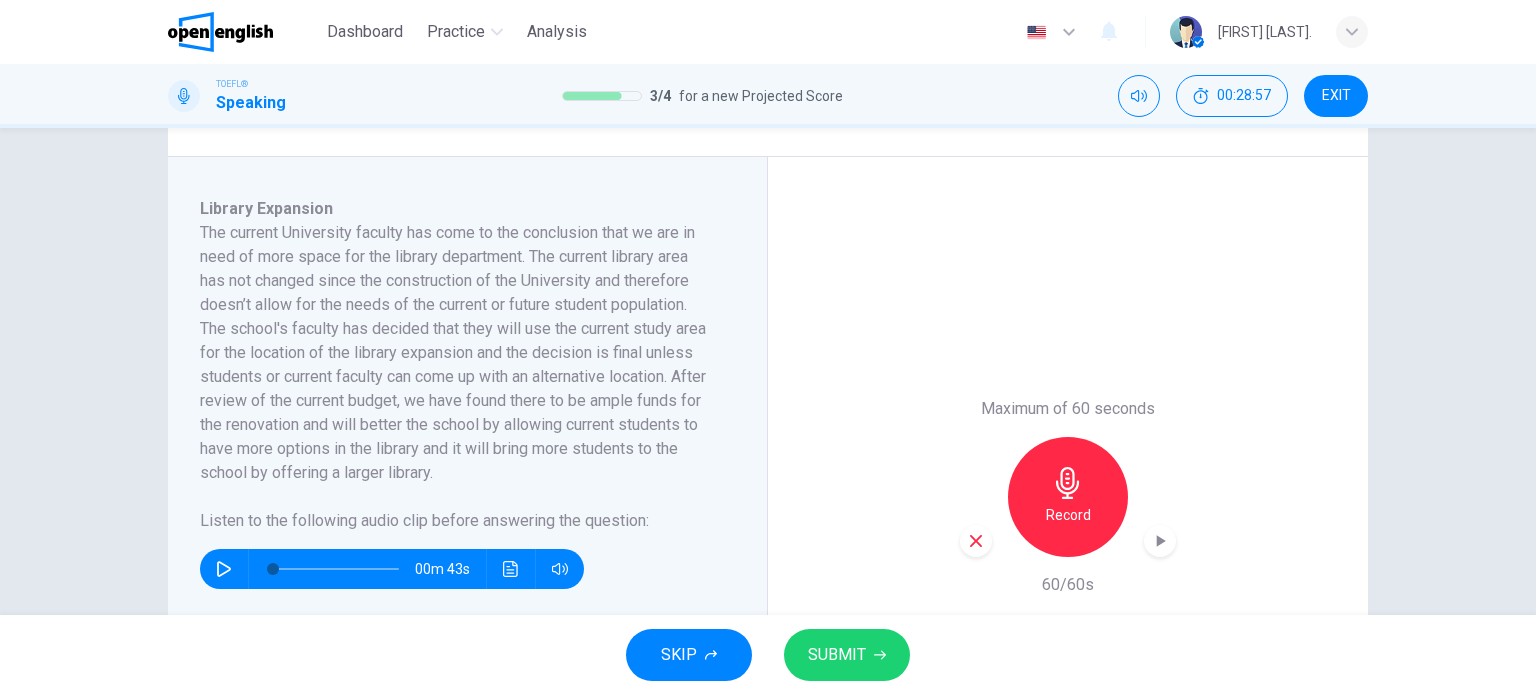 click 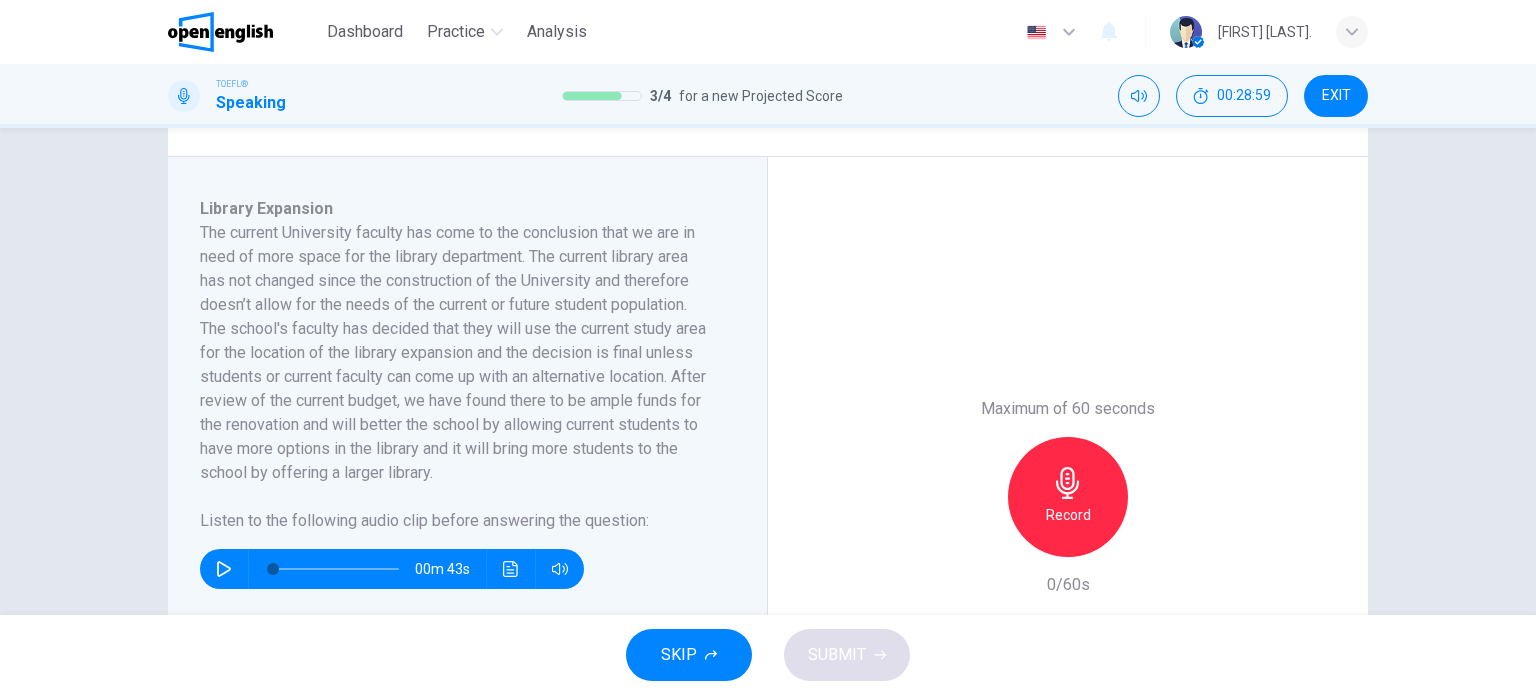 click 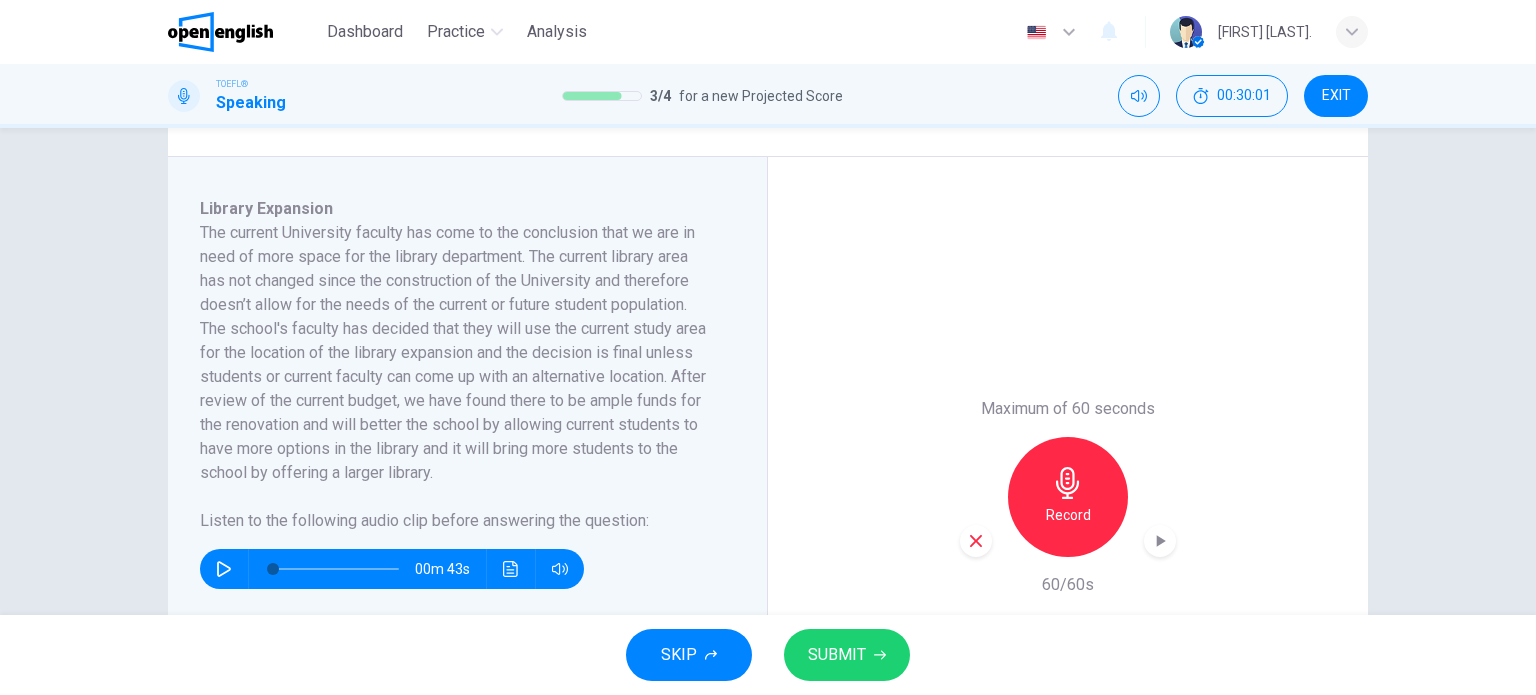 click on "SUBMIT" at bounding box center (837, 655) 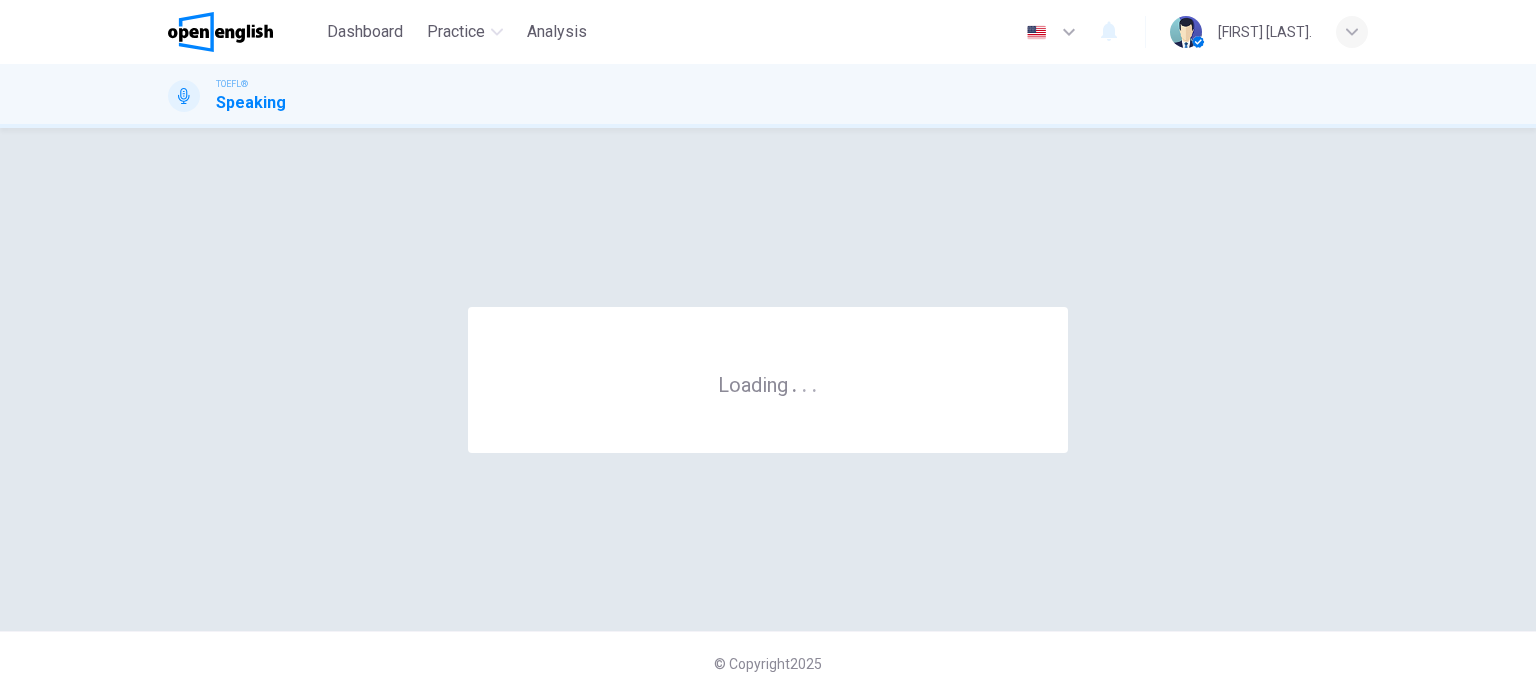 scroll, scrollTop: 0, scrollLeft: 0, axis: both 